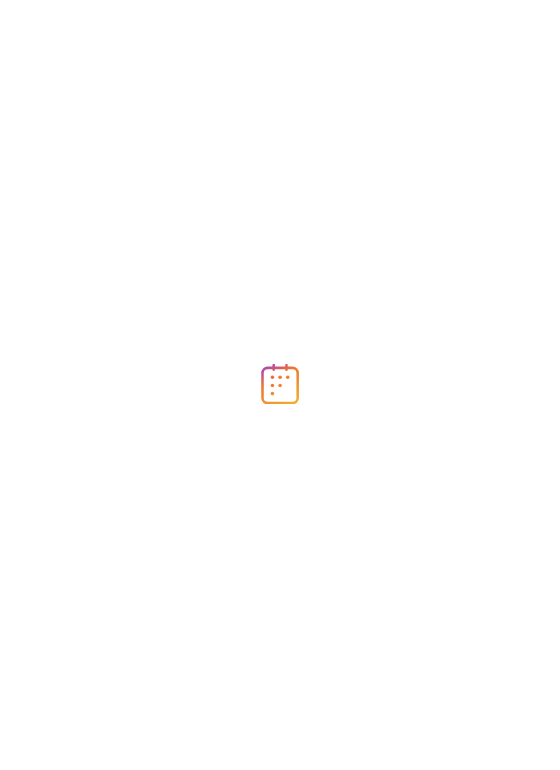 scroll, scrollTop: 0, scrollLeft: 0, axis: both 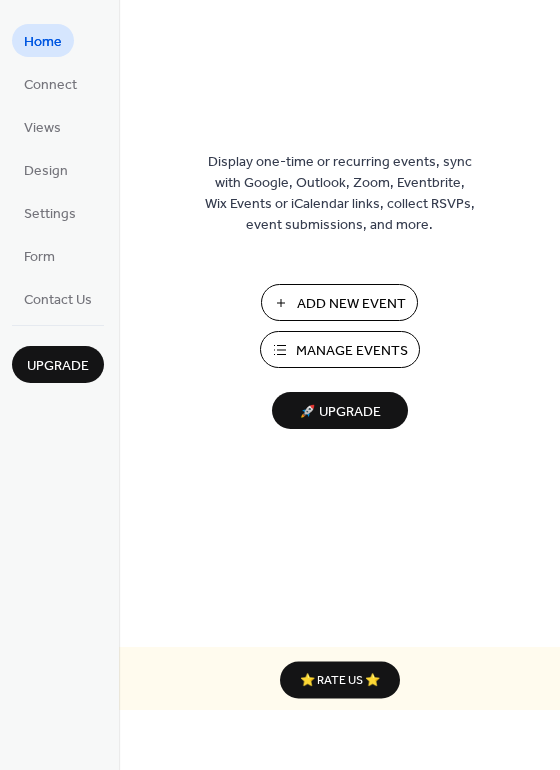 click on "Add New Event" at bounding box center (339, 302) 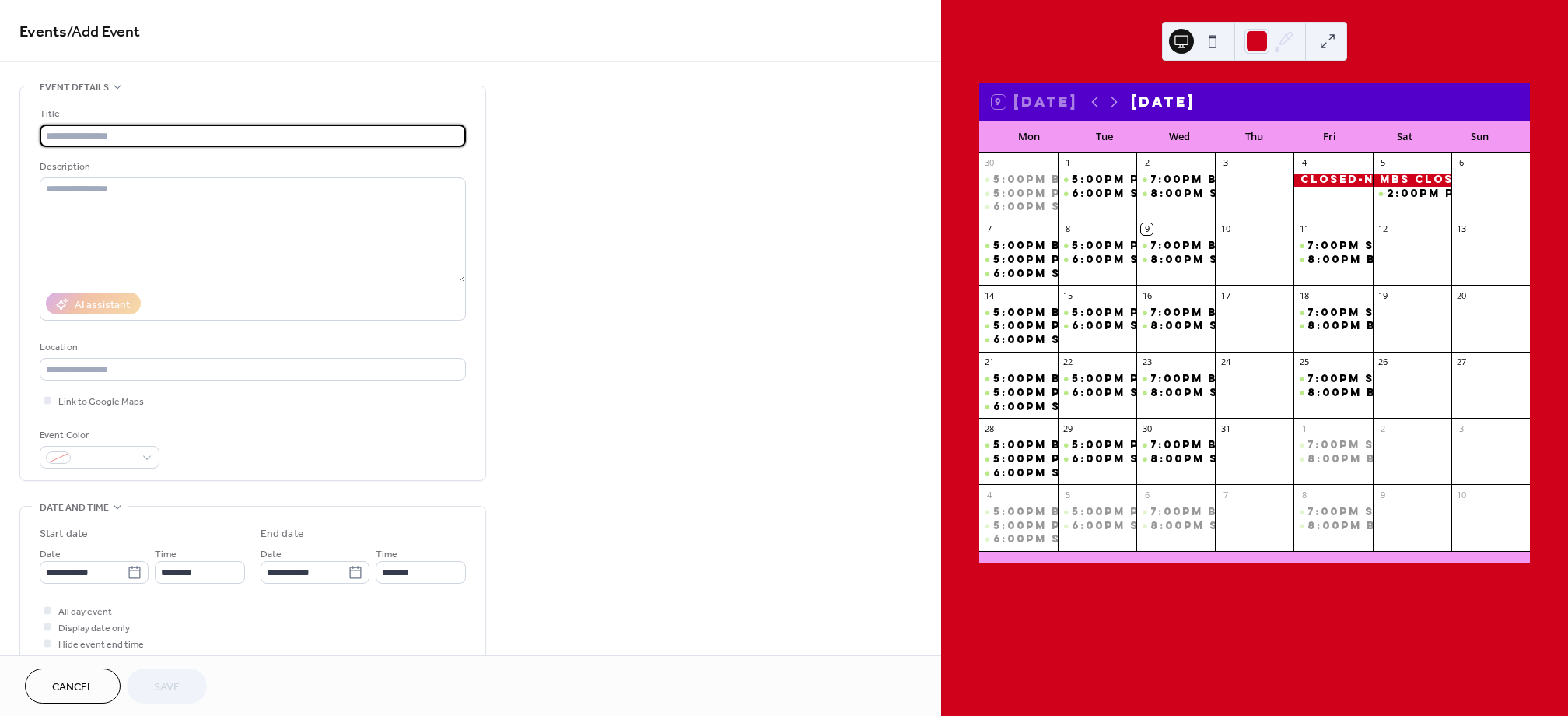 scroll, scrollTop: 0, scrollLeft: 0, axis: both 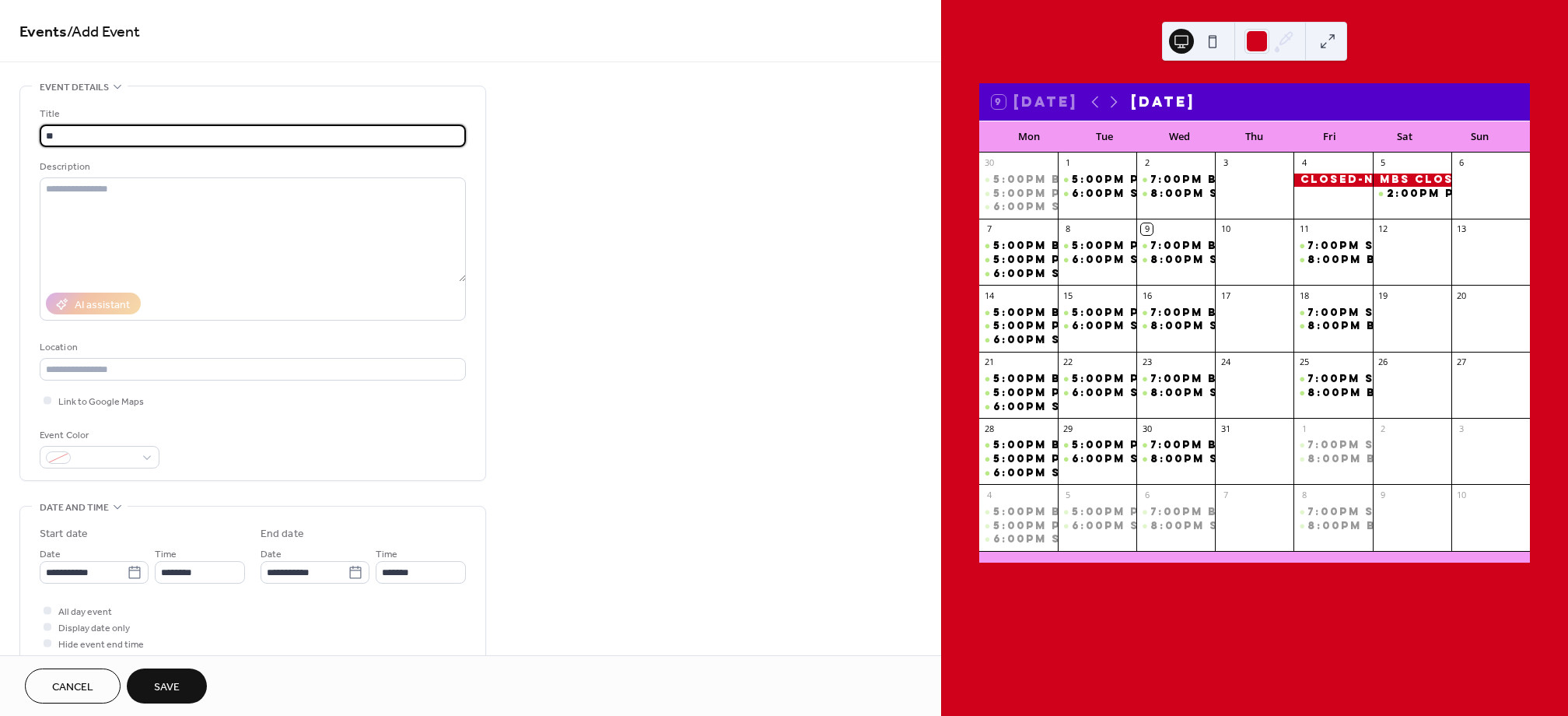 type on "*" 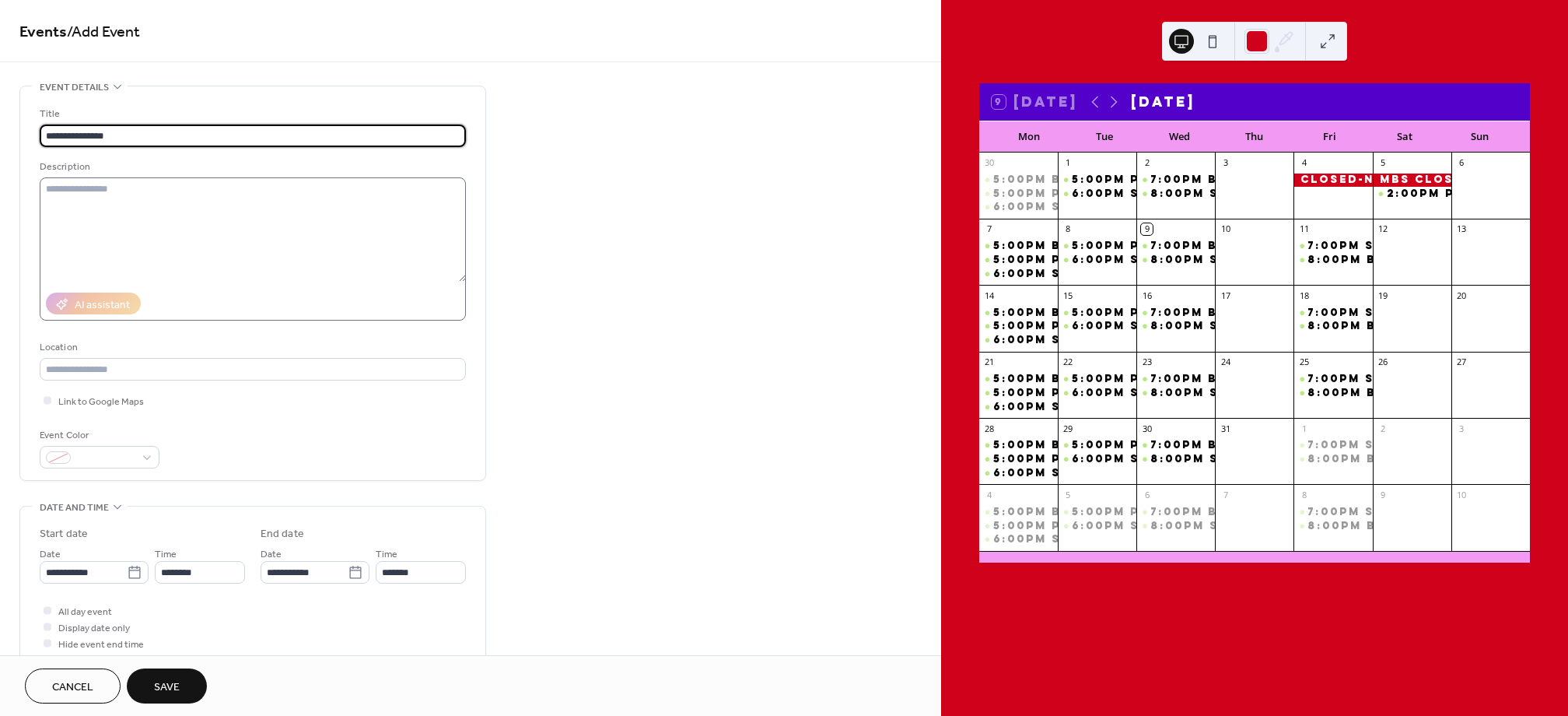 type on "**********" 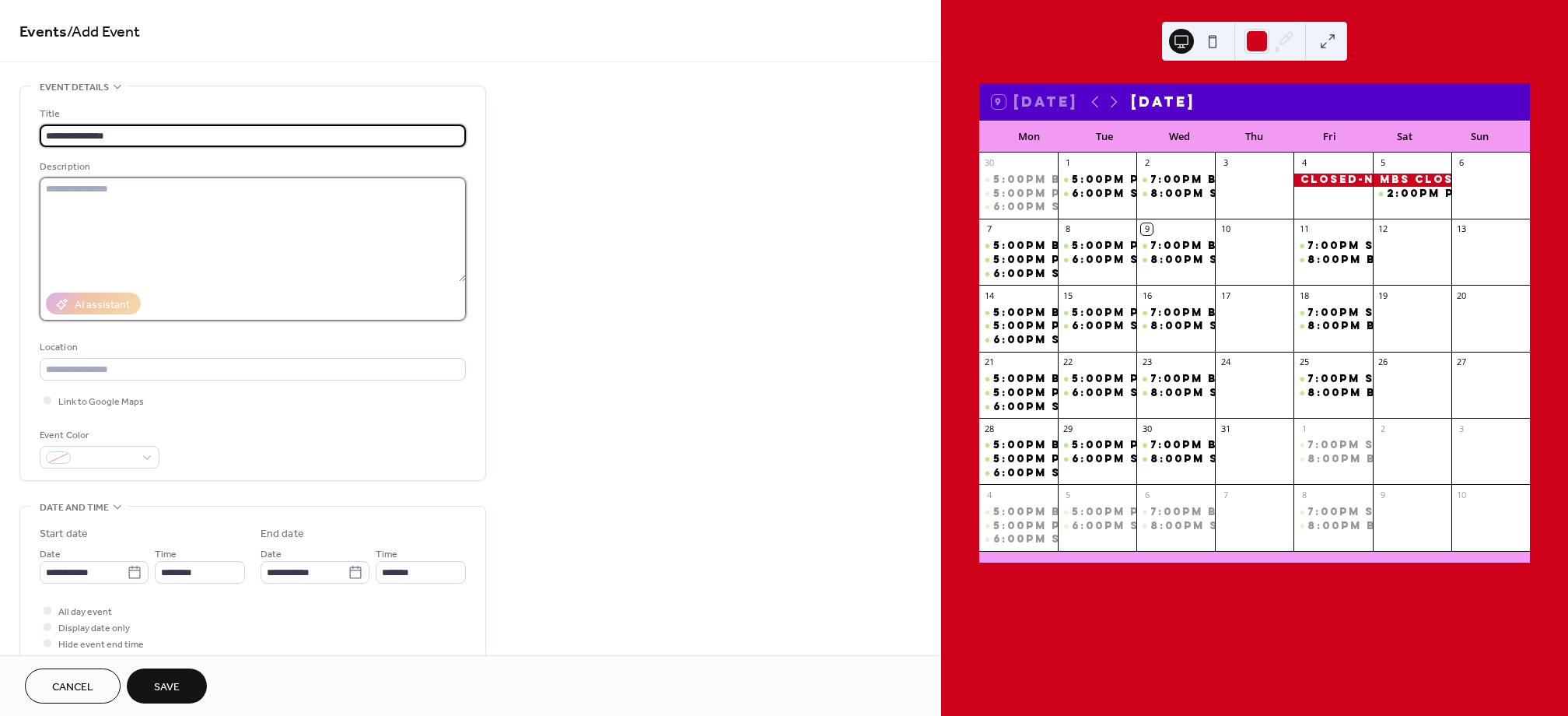 click at bounding box center (253, 230) 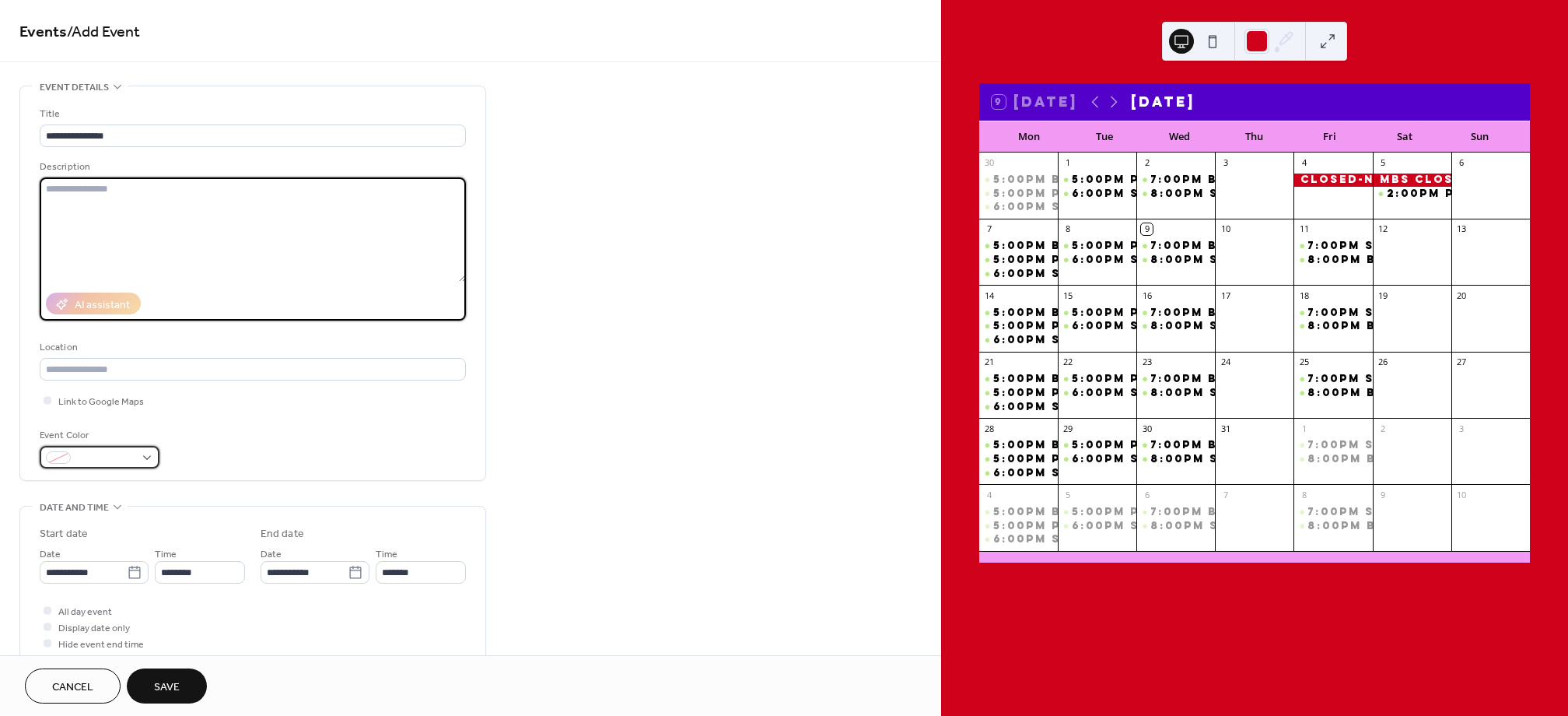 click at bounding box center [106, 458] 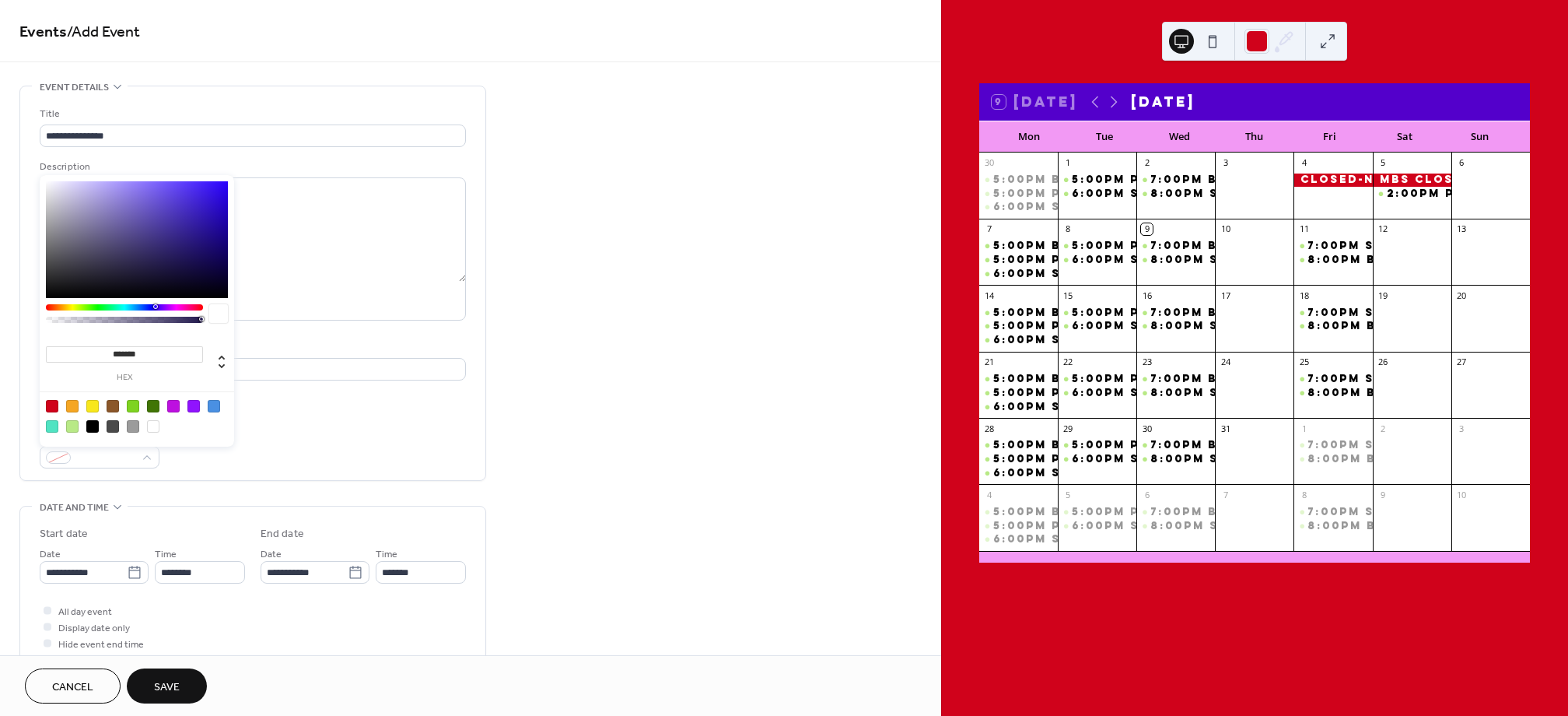 click at bounding box center (52, 406) 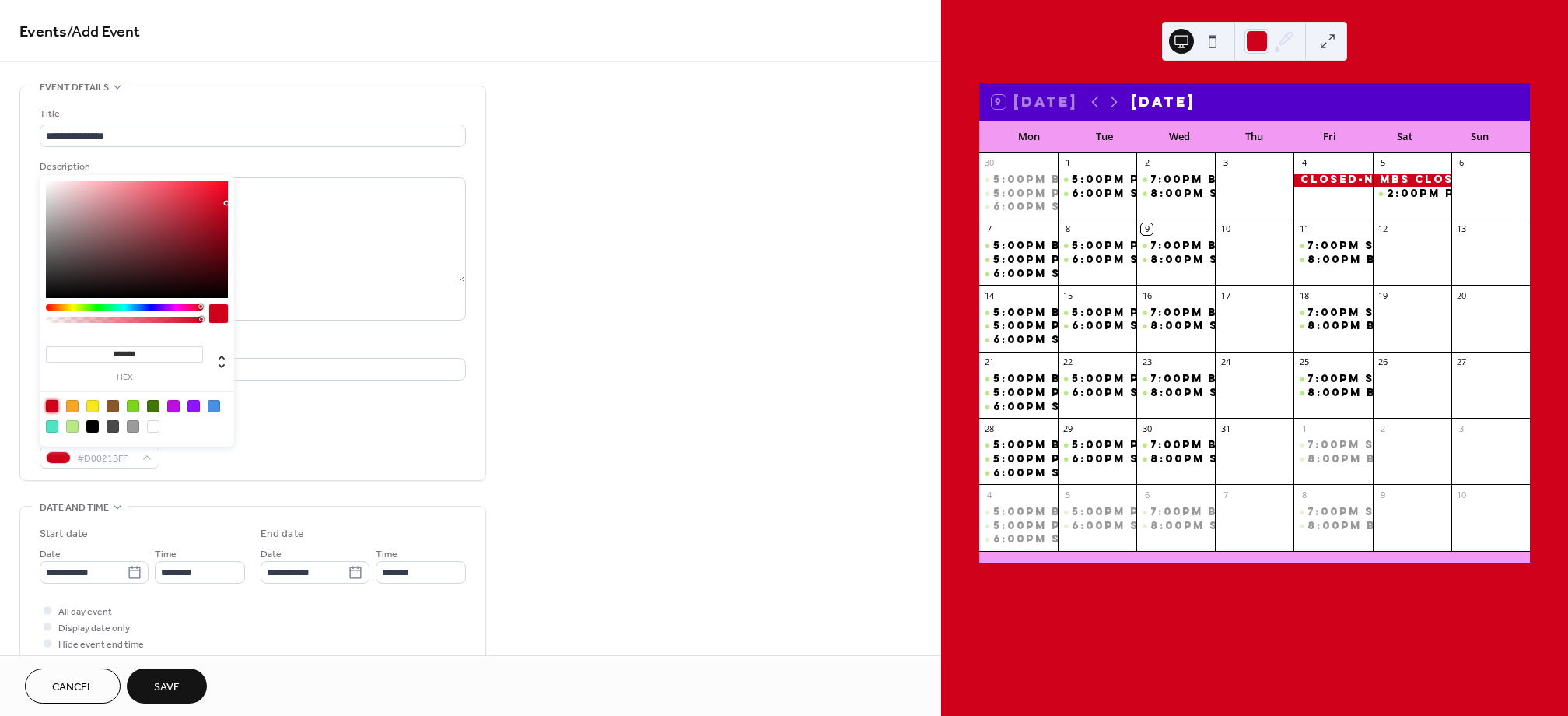 click on "**********" at bounding box center (253, 287) 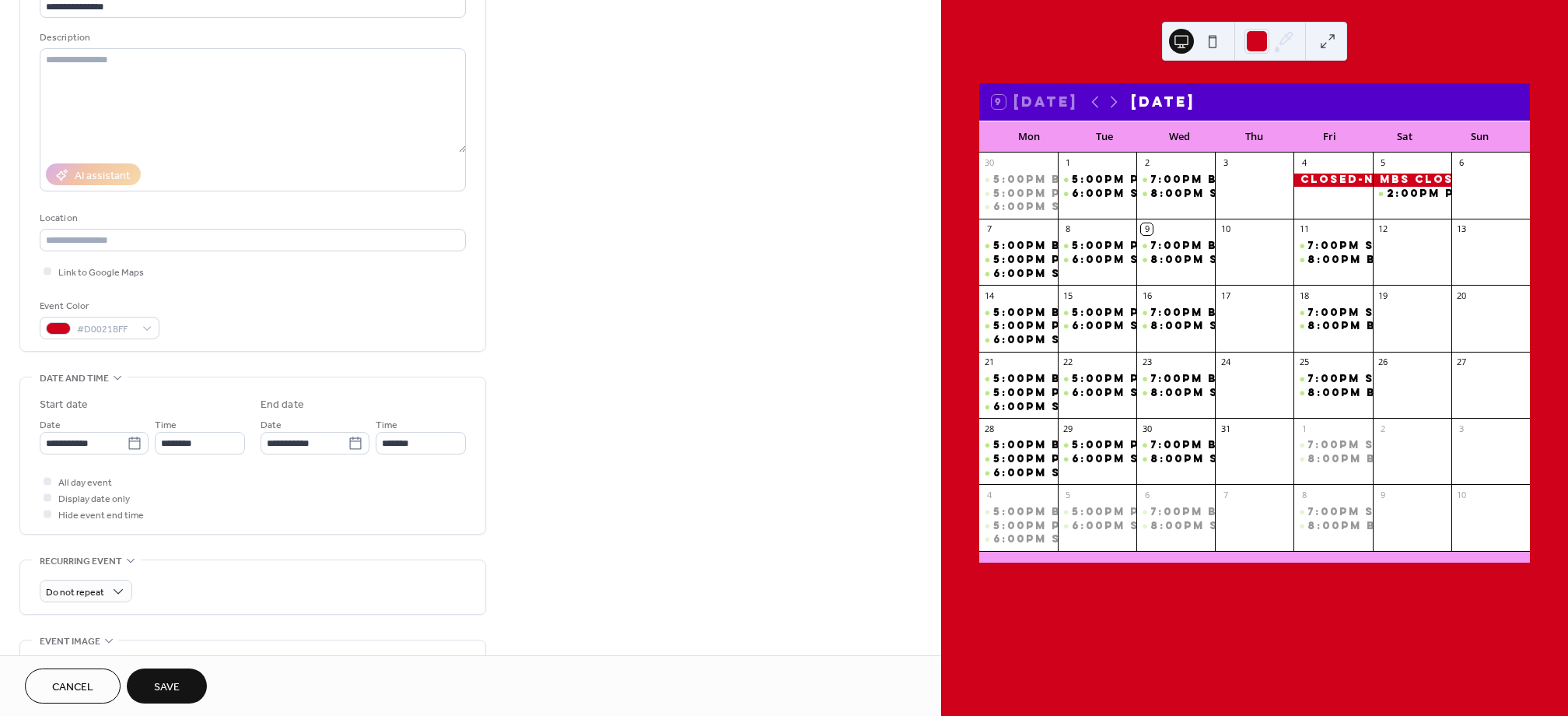 scroll, scrollTop: 185, scrollLeft: 0, axis: vertical 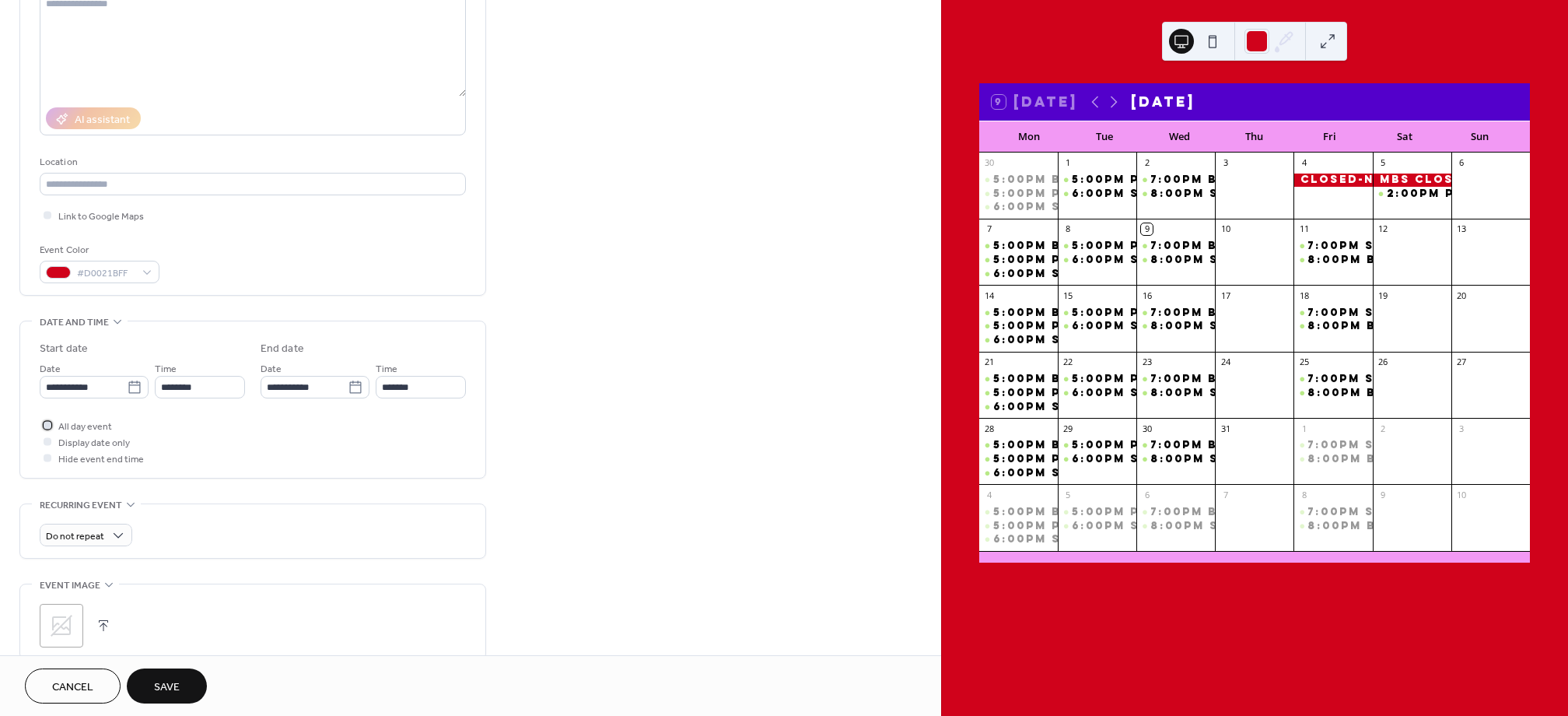 click on "All day event" at bounding box center [85, 426] 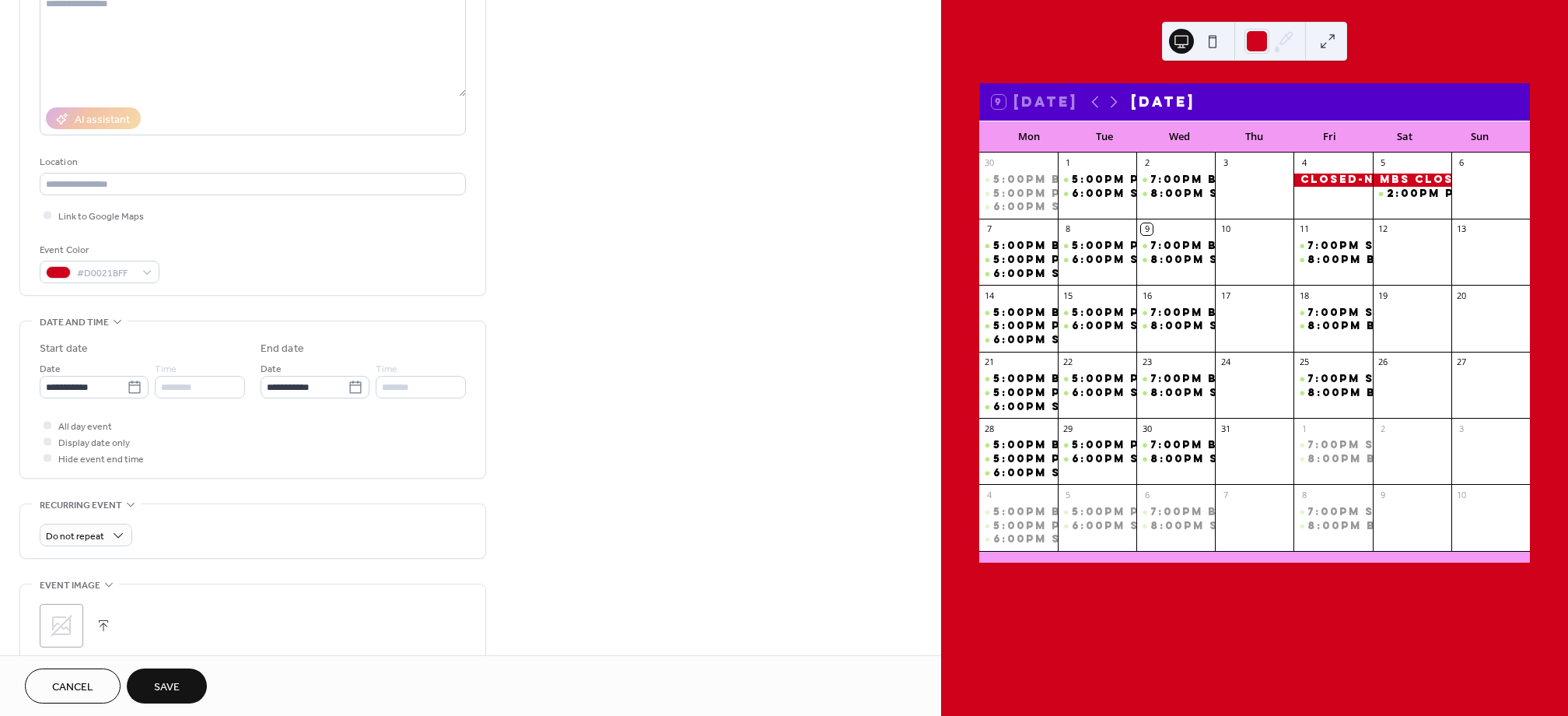 click on "Save" at bounding box center (166, 686) 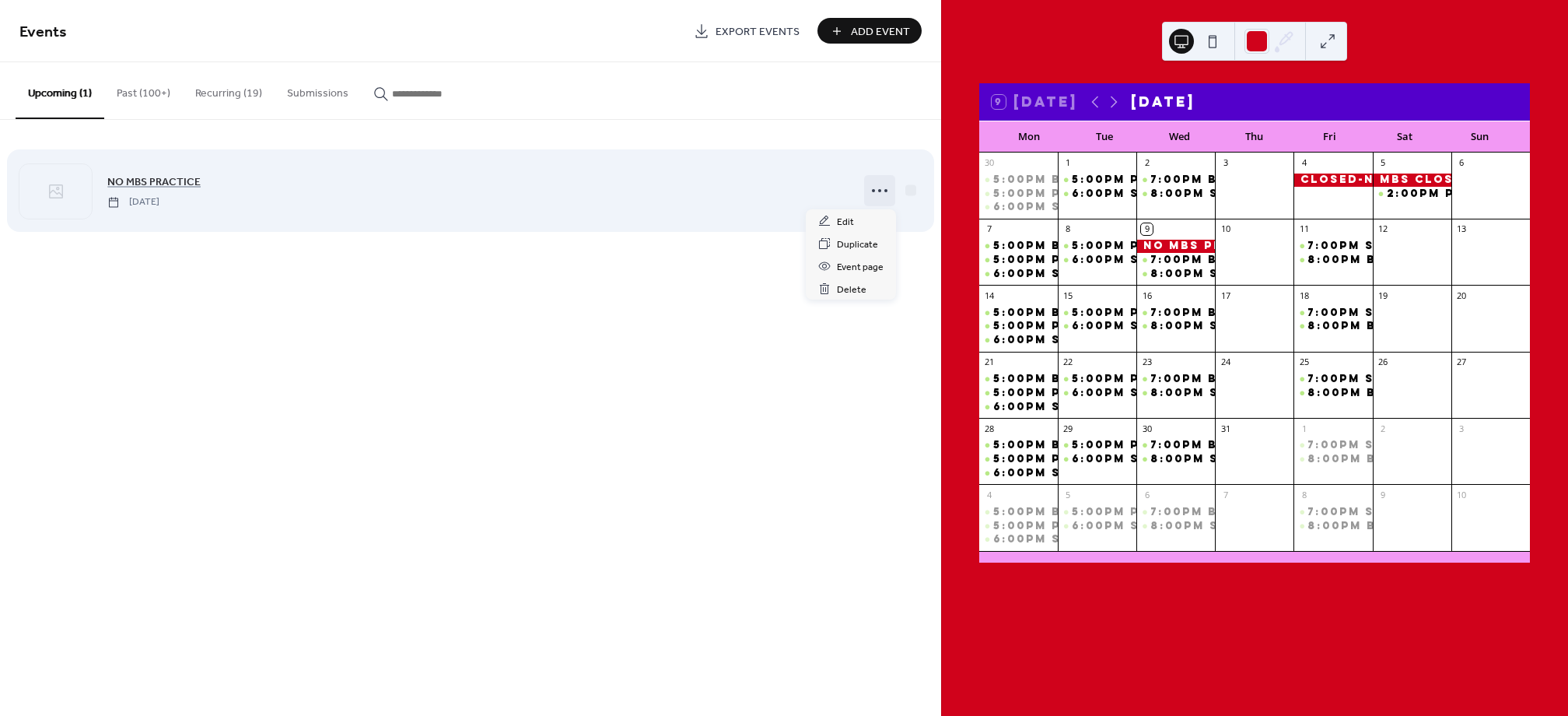 click 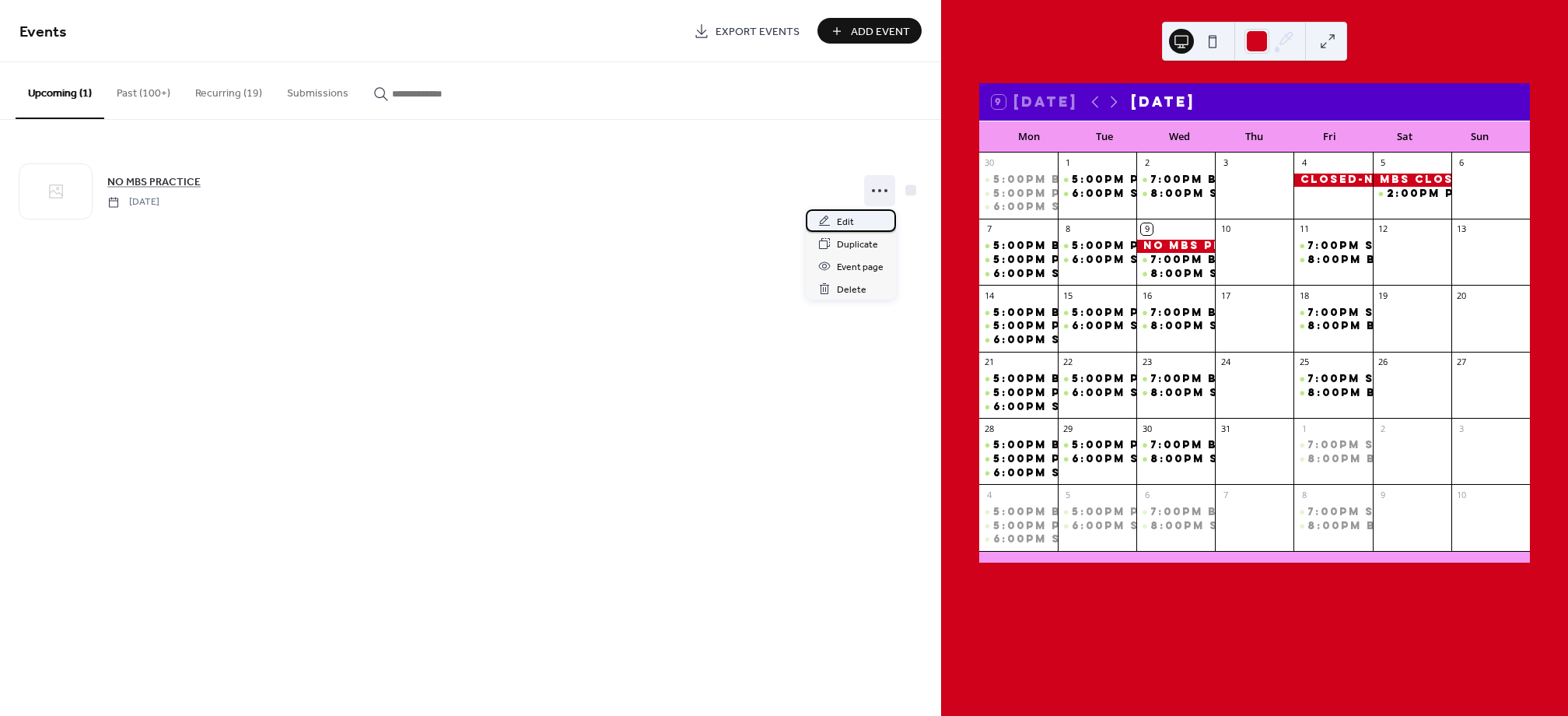 click on "Edit" at bounding box center [851, 220] 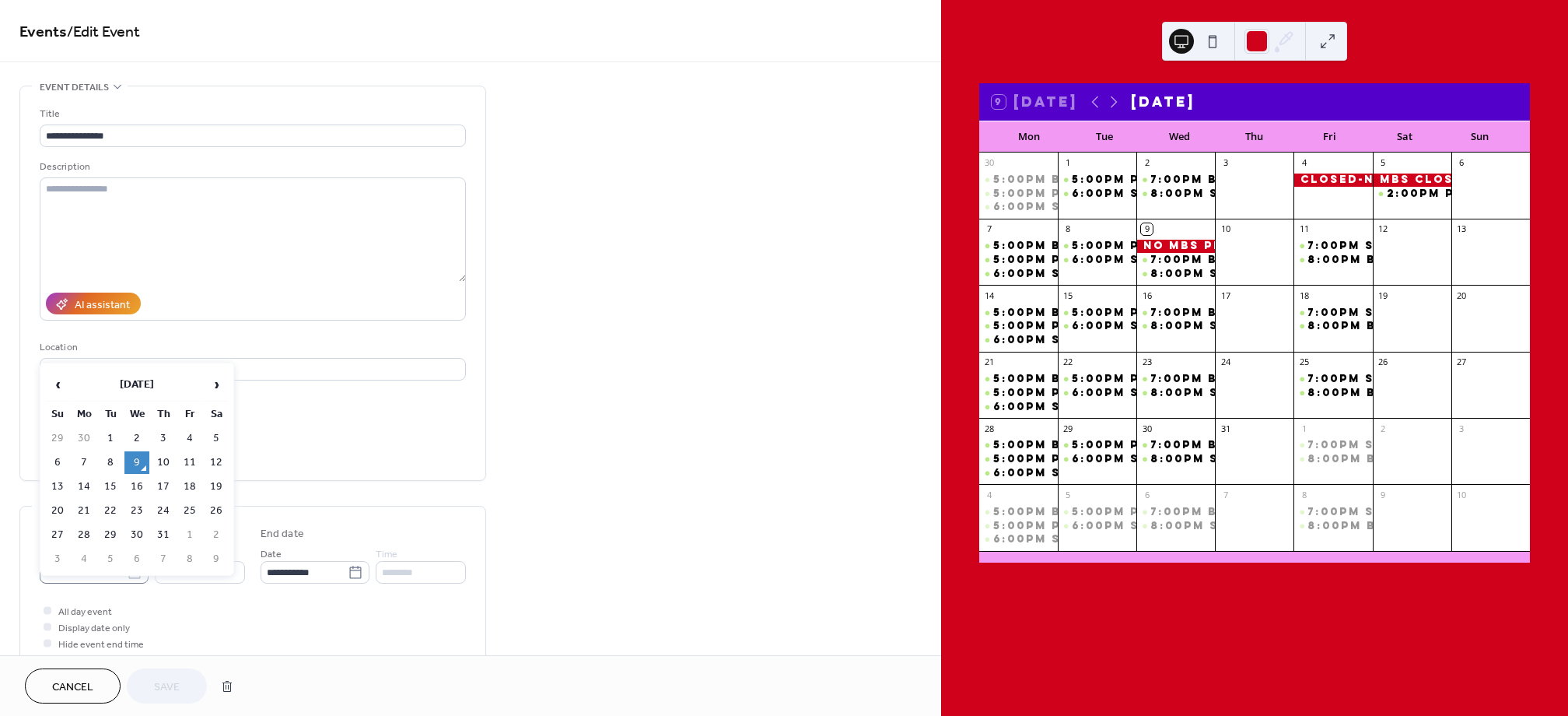 click 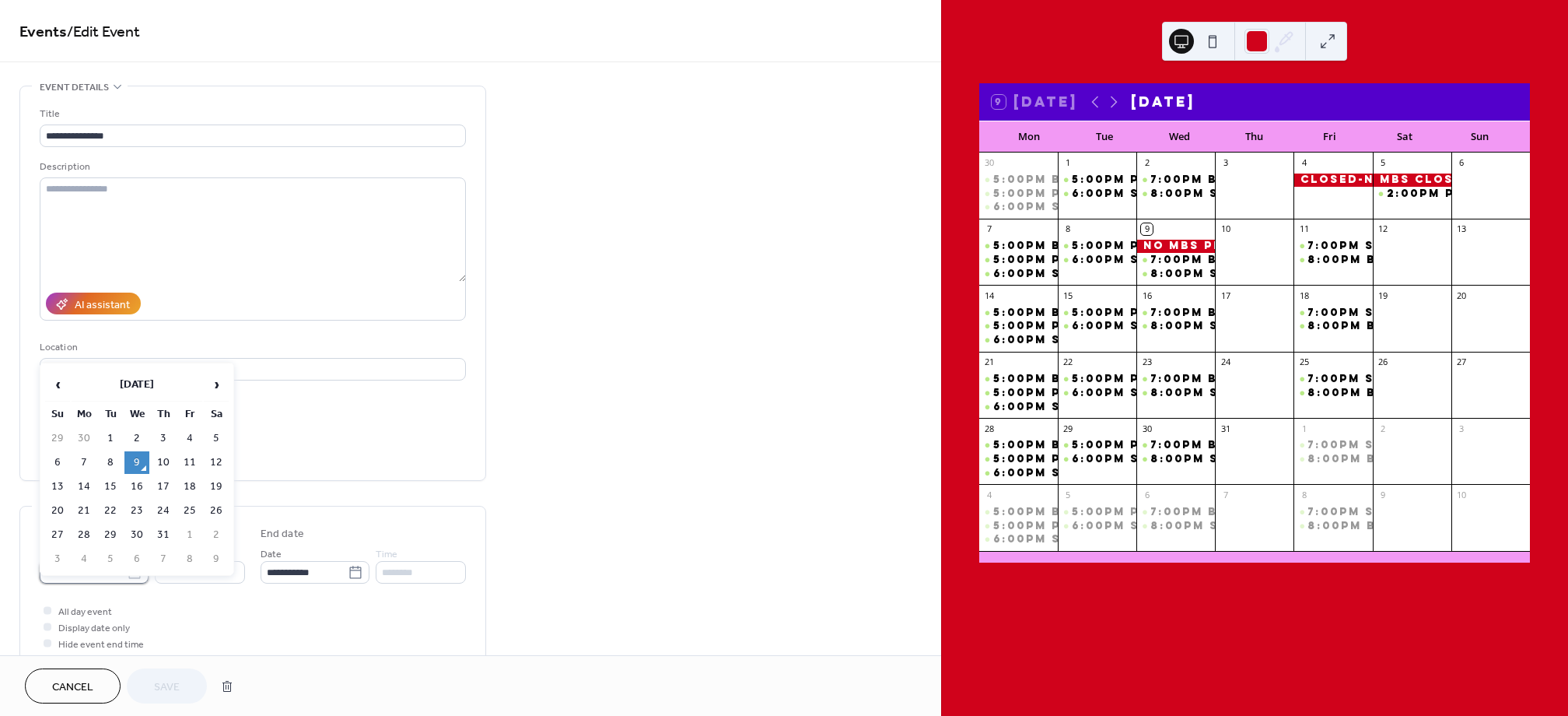 click on "**********" at bounding box center (83, 572) 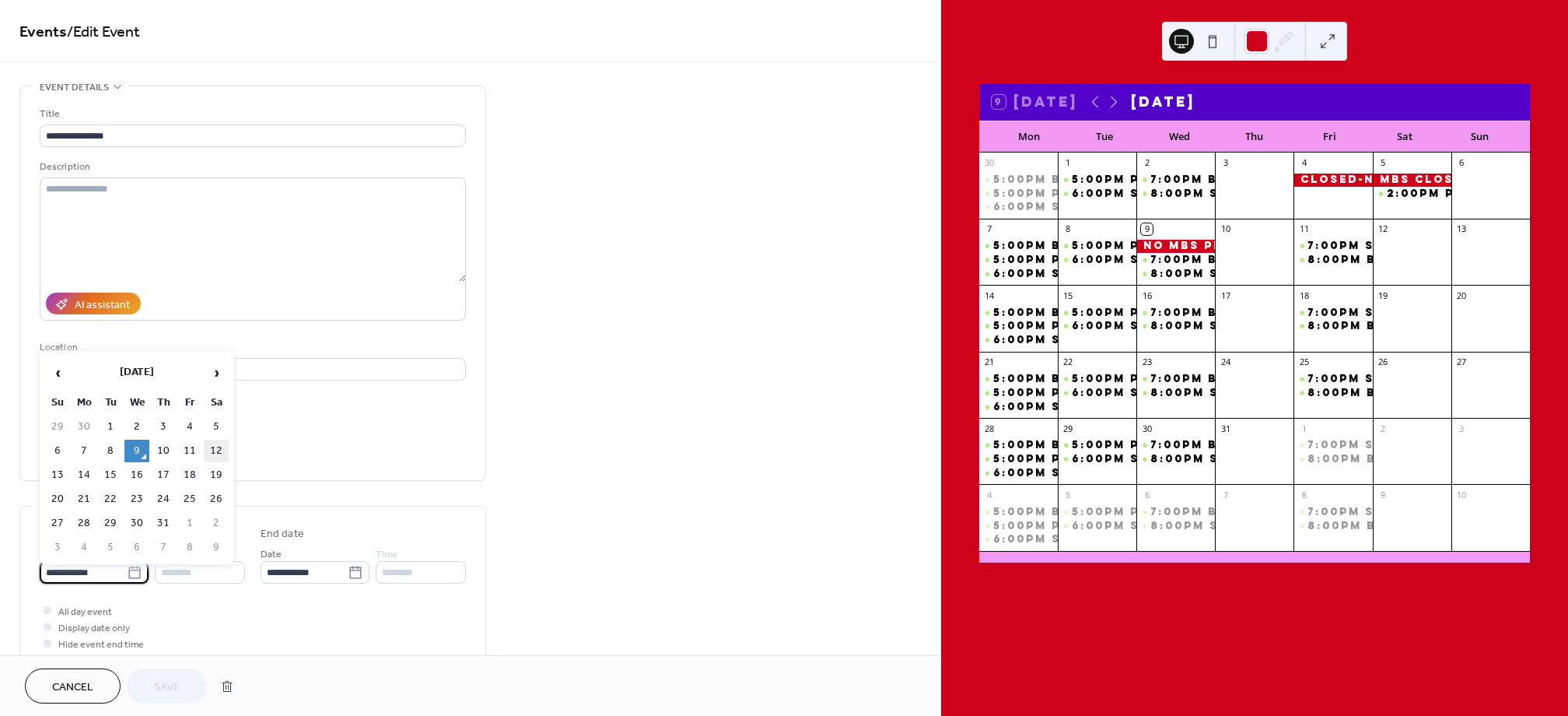 click on "12" at bounding box center [216, 451] 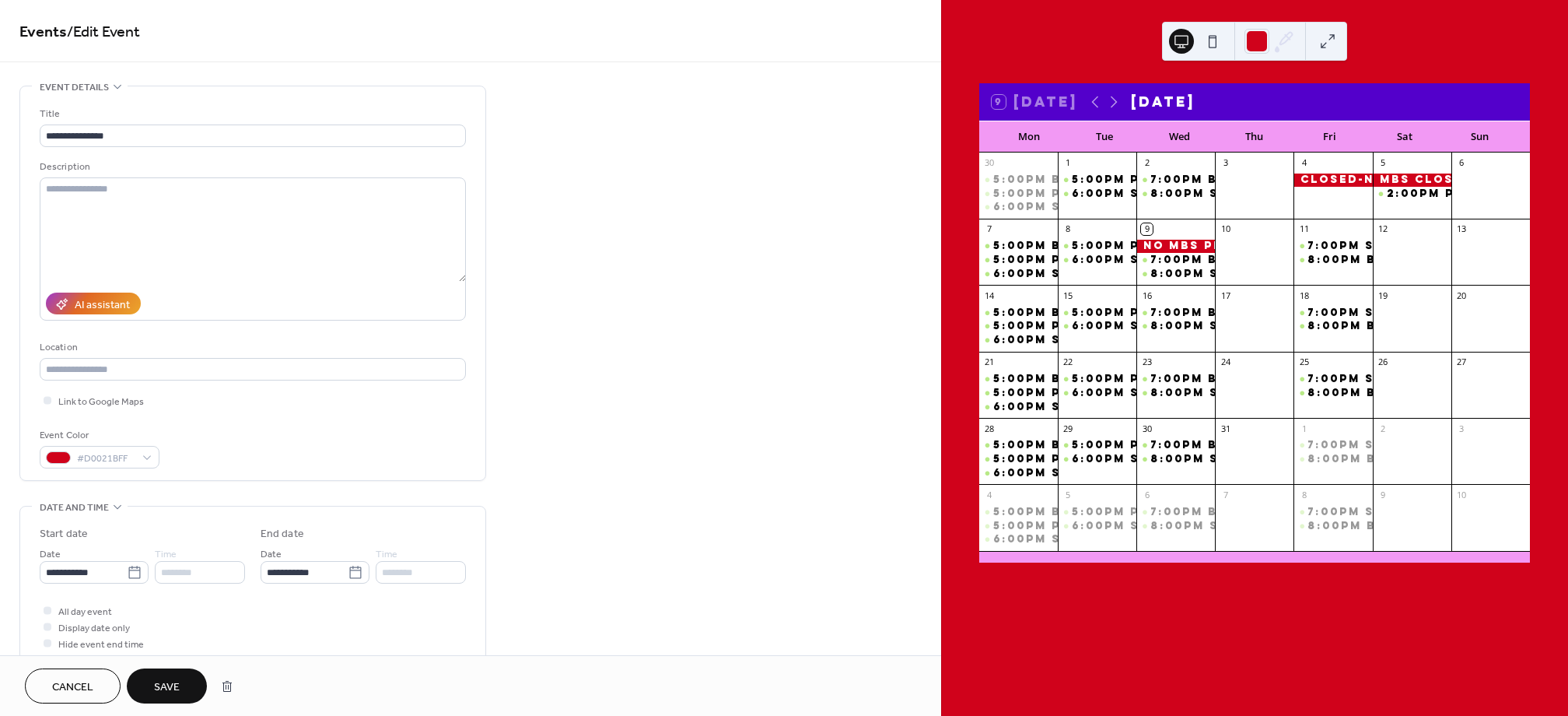 click on "Save" at bounding box center (166, 687) 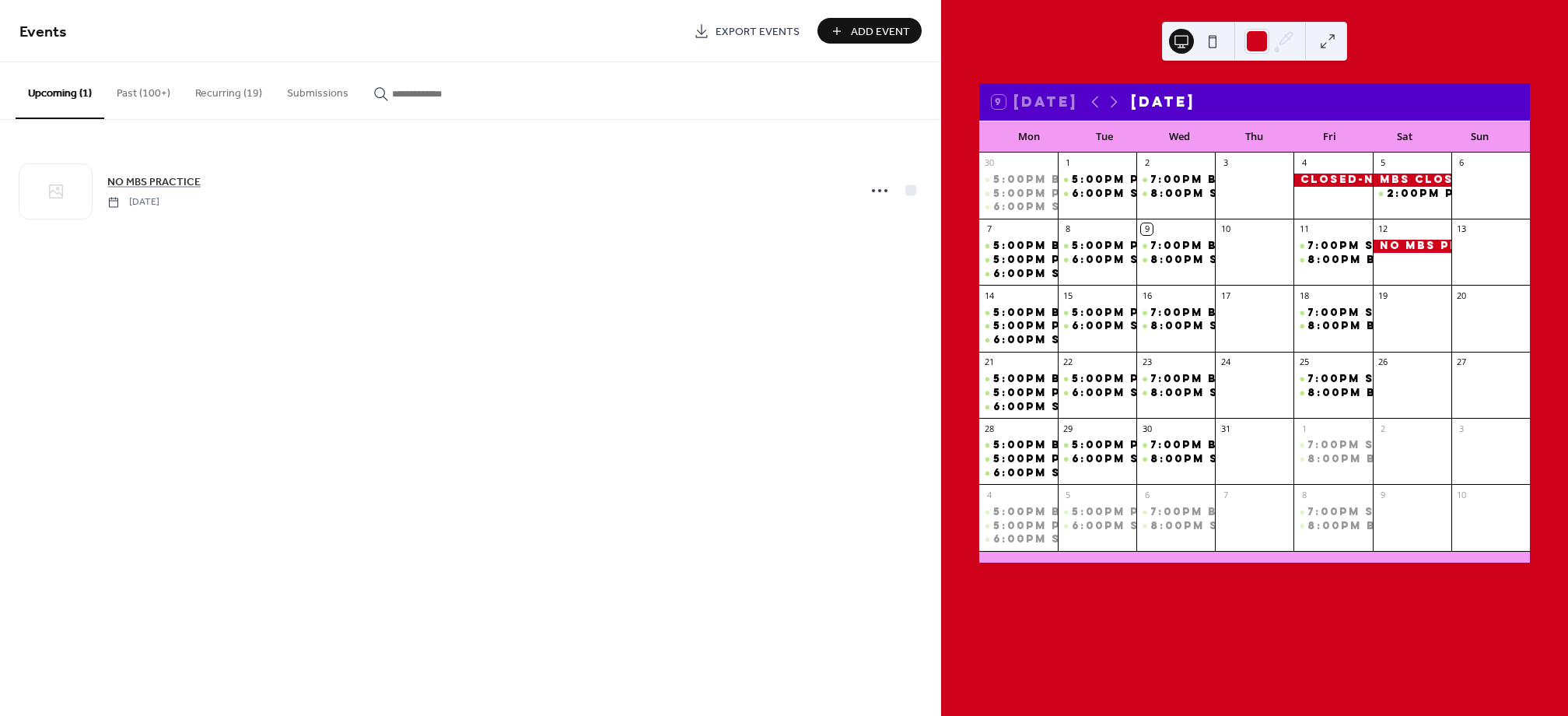 click on "Add Event" at bounding box center [880, 32] 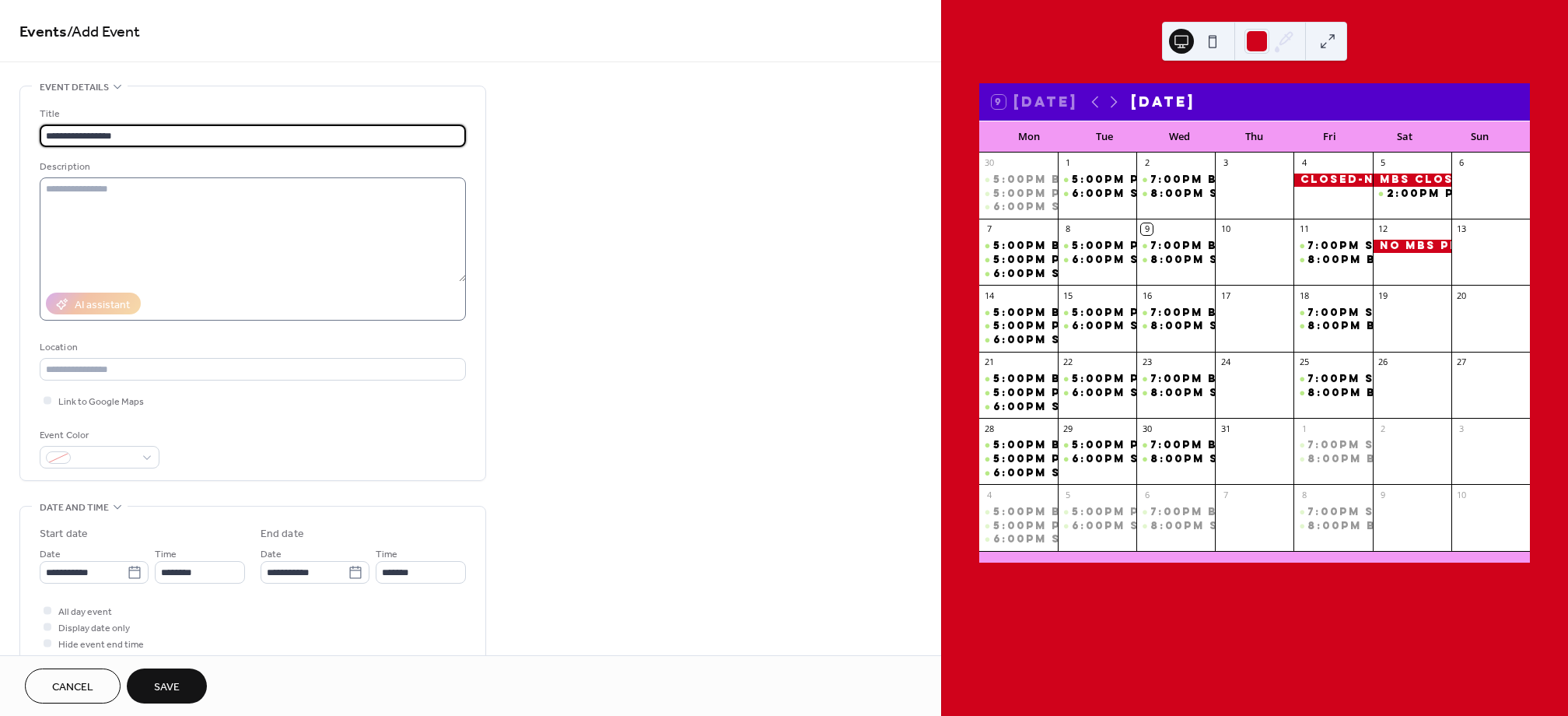 type on "**********" 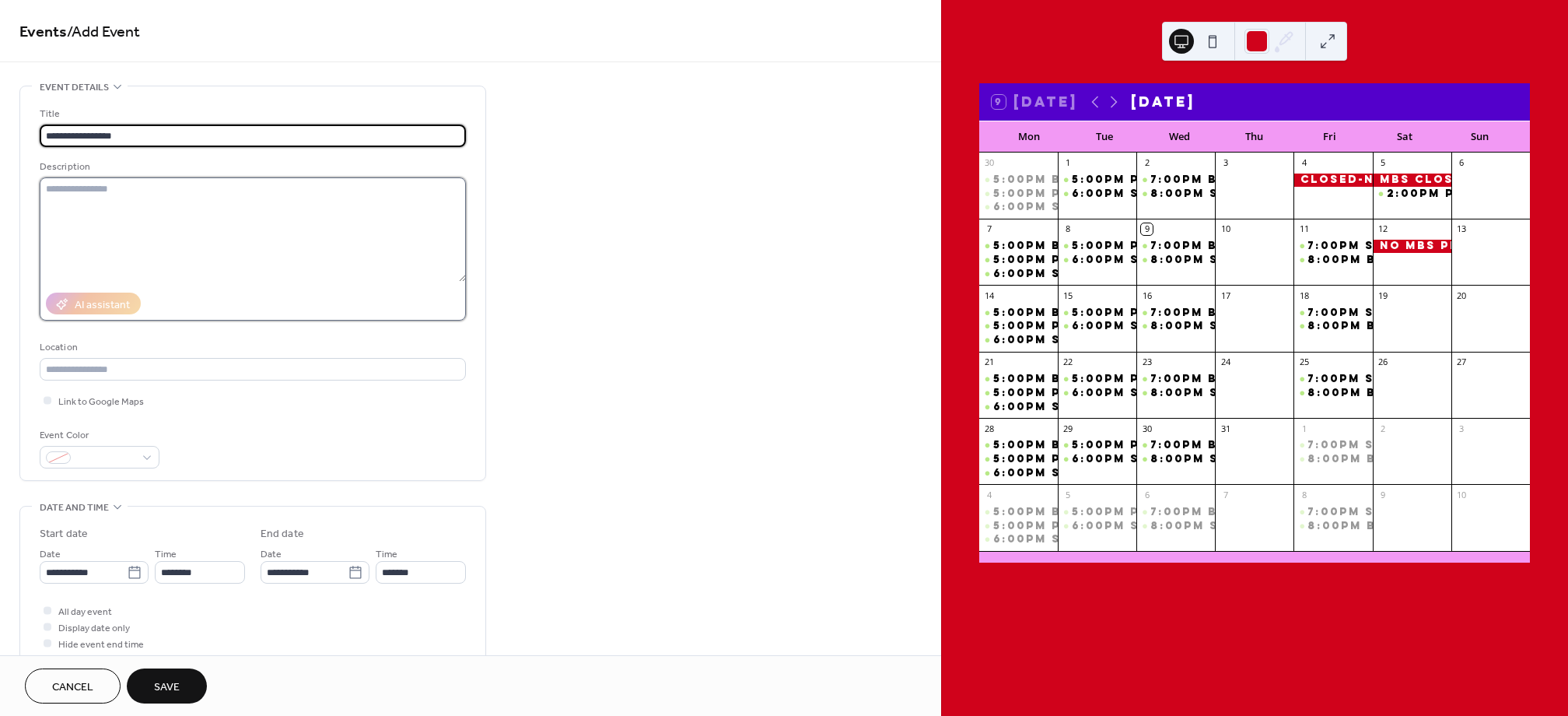 click at bounding box center (253, 230) 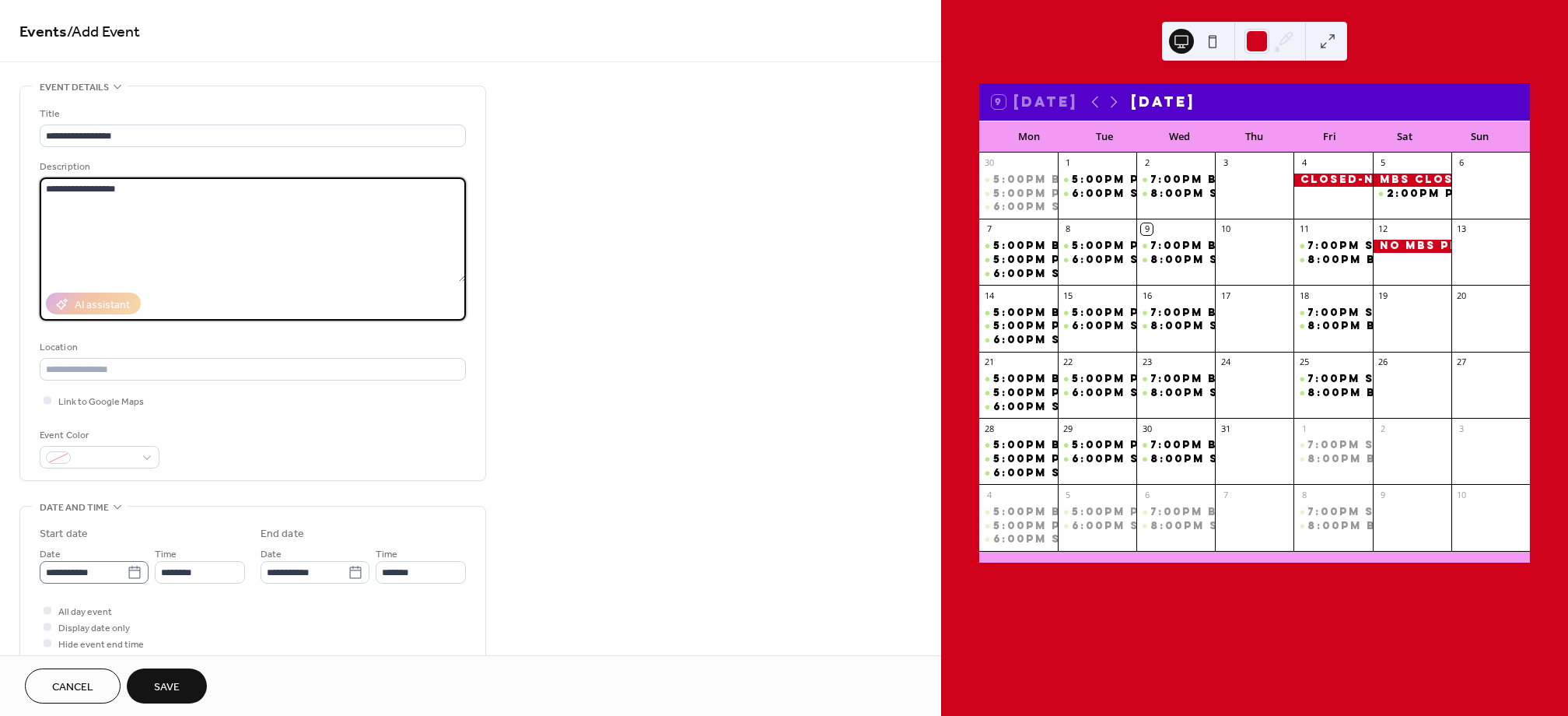 type on "**********" 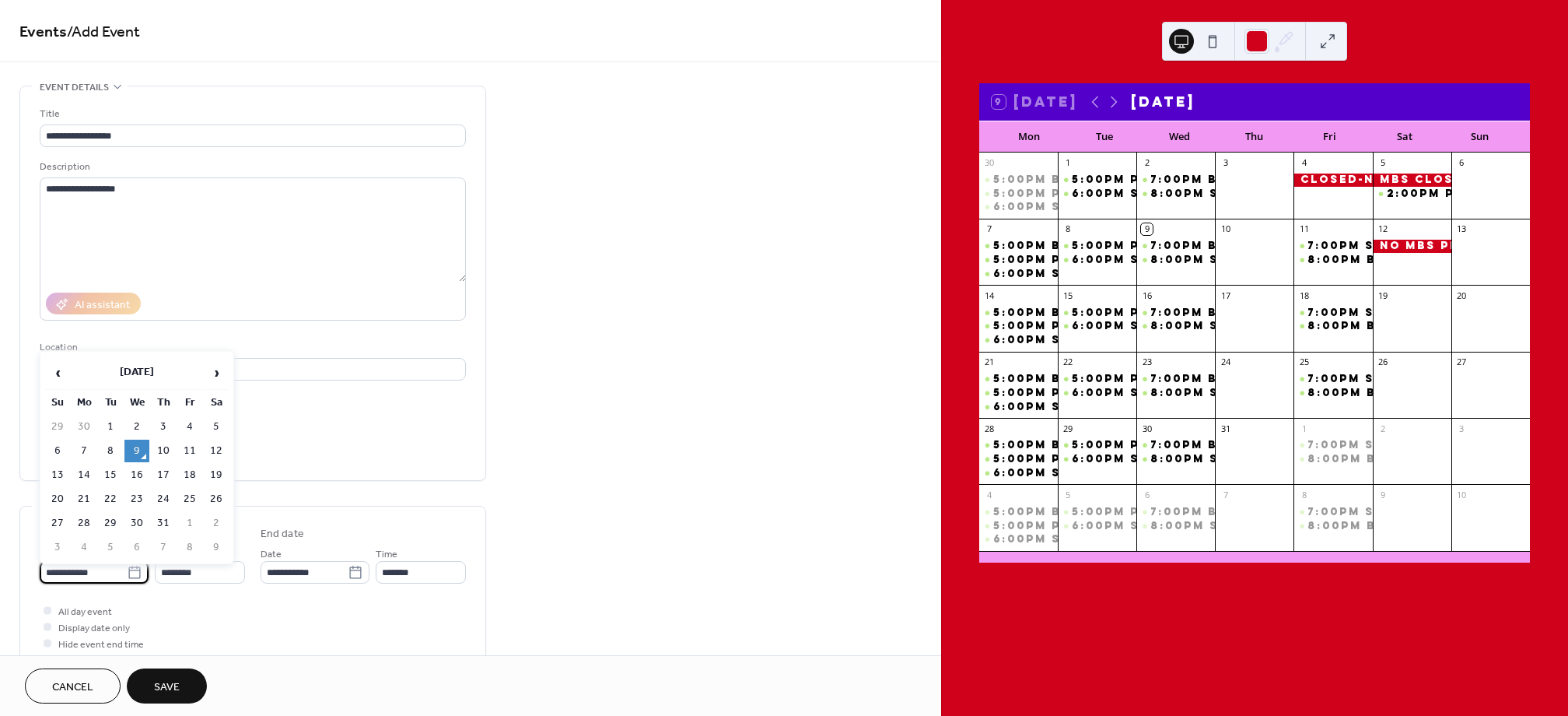 click on "**********" at bounding box center [83, 572] 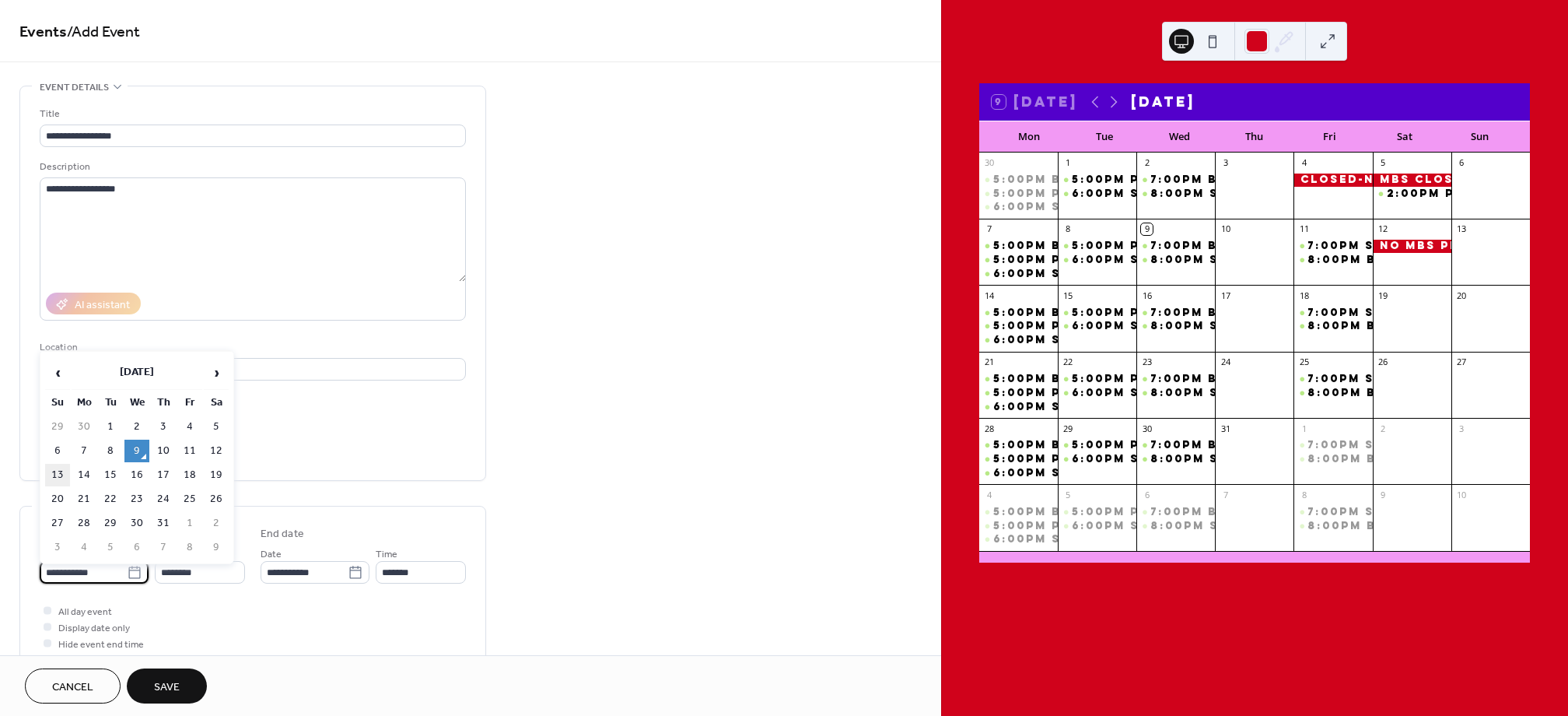 click on "13" at bounding box center (58, 475) 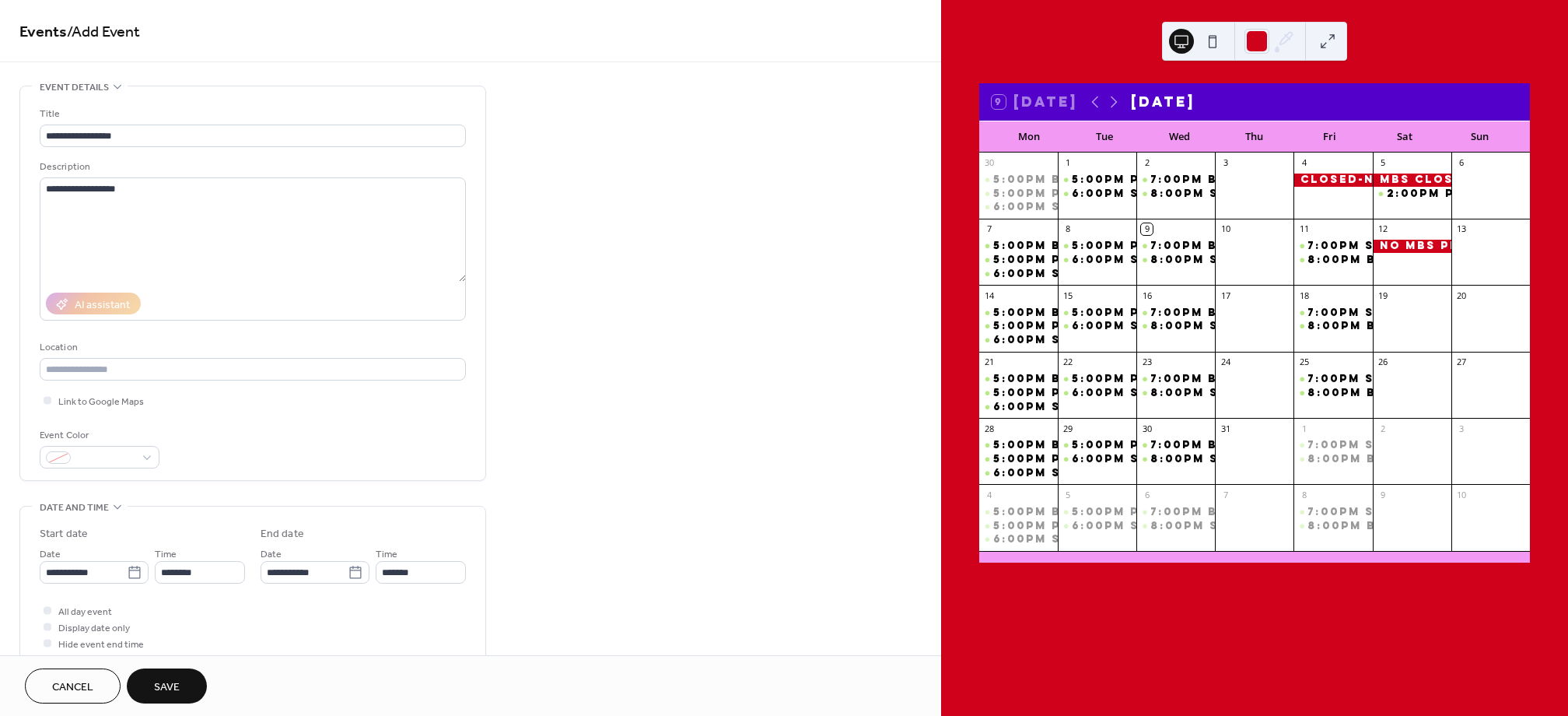 click on "**********" at bounding box center (253, 588) 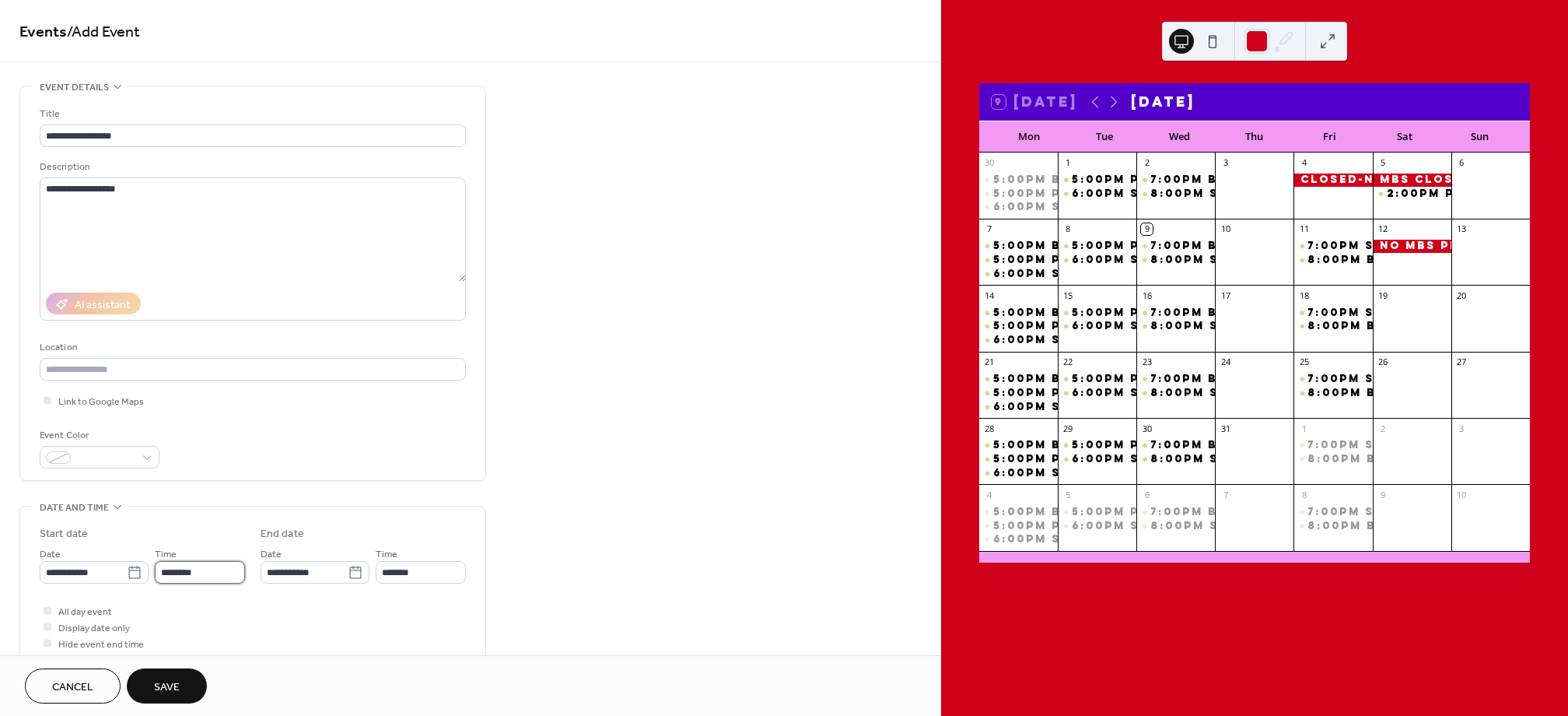 click on "********" at bounding box center [200, 572] 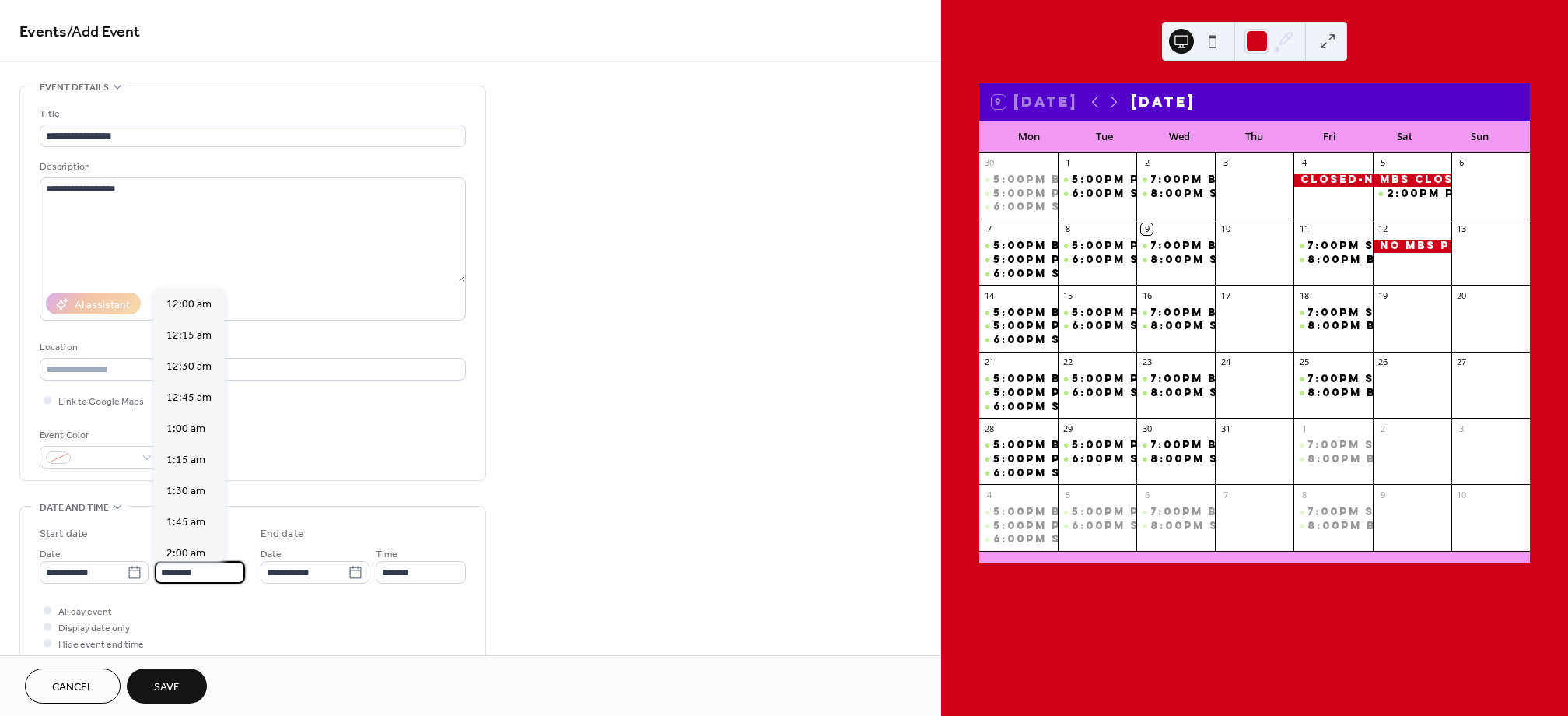 scroll, scrollTop: 1513, scrollLeft: 0, axis: vertical 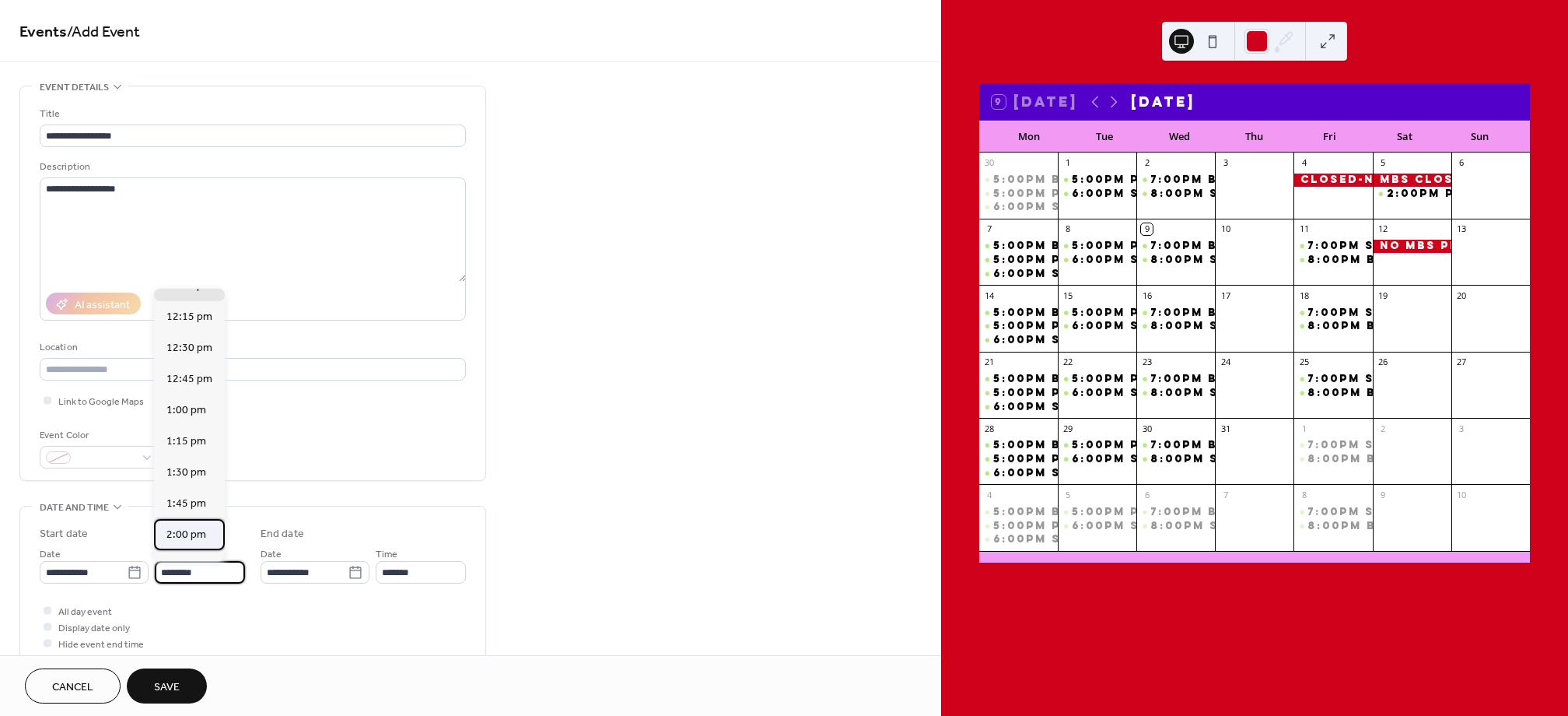 click on "2:00 pm" at bounding box center [186, 535] 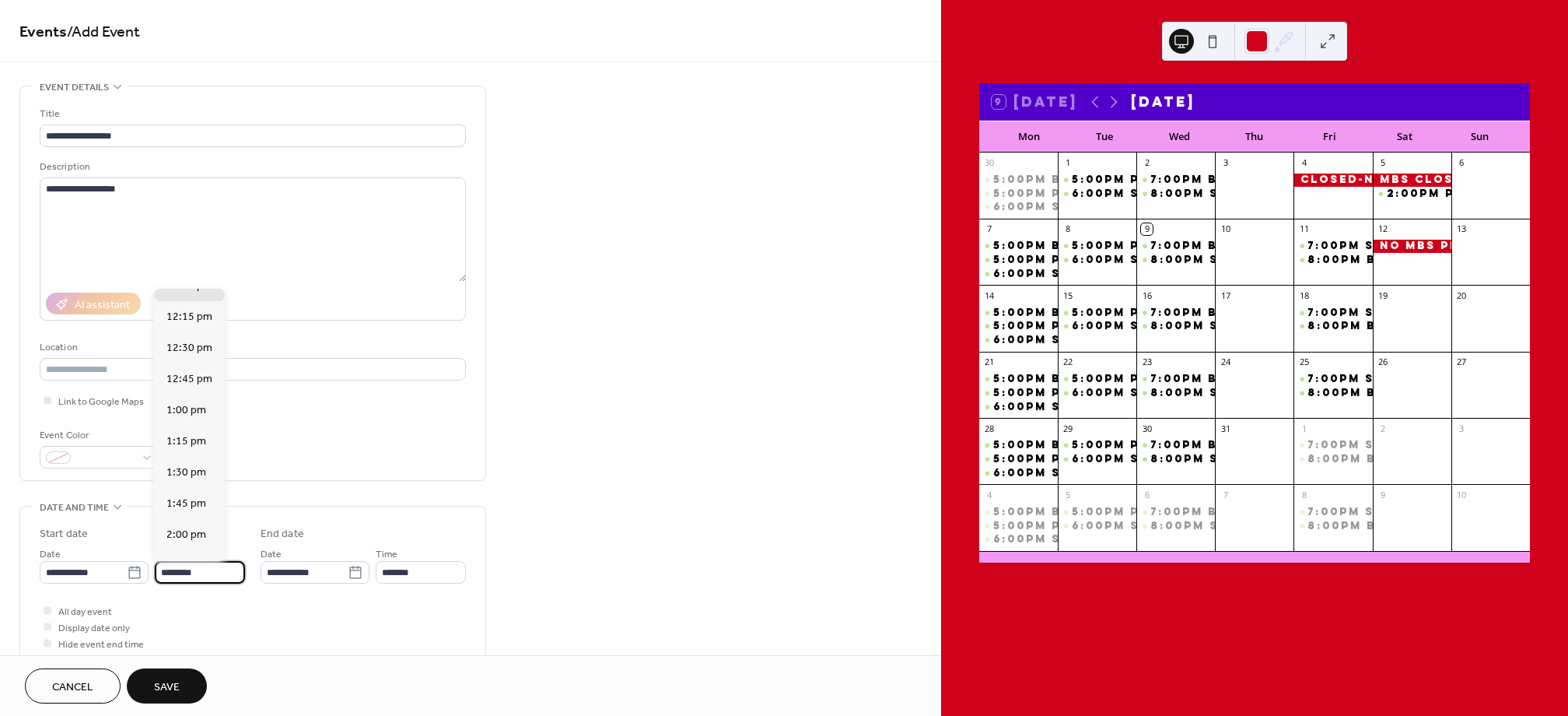 type on "*******" 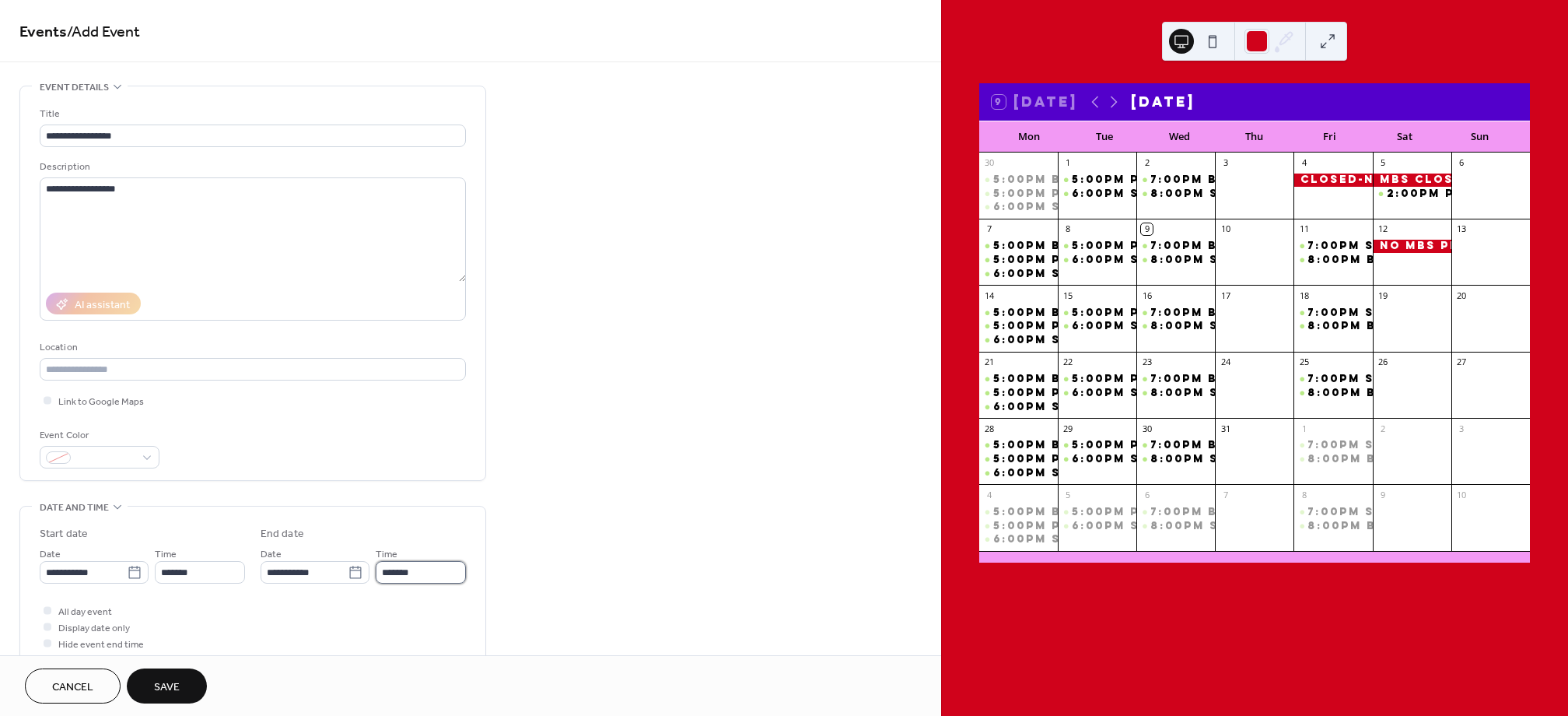 click on "*******" at bounding box center [421, 572] 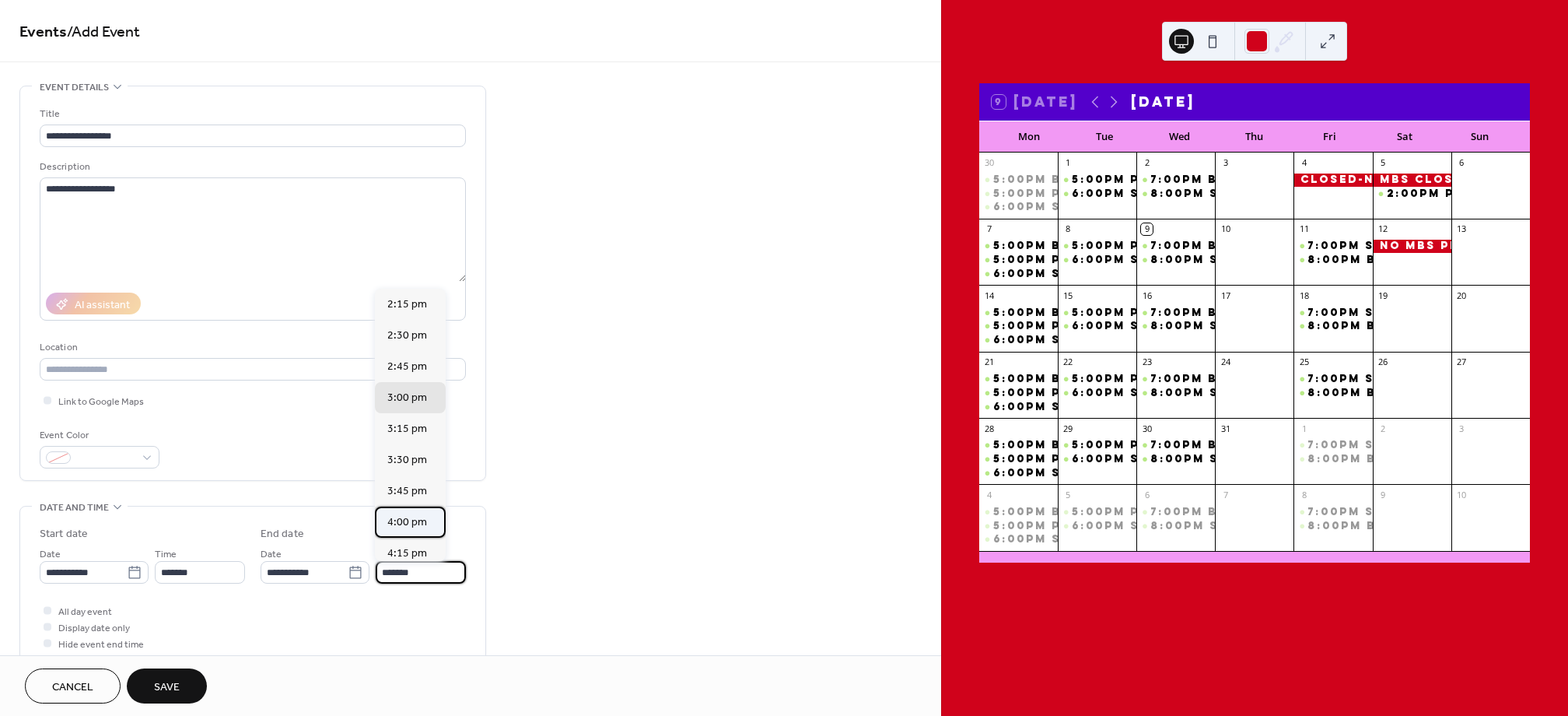 click on "4:00 pm" at bounding box center [407, 522] 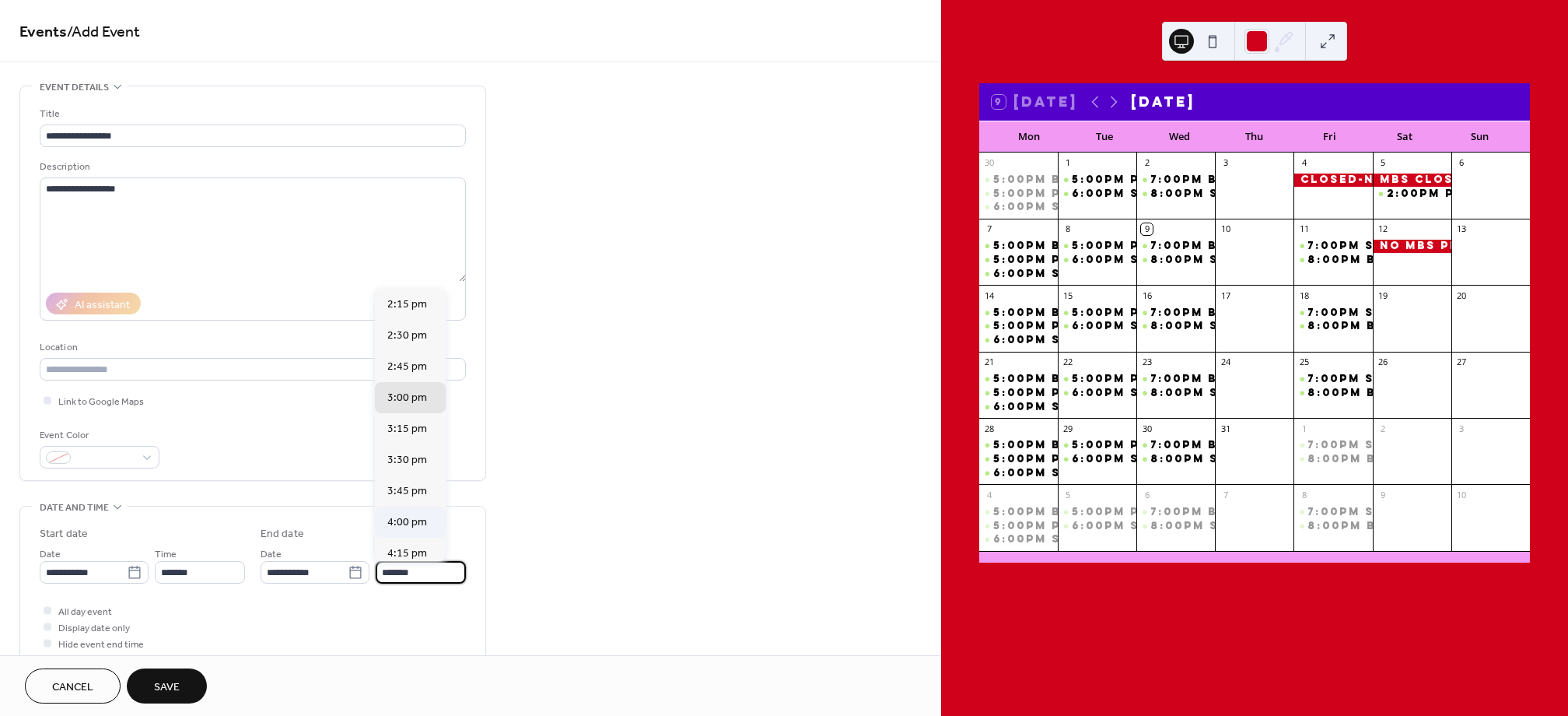 type on "*******" 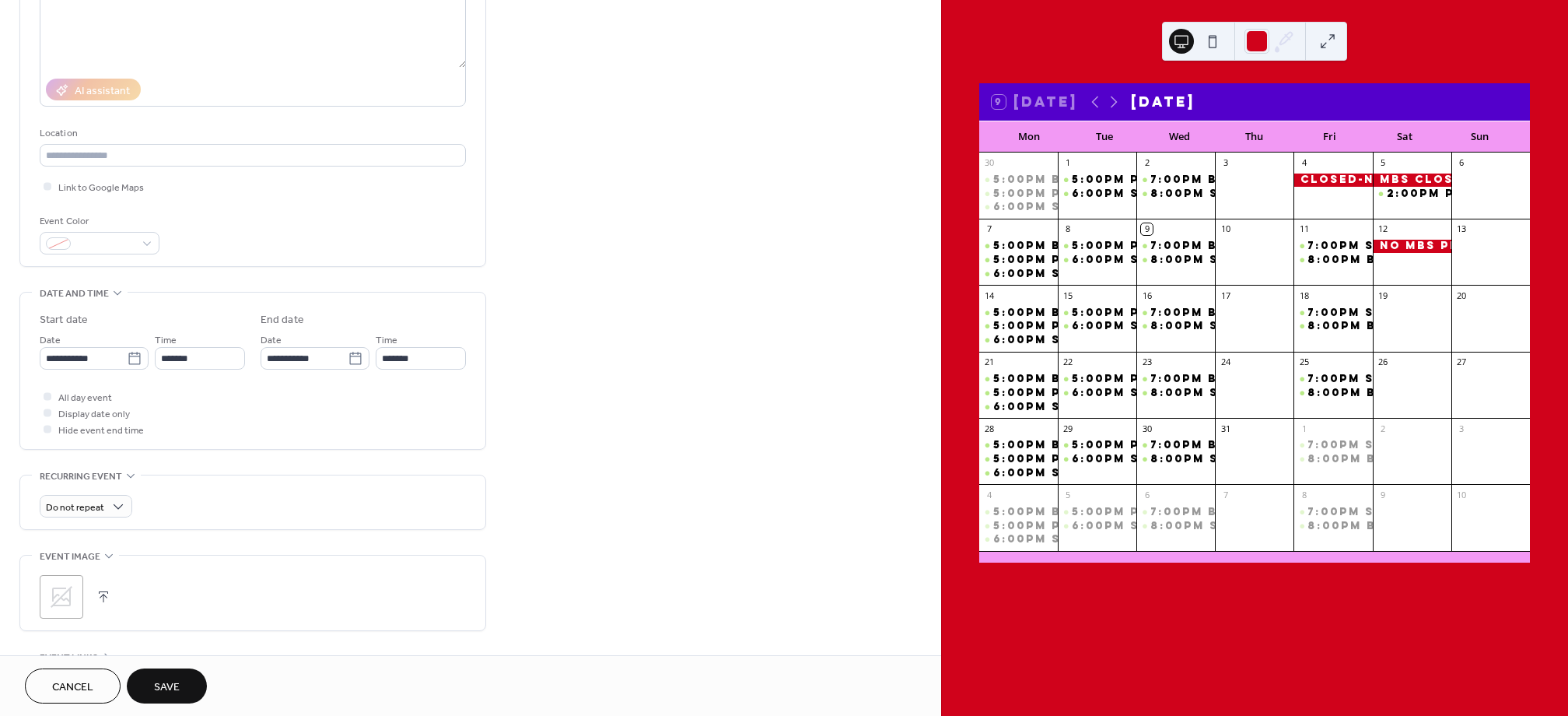 scroll, scrollTop: 230, scrollLeft: 0, axis: vertical 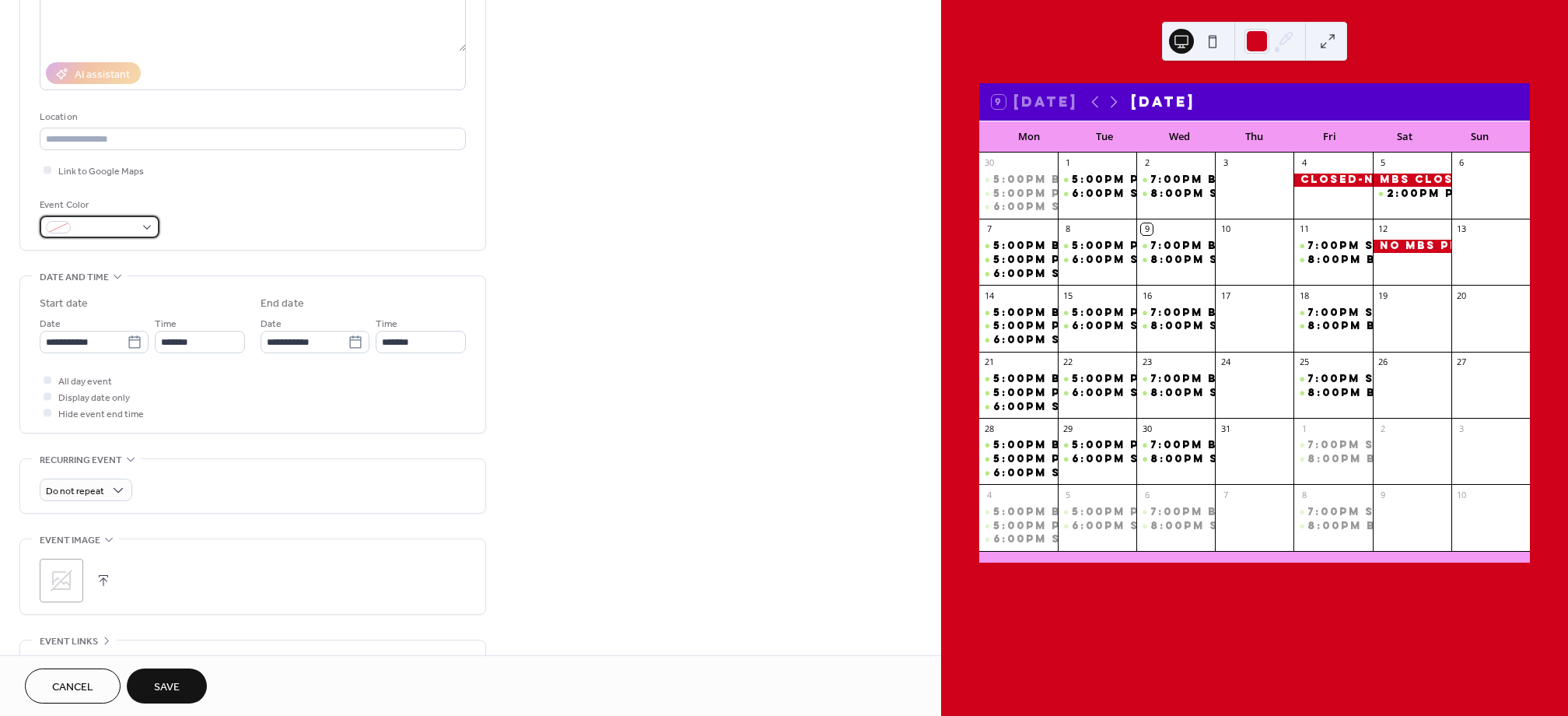 click at bounding box center [106, 228] 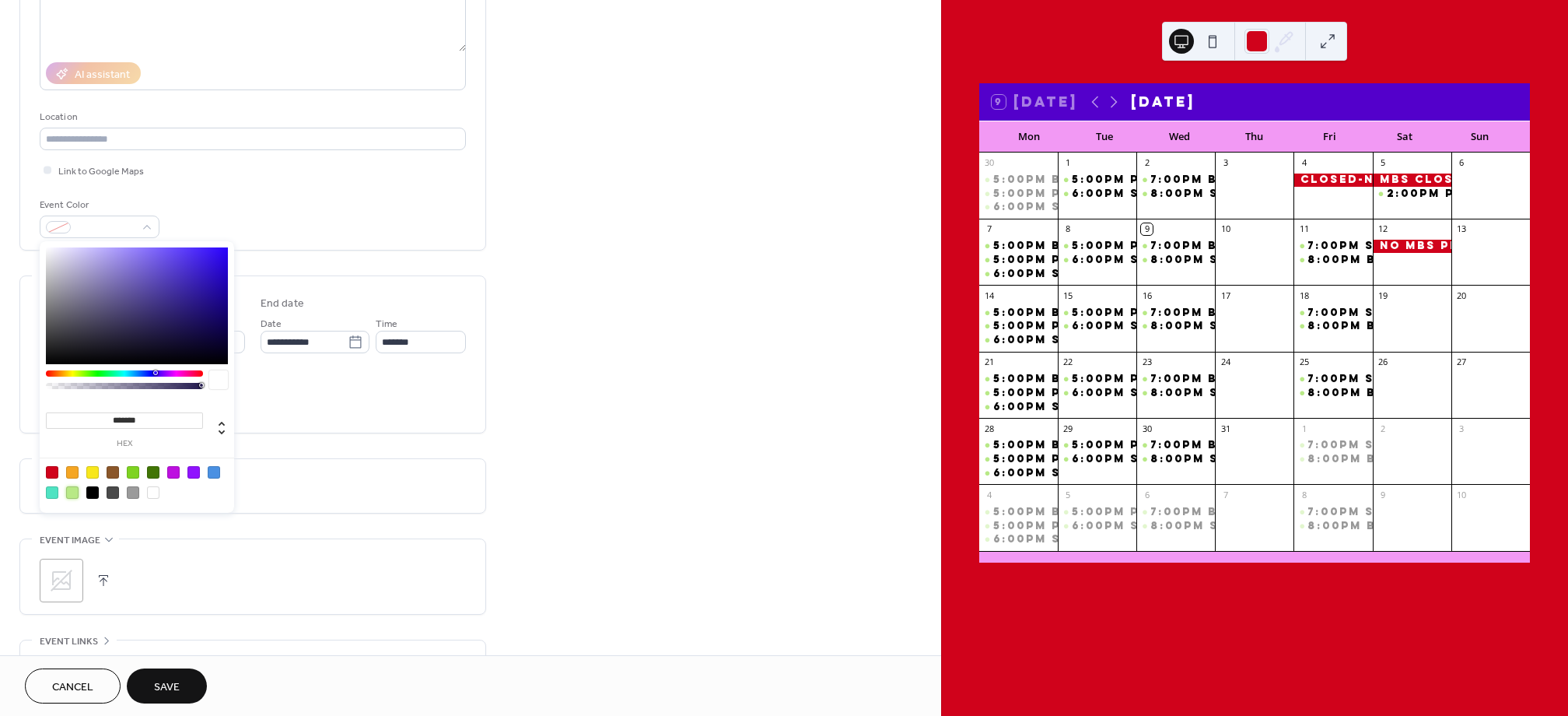 click at bounding box center [72, 493] 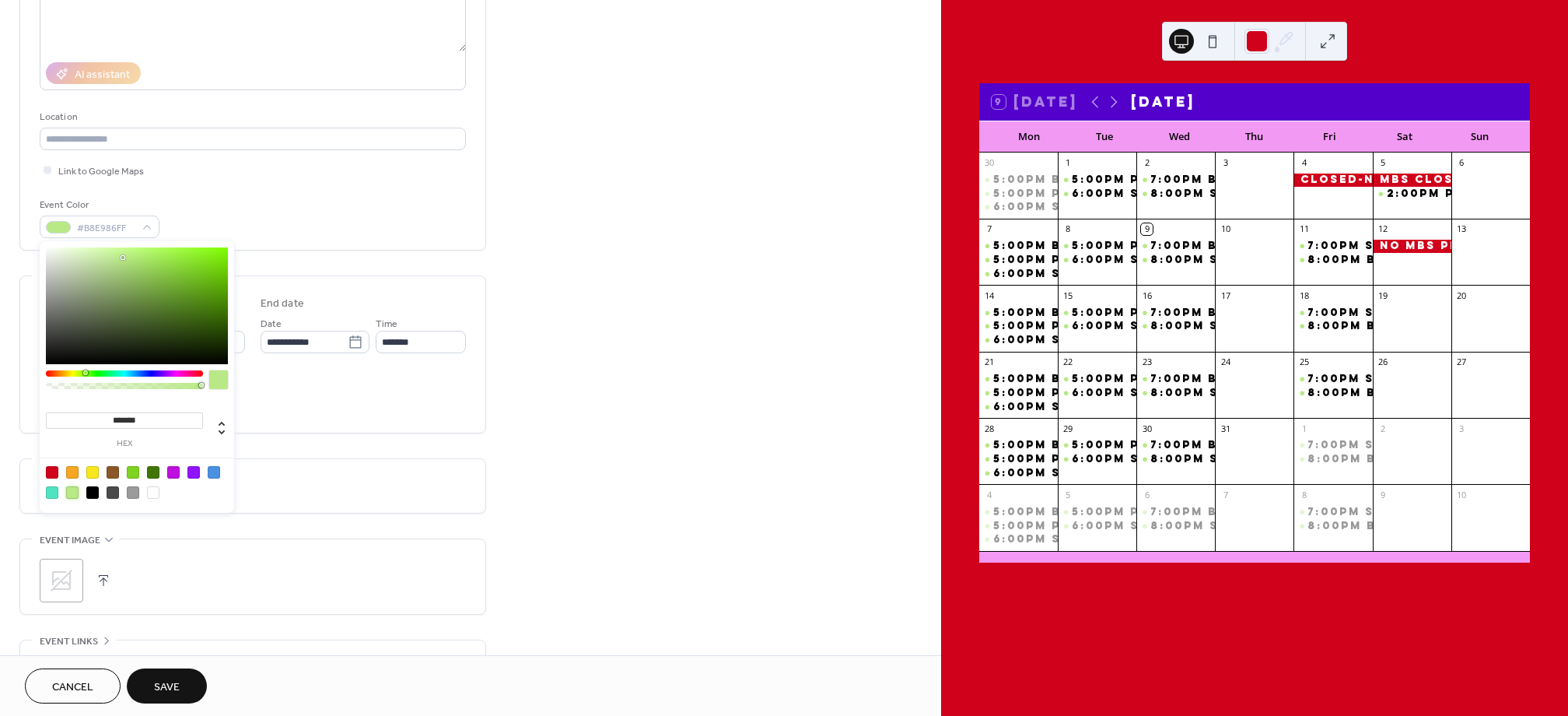 click on "**********" at bounding box center [471, 329] 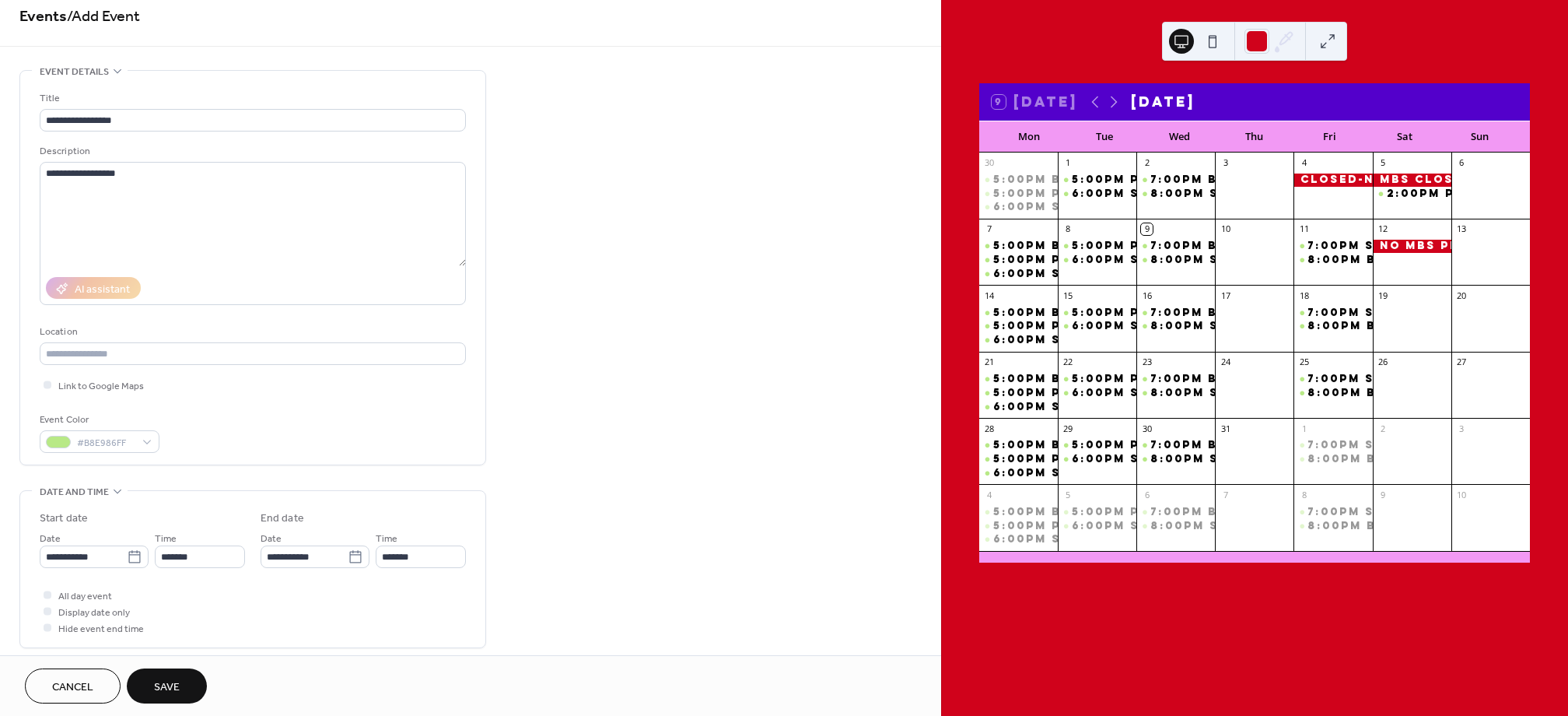scroll, scrollTop: 0, scrollLeft: 0, axis: both 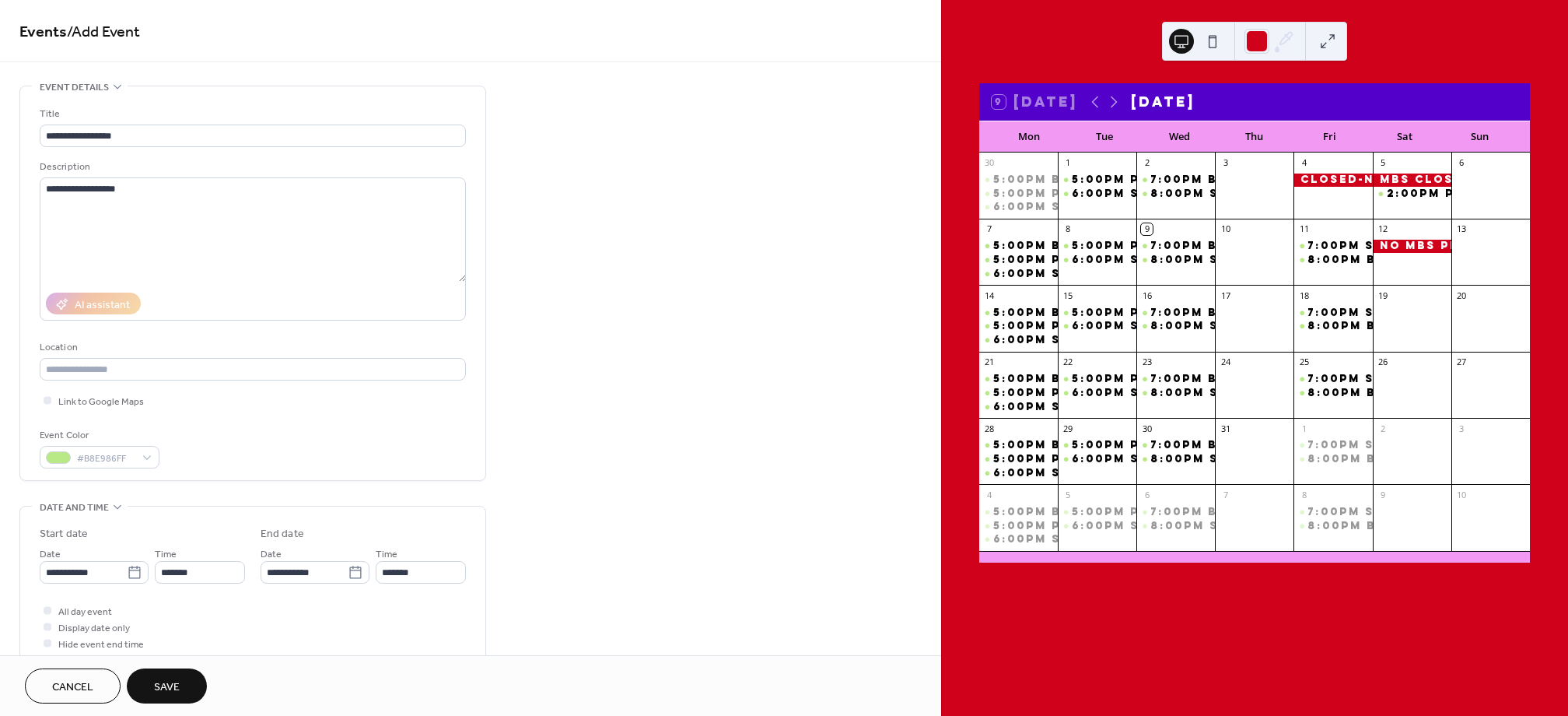 click on "**********" at bounding box center [253, 287] 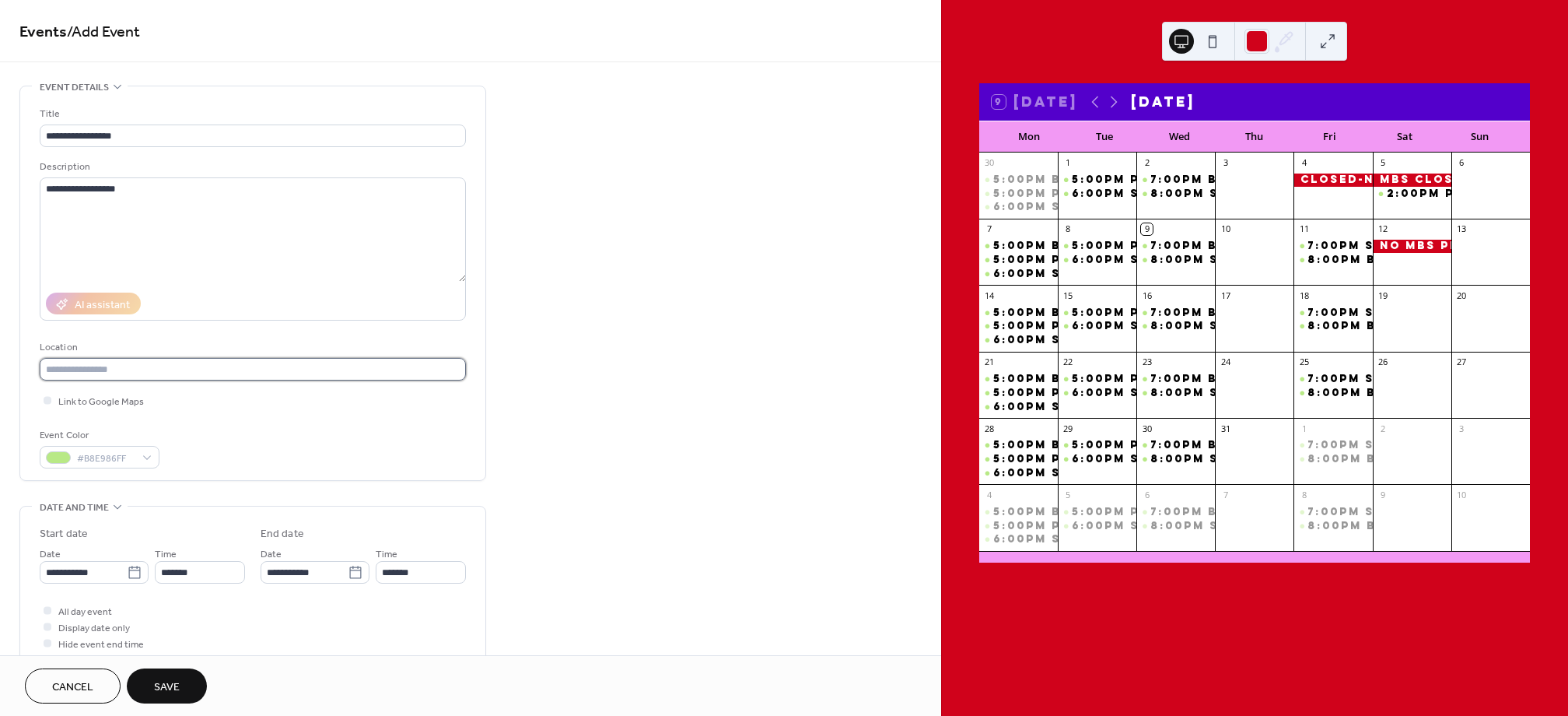 click at bounding box center [253, 369] 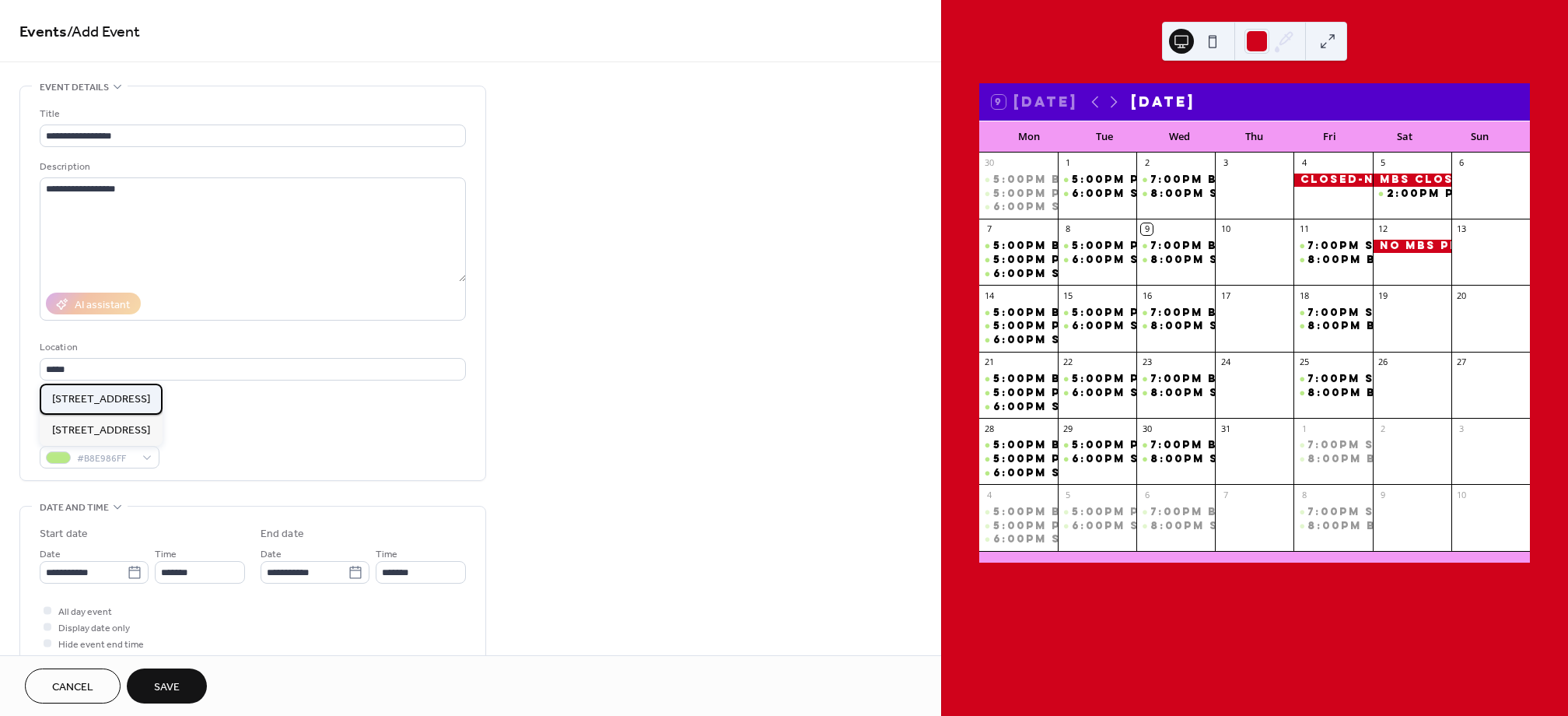 click on "[STREET_ADDRESS]" at bounding box center (101, 399) 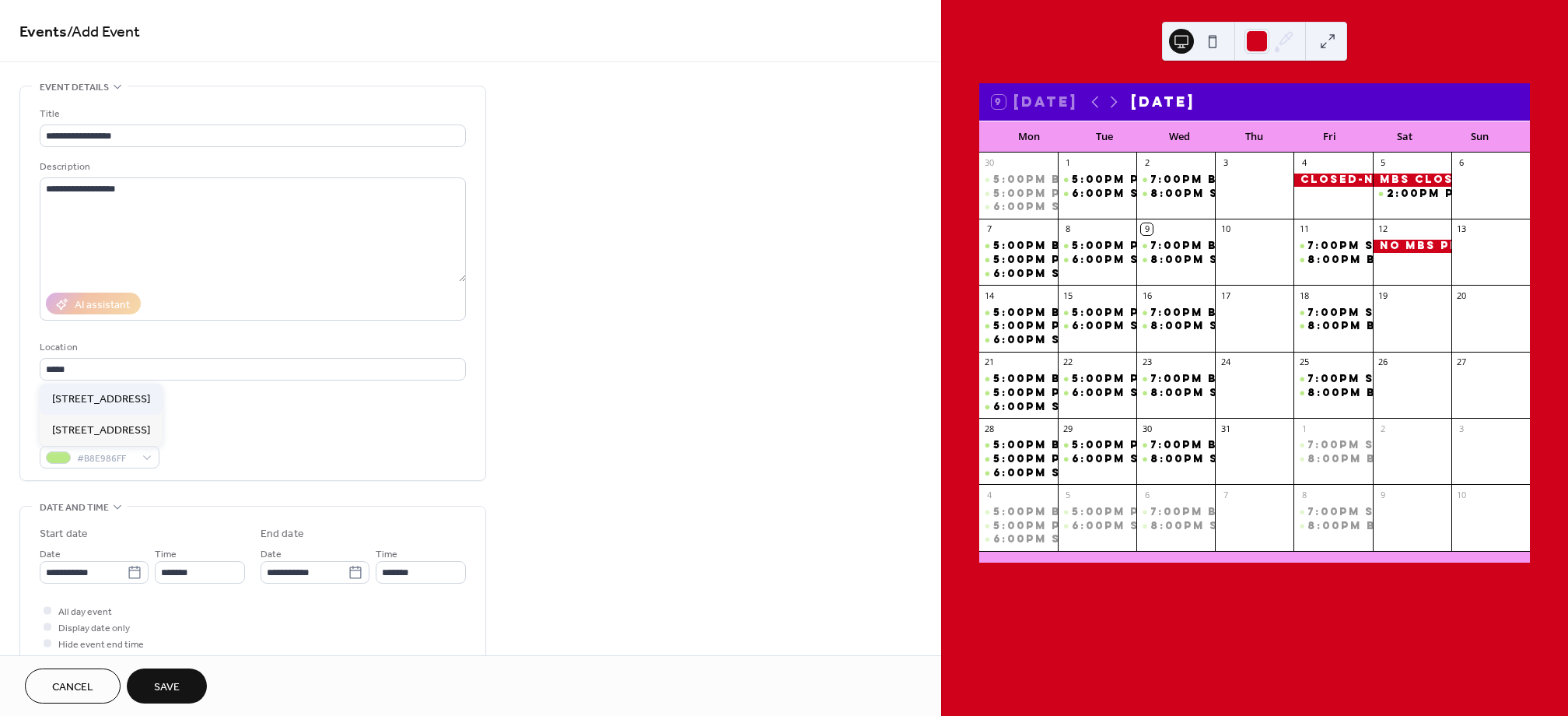 type on "**********" 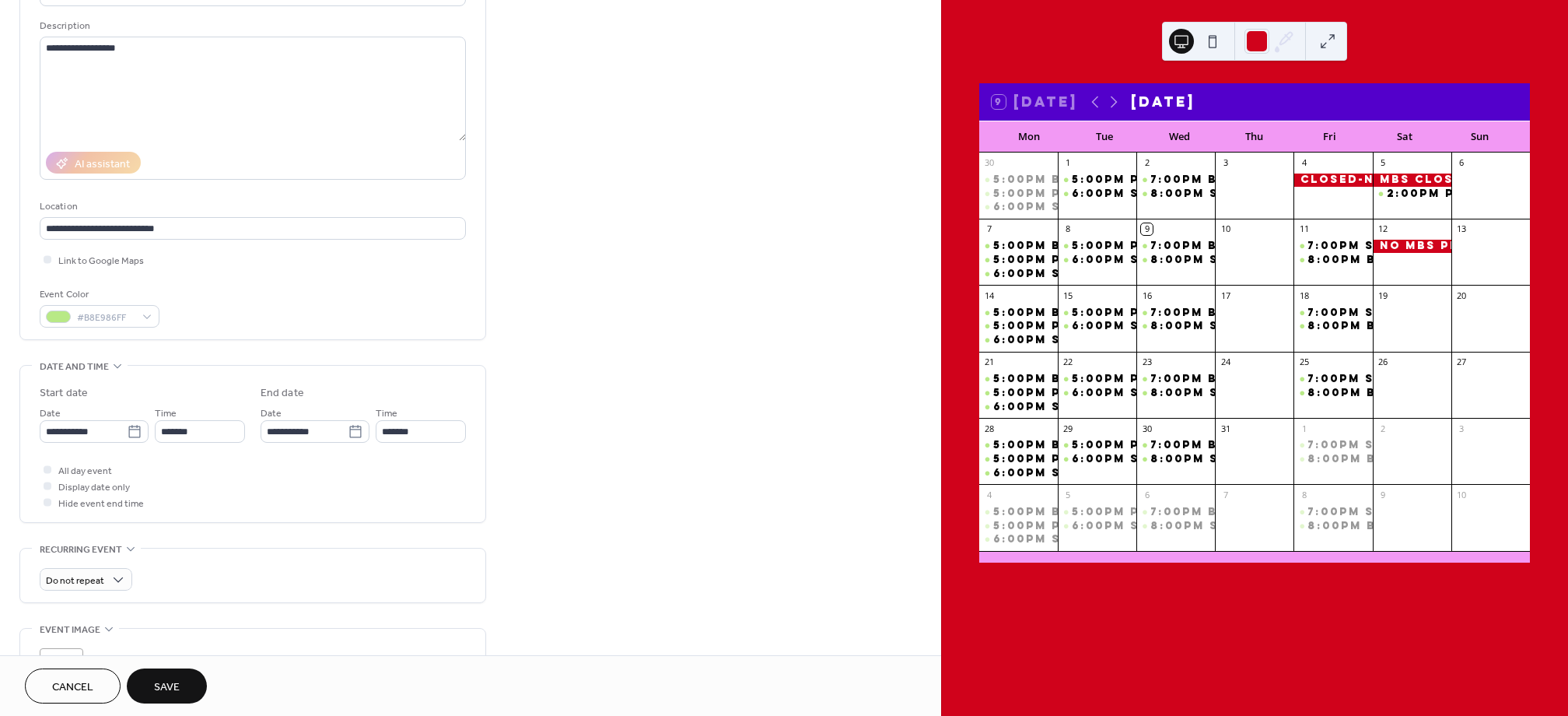 scroll, scrollTop: 139, scrollLeft: 0, axis: vertical 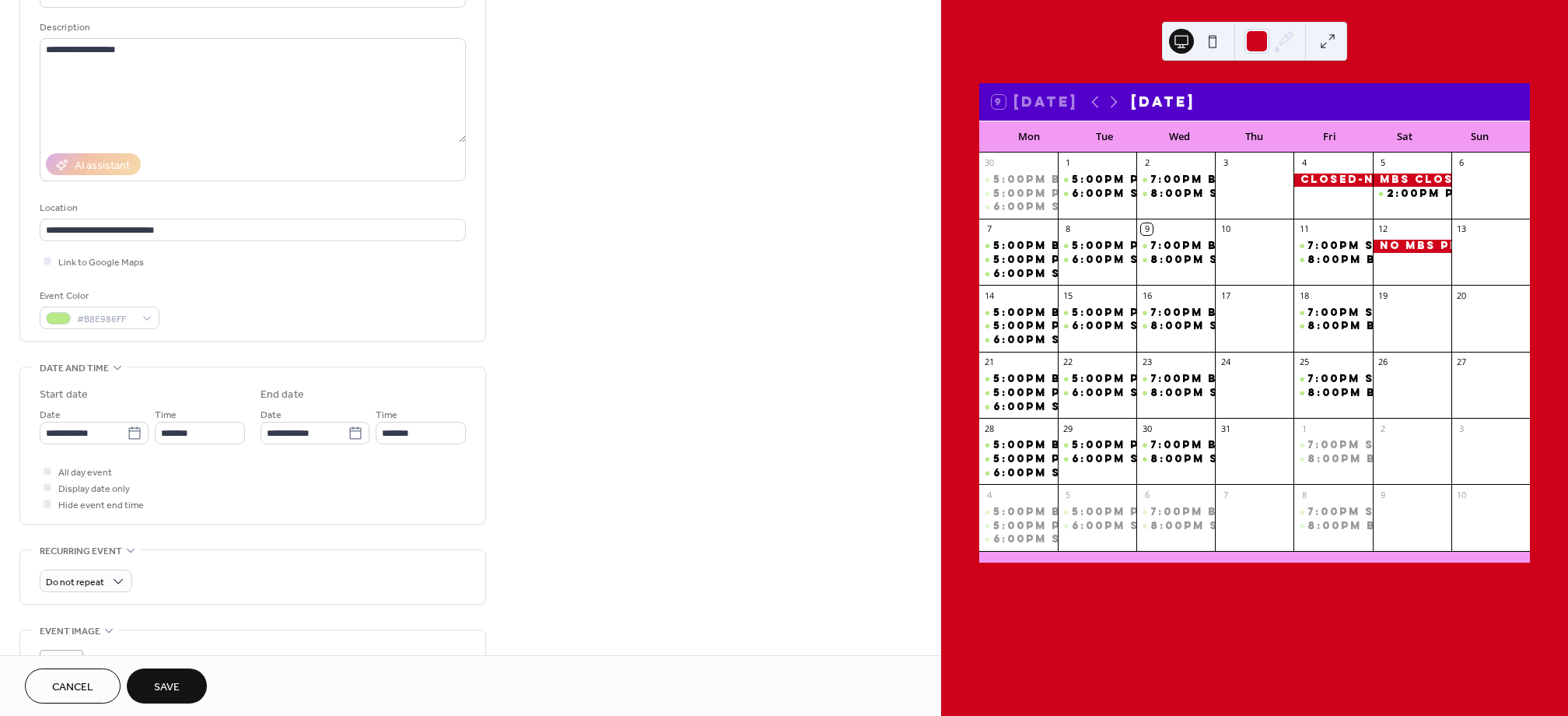 click on "Save" at bounding box center (166, 687) 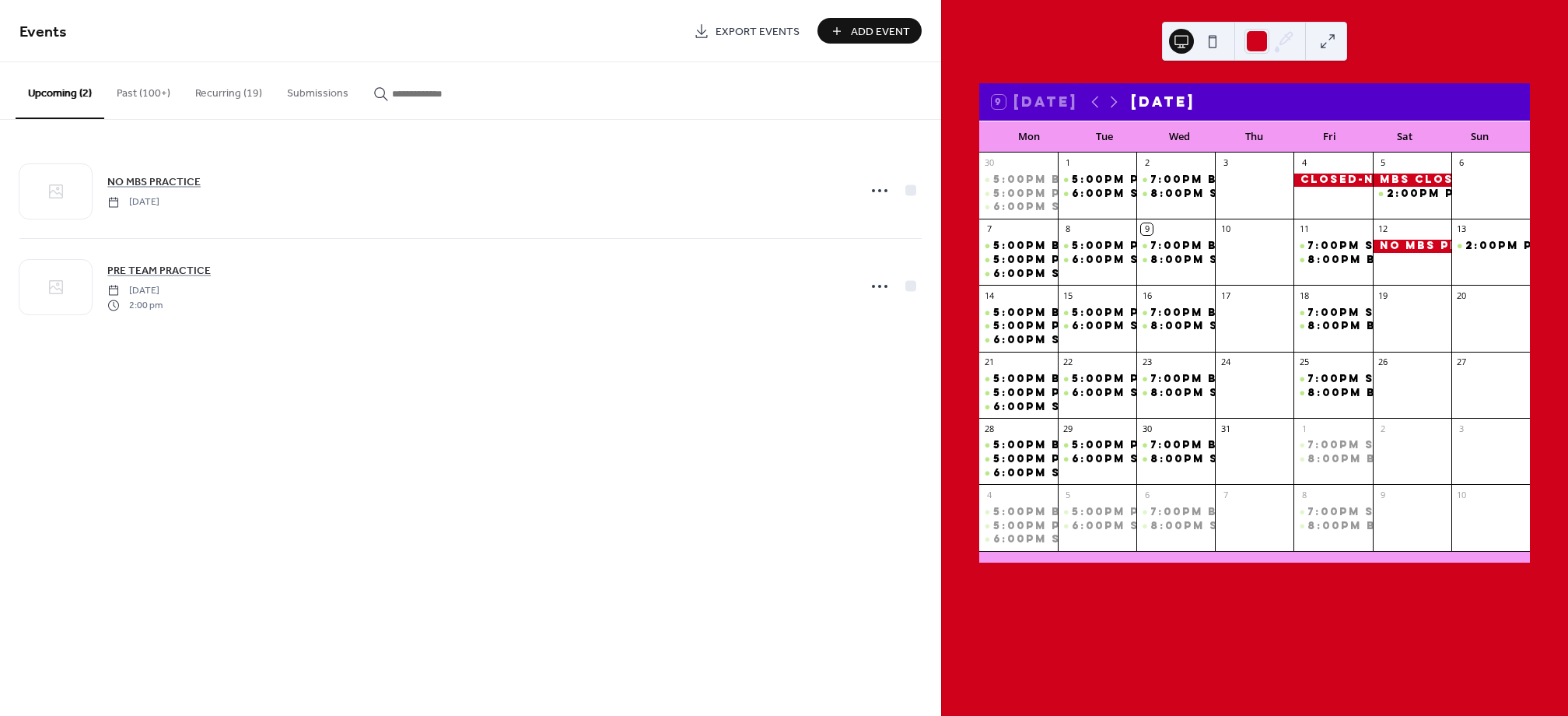 click on "Add Event" at bounding box center (880, 32) 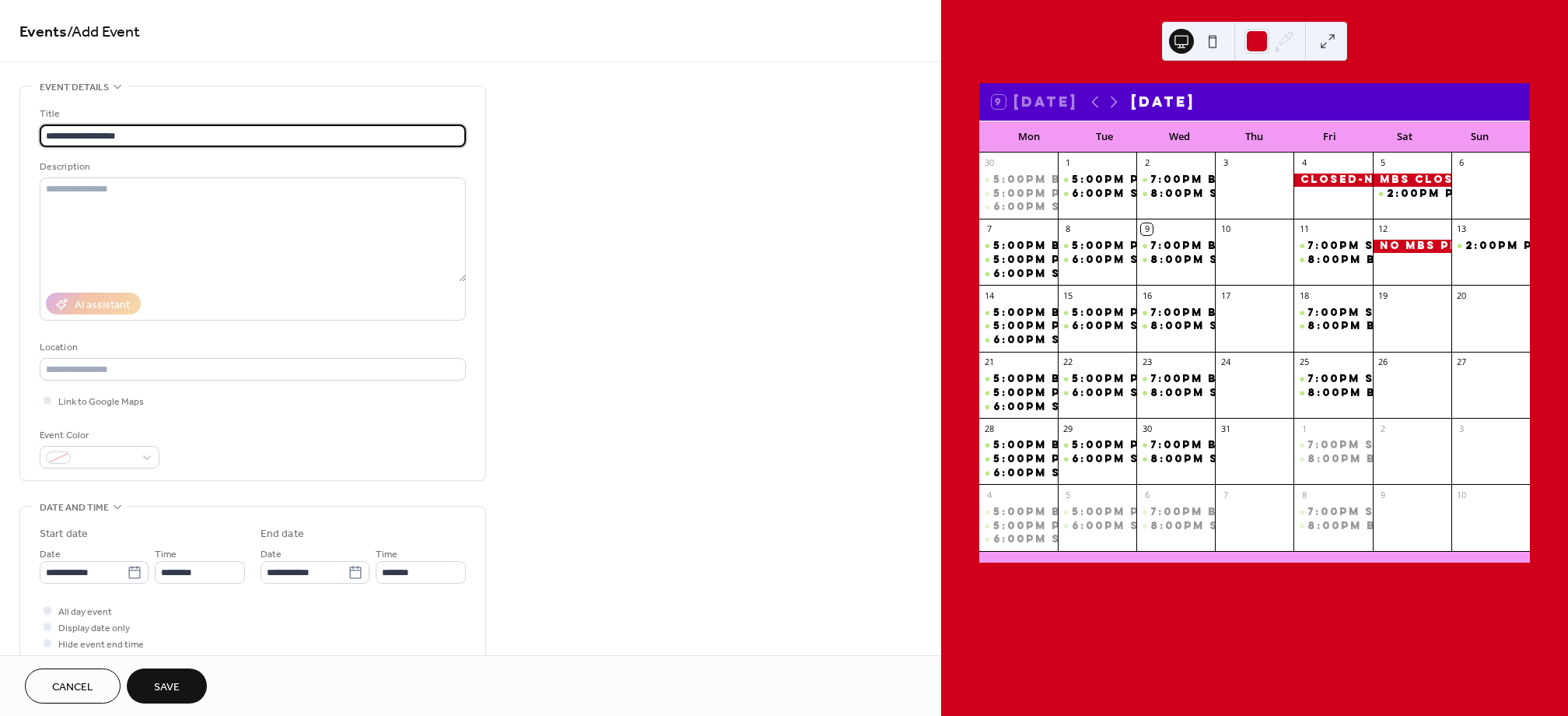 type on "**********" 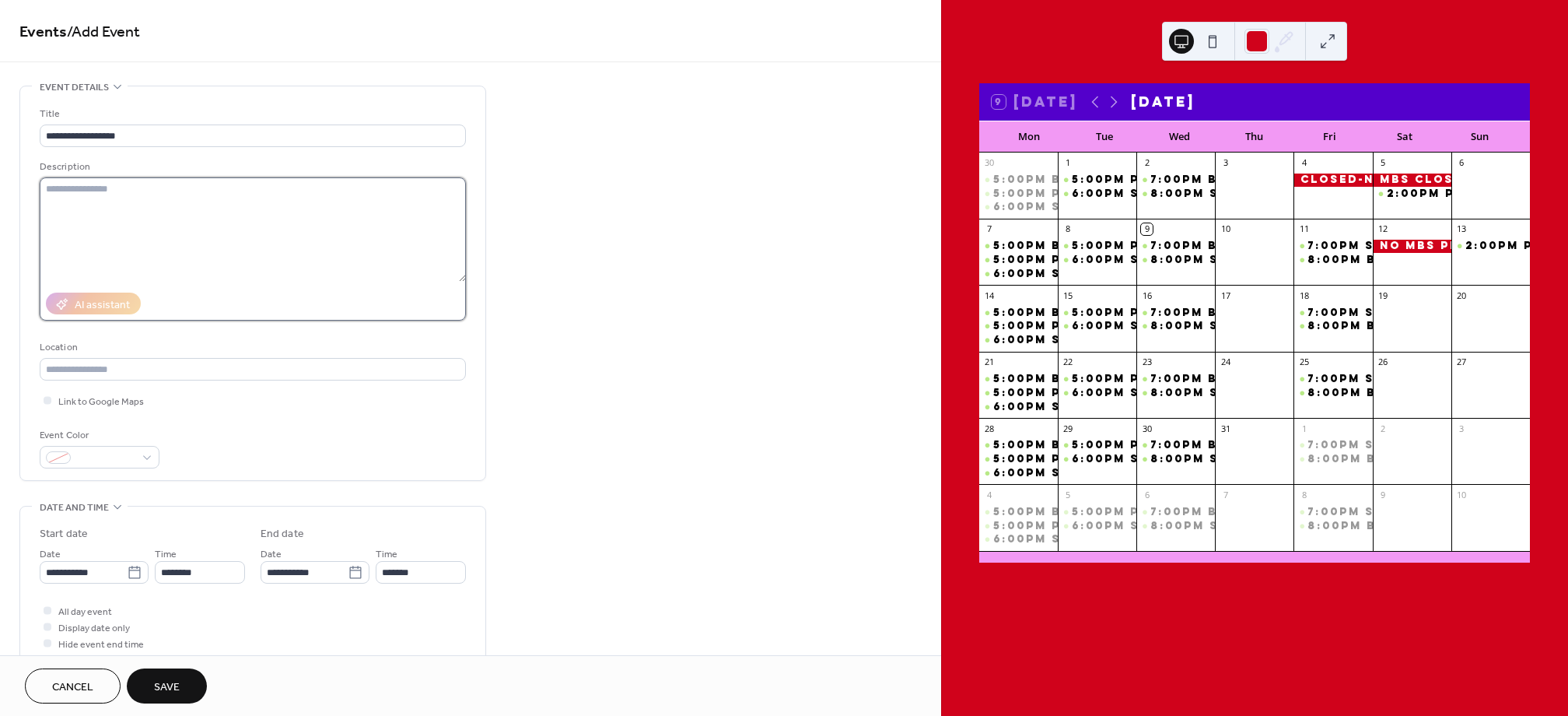 click at bounding box center (253, 230) 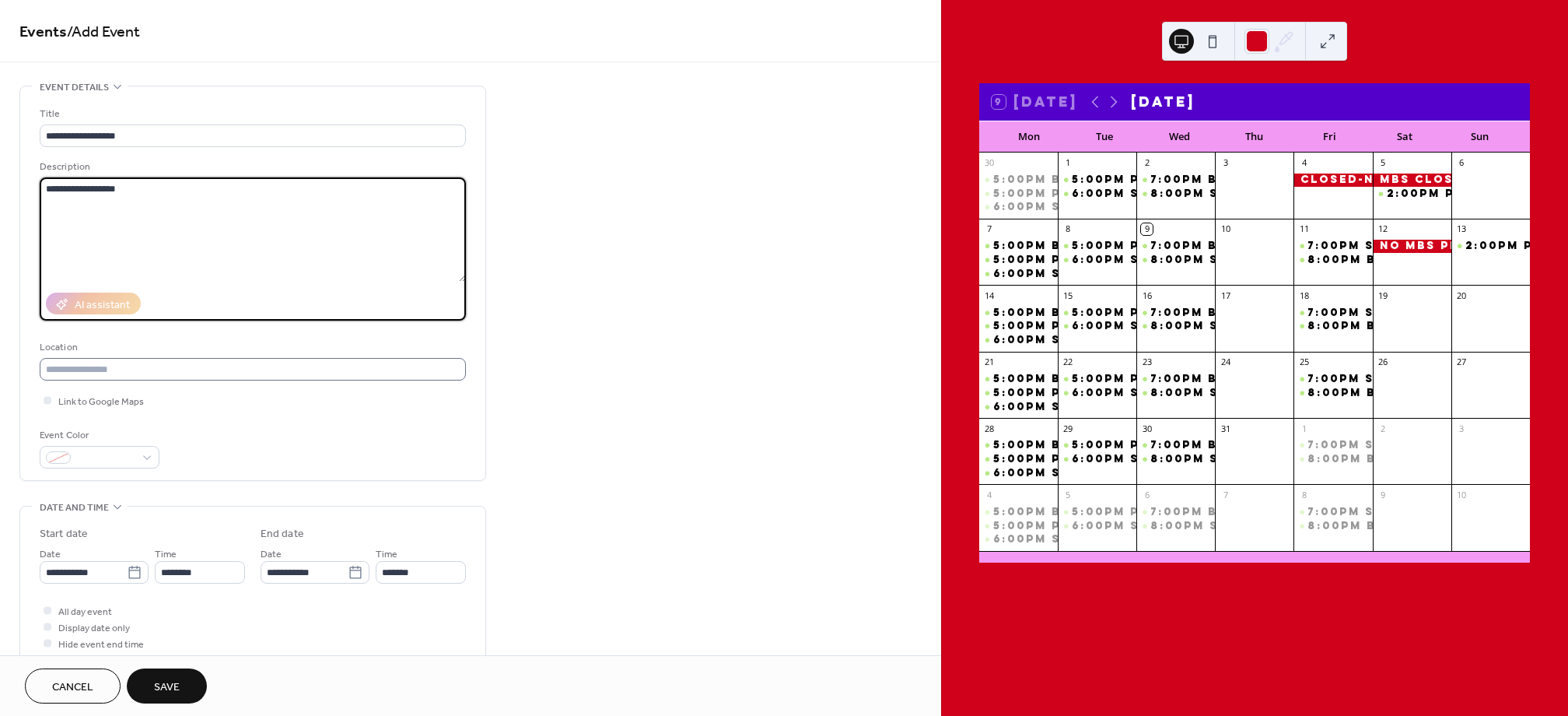 type on "**********" 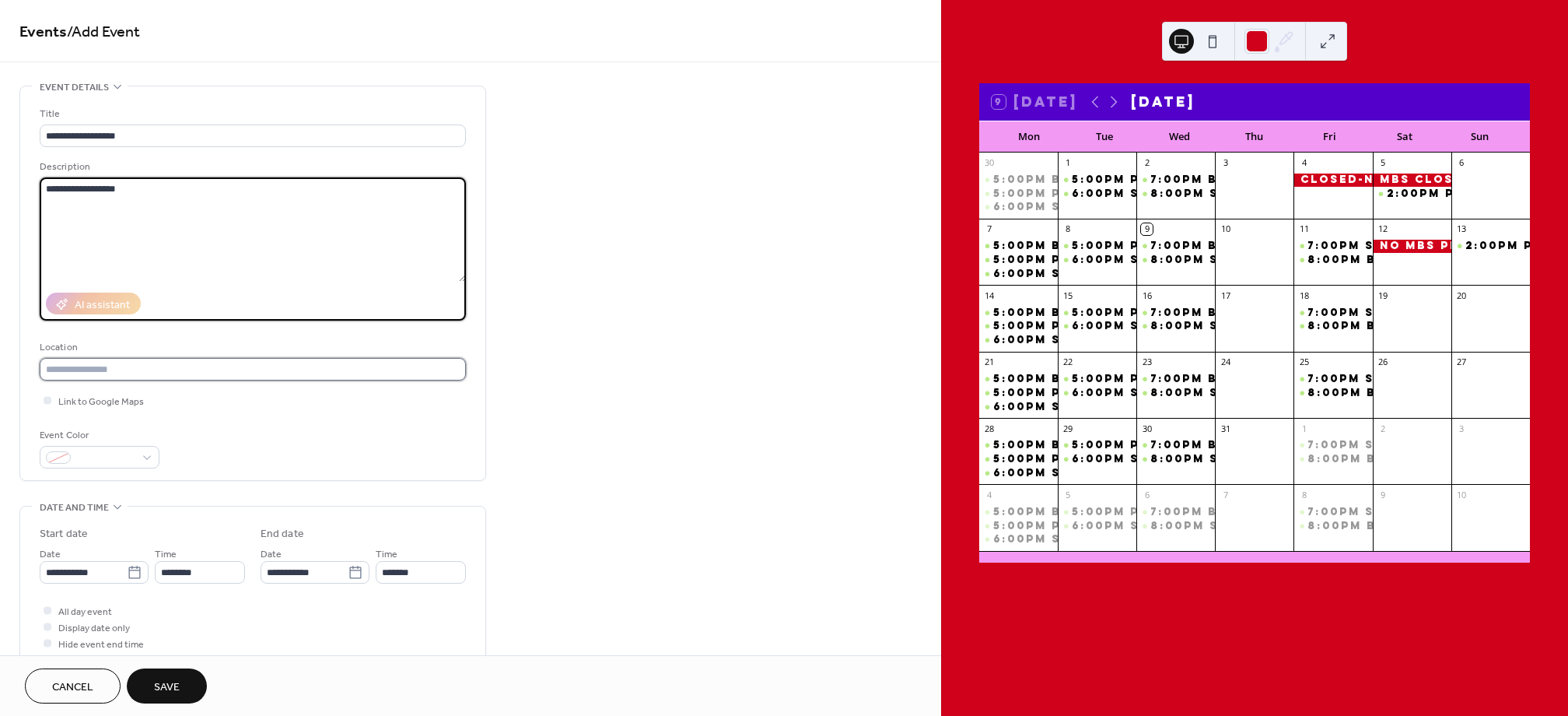 click at bounding box center [253, 369] 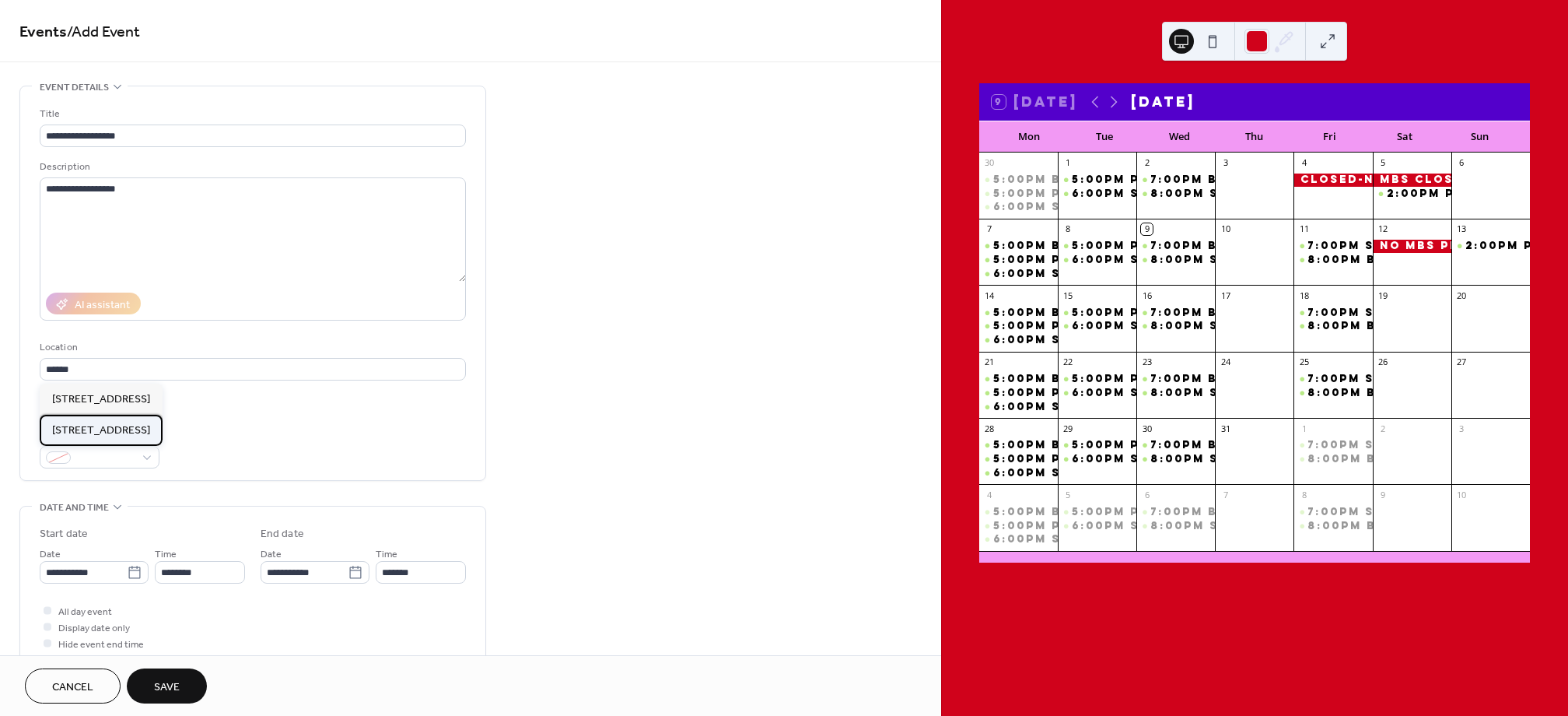 click on "[STREET_ADDRESS]" at bounding box center (101, 430) 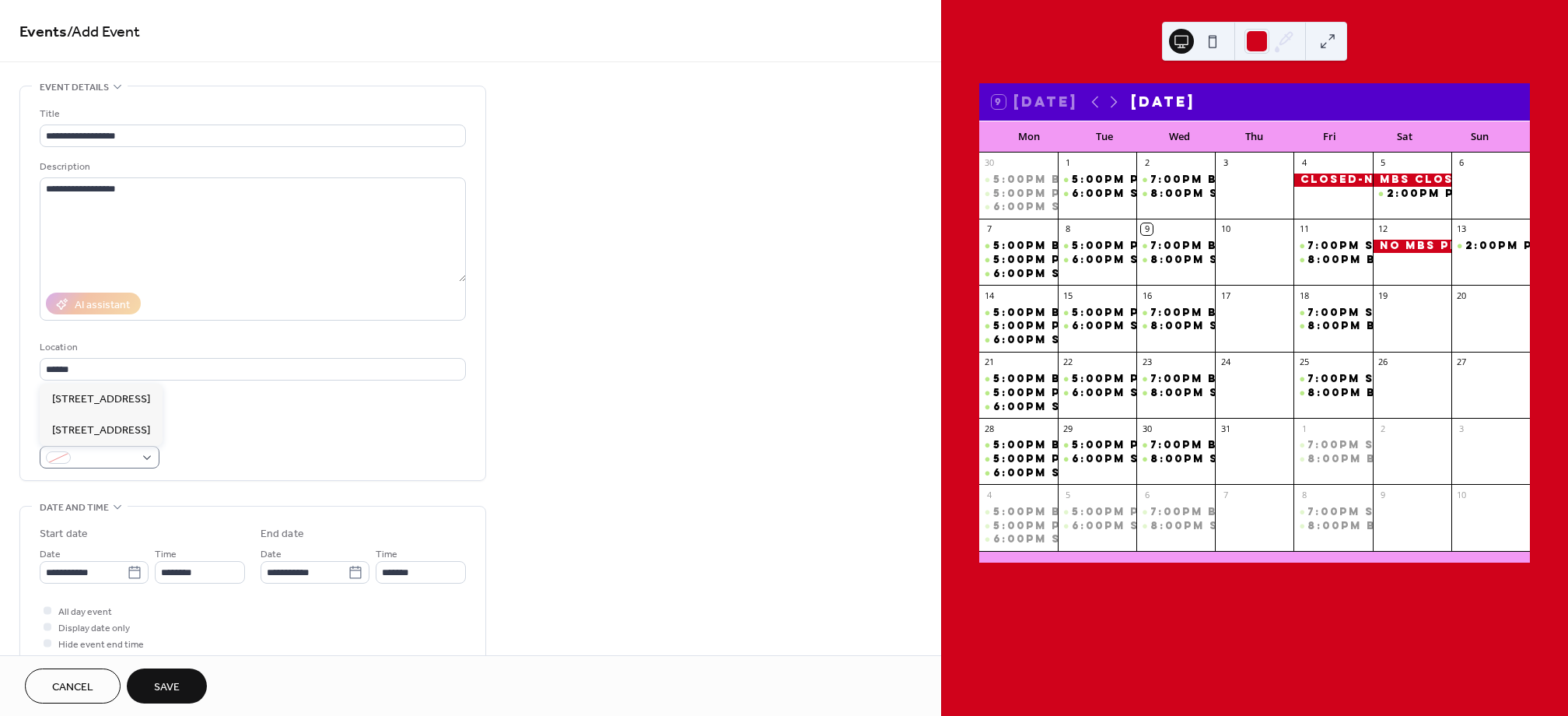 type on "**********" 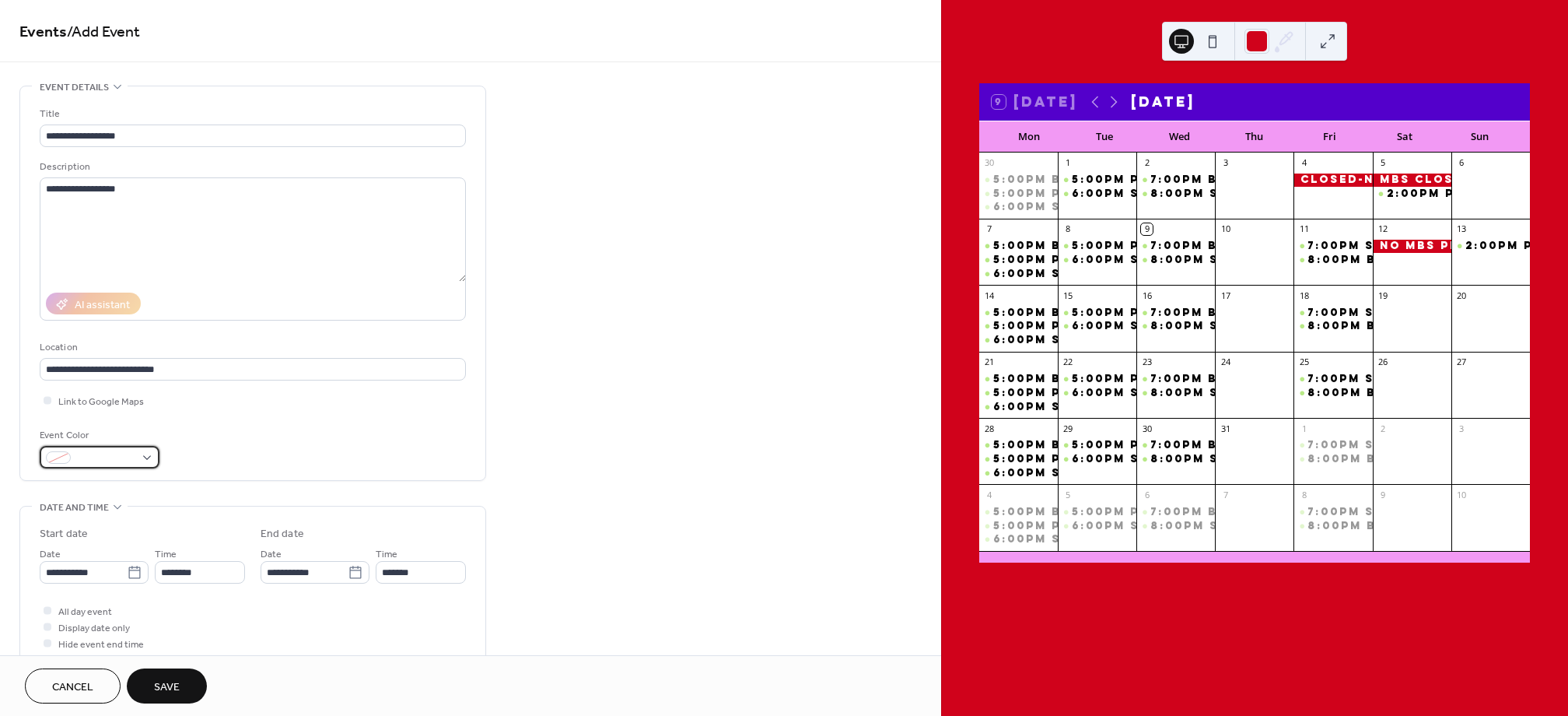 click at bounding box center [106, 458] 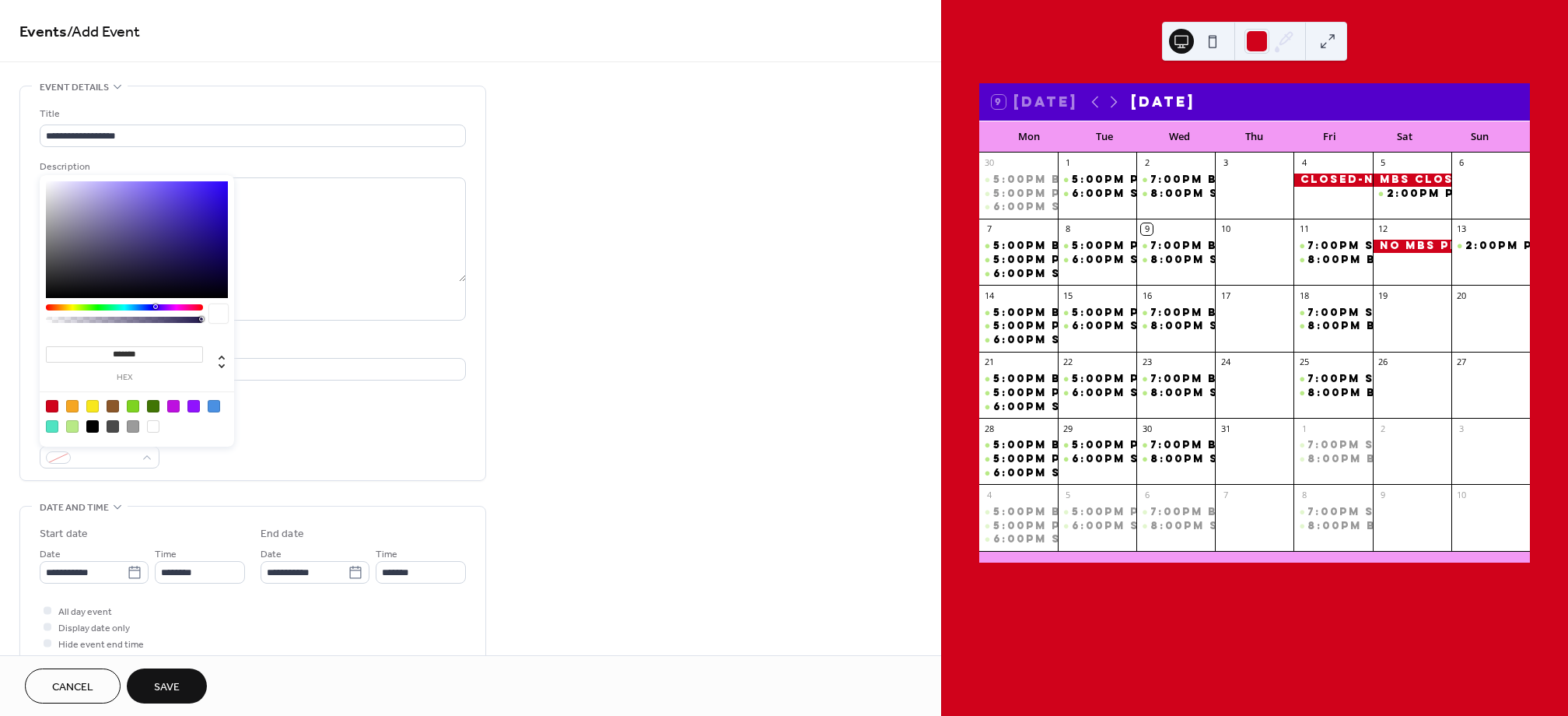 click at bounding box center (72, 426) 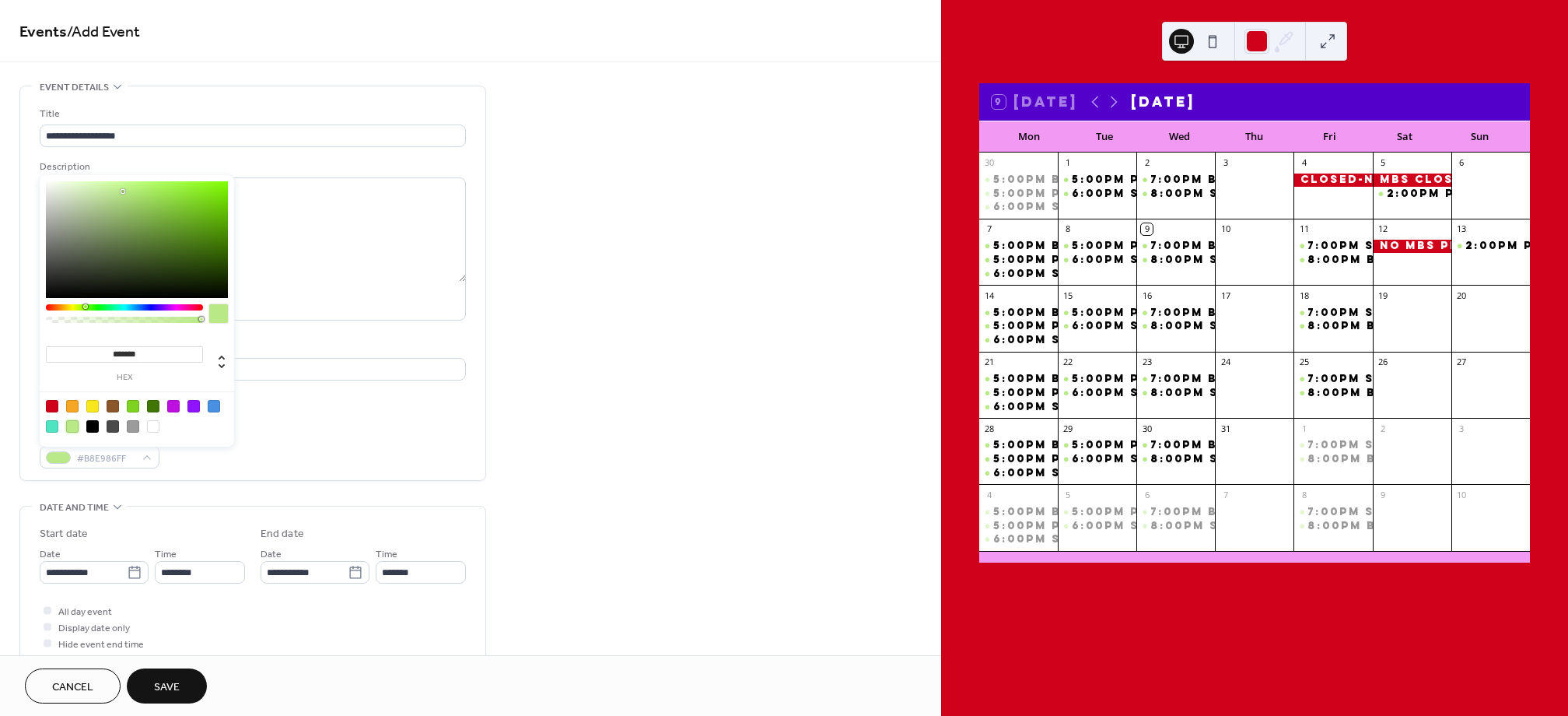 click on "Event Color #B8E986FF" at bounding box center (253, 447) 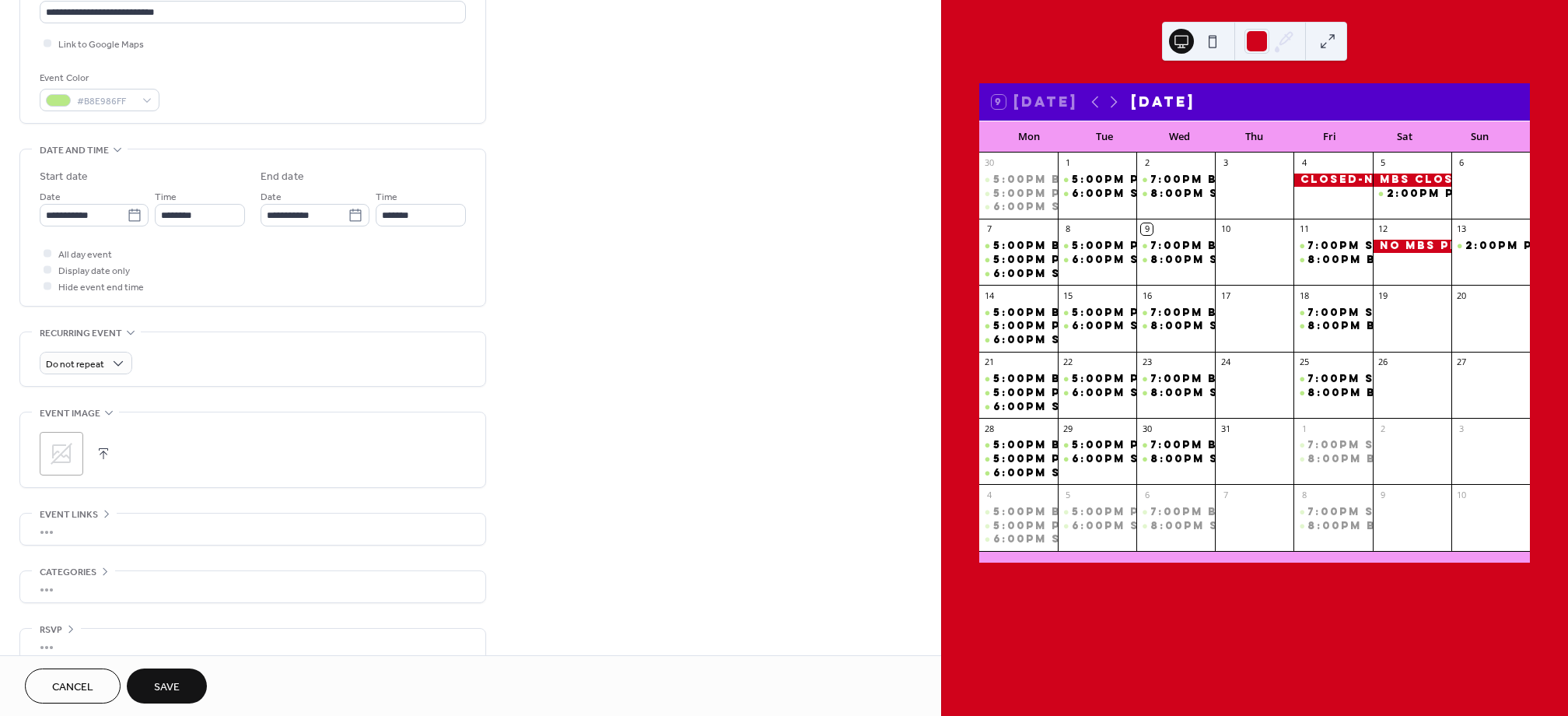 scroll, scrollTop: 378, scrollLeft: 0, axis: vertical 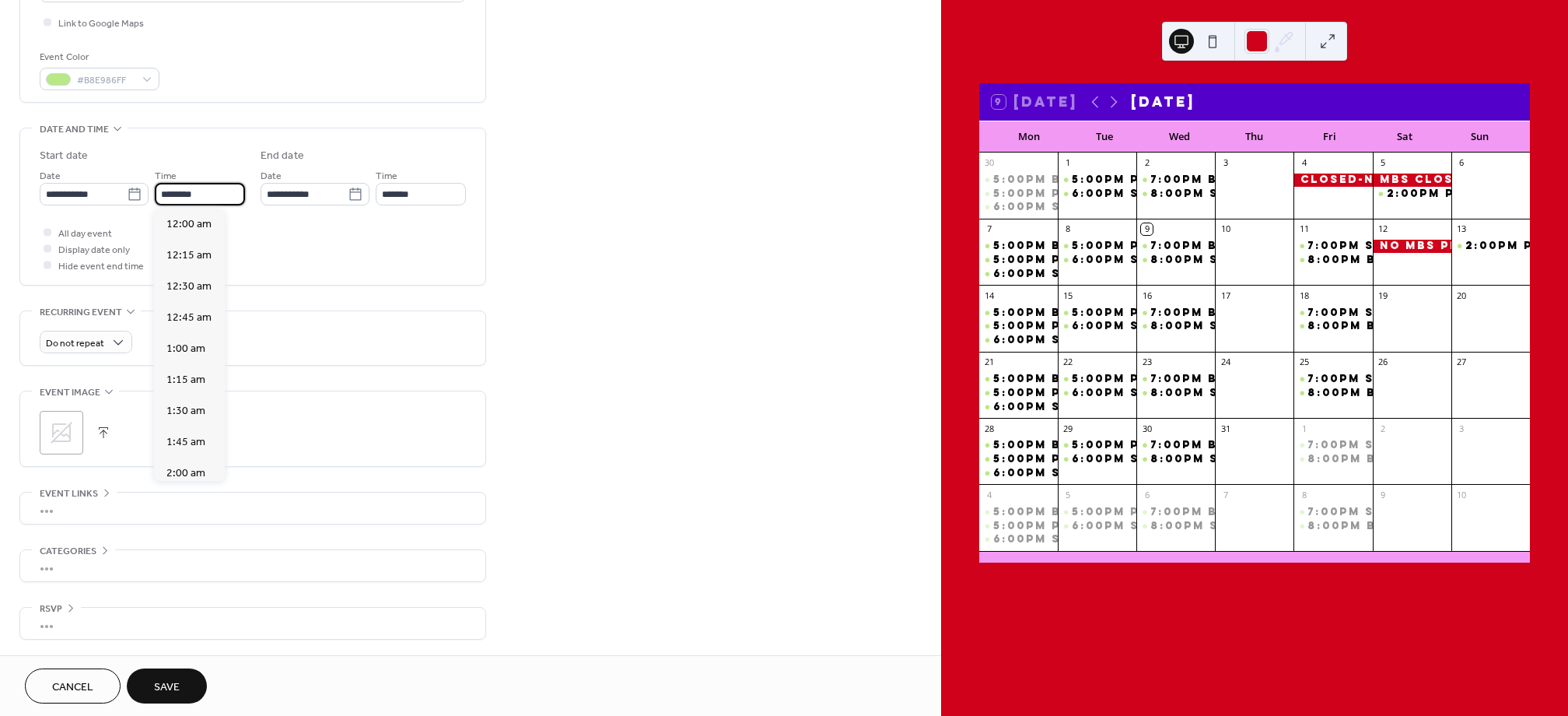 click on "********" at bounding box center (200, 194) 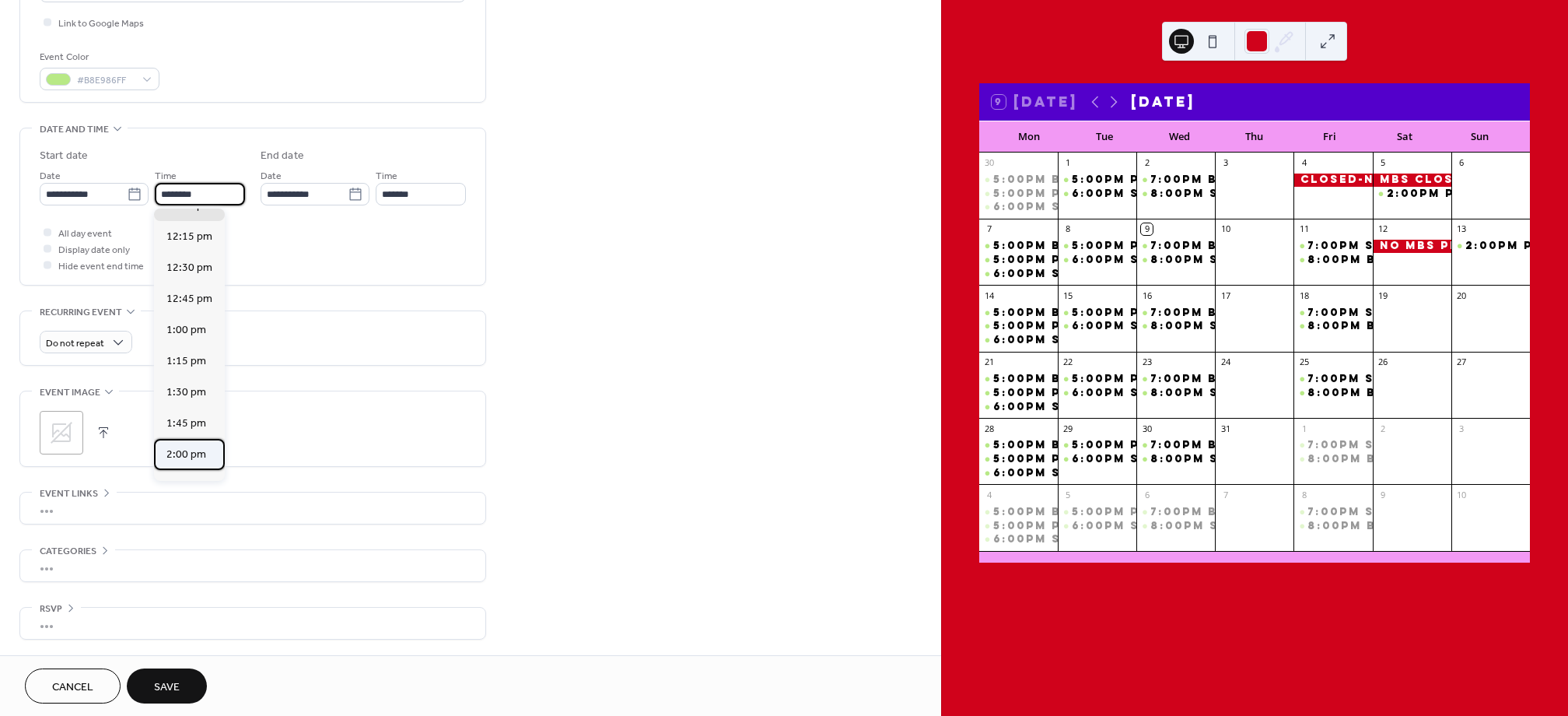 click on "2:00 pm" at bounding box center (186, 455) 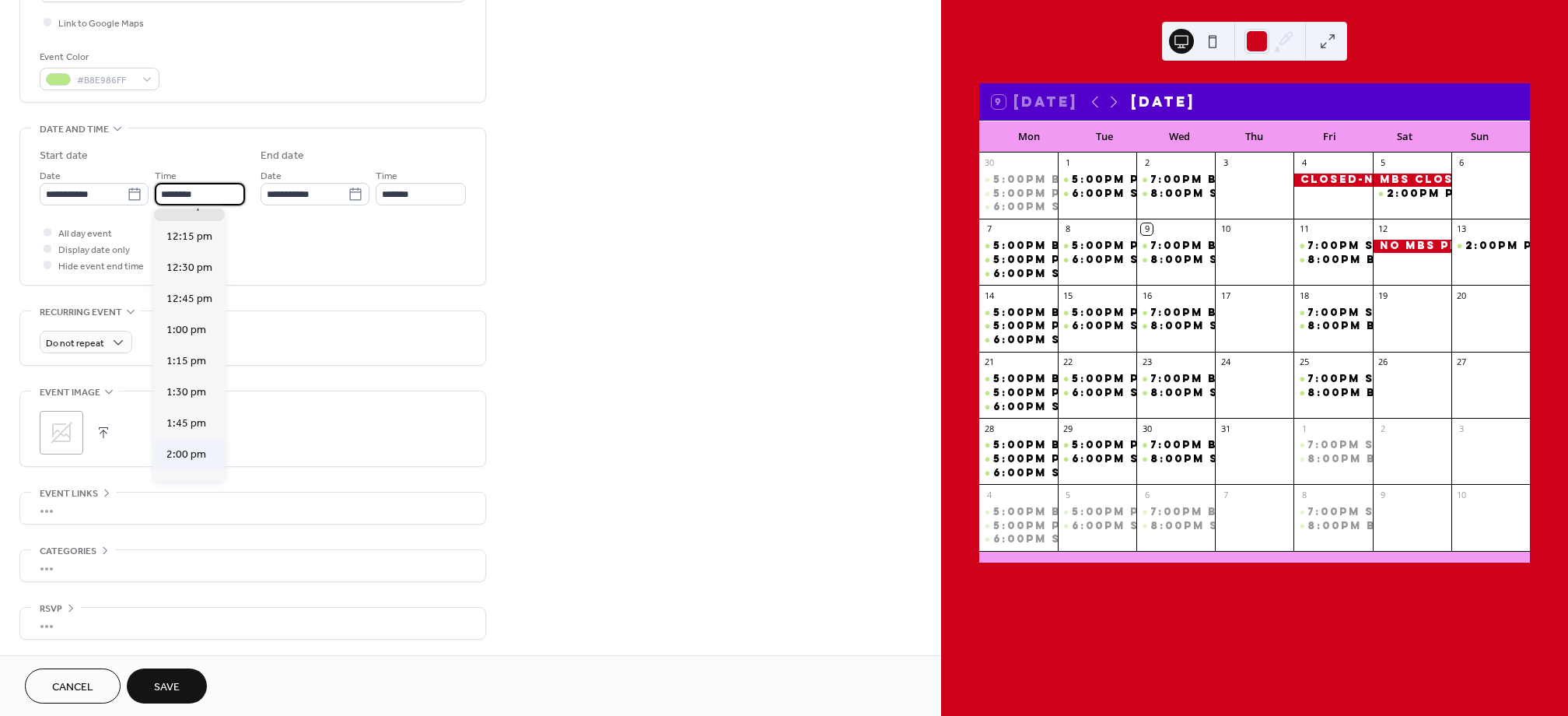 type on "*******" 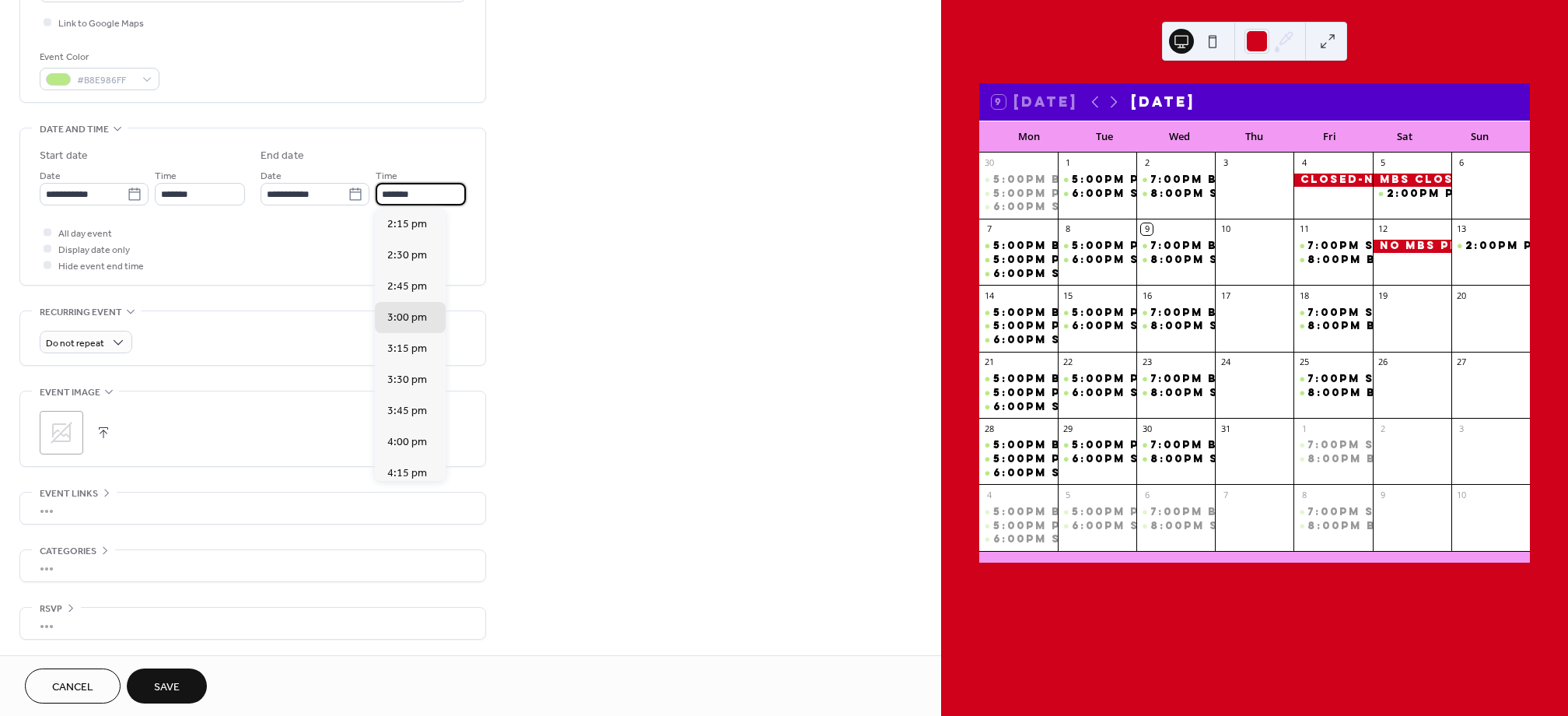 click on "*******" at bounding box center [421, 194] 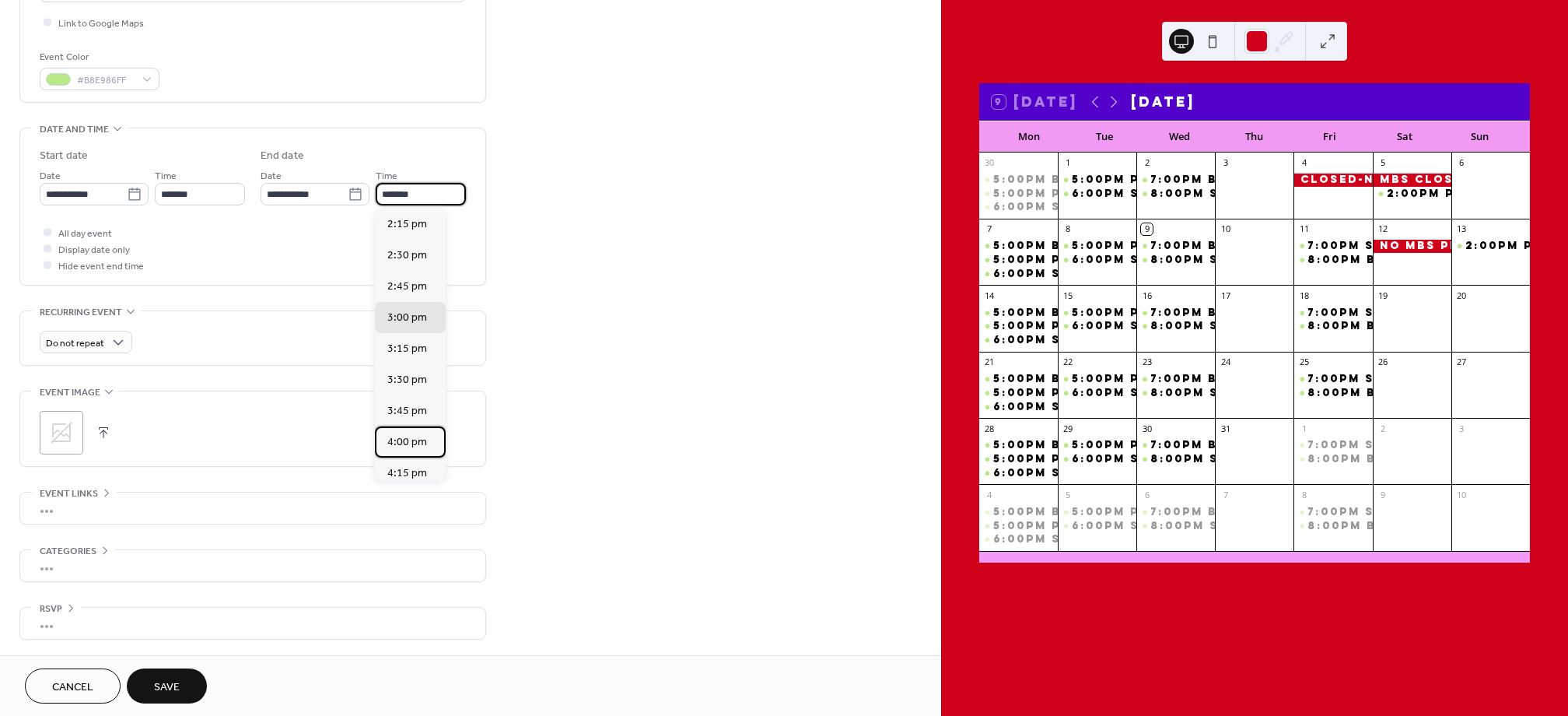 drag, startPoint x: 418, startPoint y: 438, endPoint x: 453, endPoint y: 382, distance: 66.03787 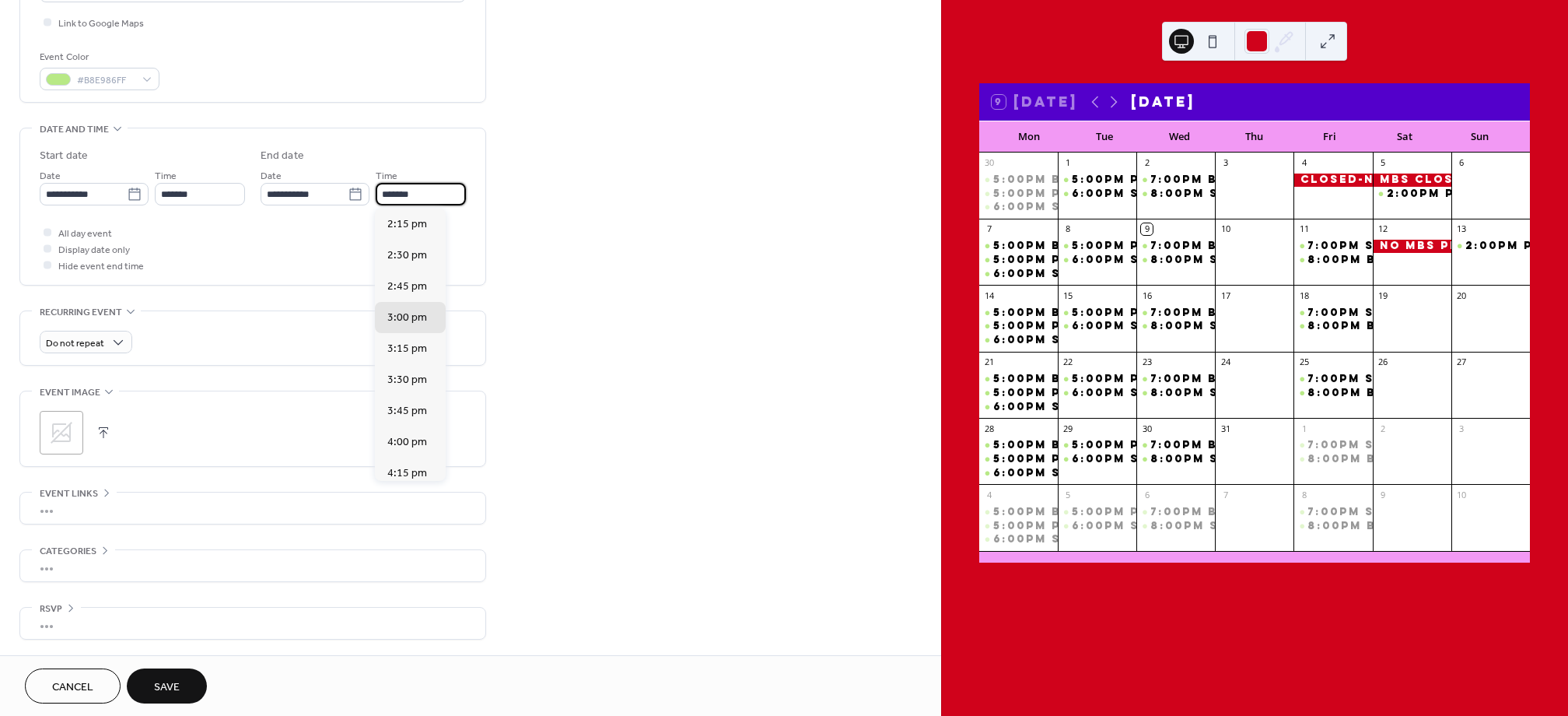 type on "*******" 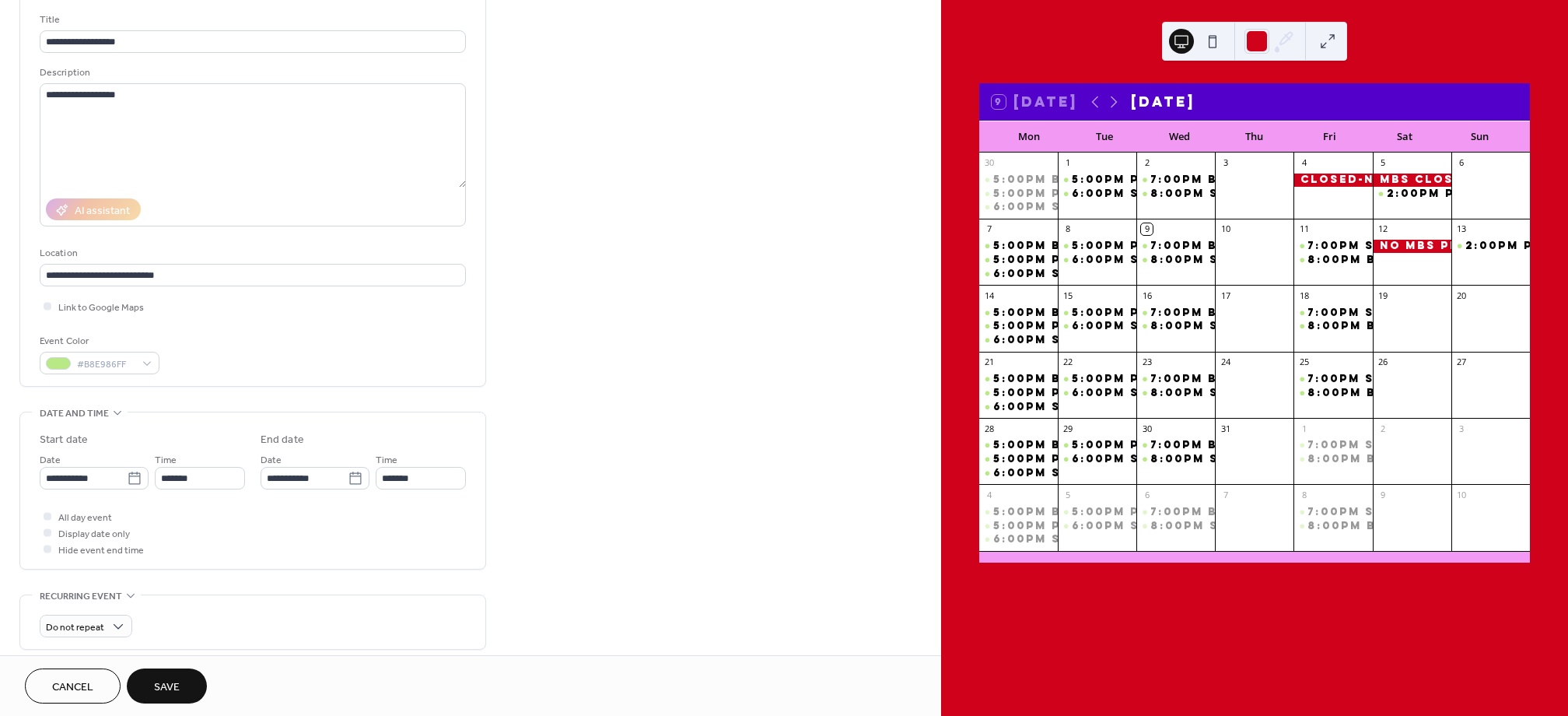scroll, scrollTop: 0, scrollLeft: 0, axis: both 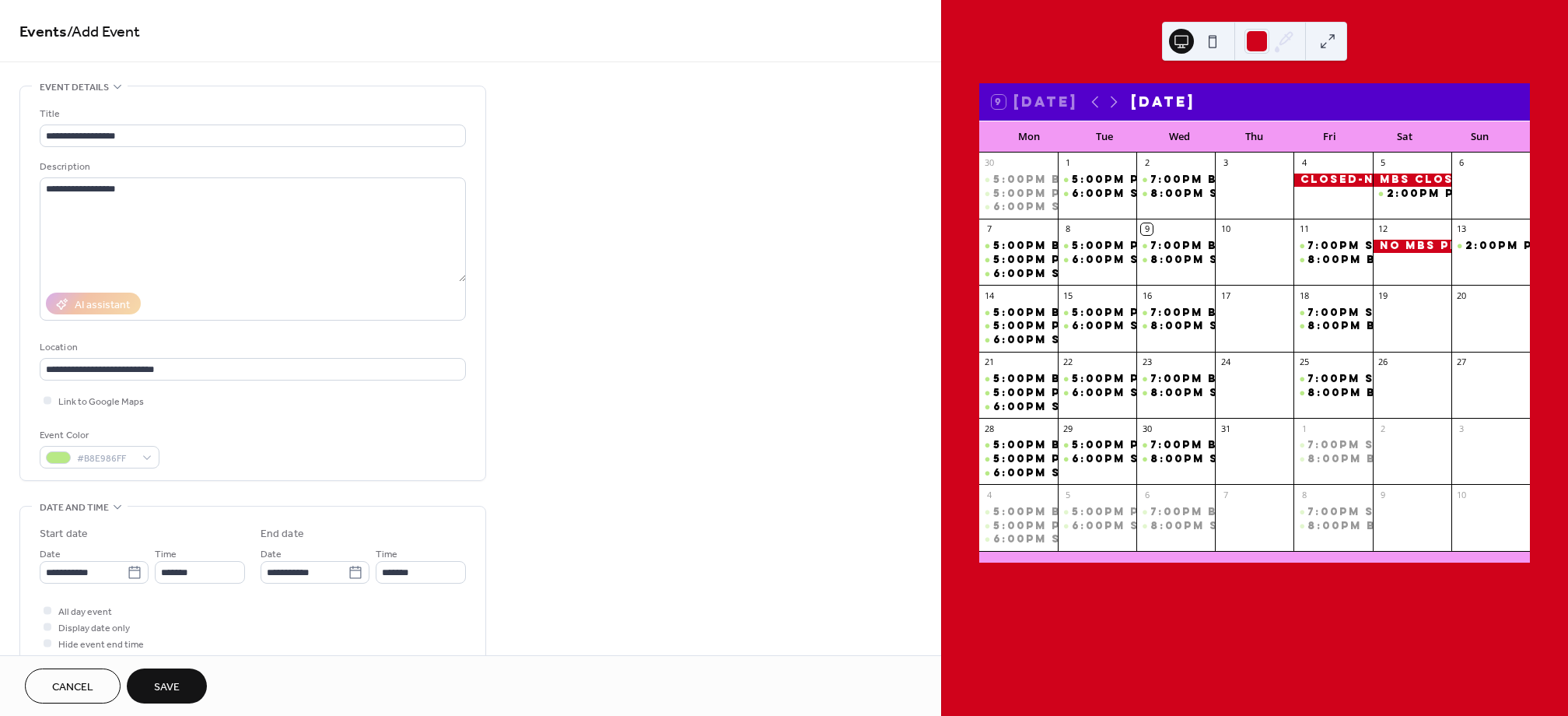 click on "Save" at bounding box center (166, 686) 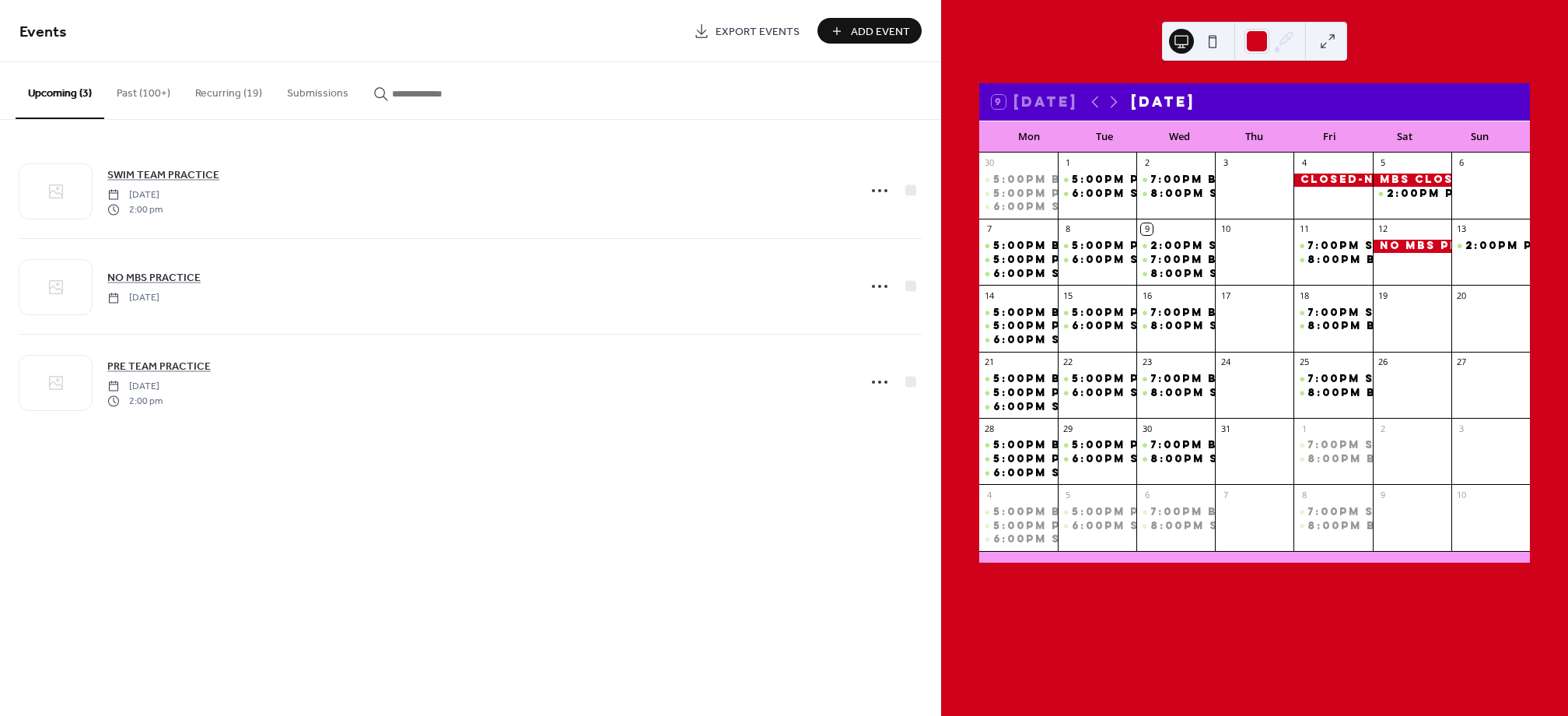 click on "Events Export Events Add Event" at bounding box center [471, 31] 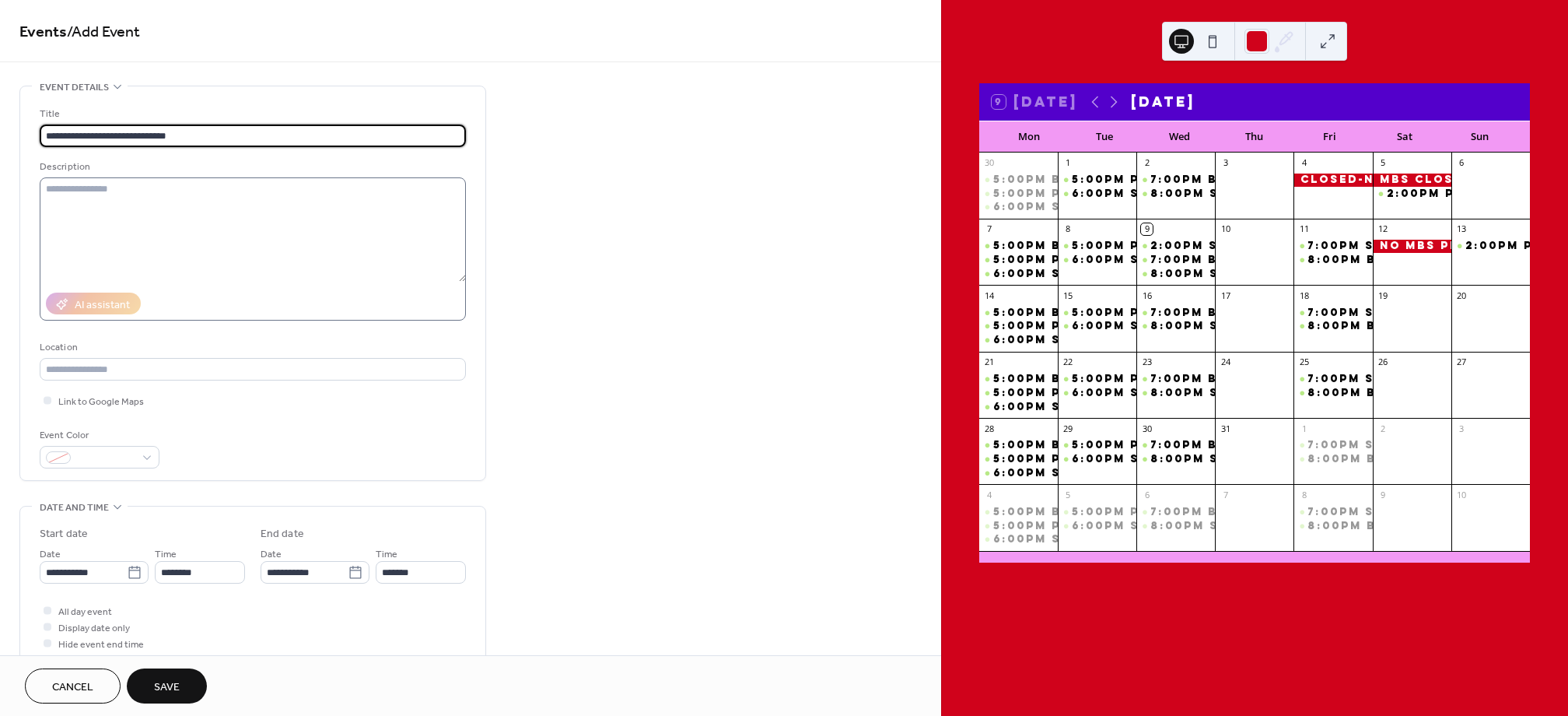 type on "**********" 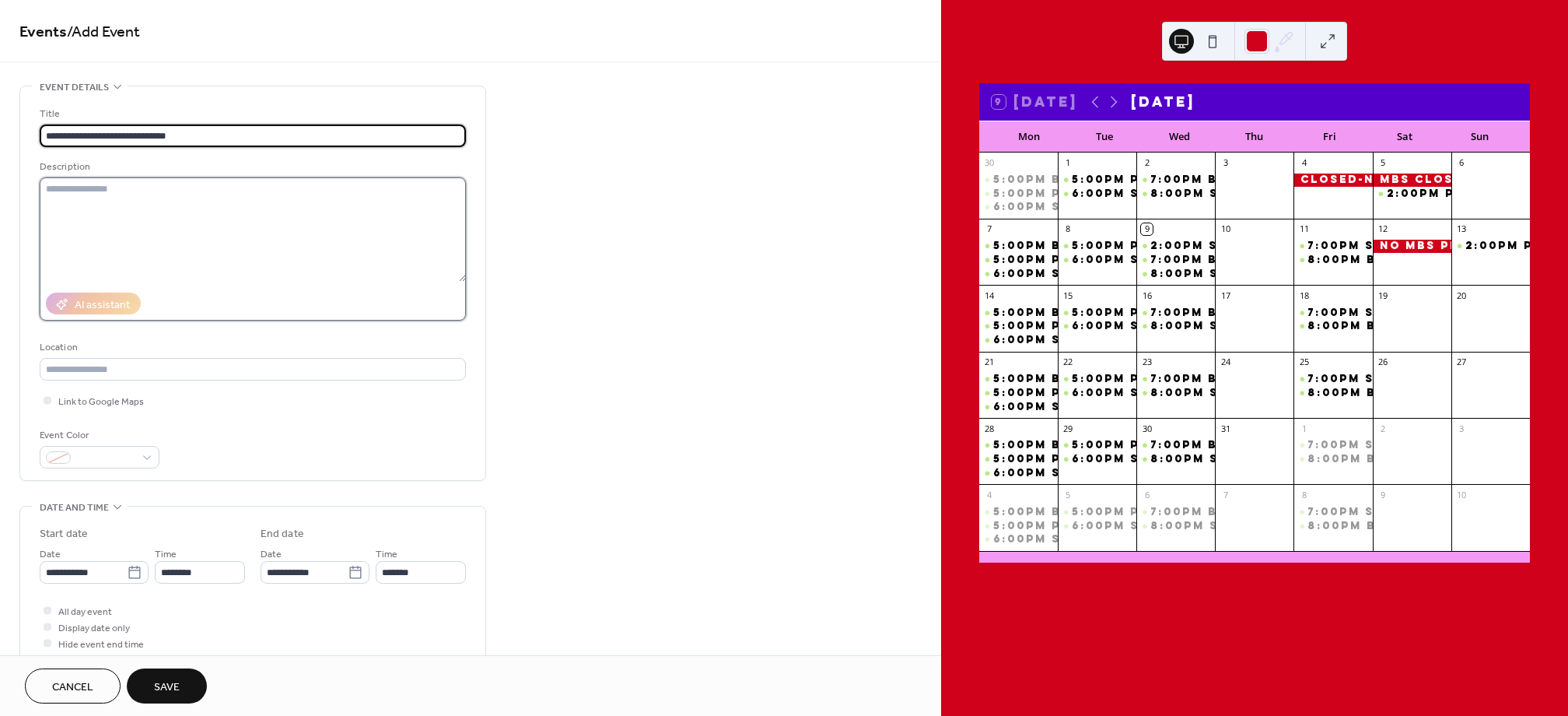 click at bounding box center (253, 230) 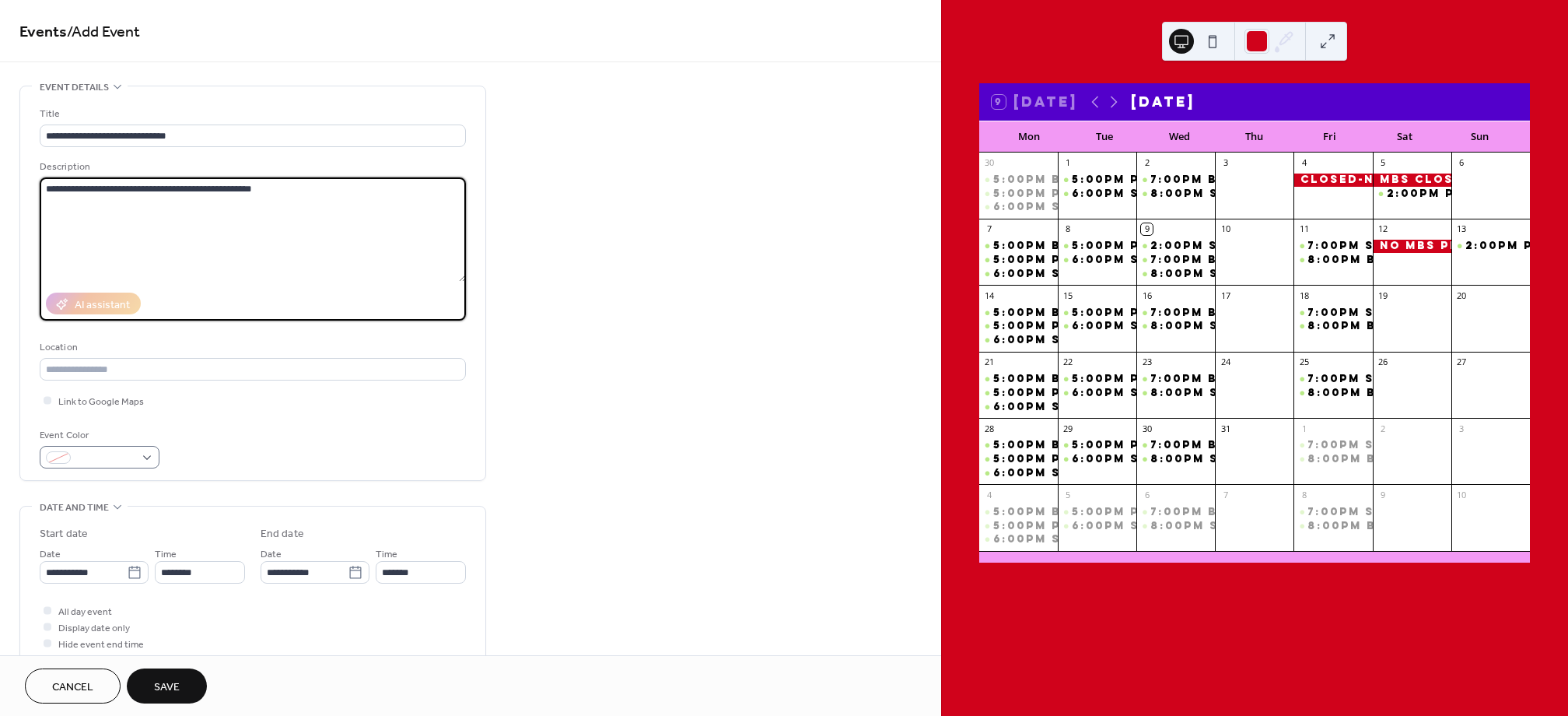 type on "**********" 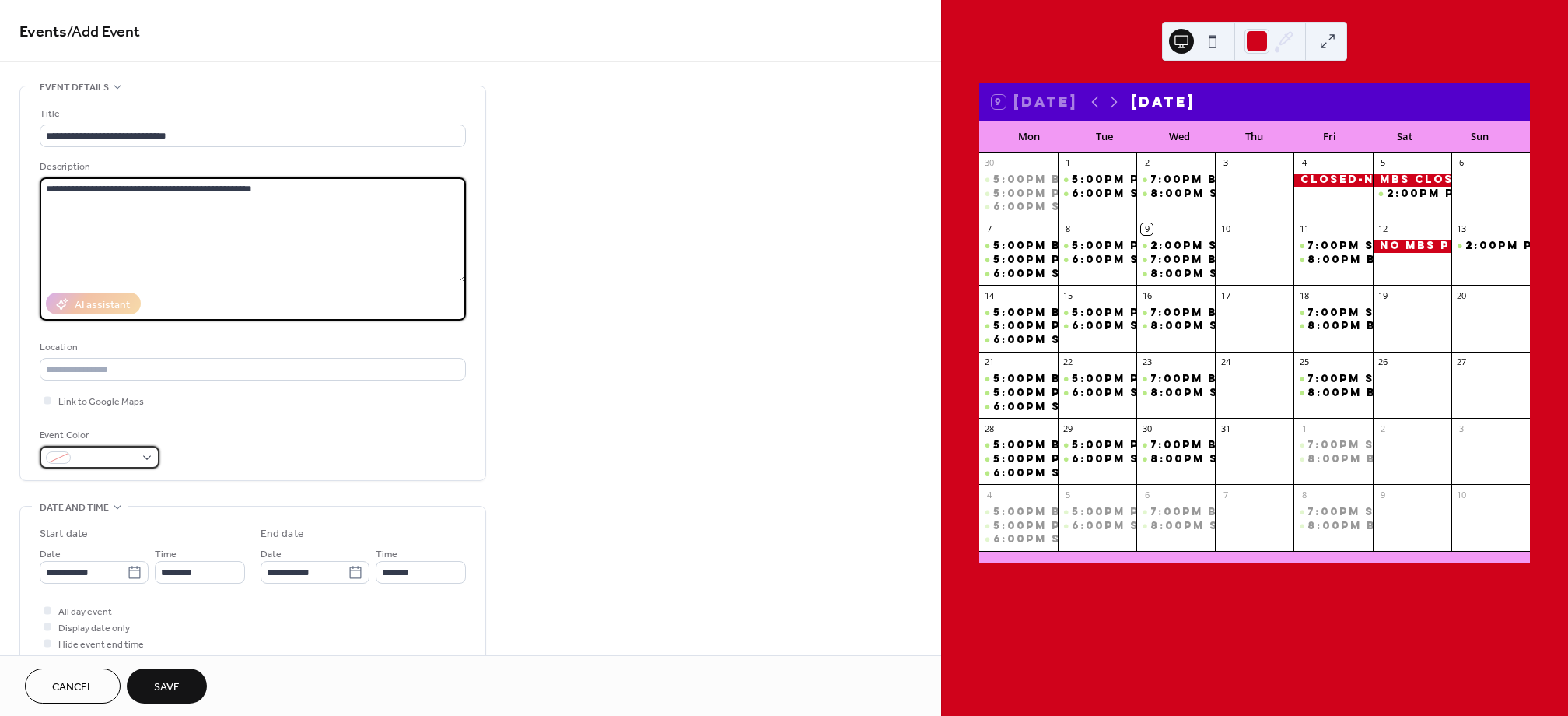 click at bounding box center (58, 458) 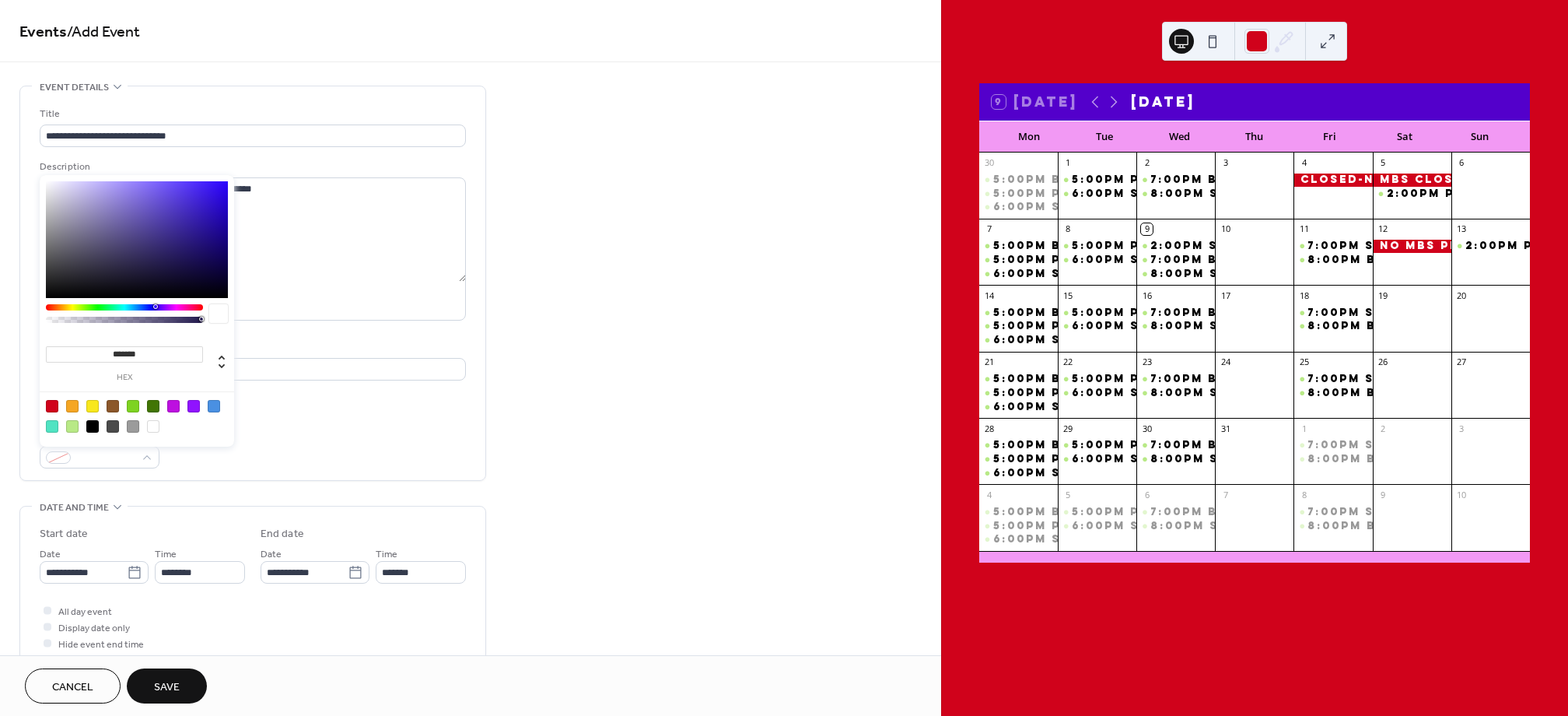 click at bounding box center [52, 406] 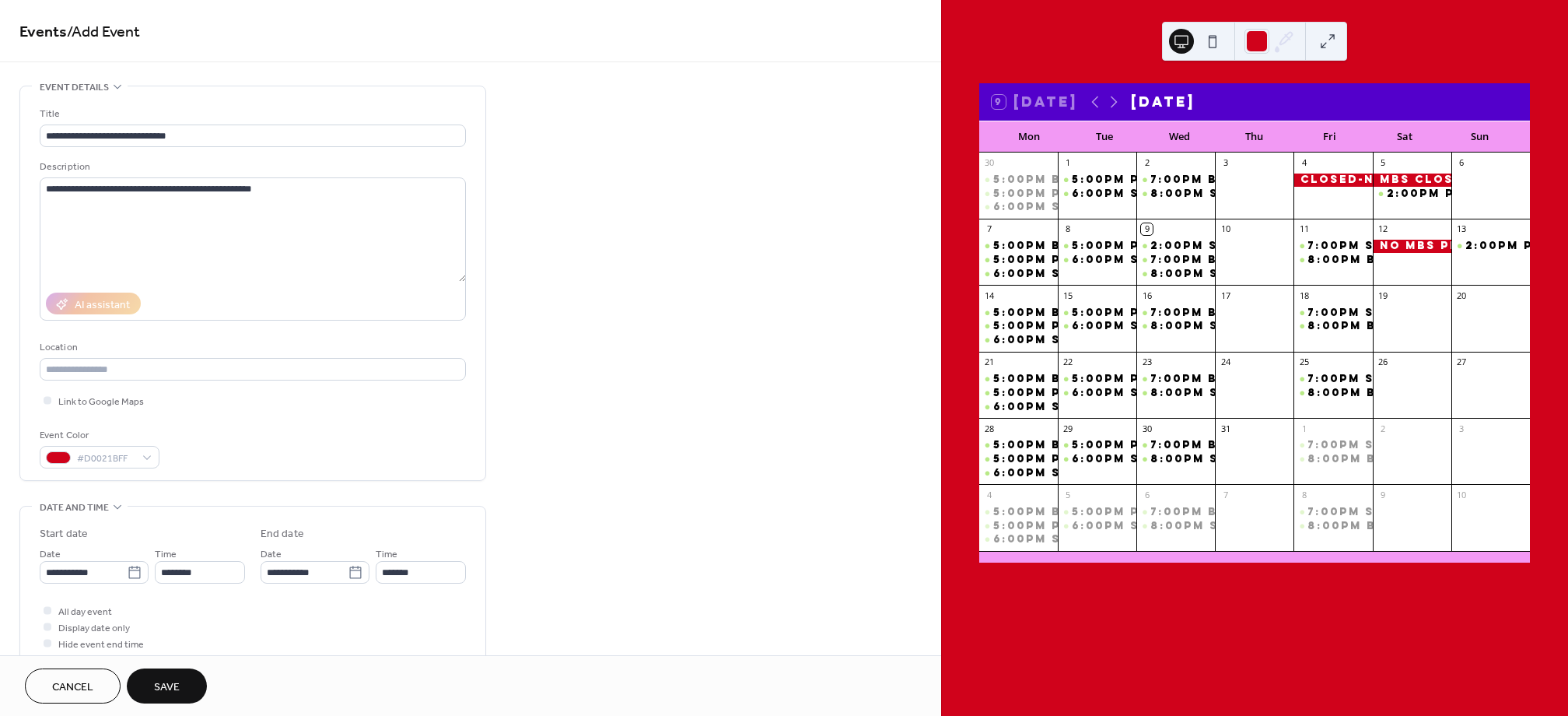 click on "Event Color #D0021BFF" at bounding box center [253, 447] 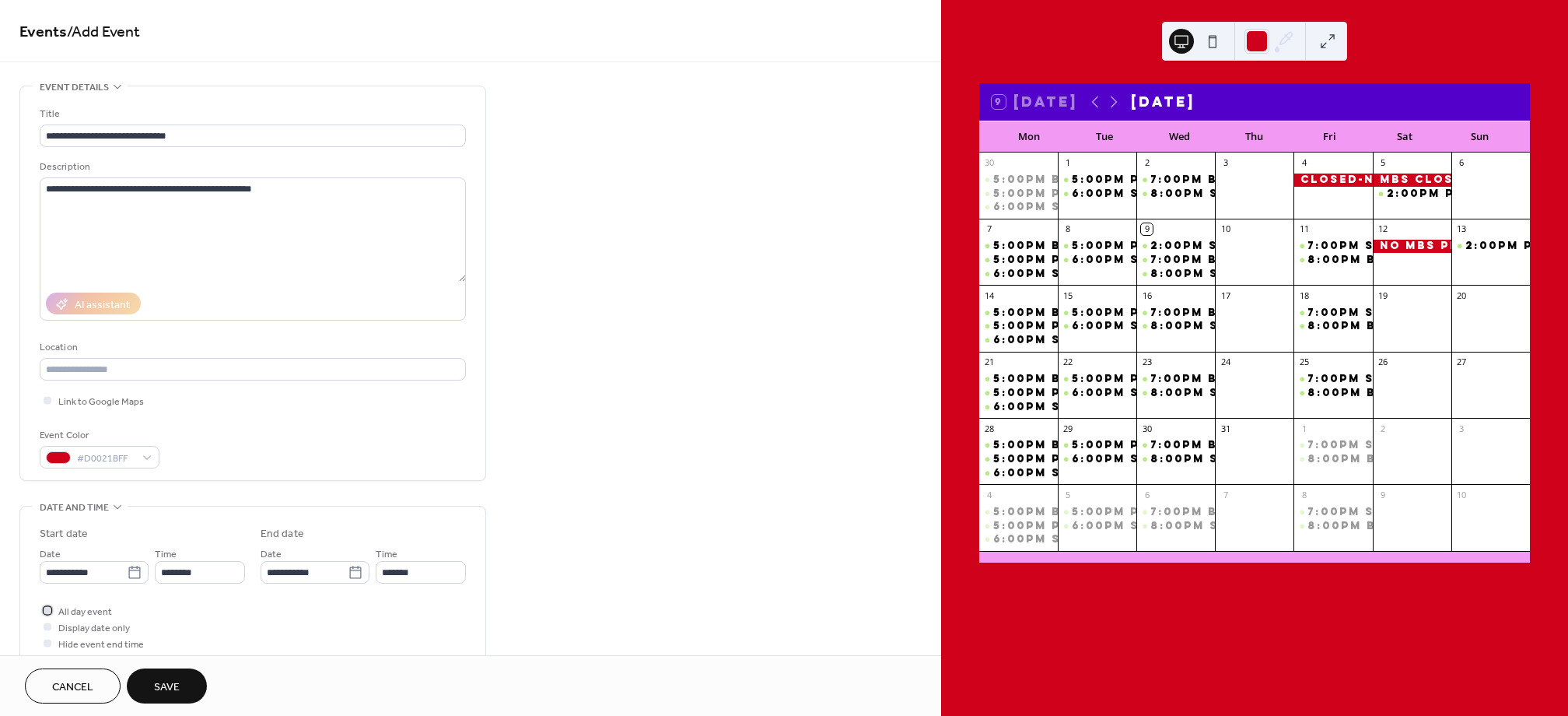 drag, startPoint x: 99, startPoint y: 611, endPoint x: 65, endPoint y: 605, distance: 34.525353 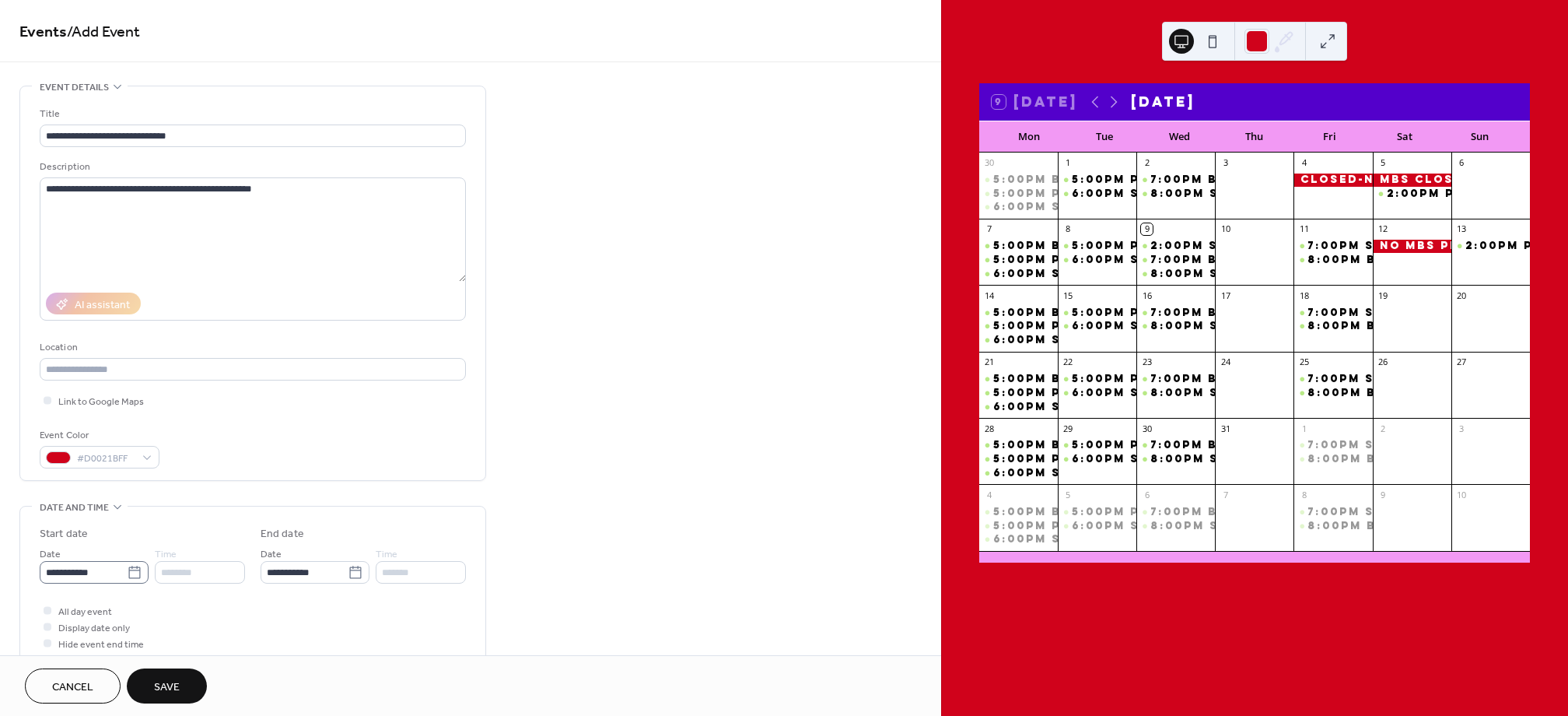 click 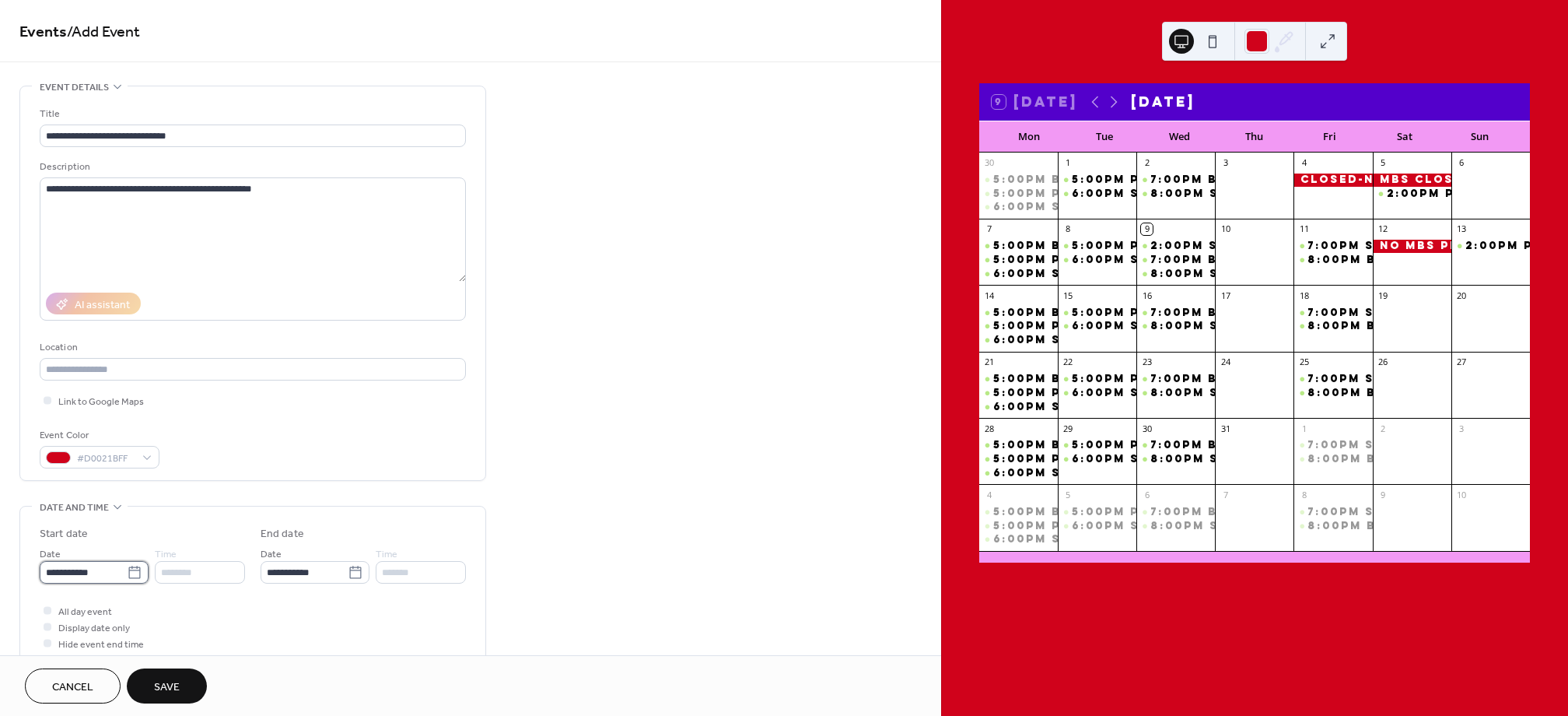click on "**********" at bounding box center (83, 572) 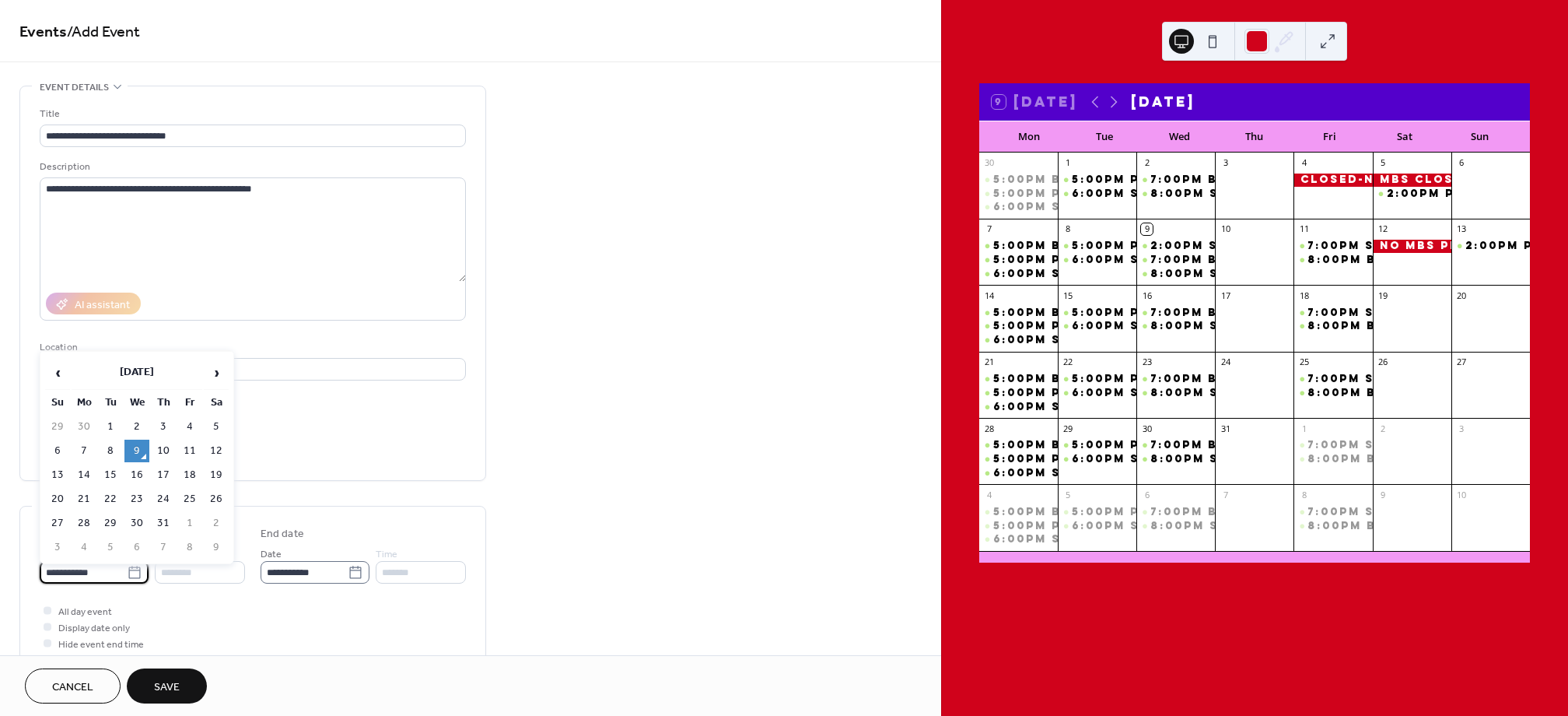 drag, startPoint x: 189, startPoint y: 452, endPoint x: 275, endPoint y: 573, distance: 148.44864 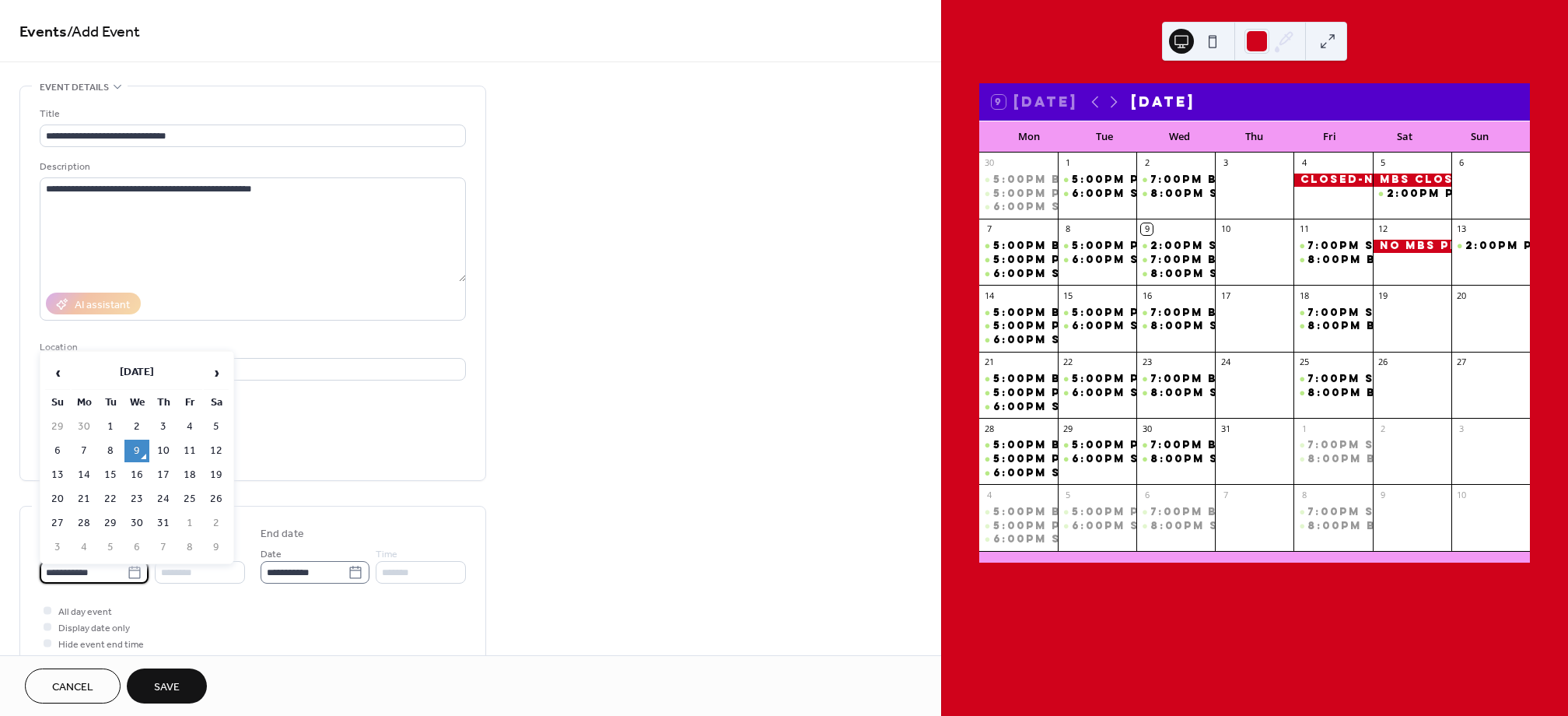 click on "11" at bounding box center [190, 451] 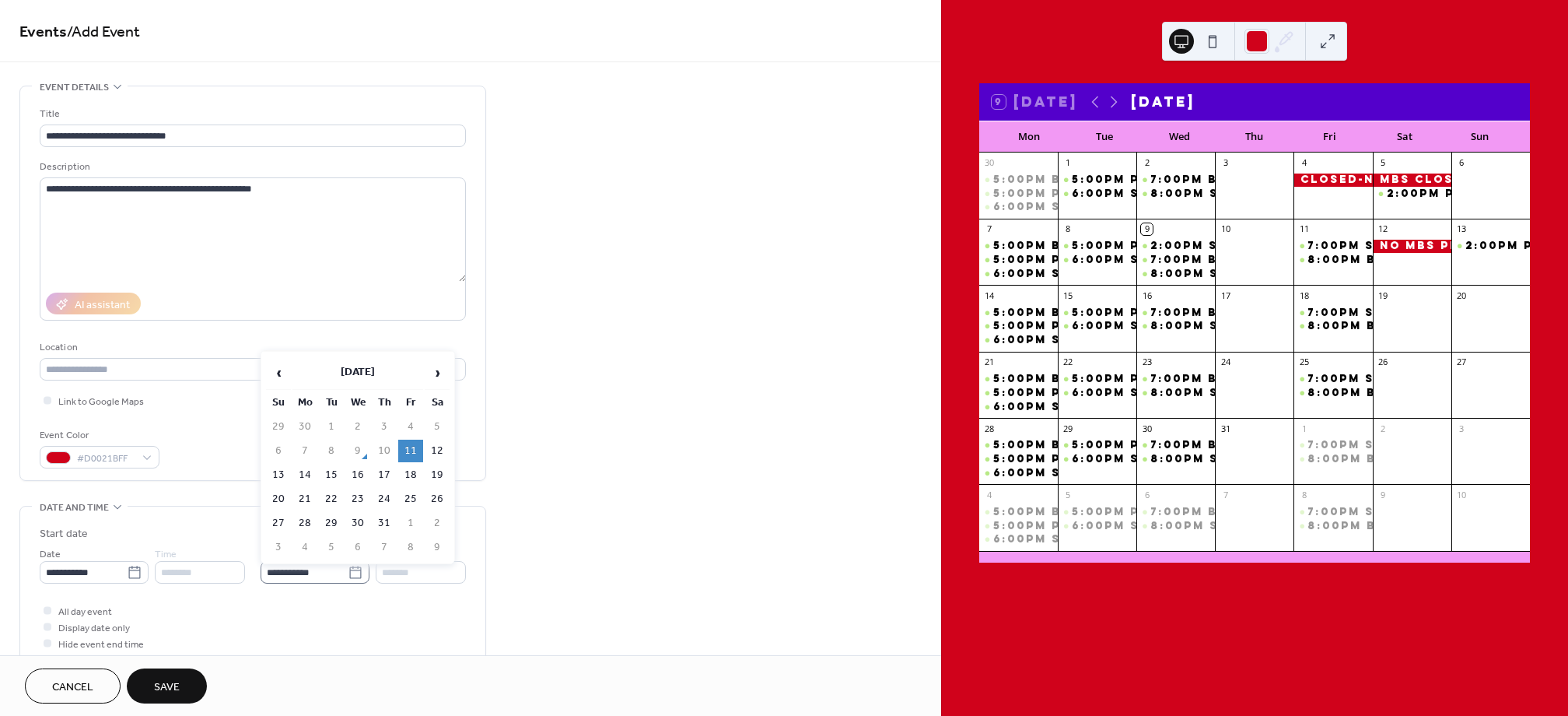 click 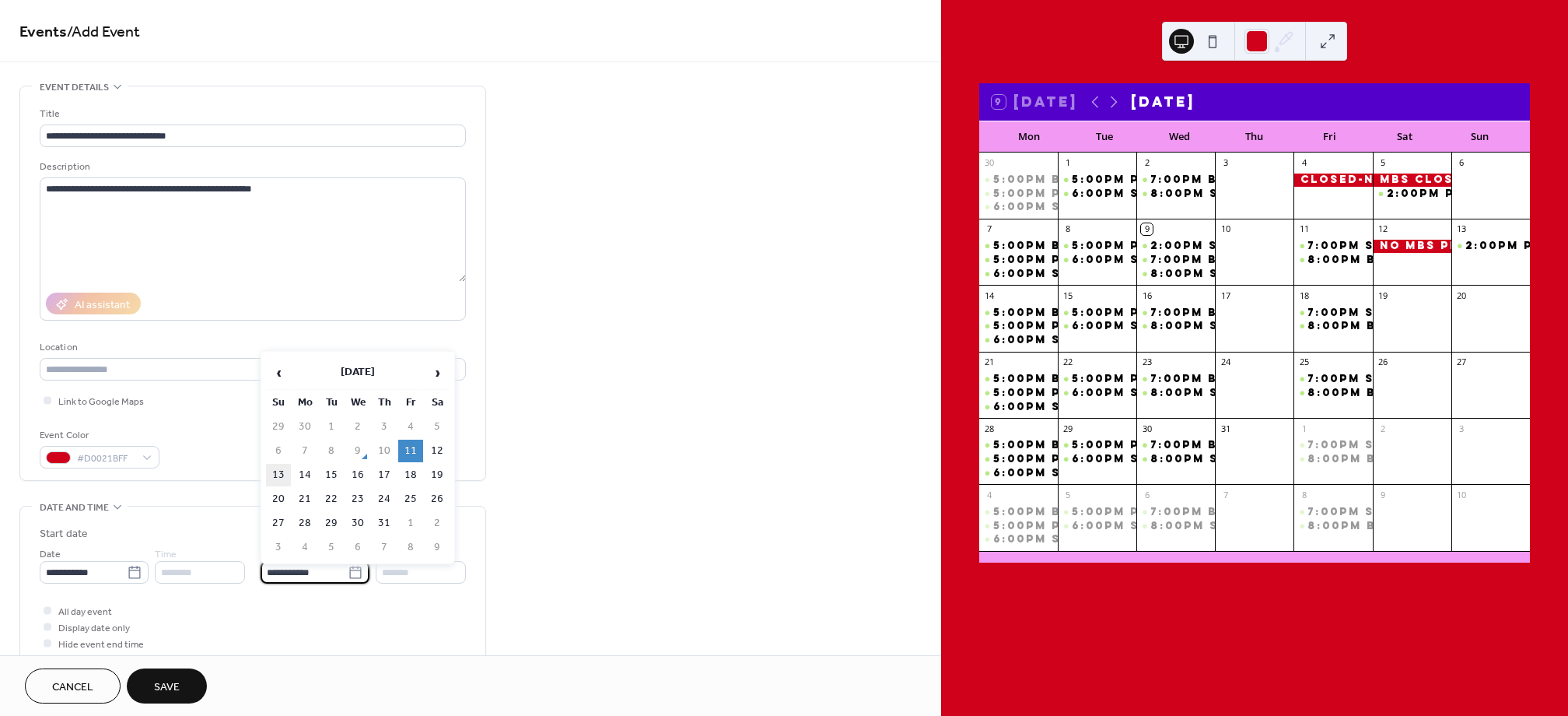 click on "13" at bounding box center [278, 475] 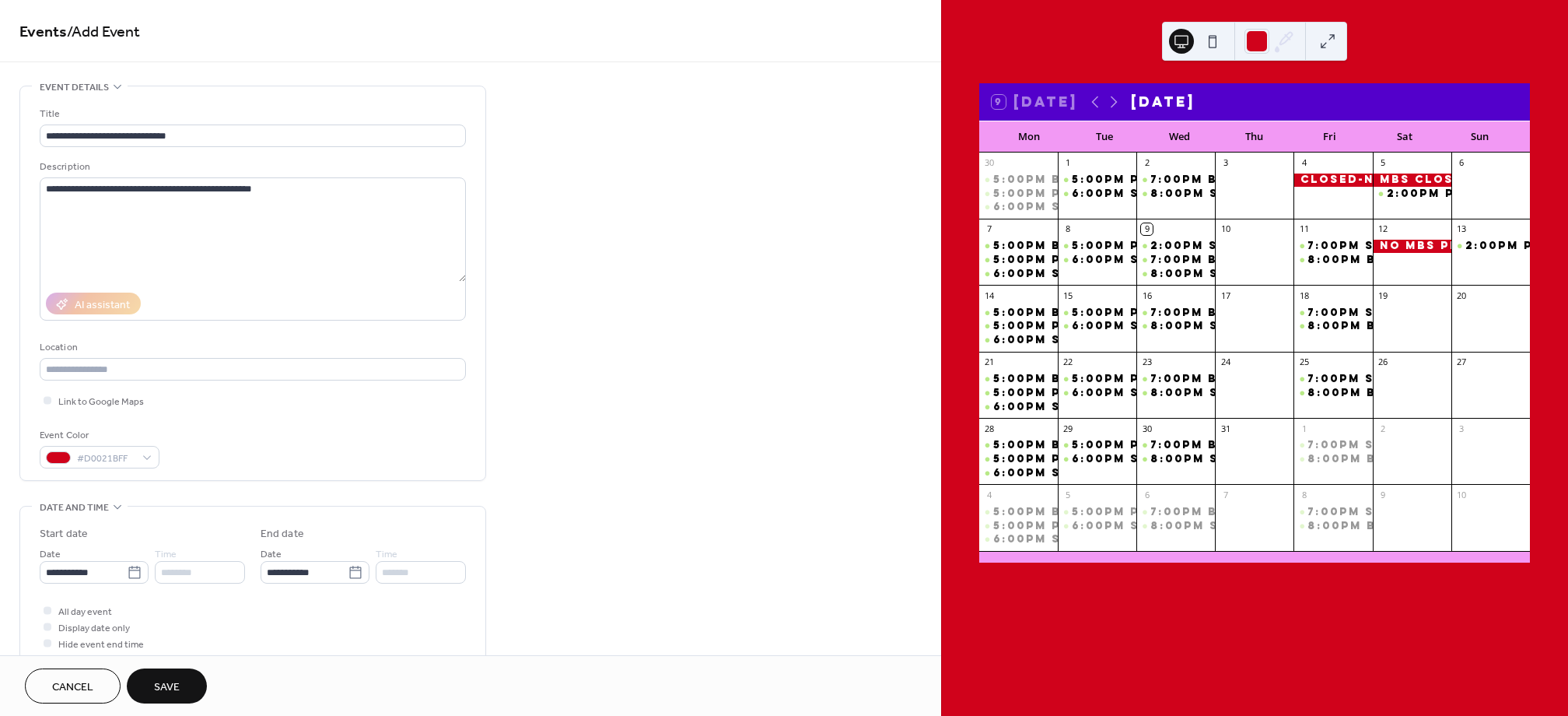 click on "Save" at bounding box center [166, 686] 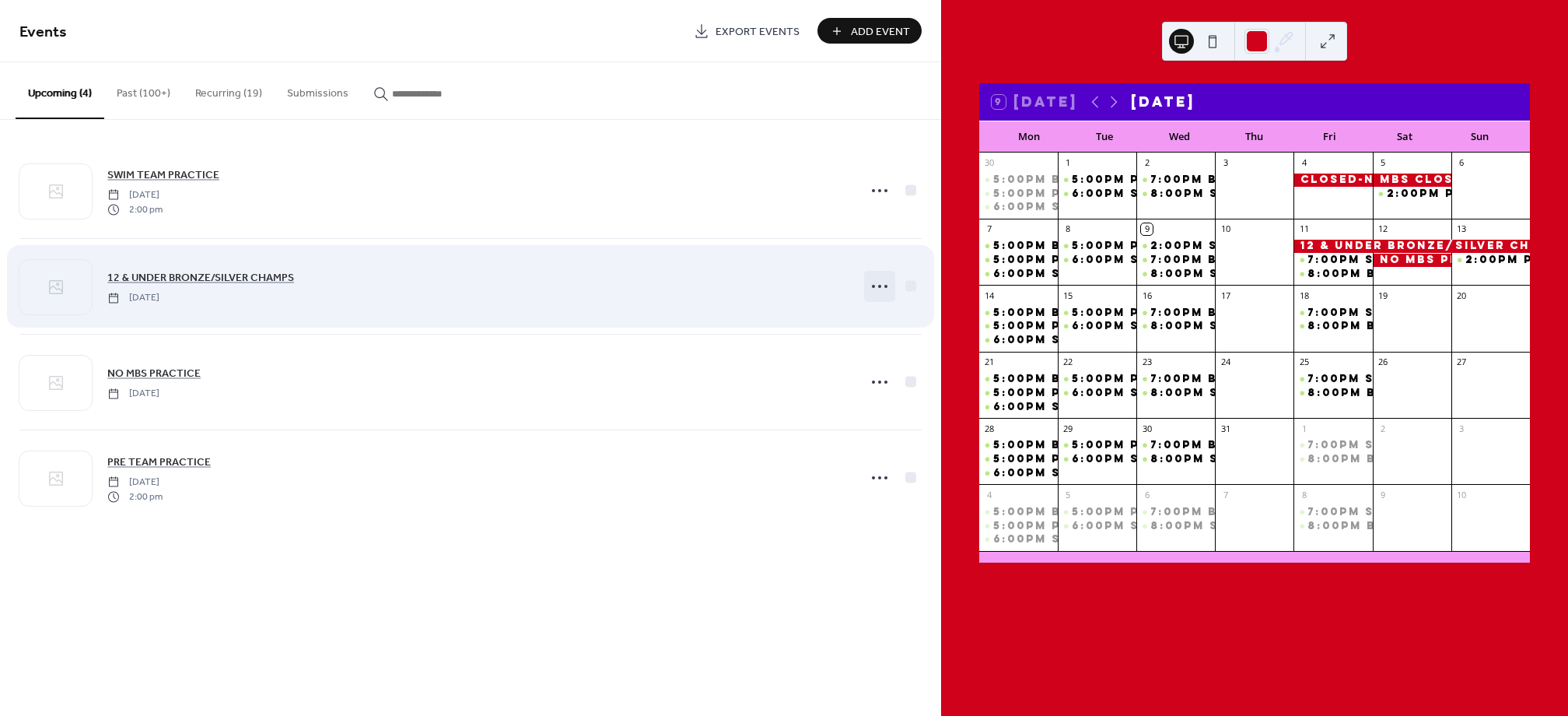 click 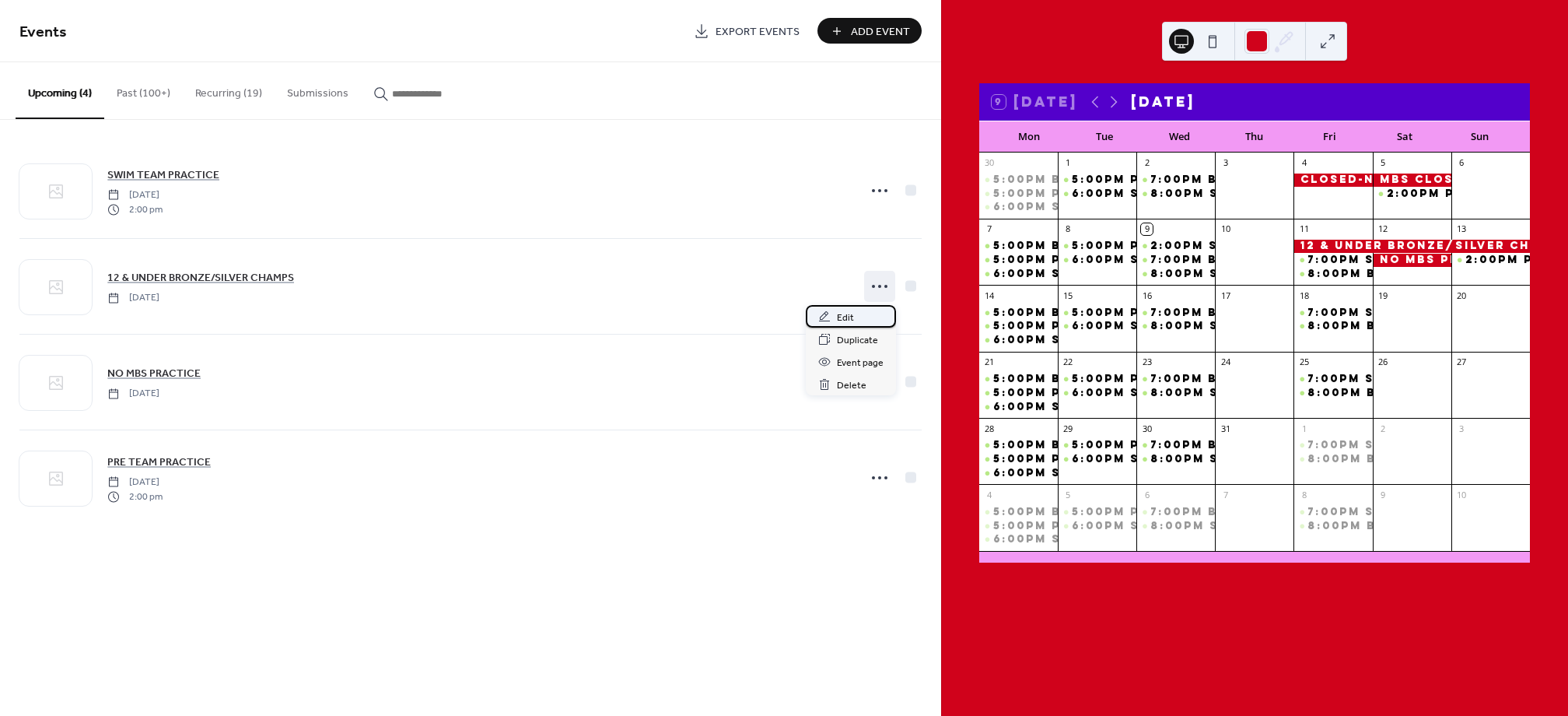 click on "Edit" at bounding box center [845, 318] 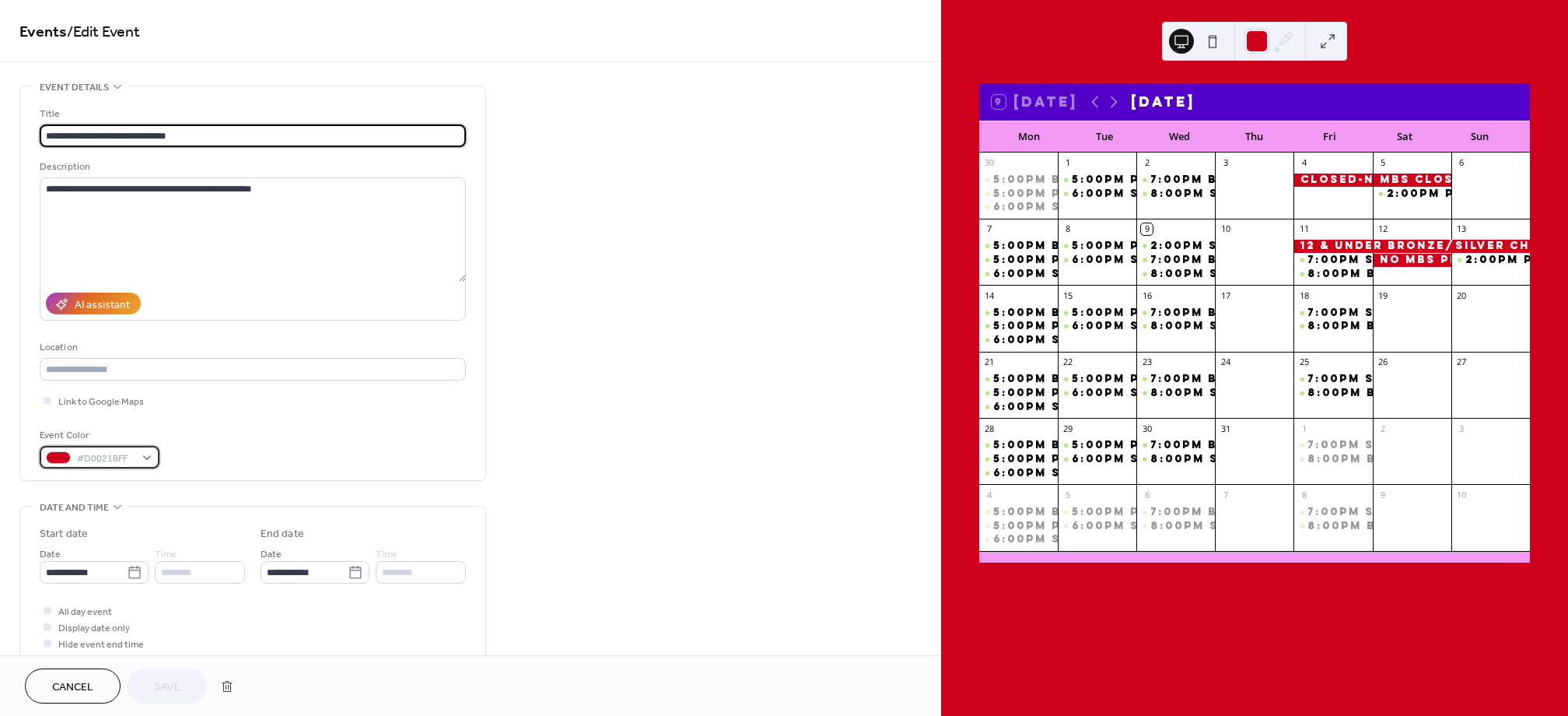 click on "#D0021BFF" at bounding box center [106, 458] 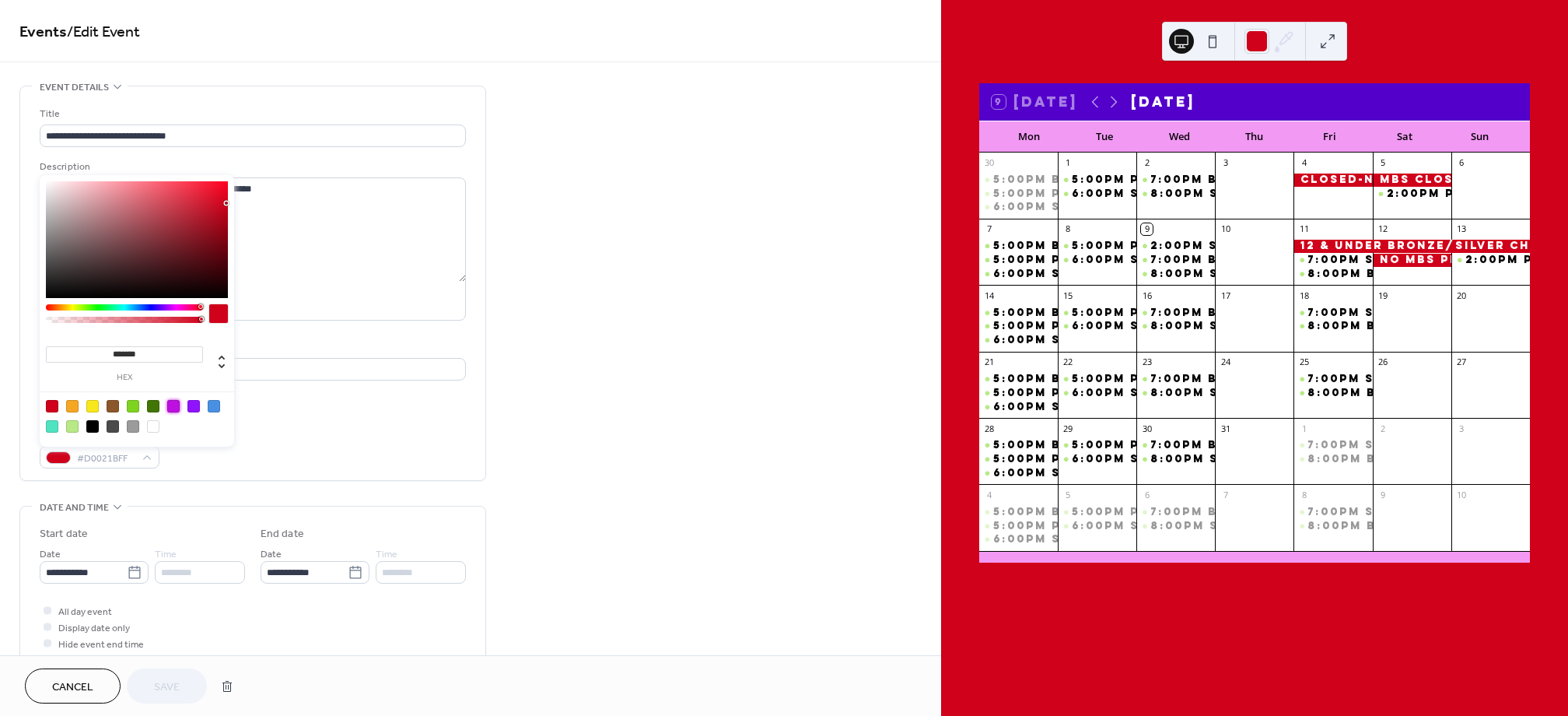 click at bounding box center [173, 406] 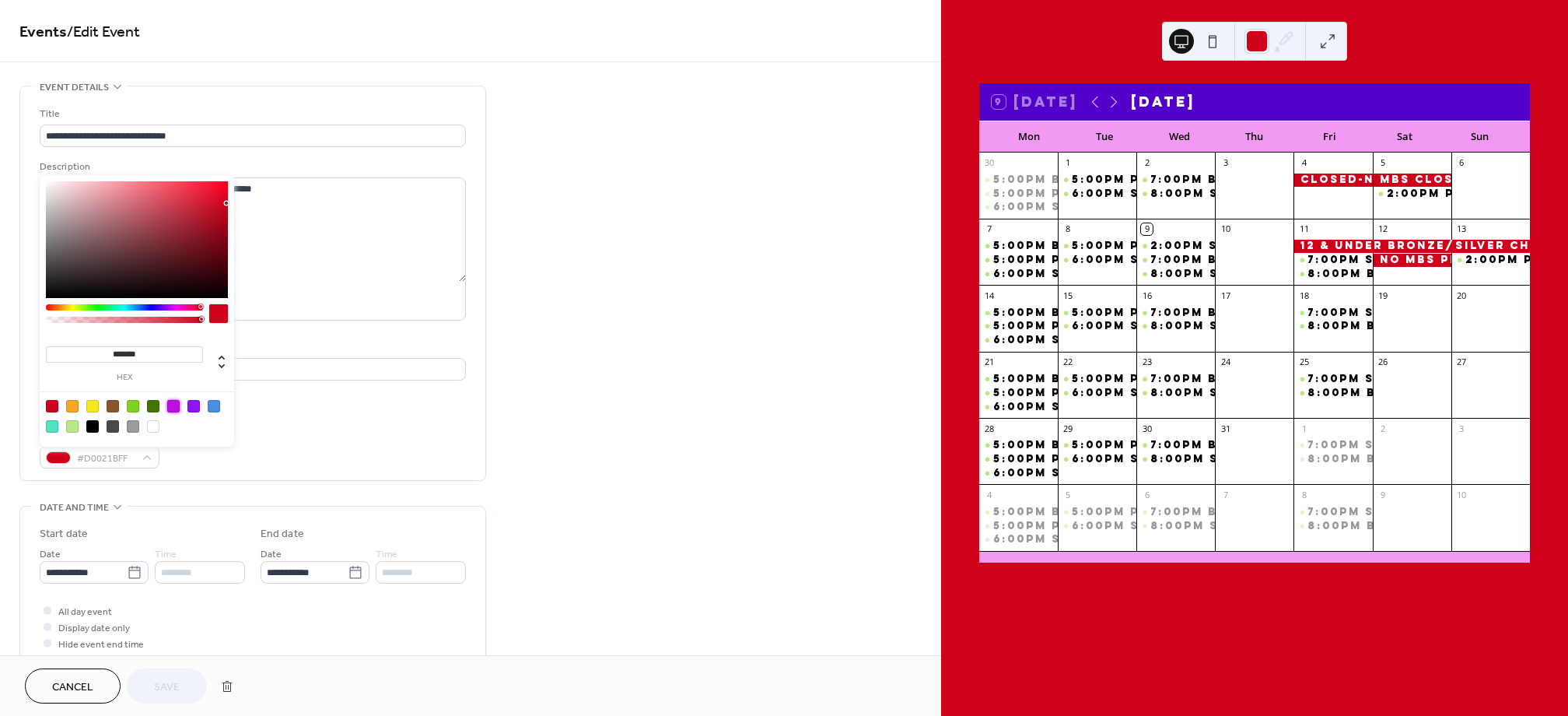 type on "*******" 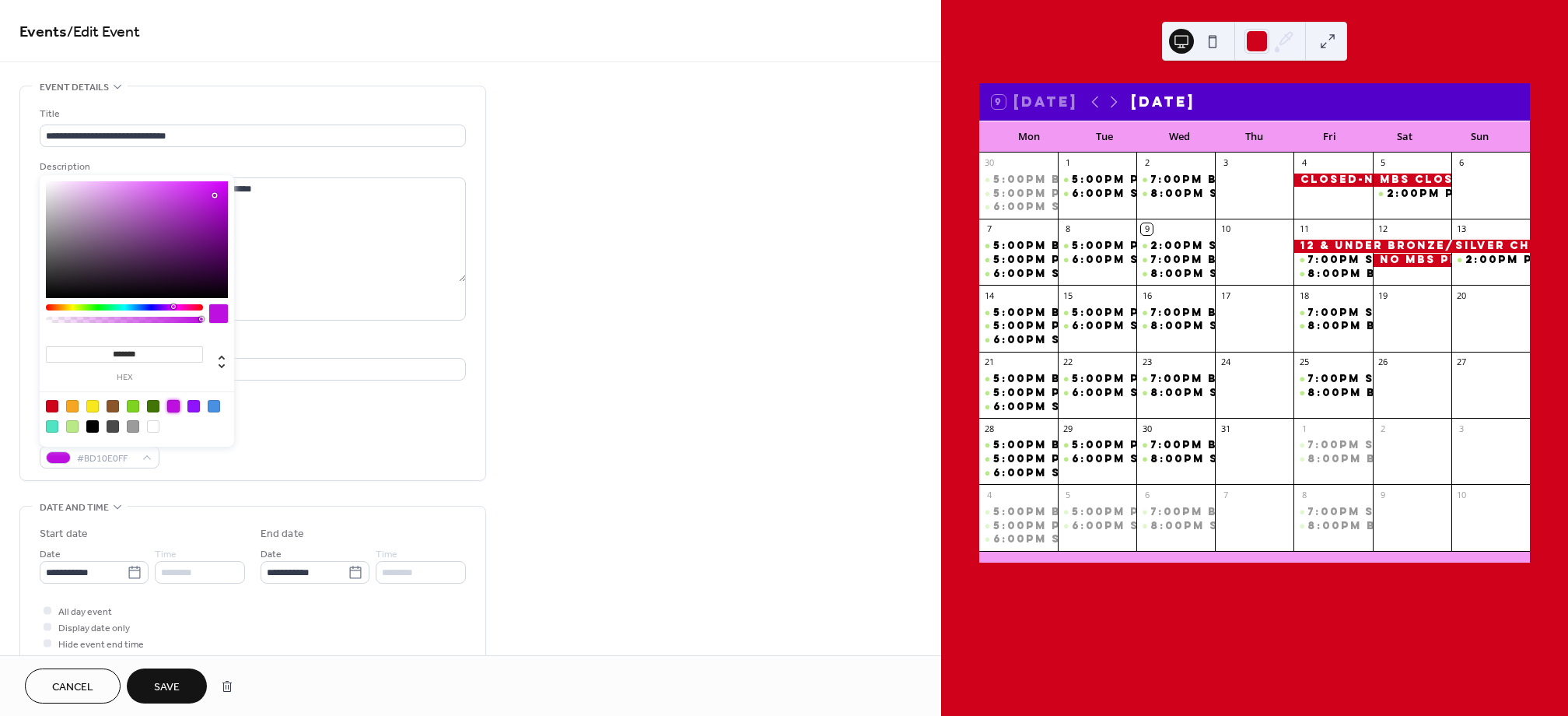 click on "Save" at bounding box center [166, 687] 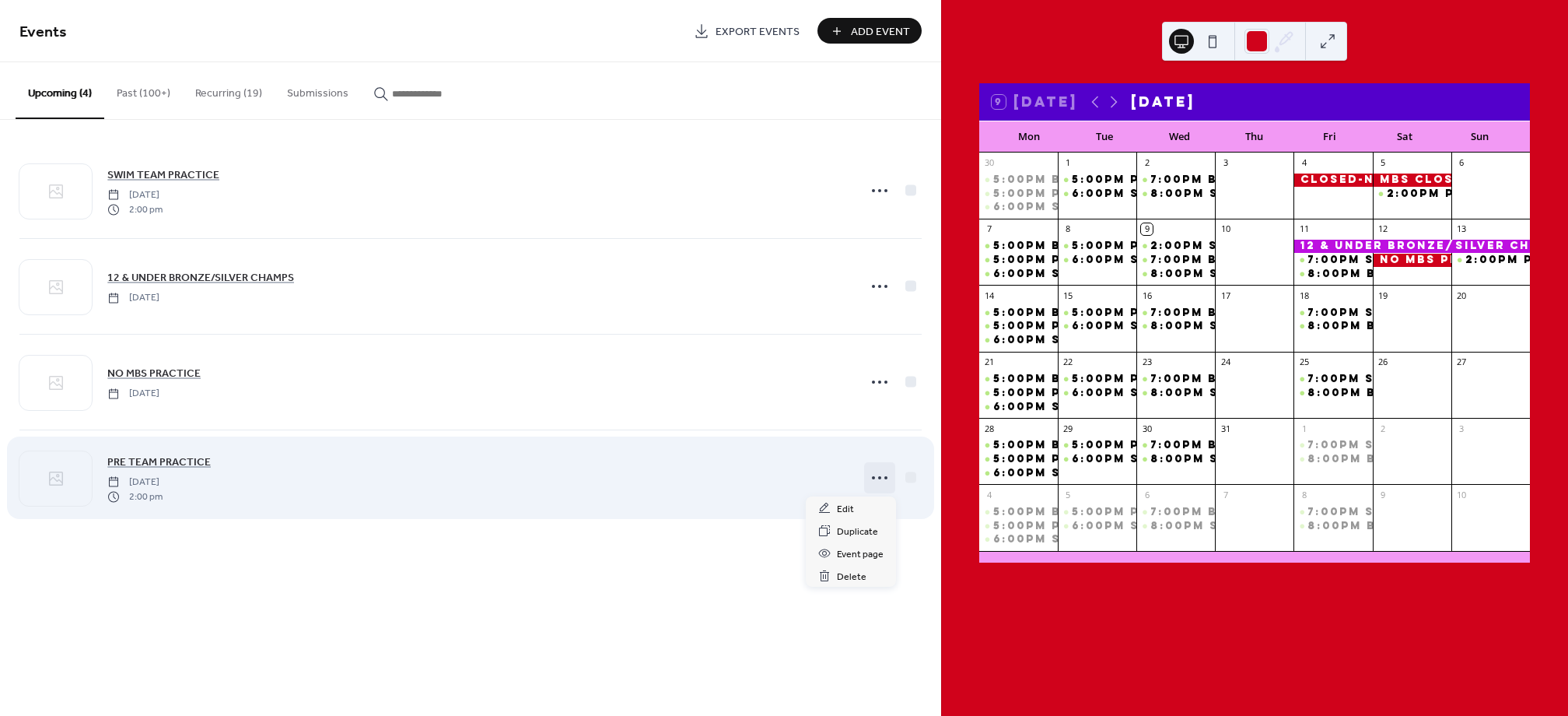 click 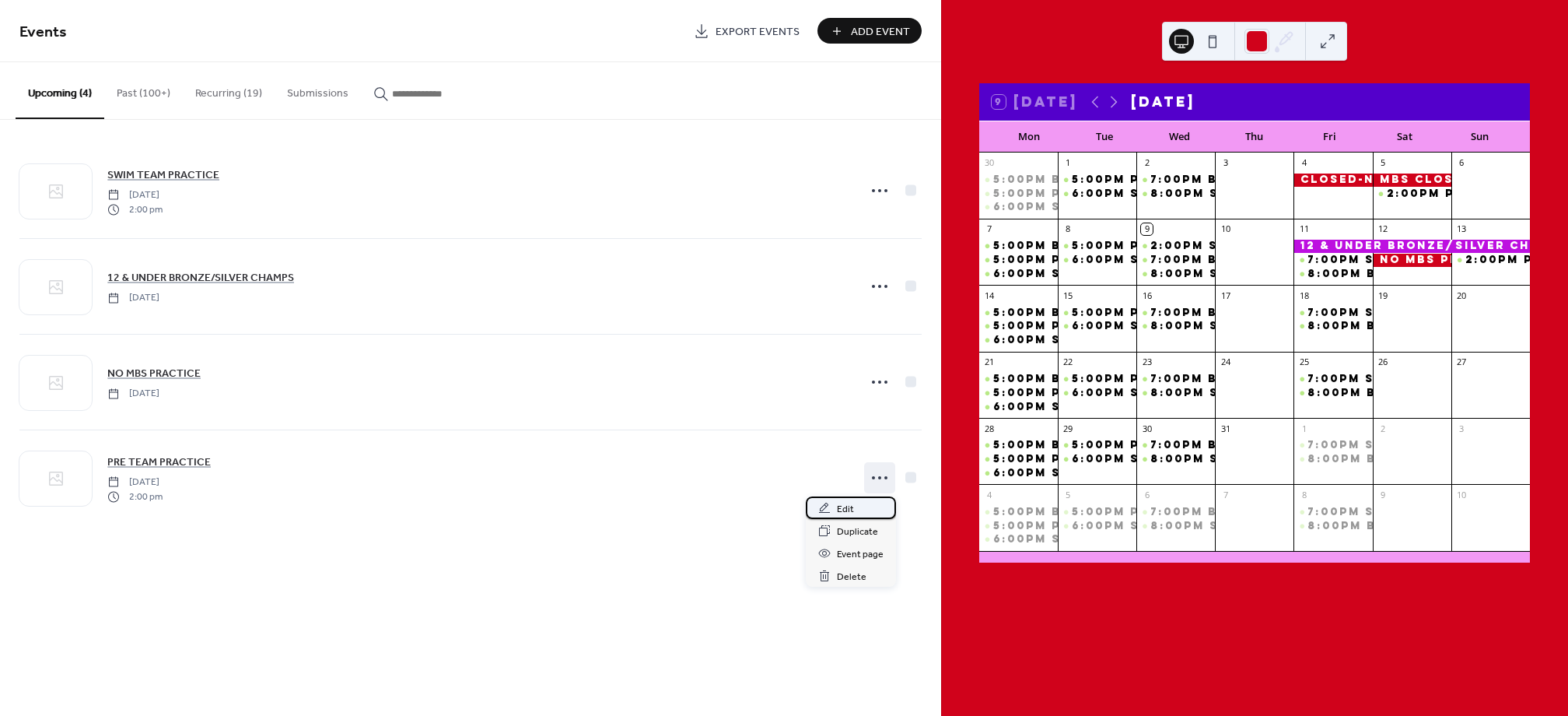 click on "Edit" at bounding box center [851, 507] 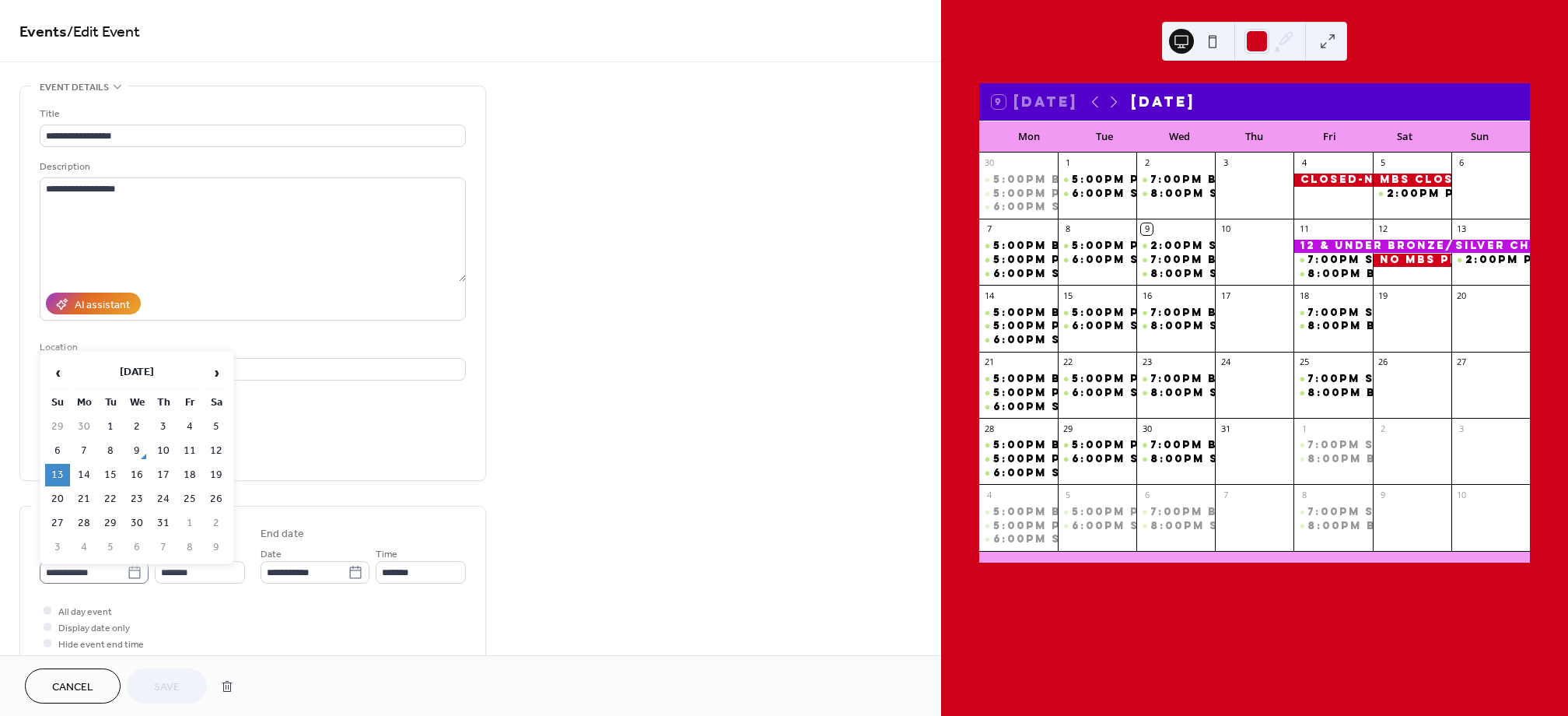 click 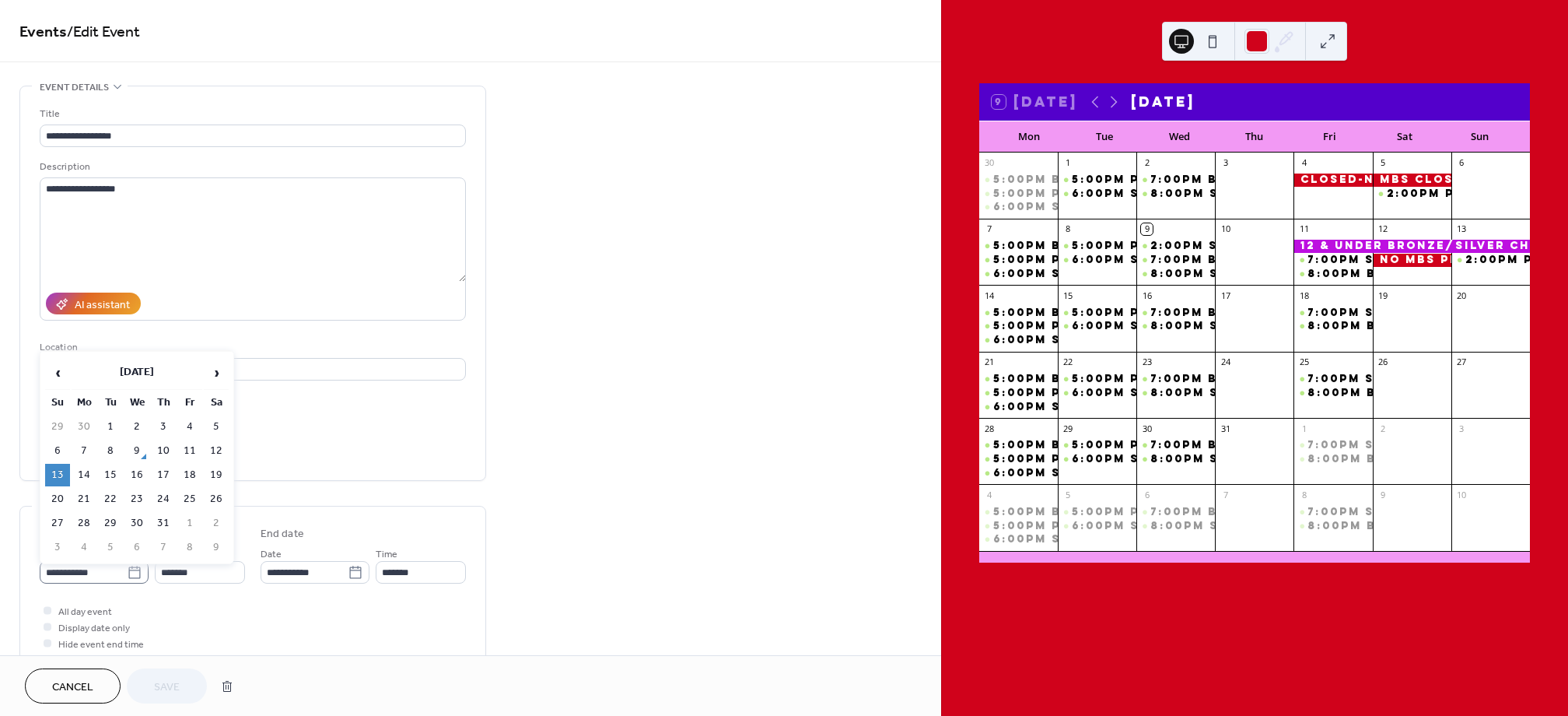 click on "**********" at bounding box center [83, 572] 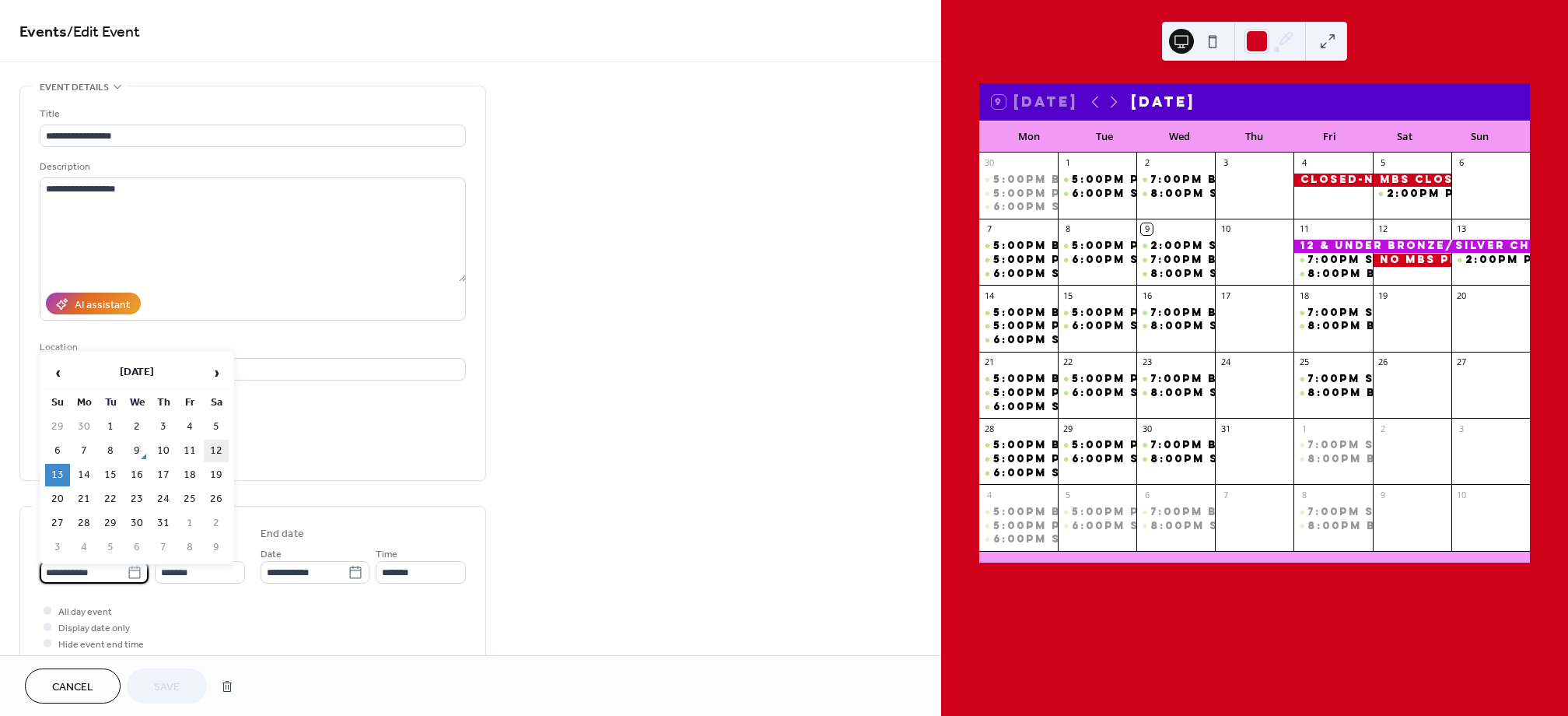 click on "12" at bounding box center (216, 451) 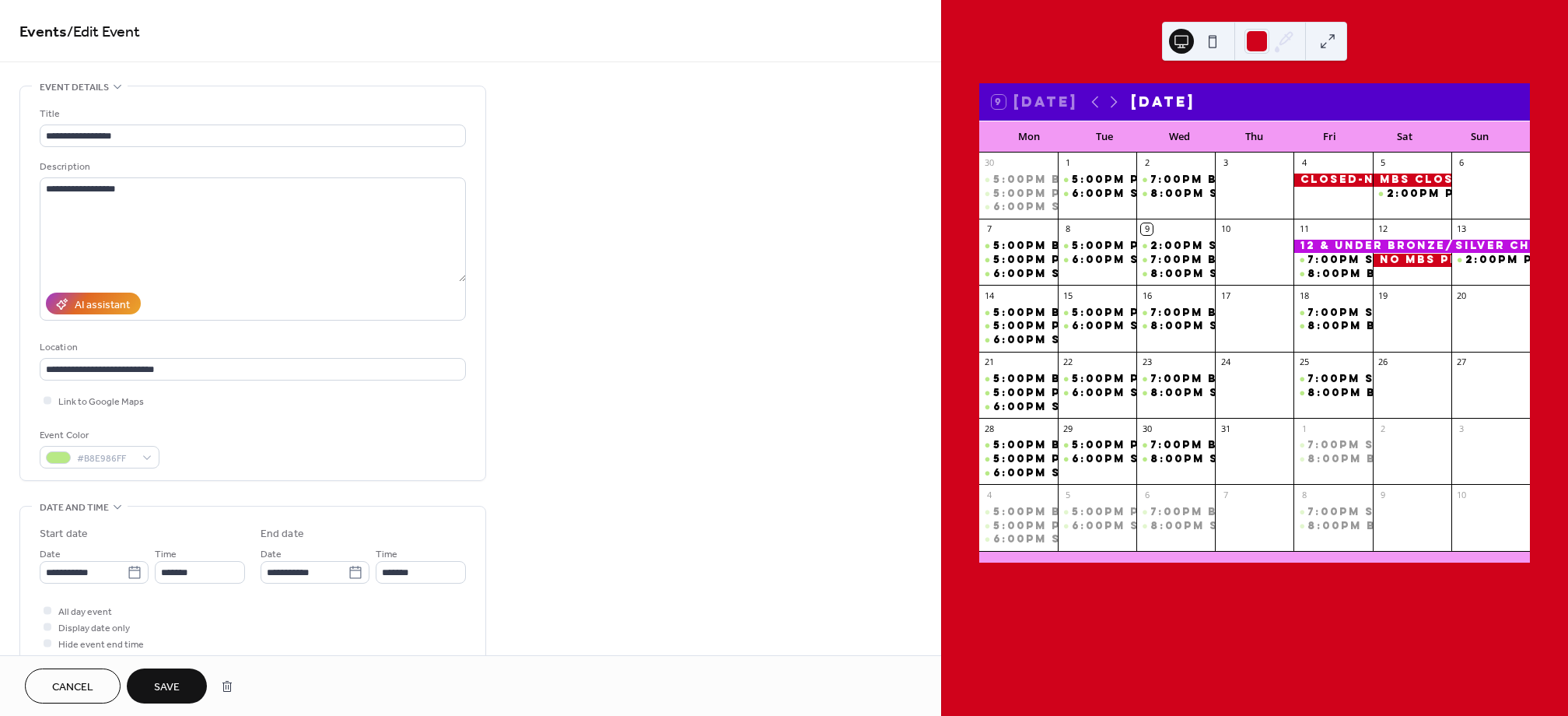 click on "Save" at bounding box center [166, 686] 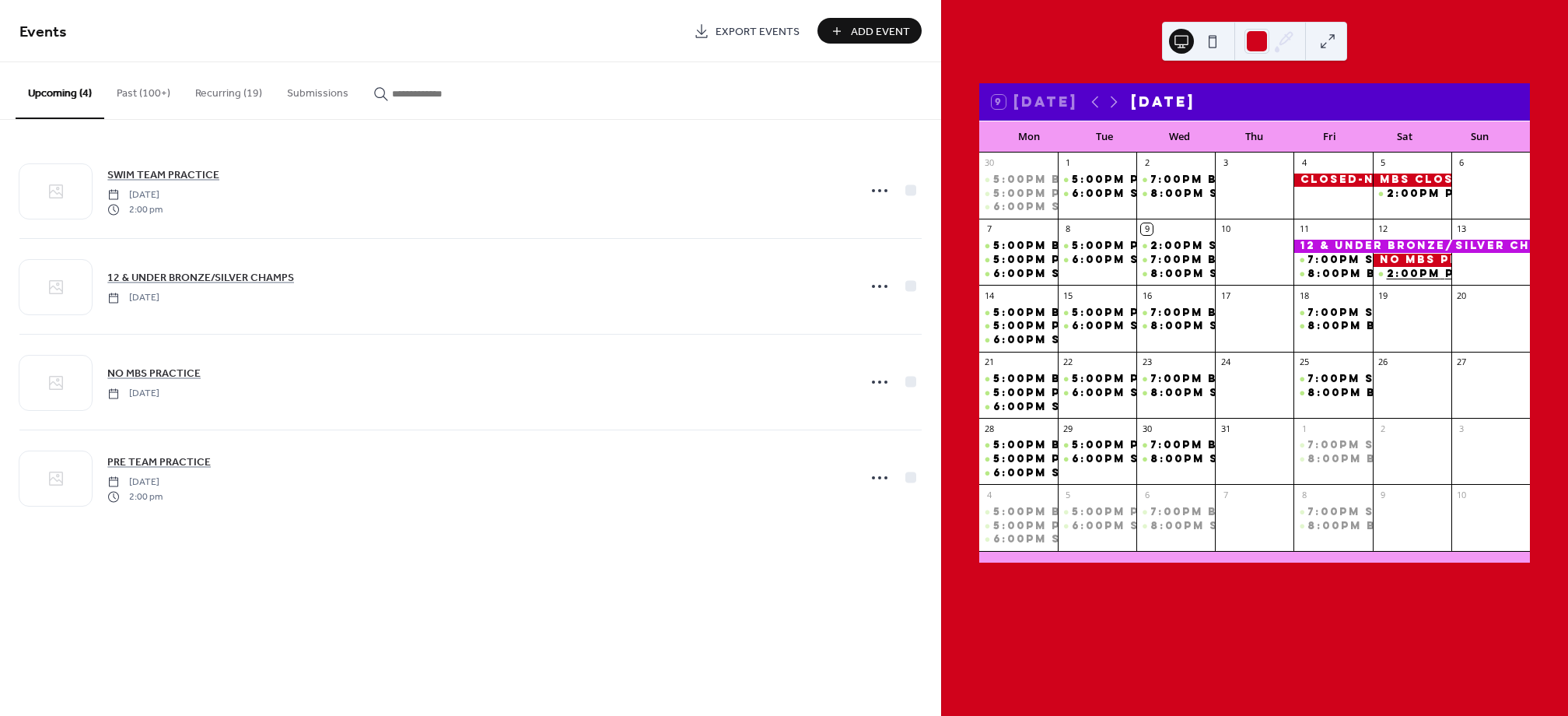 click on "2:00pm" at bounding box center [1416, 274] 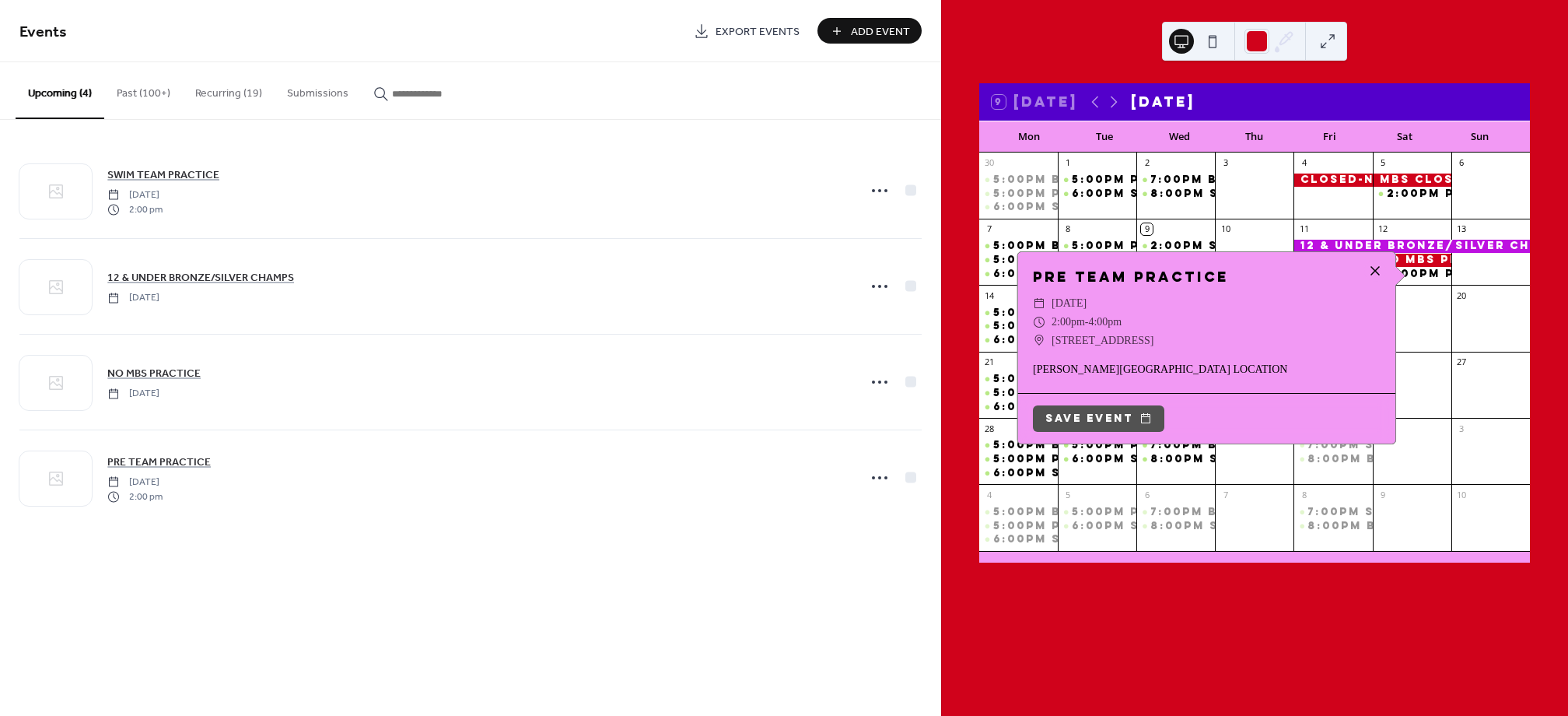 click at bounding box center [1375, 271] 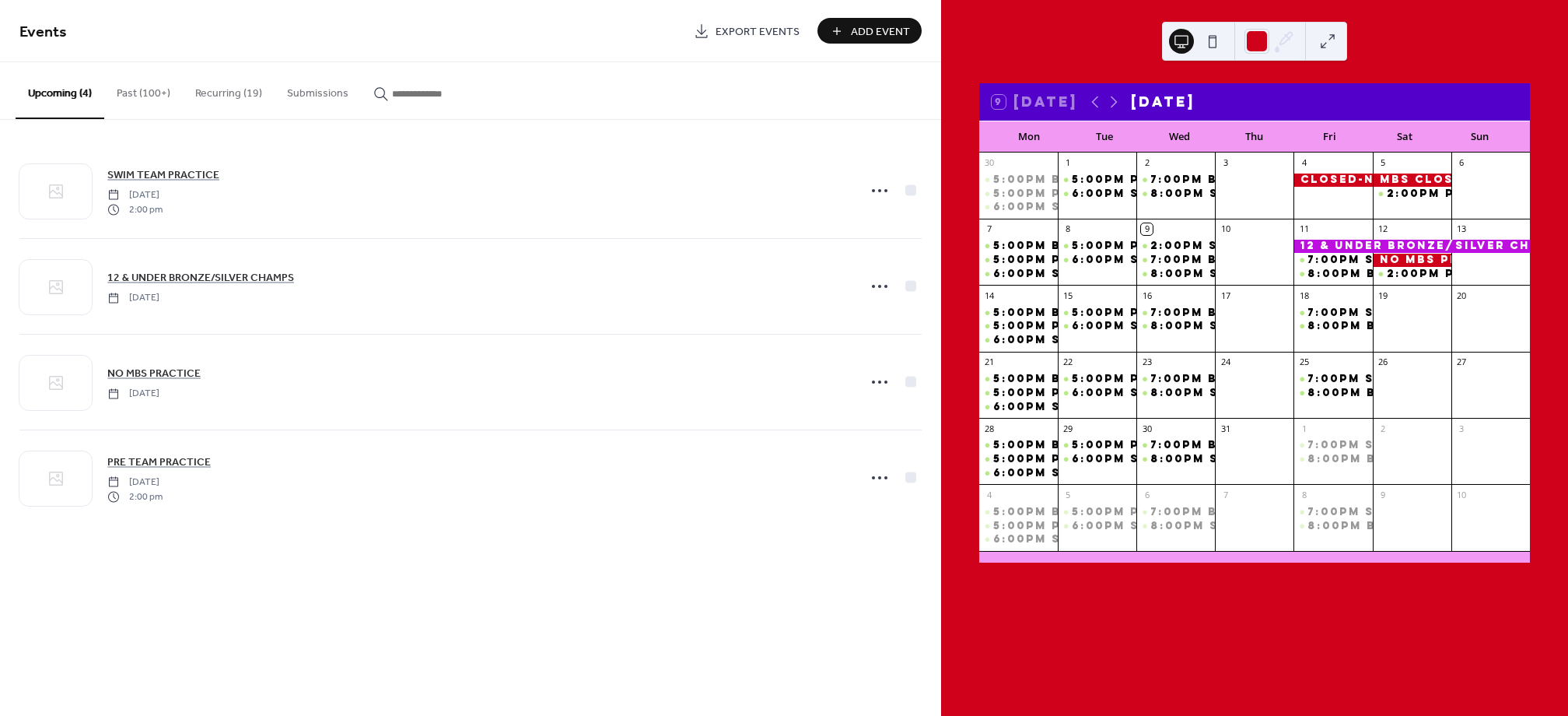 click on "Add Event" at bounding box center [880, 32] 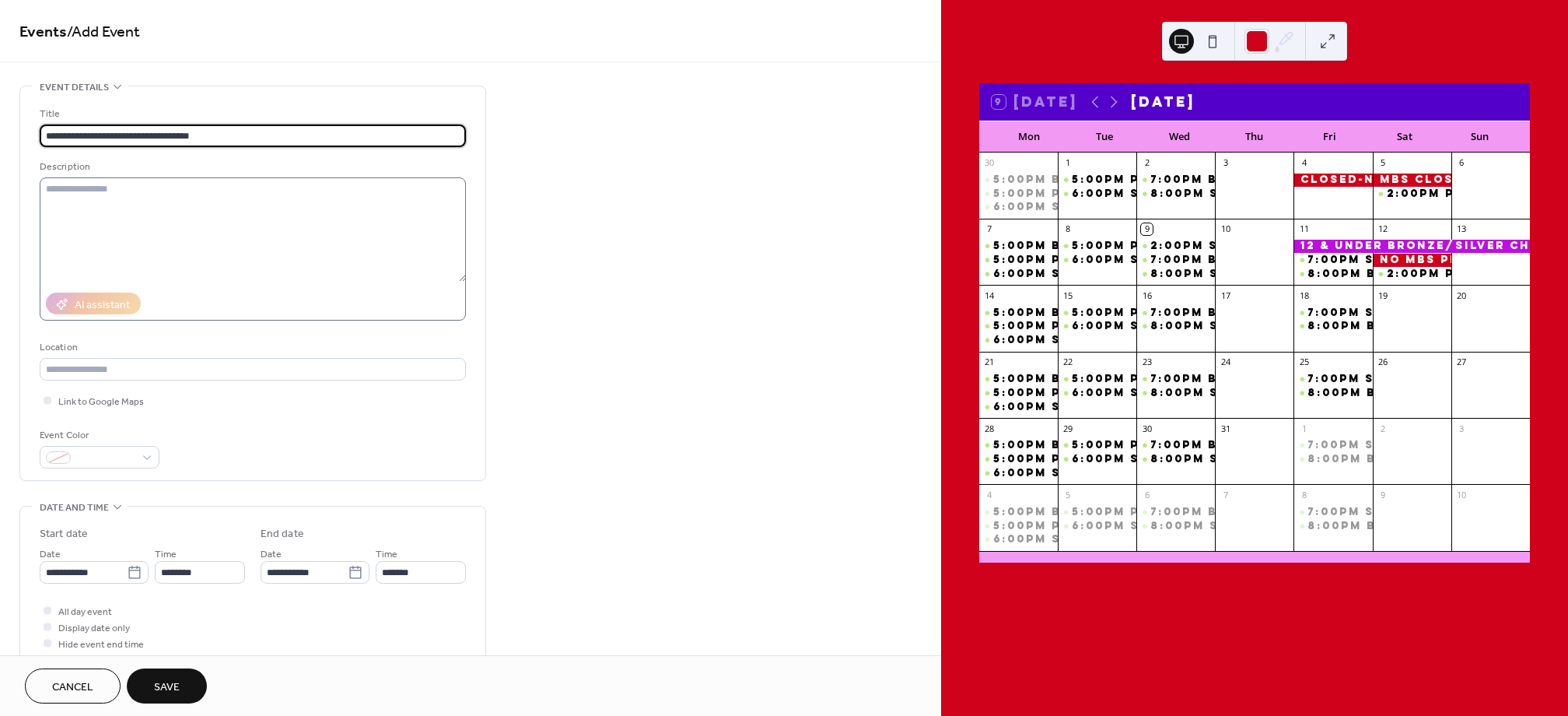 type on "**********" 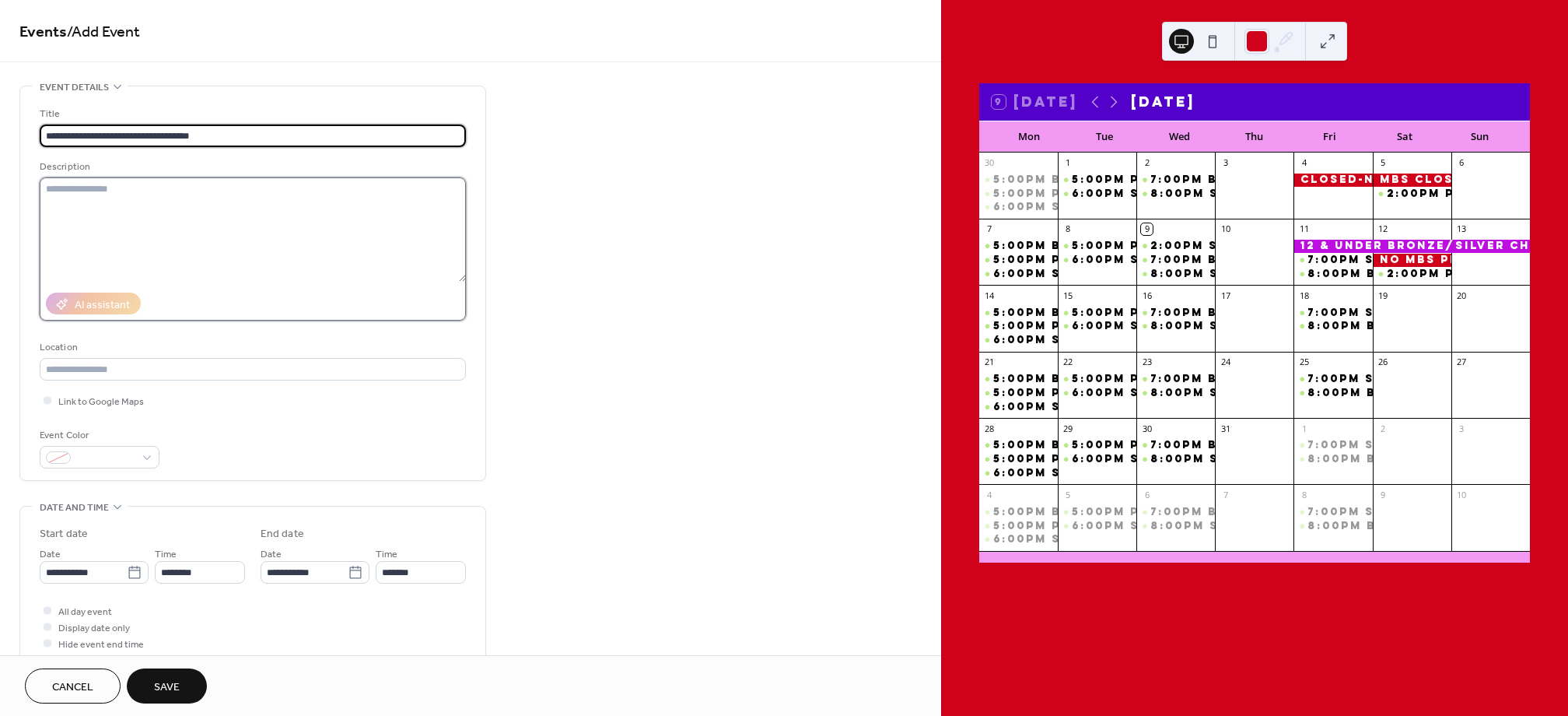 click at bounding box center (253, 230) 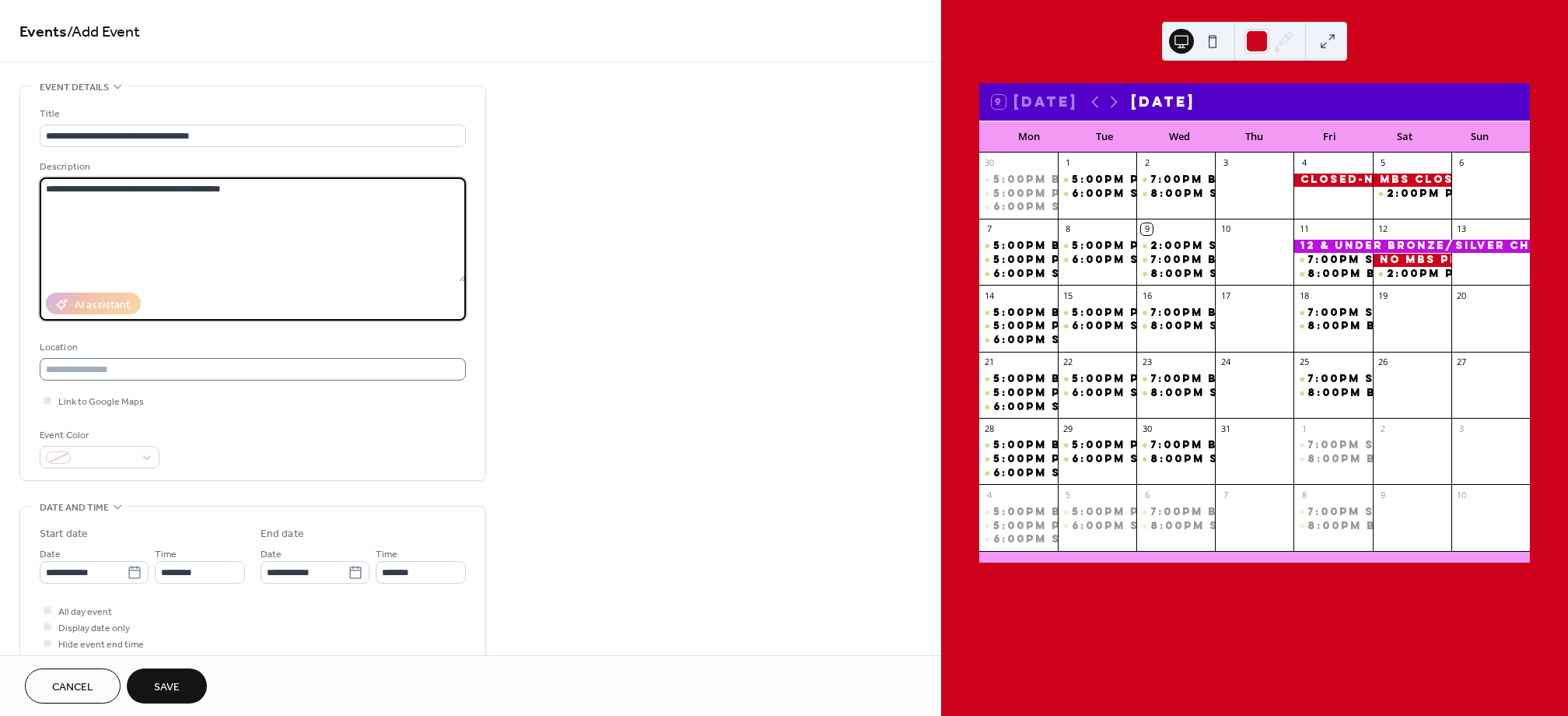 type on "**********" 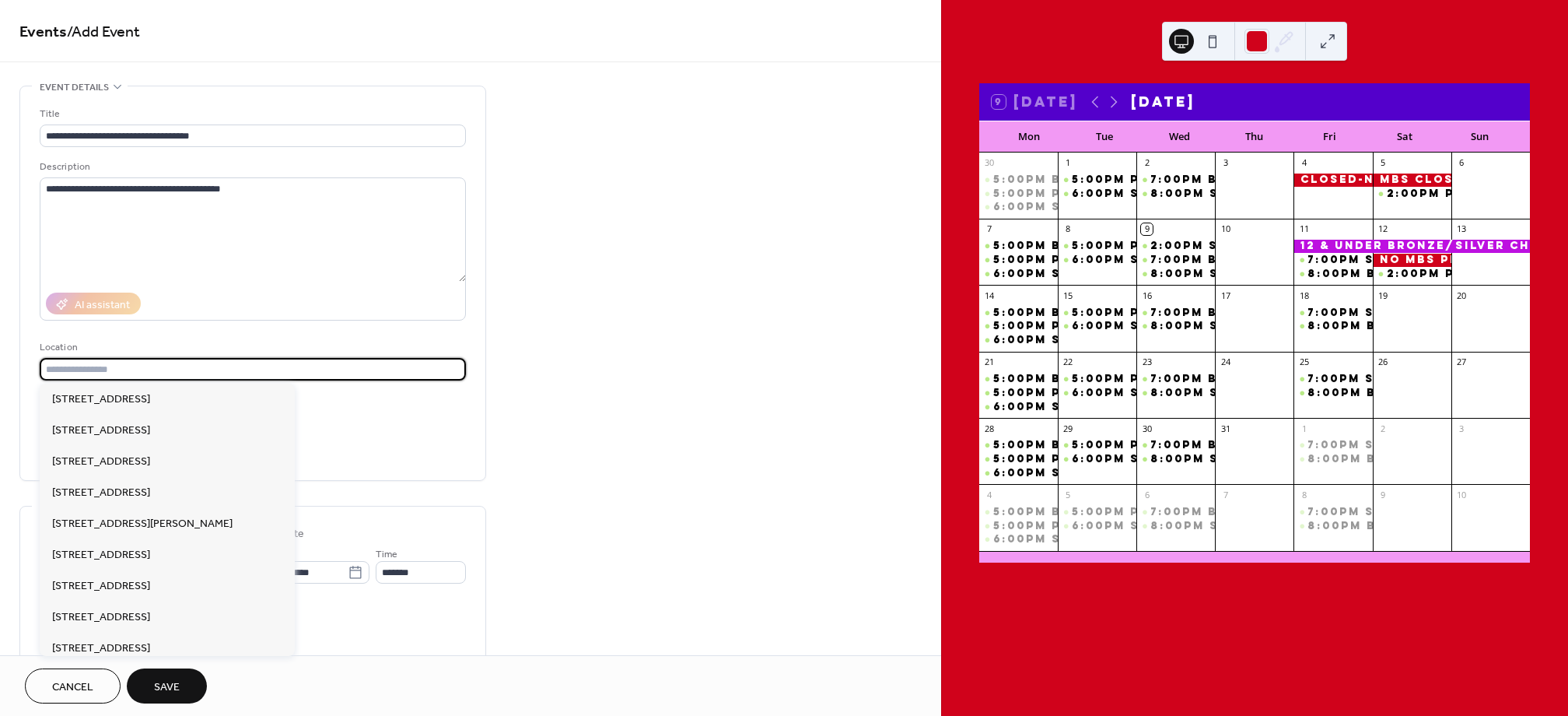 click at bounding box center (253, 369) 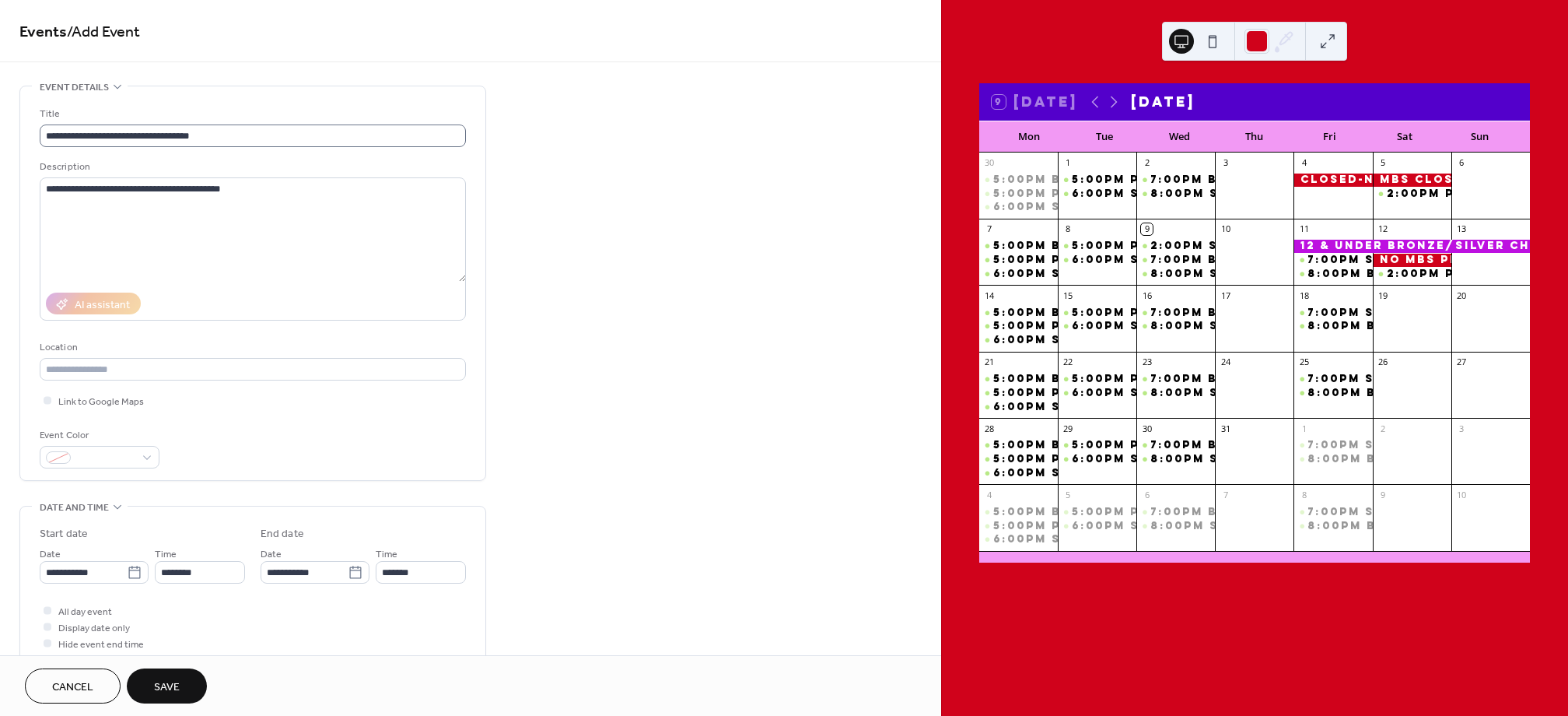 scroll, scrollTop: 1, scrollLeft: 0, axis: vertical 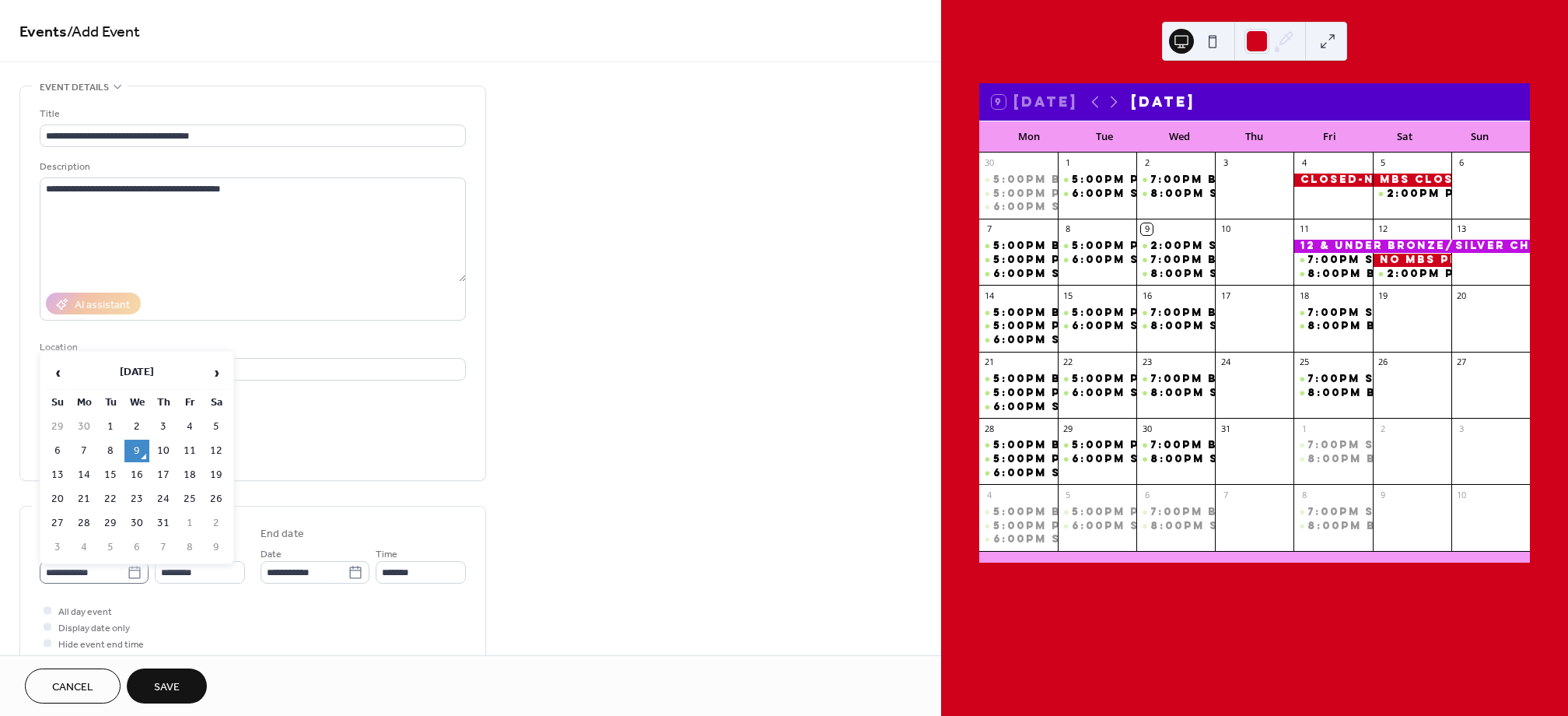 click 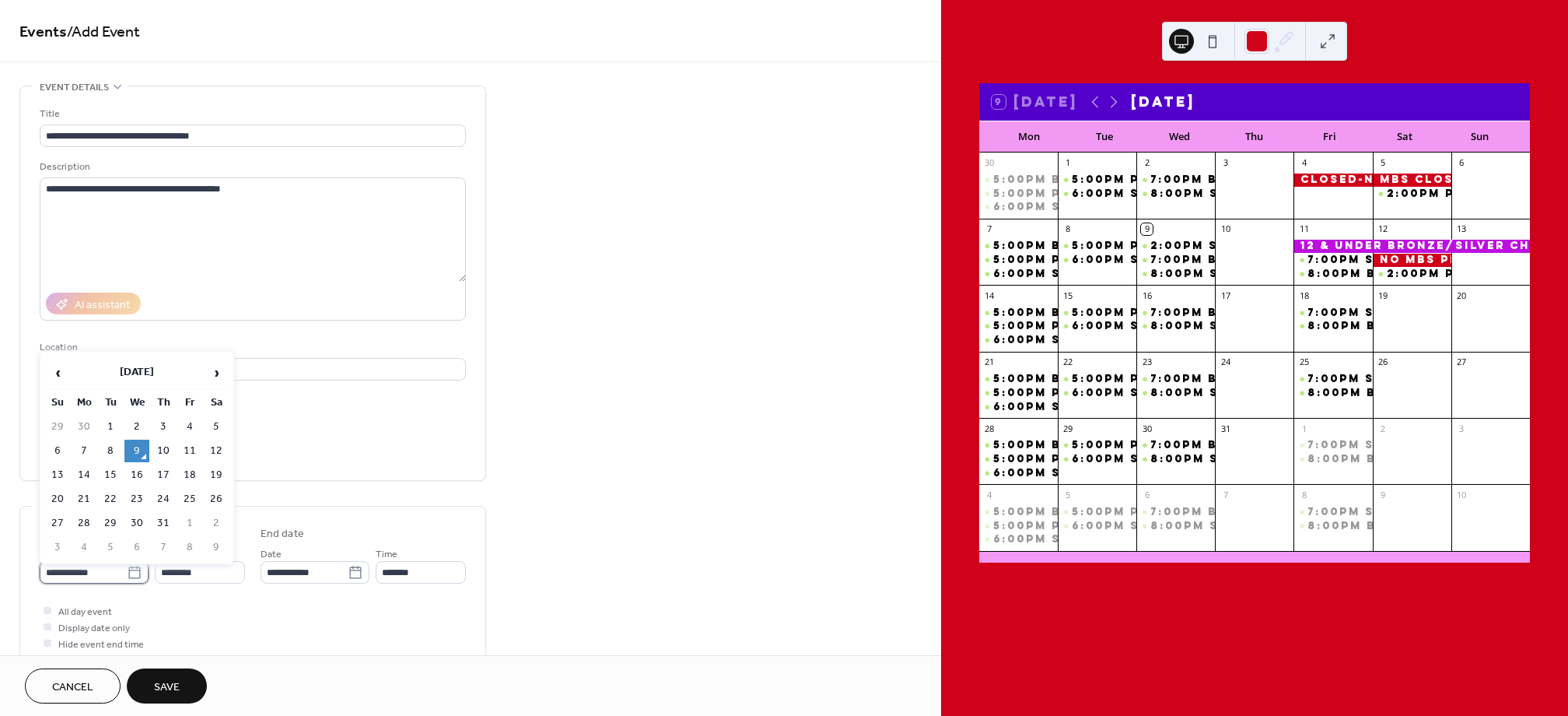click on "**********" at bounding box center [83, 572] 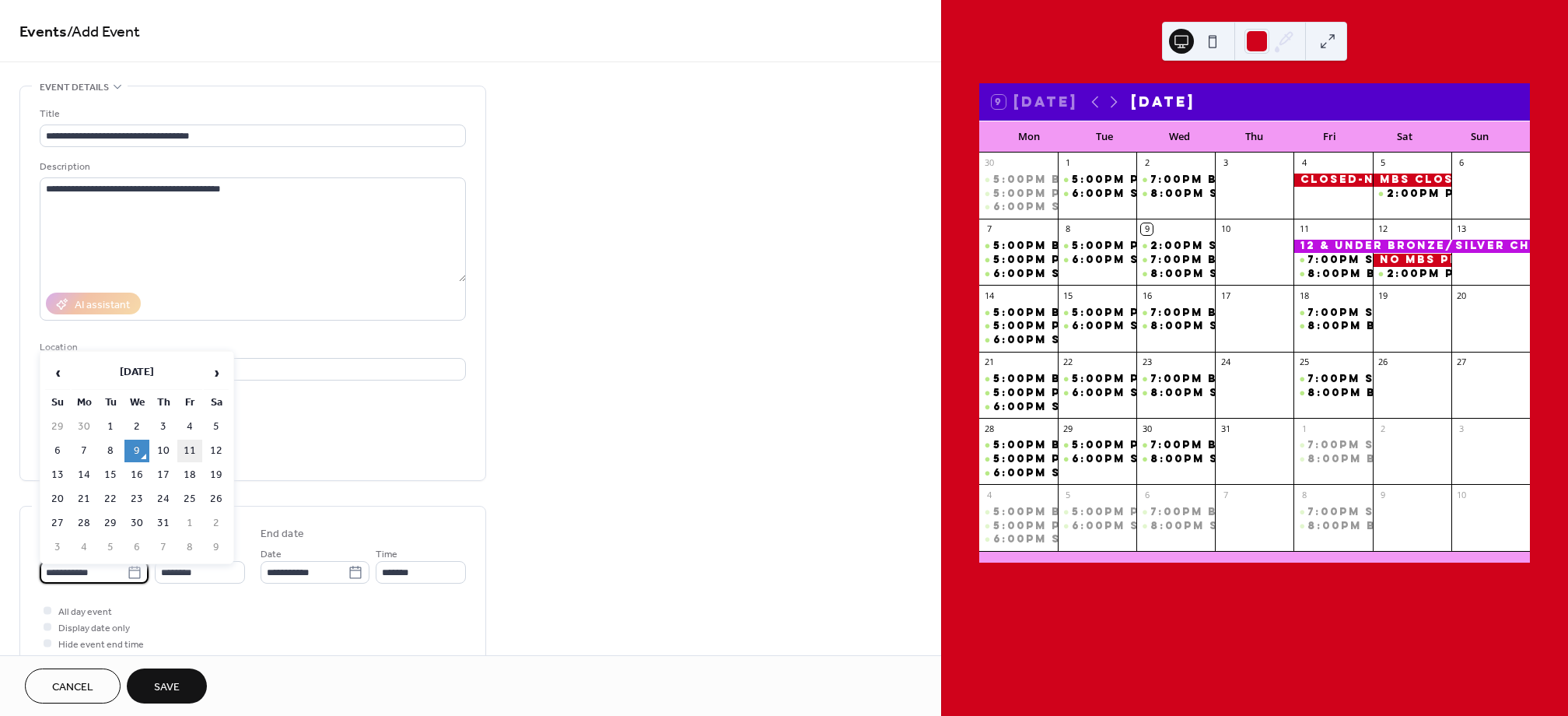 click on "11" at bounding box center [190, 451] 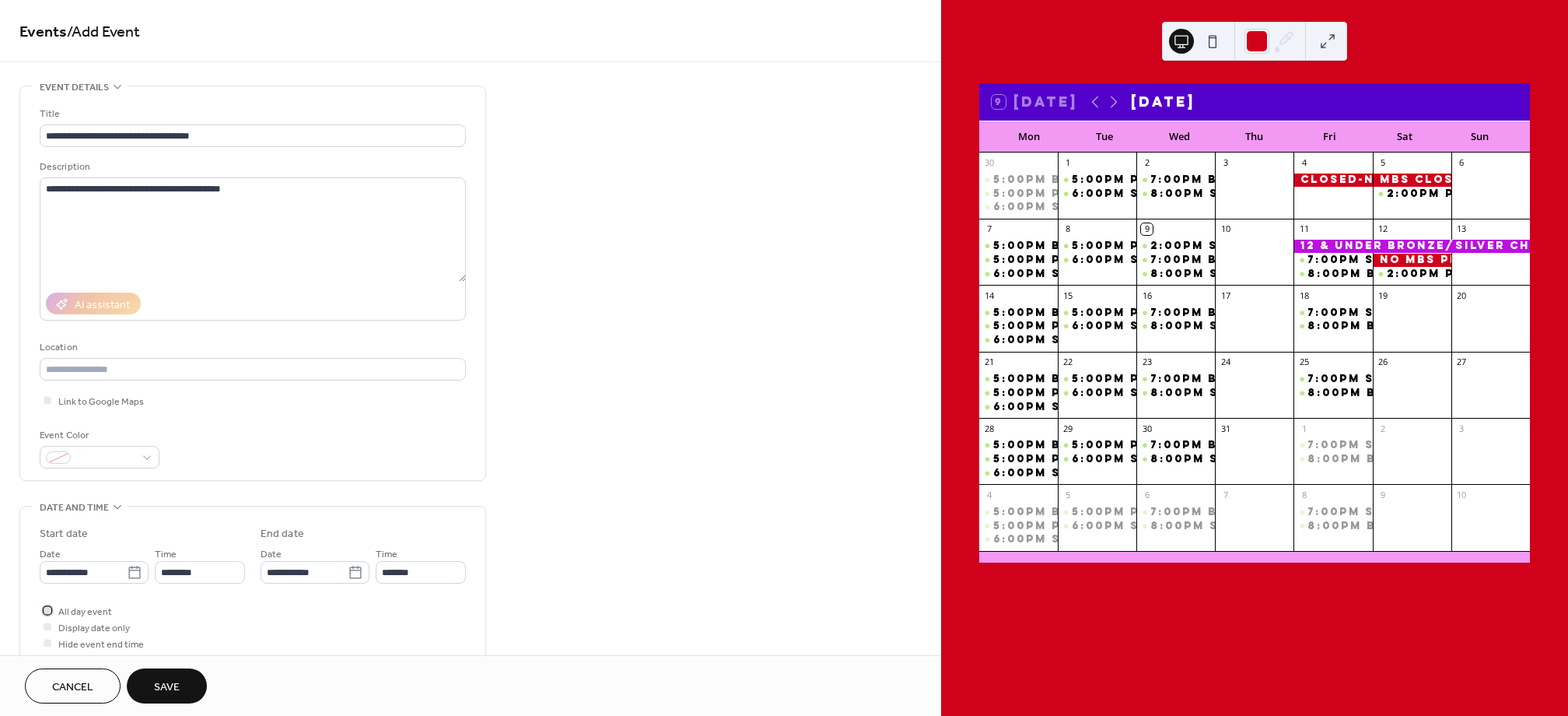 click on "All day event" at bounding box center (85, 612) 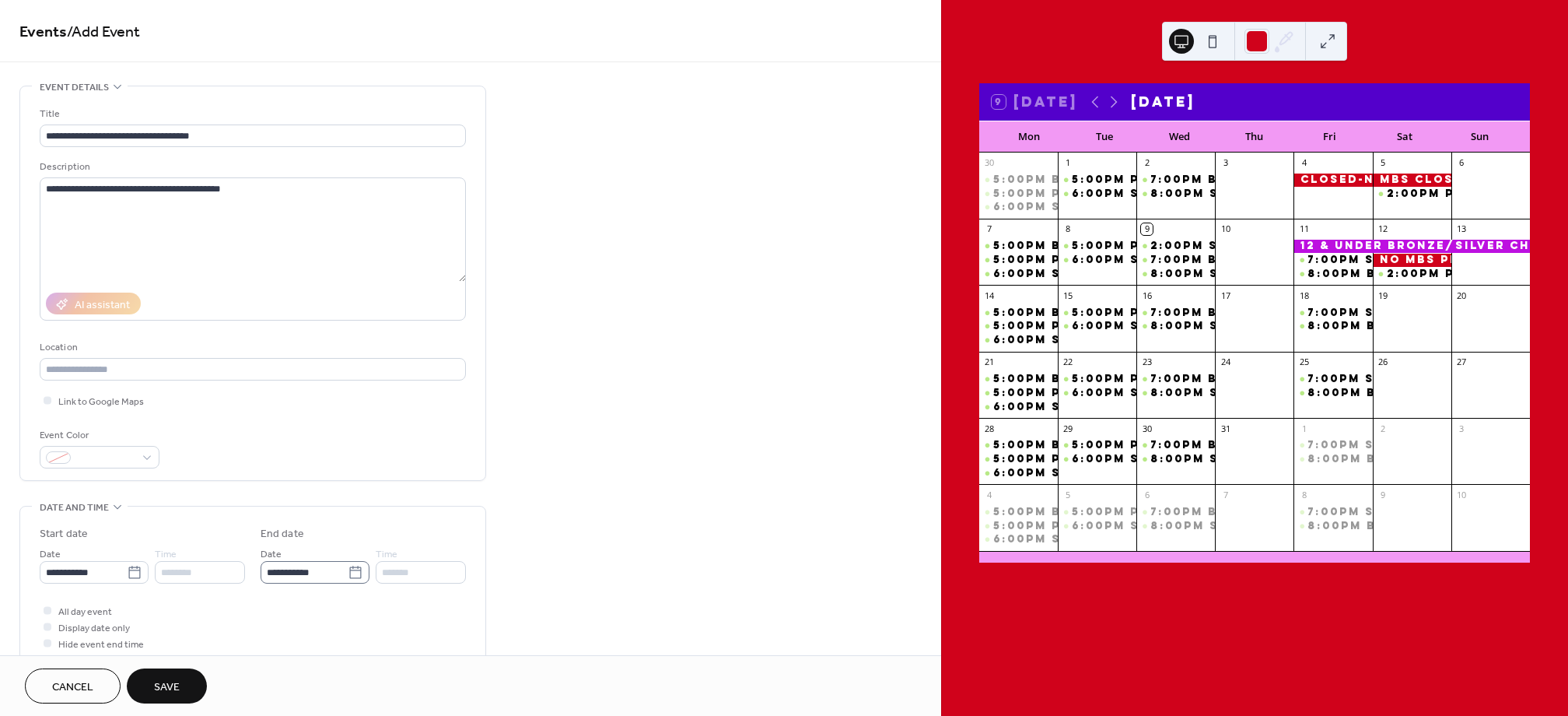 click 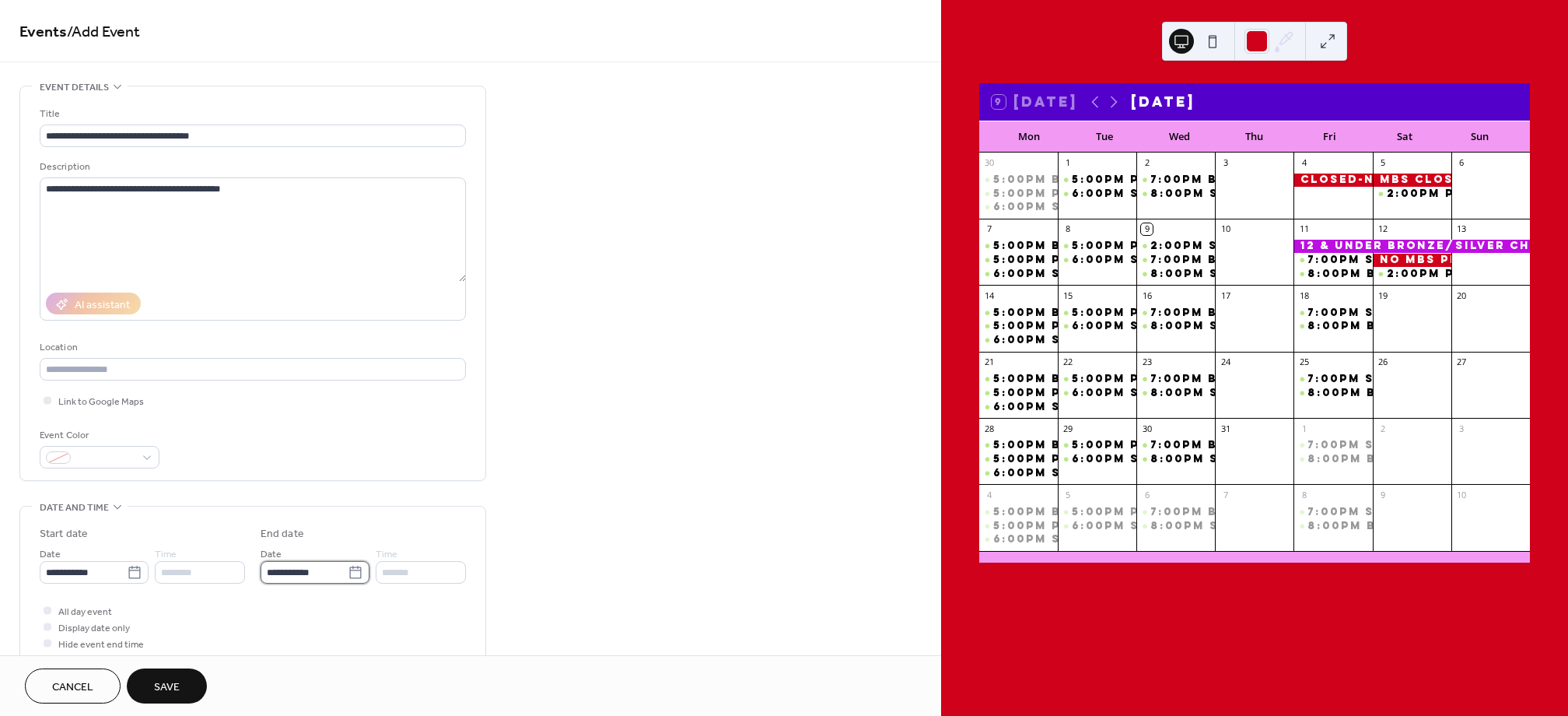 click on "**********" at bounding box center (304, 572) 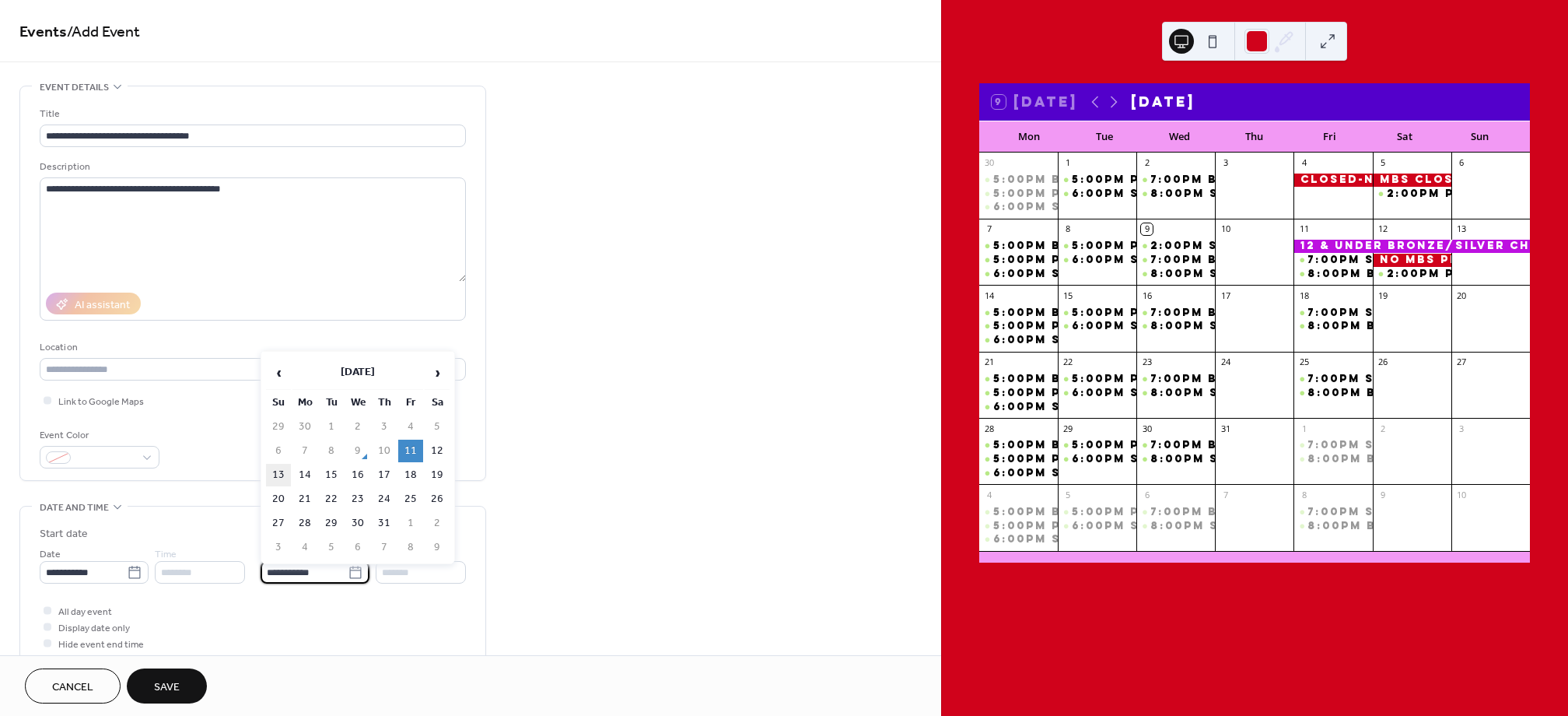 click on "13" at bounding box center [278, 475] 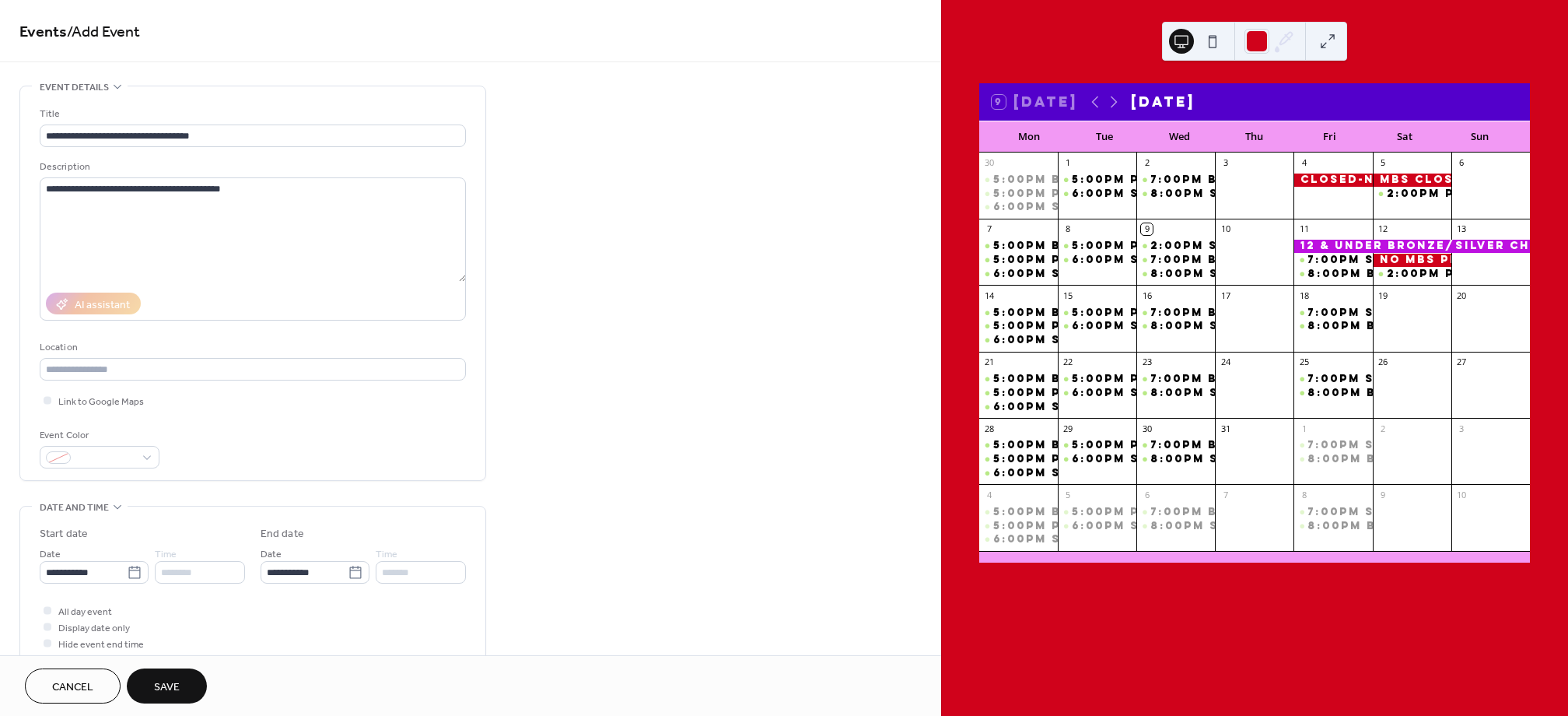 scroll, scrollTop: 198, scrollLeft: 0, axis: vertical 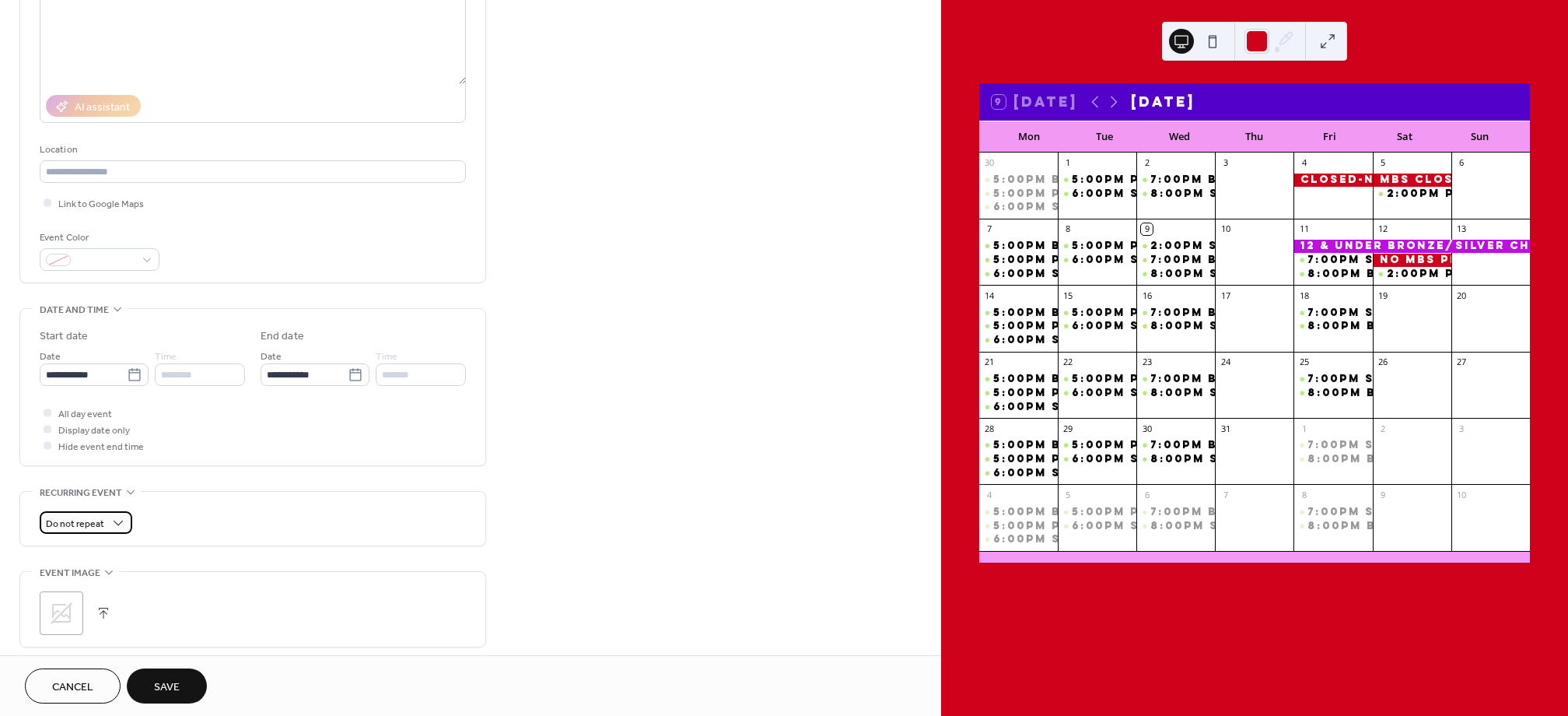 click on "Do not repeat" at bounding box center [86, 522] 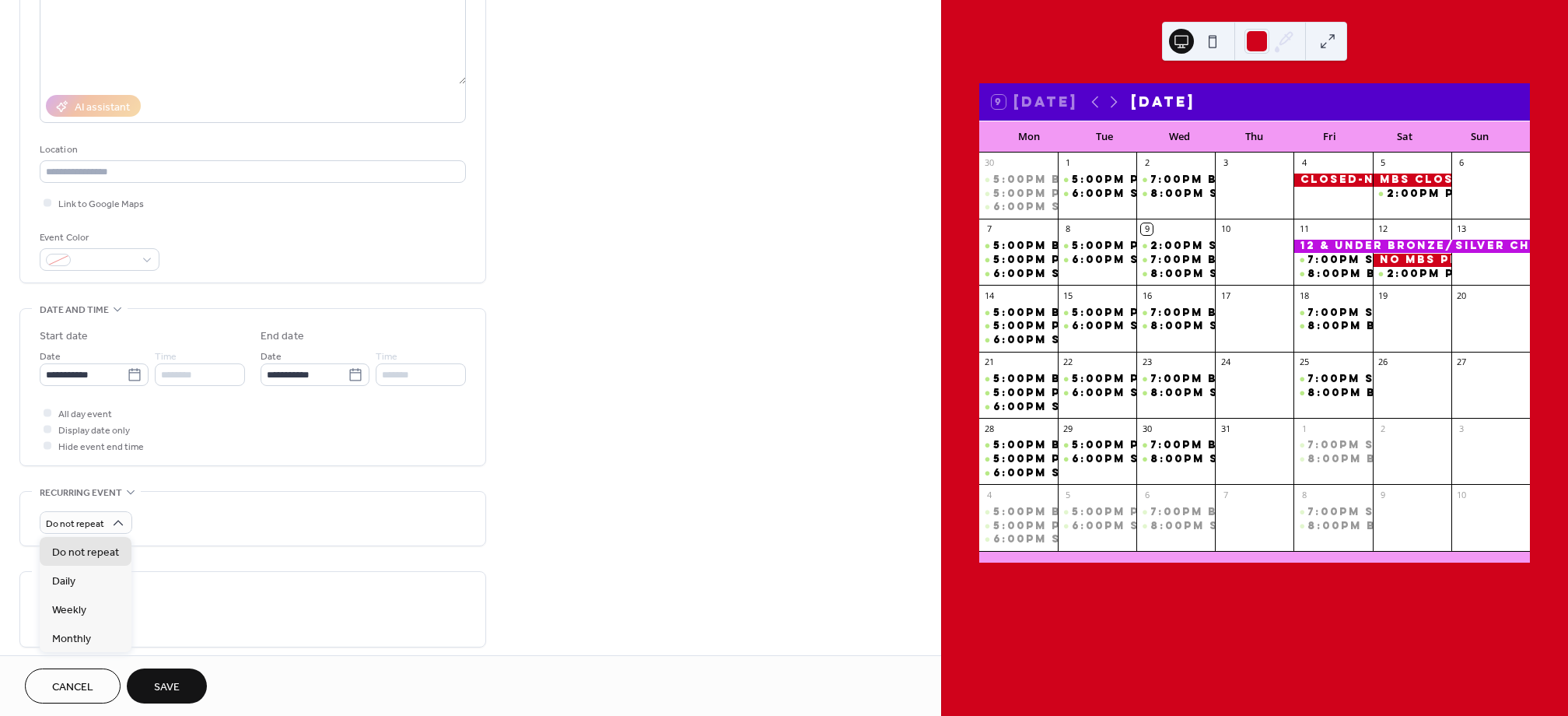 click on "Do not repeat" at bounding box center (253, 522) 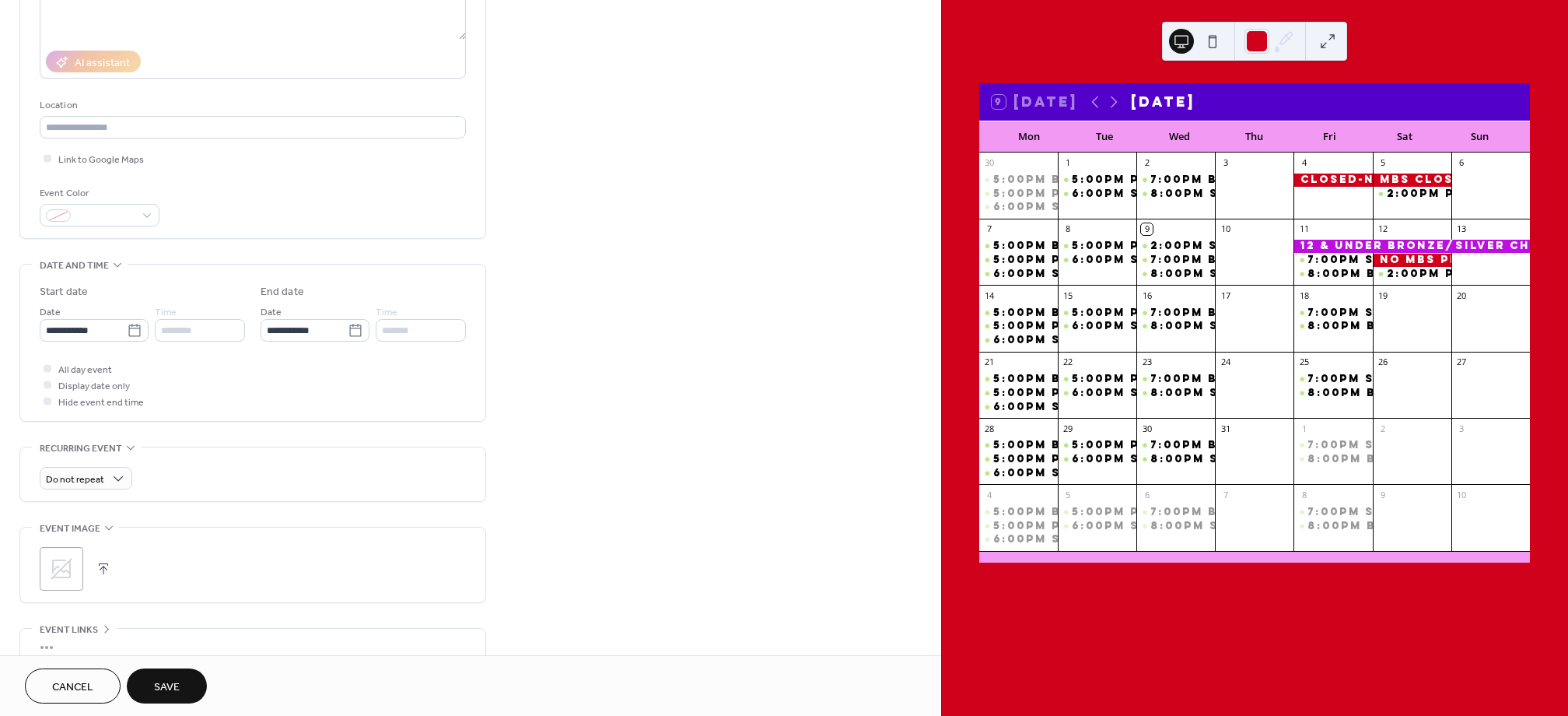 scroll, scrollTop: 228, scrollLeft: 0, axis: vertical 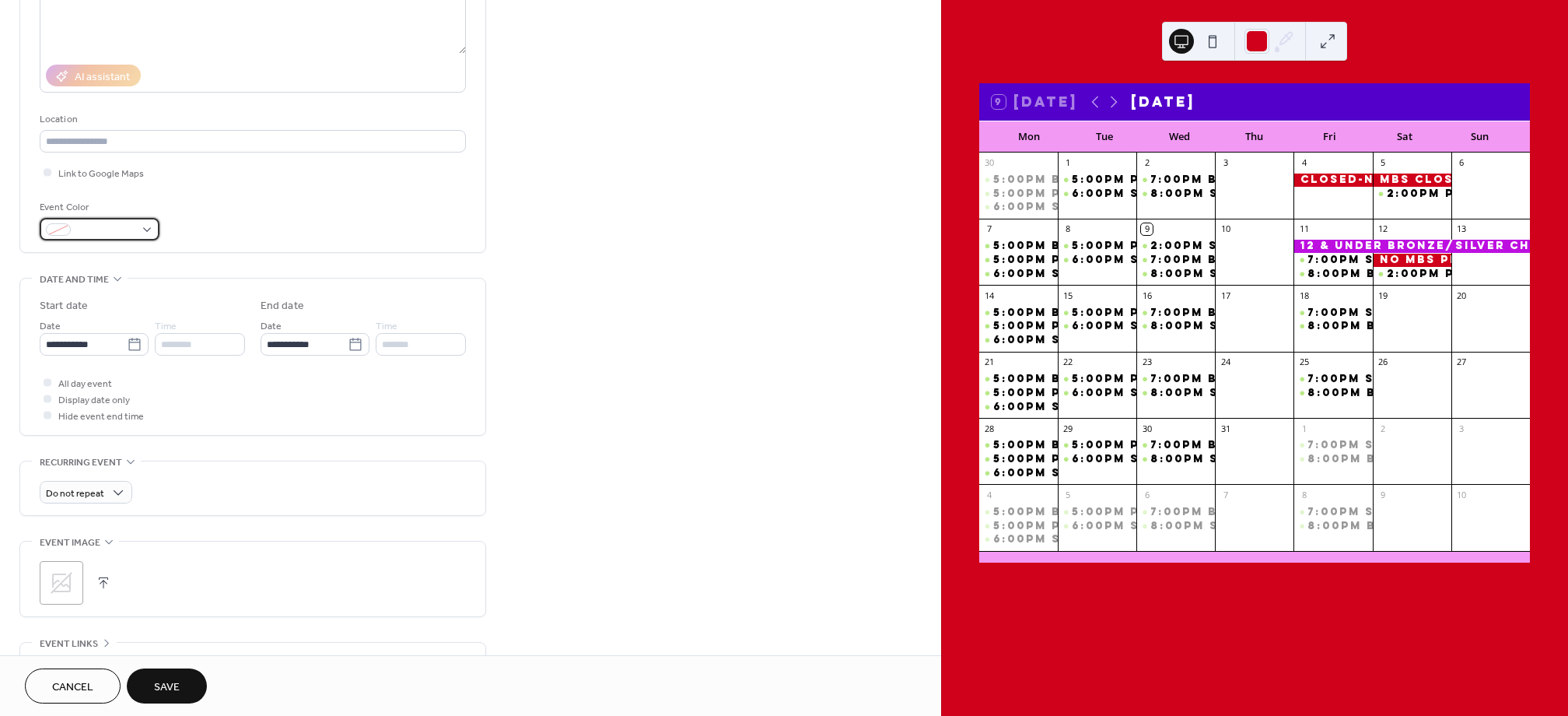 click at bounding box center (100, 229) 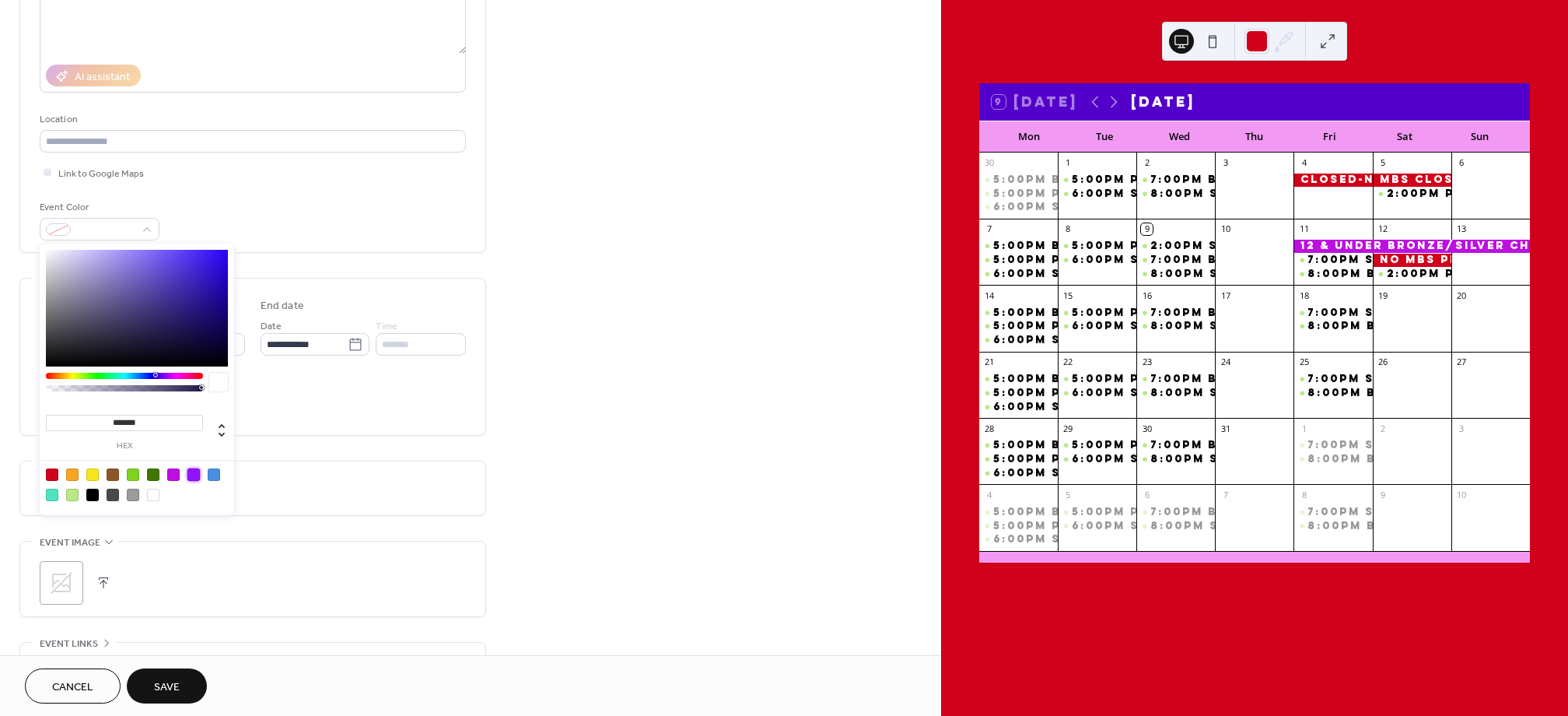 click at bounding box center (194, 475) 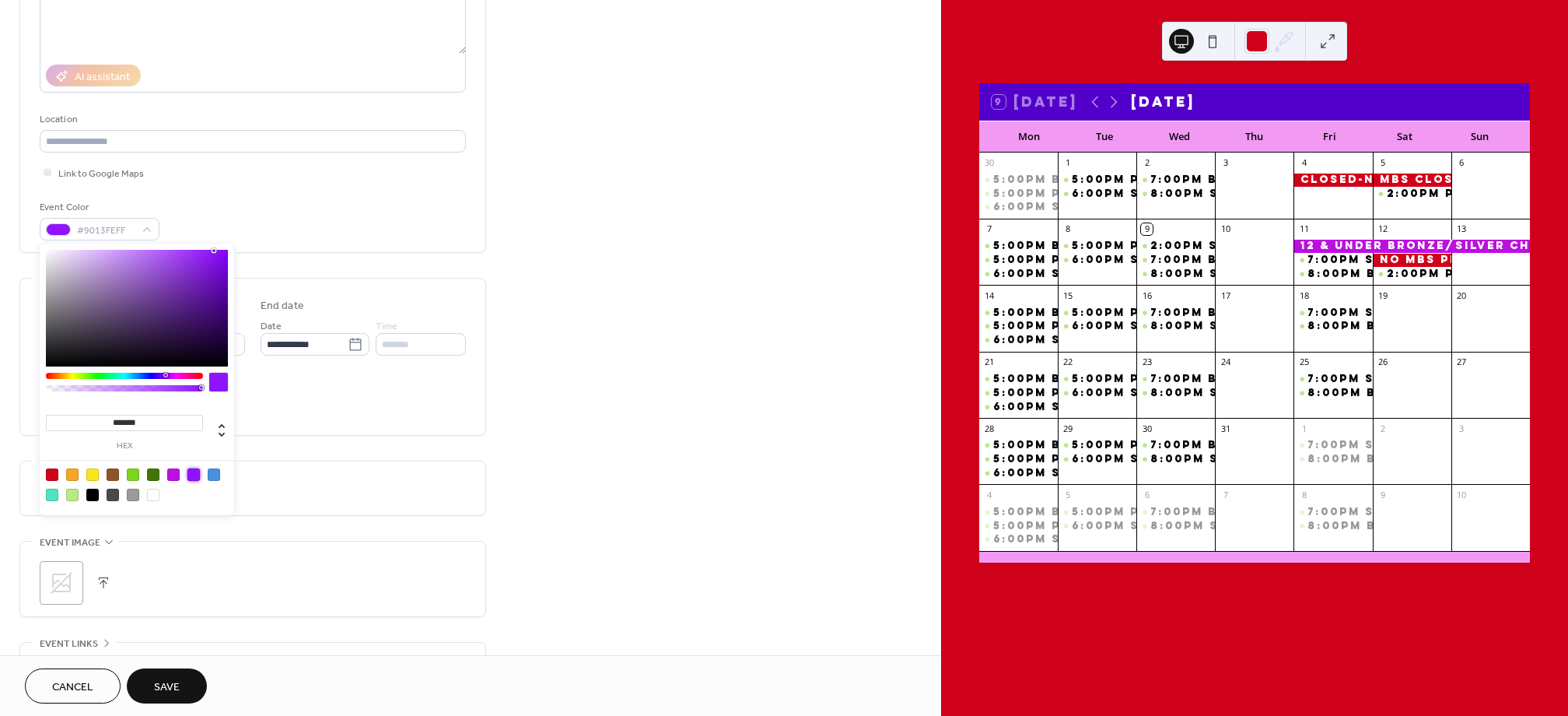 drag, startPoint x: 345, startPoint y: 458, endPoint x: 161, endPoint y: 669, distance: 279.9589 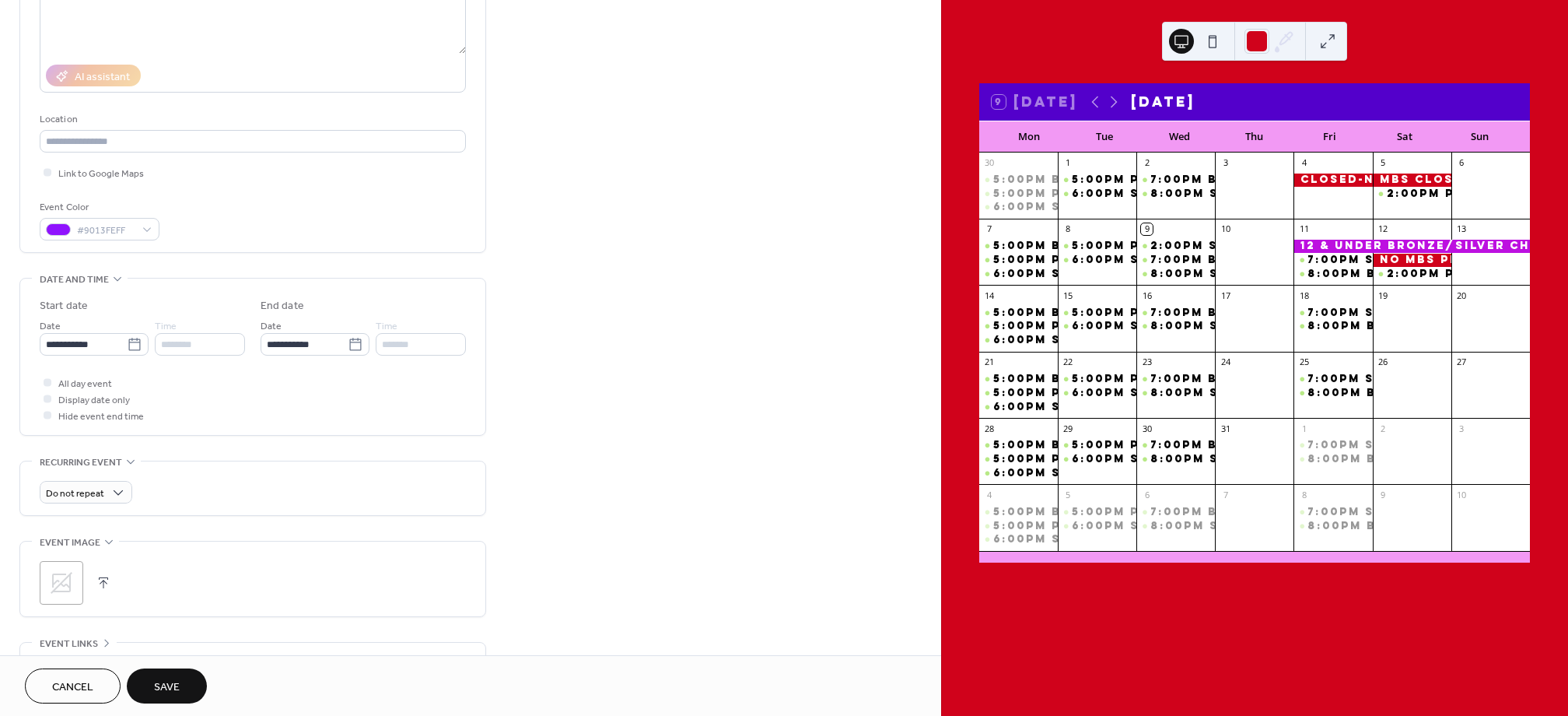 drag, startPoint x: 156, startPoint y: 688, endPoint x: 426, endPoint y: 457, distance: 355.3322 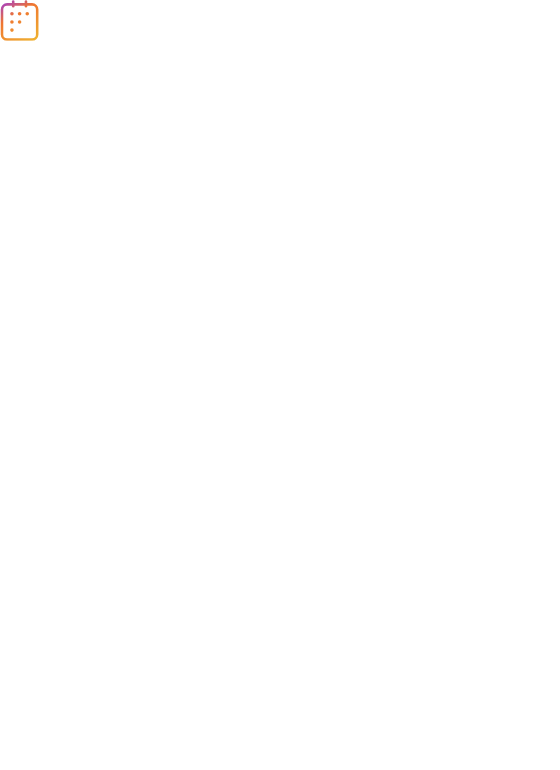 scroll, scrollTop: 0, scrollLeft: 0, axis: both 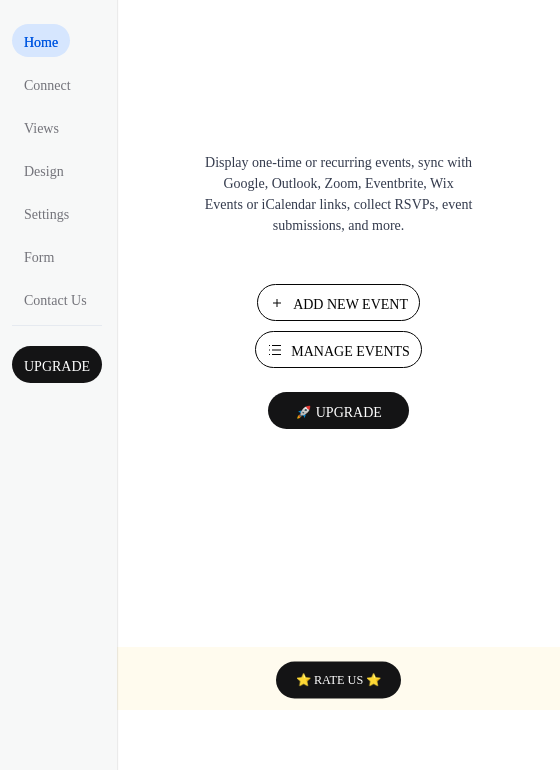 click on "Add New Event" at bounding box center (338, 302) 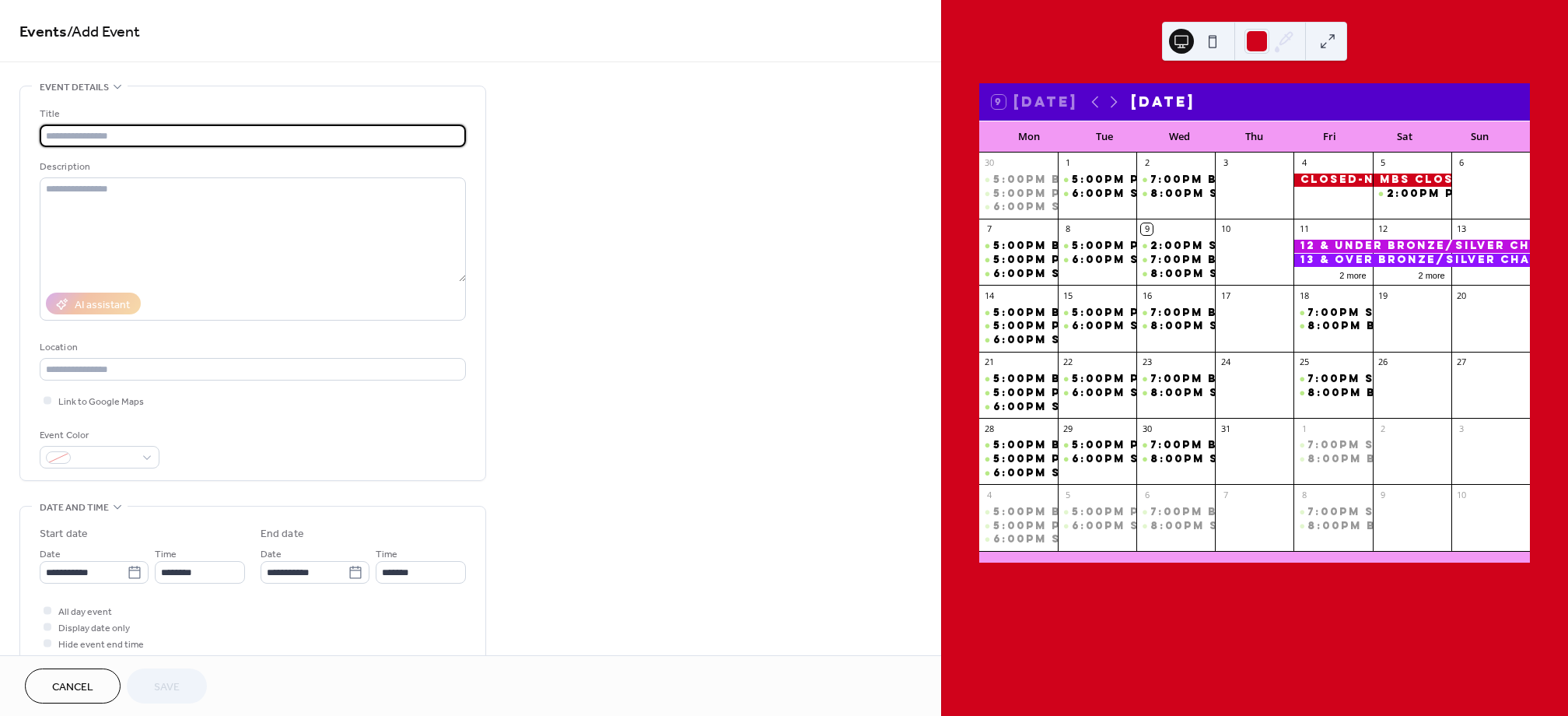 scroll, scrollTop: 0, scrollLeft: 0, axis: both 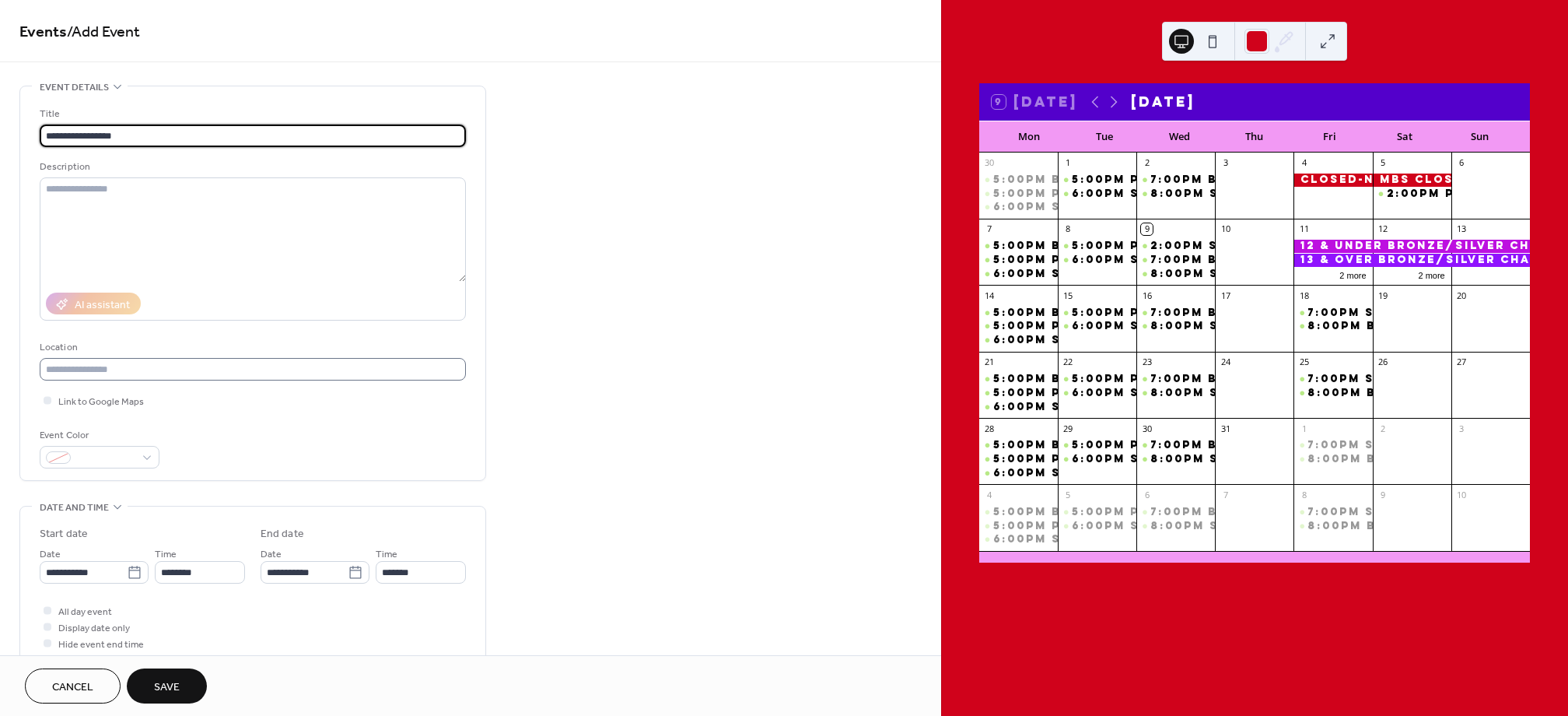 type on "**********" 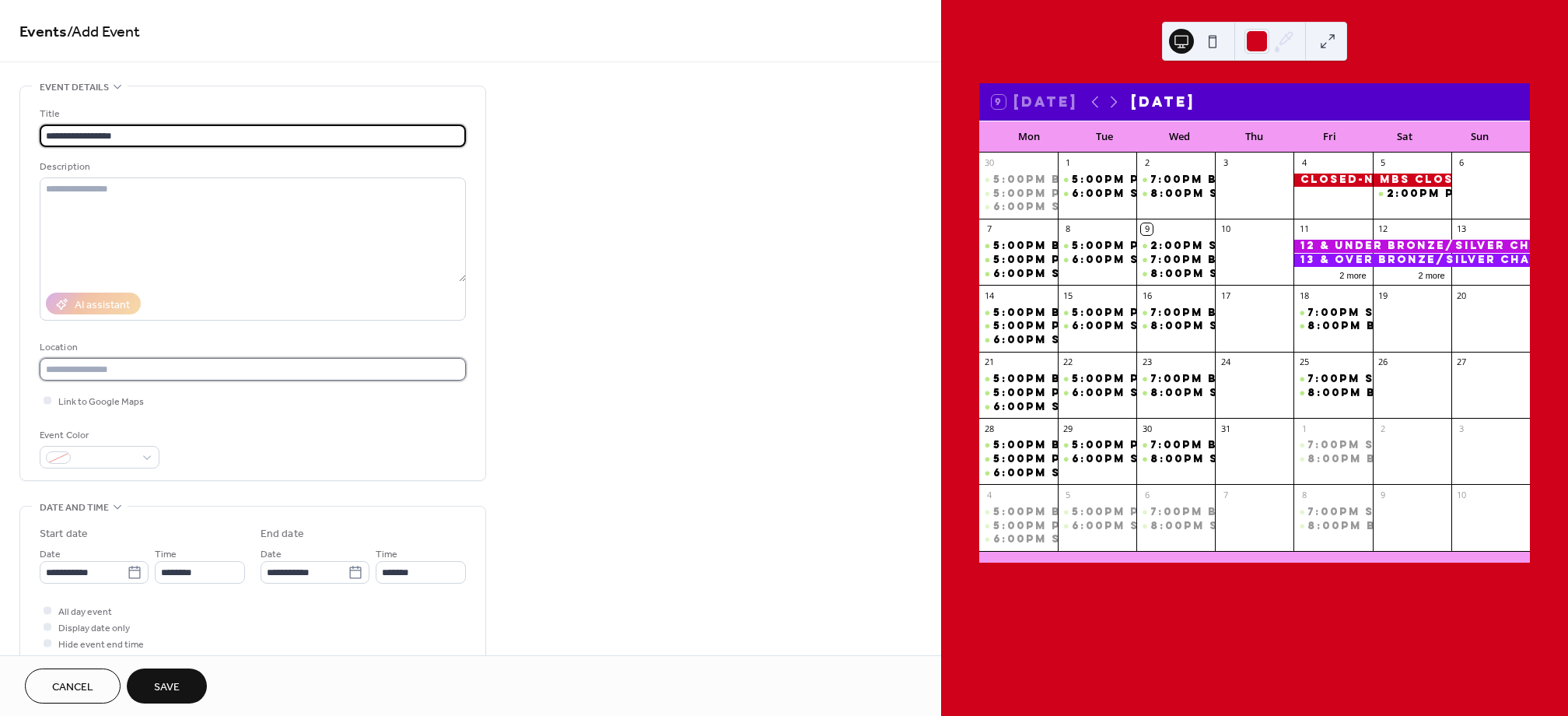 click at bounding box center (253, 369) 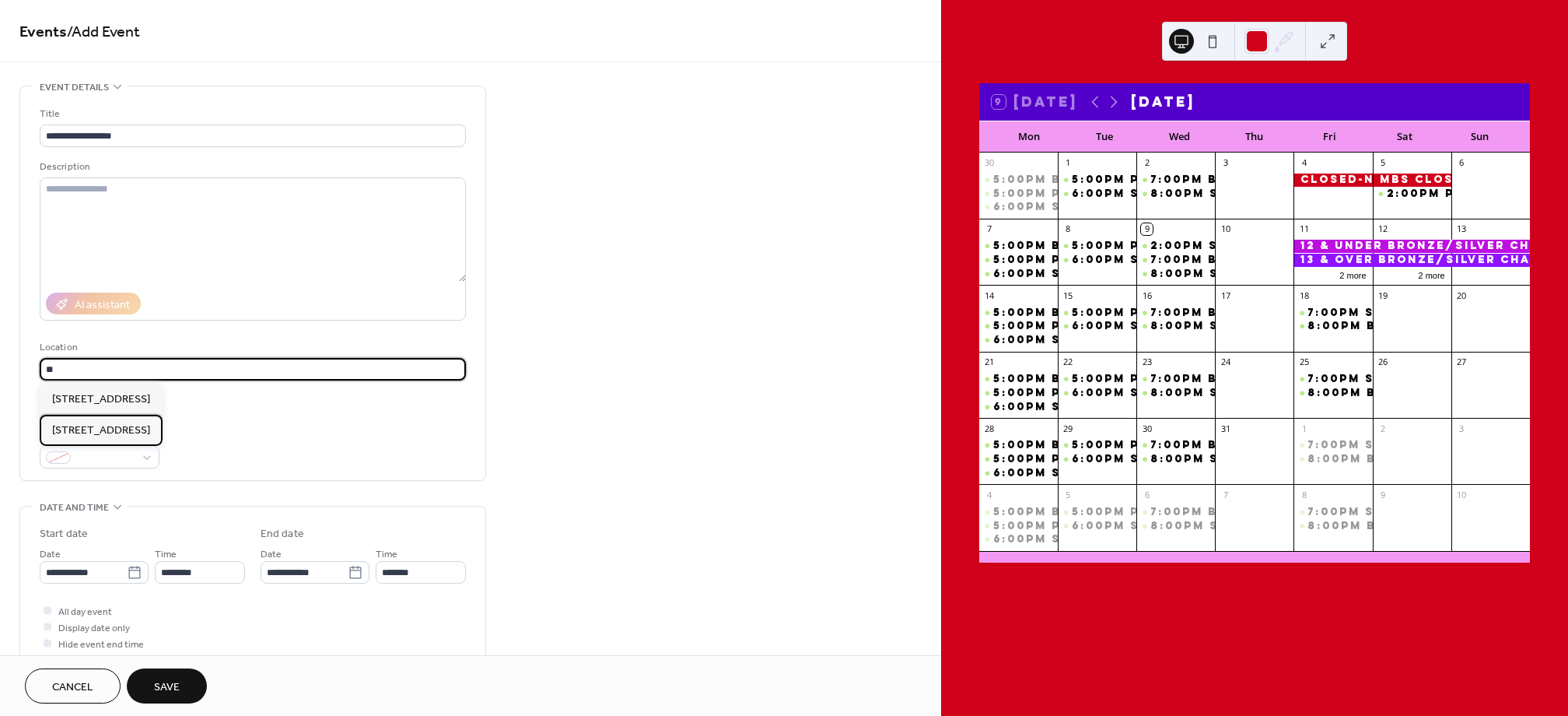 click on "70 Whippany Road Morristown, NJ 07960" at bounding box center (101, 430) 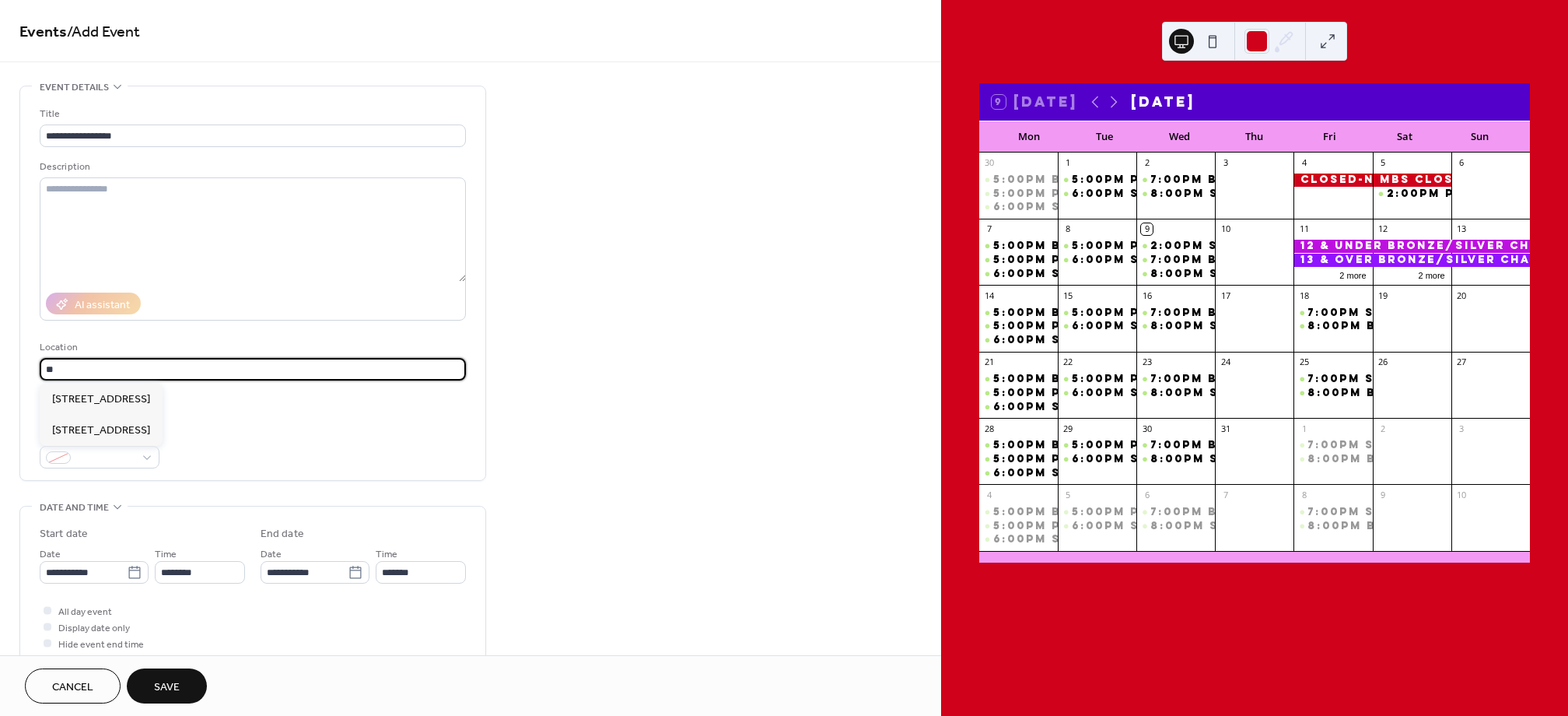 type on "**********" 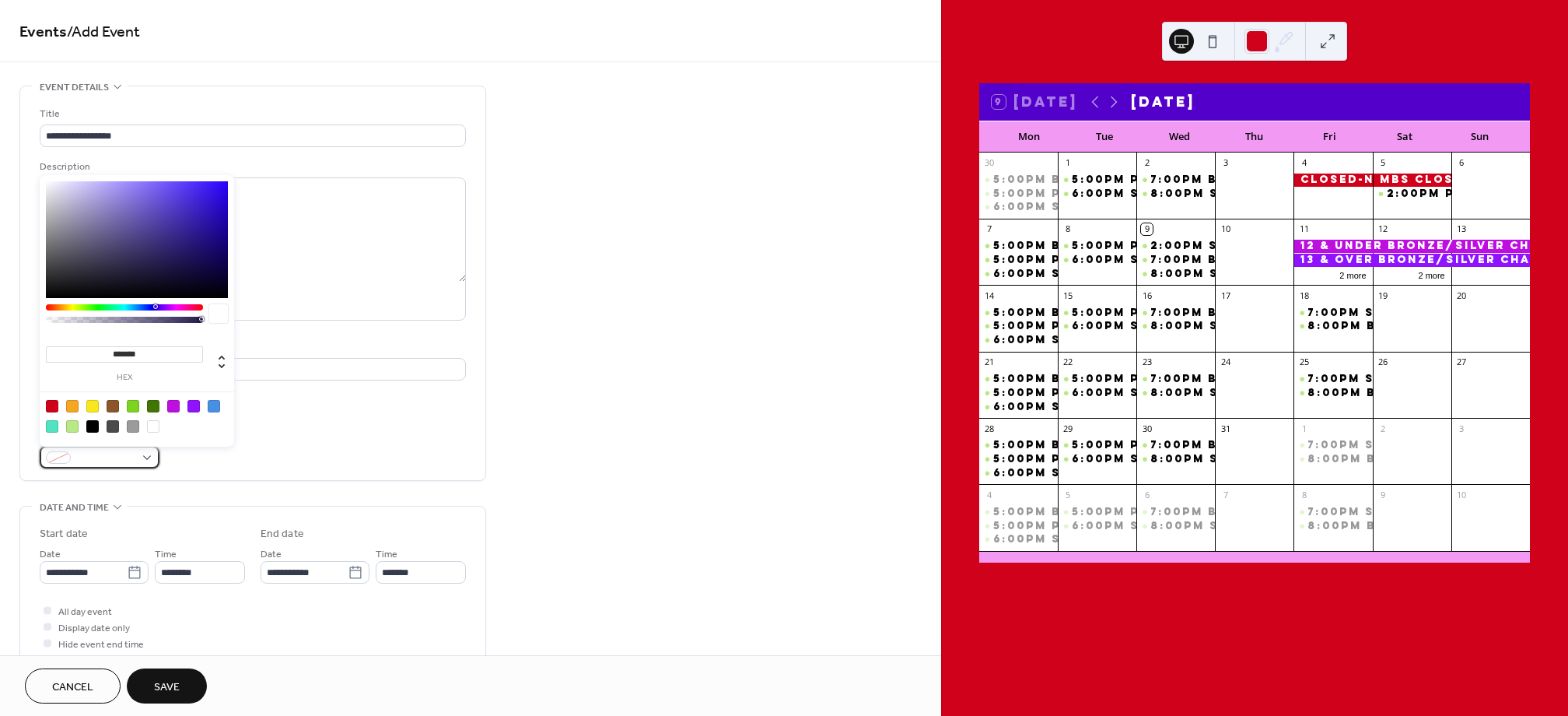 click at bounding box center [106, 458] 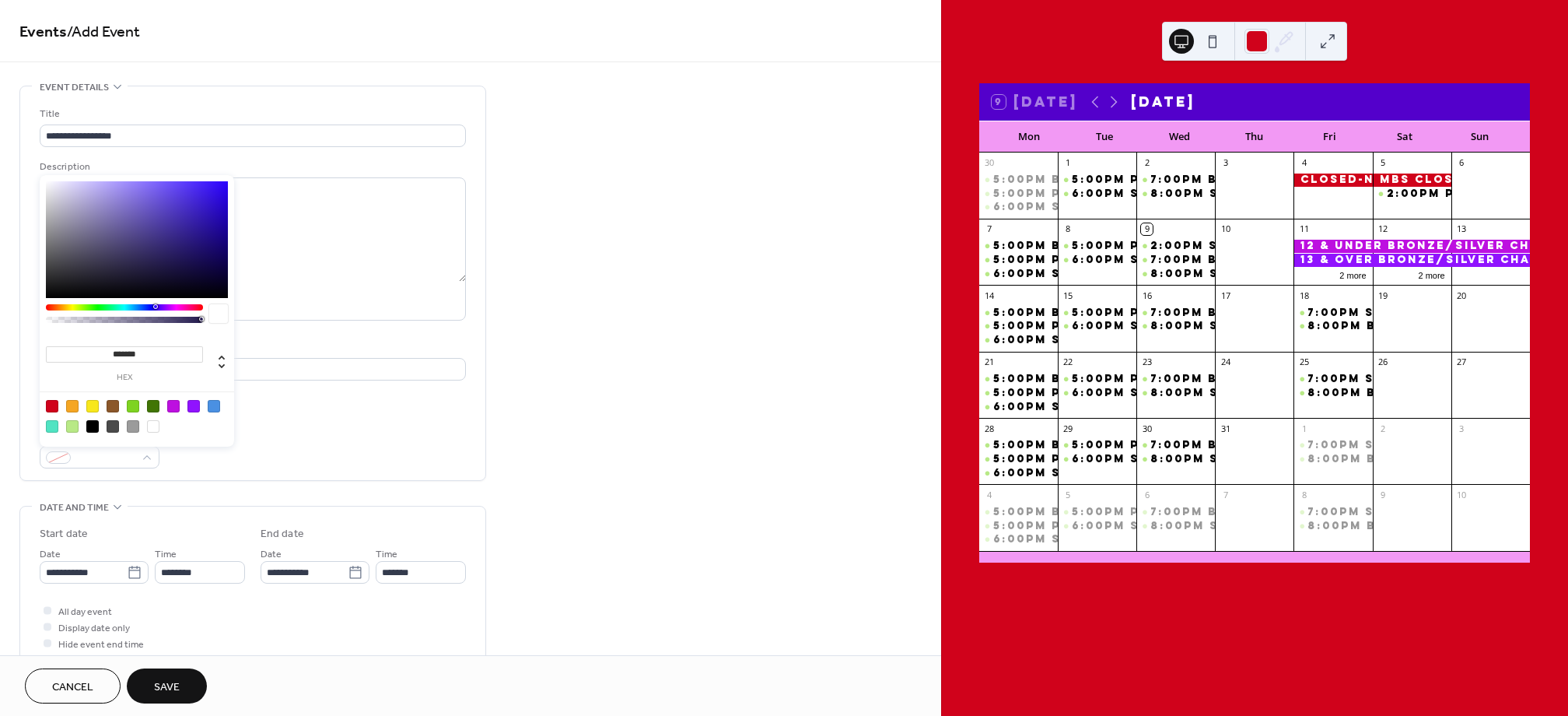 drag, startPoint x: 75, startPoint y: 423, endPoint x: 295, endPoint y: 437, distance: 220.445 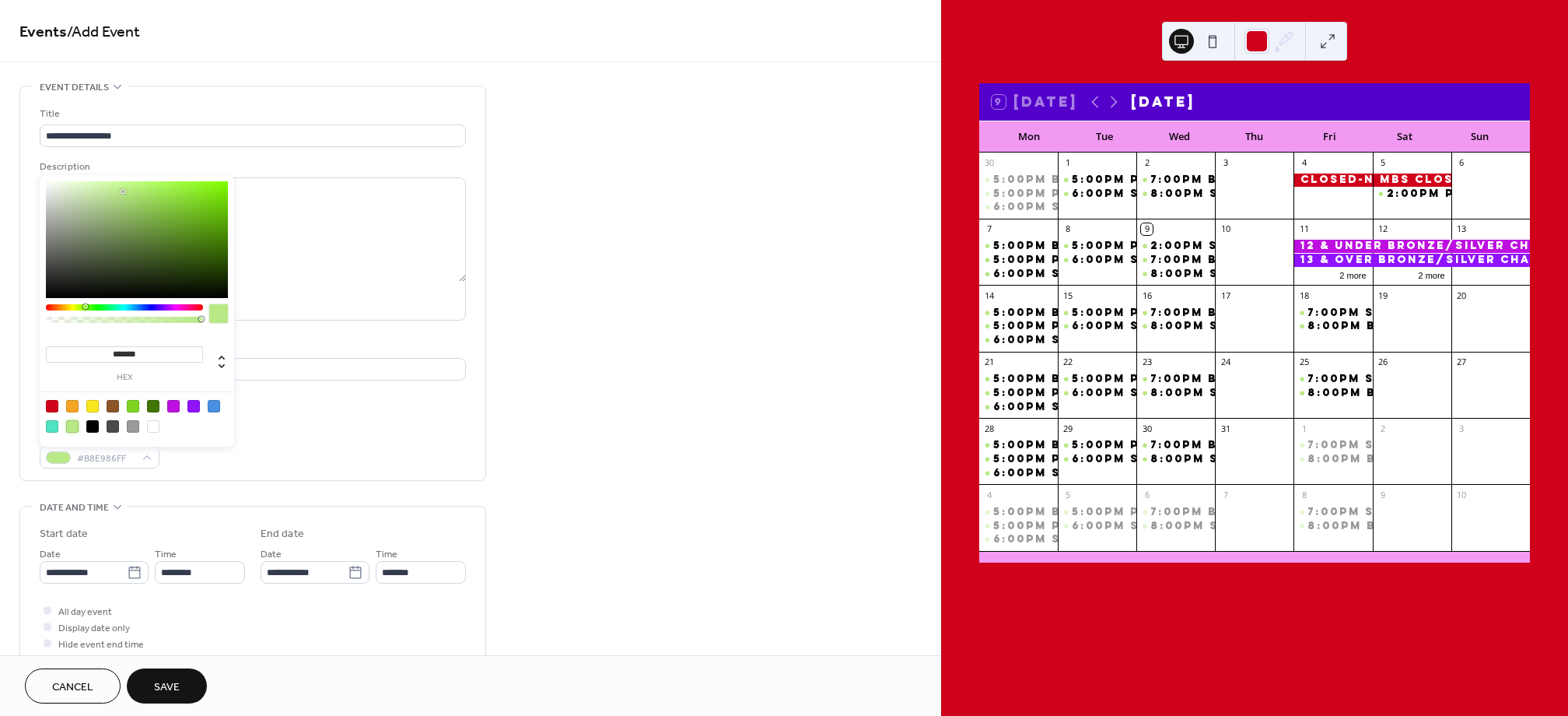 click on "Event Color #B8E986FF" at bounding box center [253, 447] 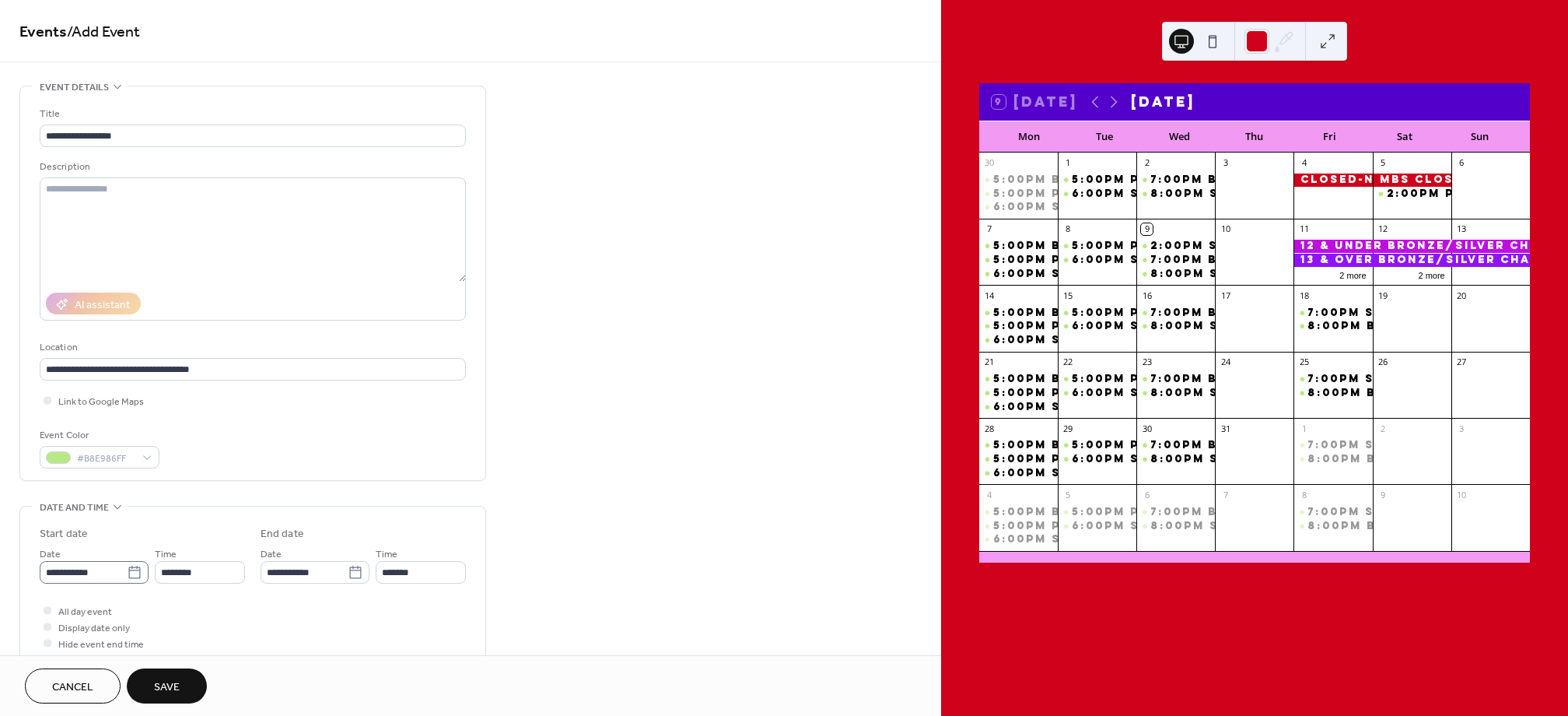 click 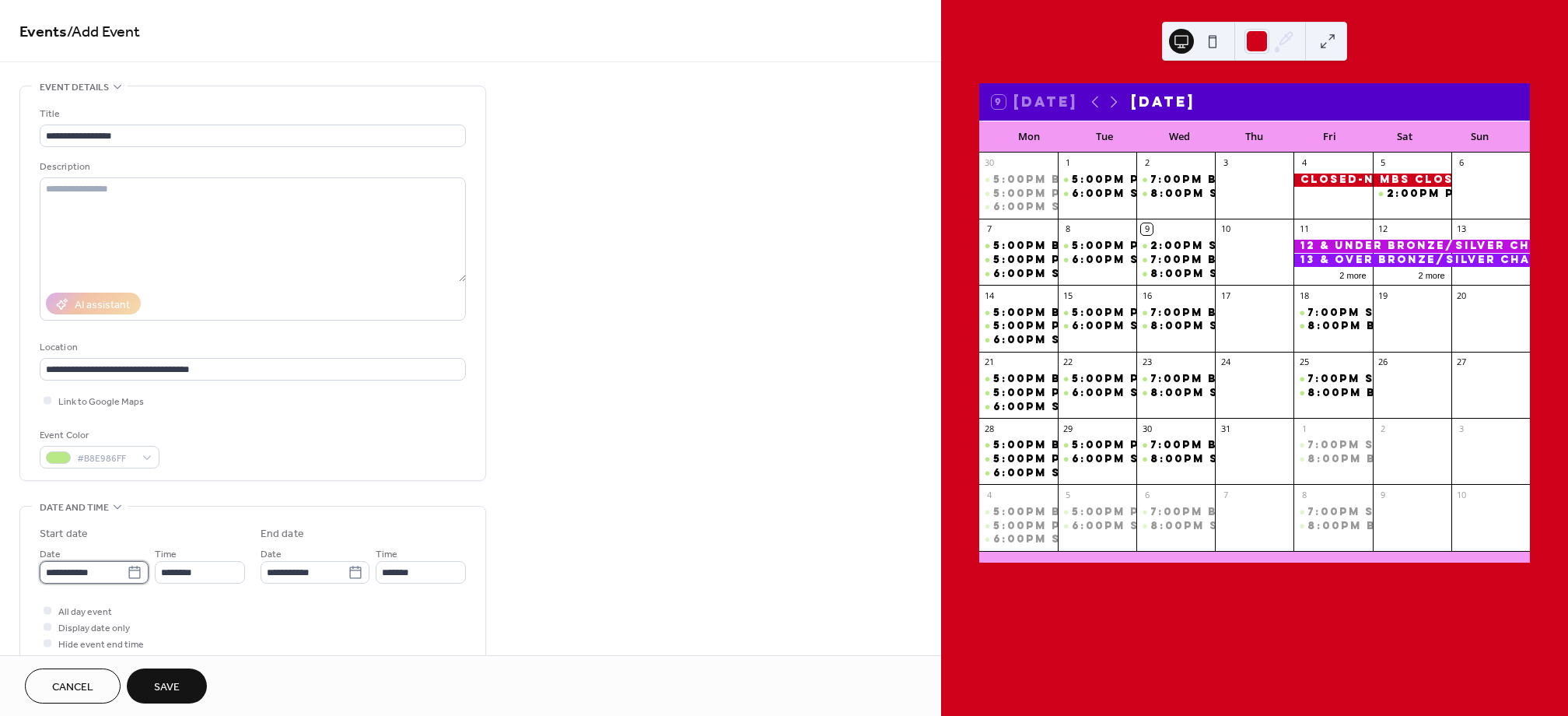click on "**********" at bounding box center (83, 572) 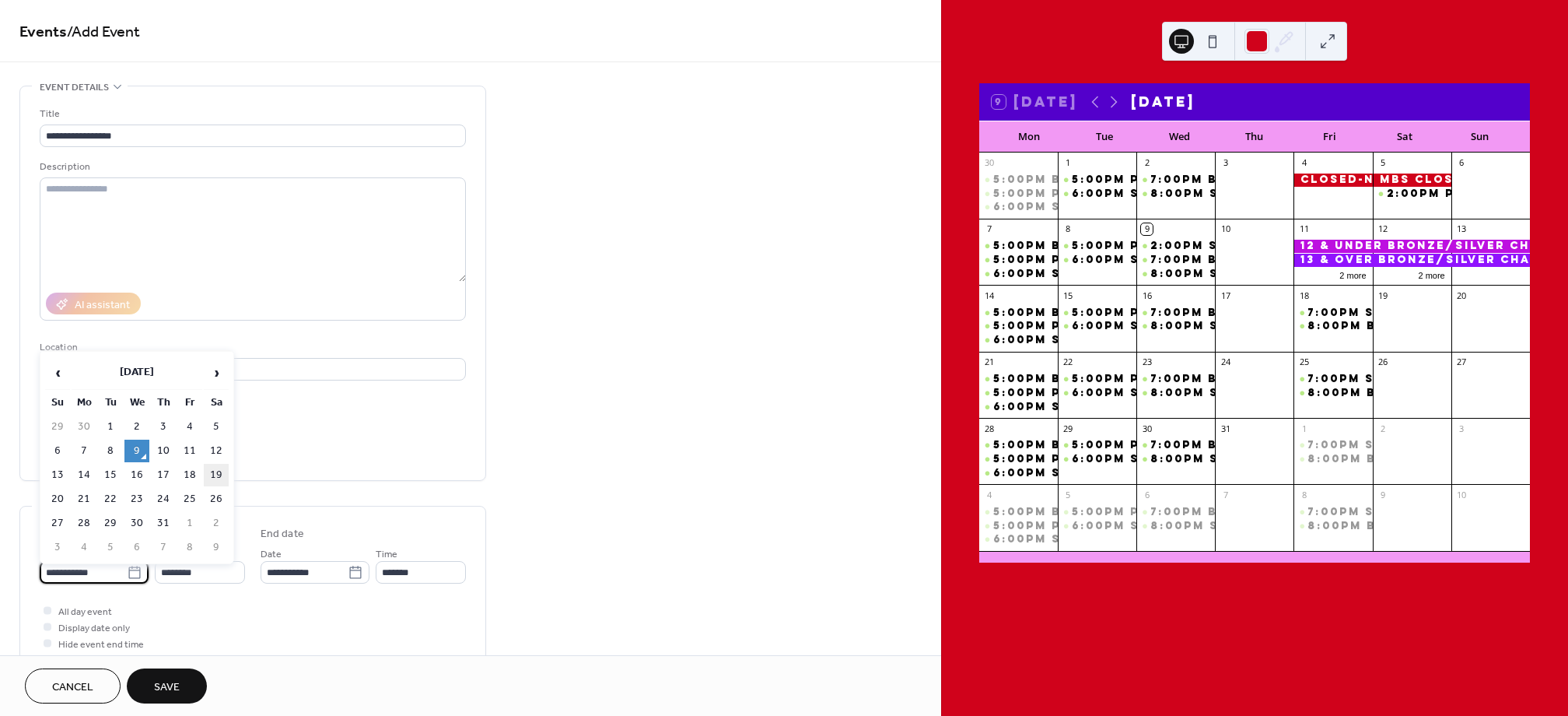 click on "19" at bounding box center (216, 475) 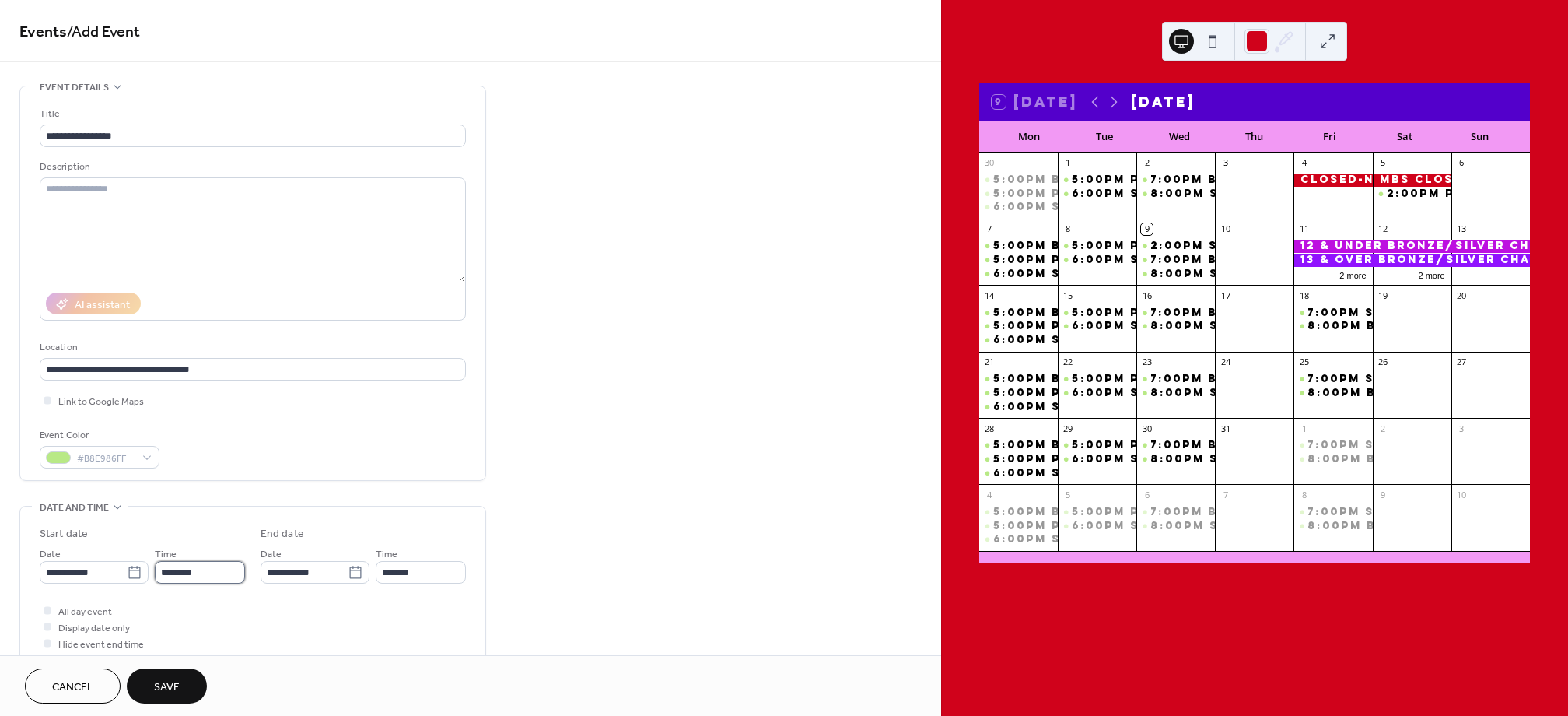 click on "********" at bounding box center [200, 572] 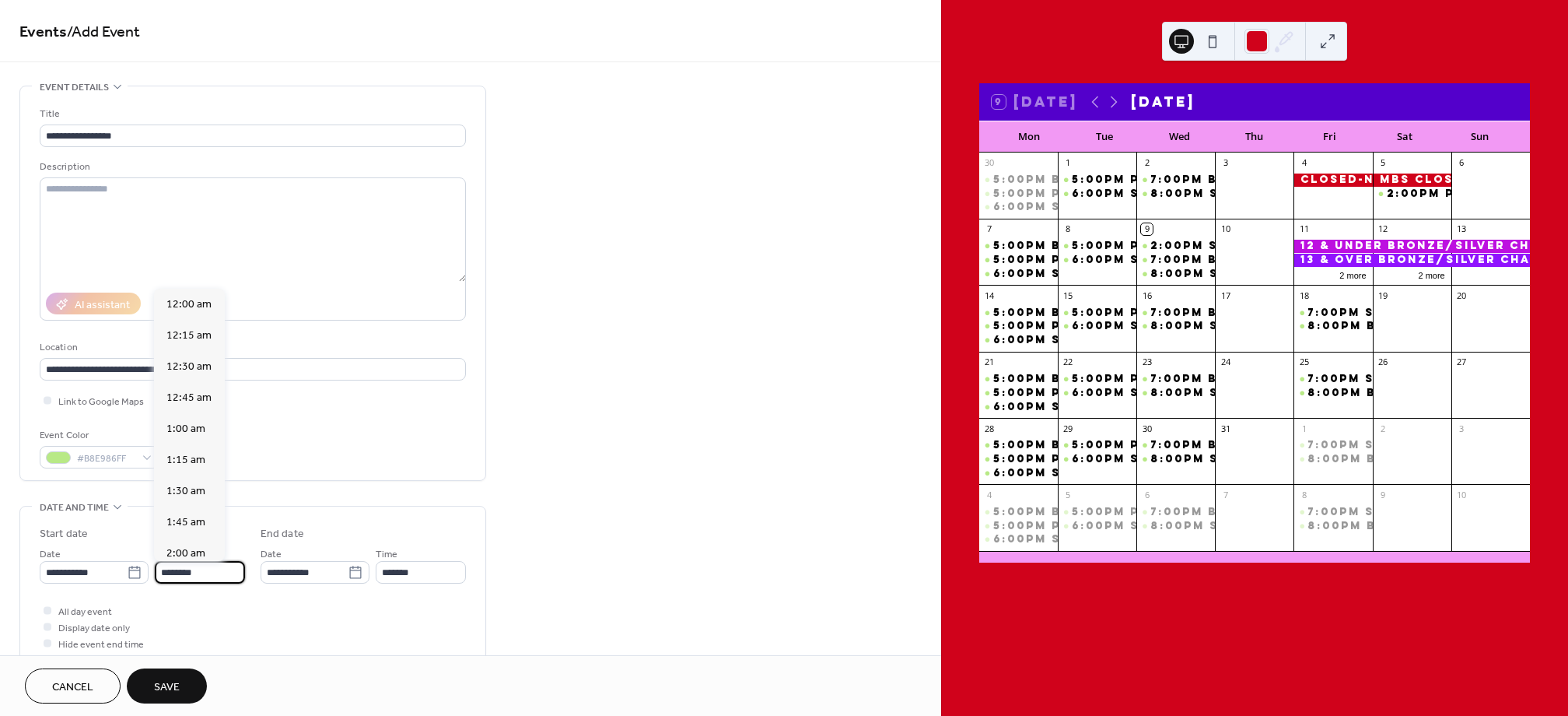 scroll, scrollTop: 1513, scrollLeft: 0, axis: vertical 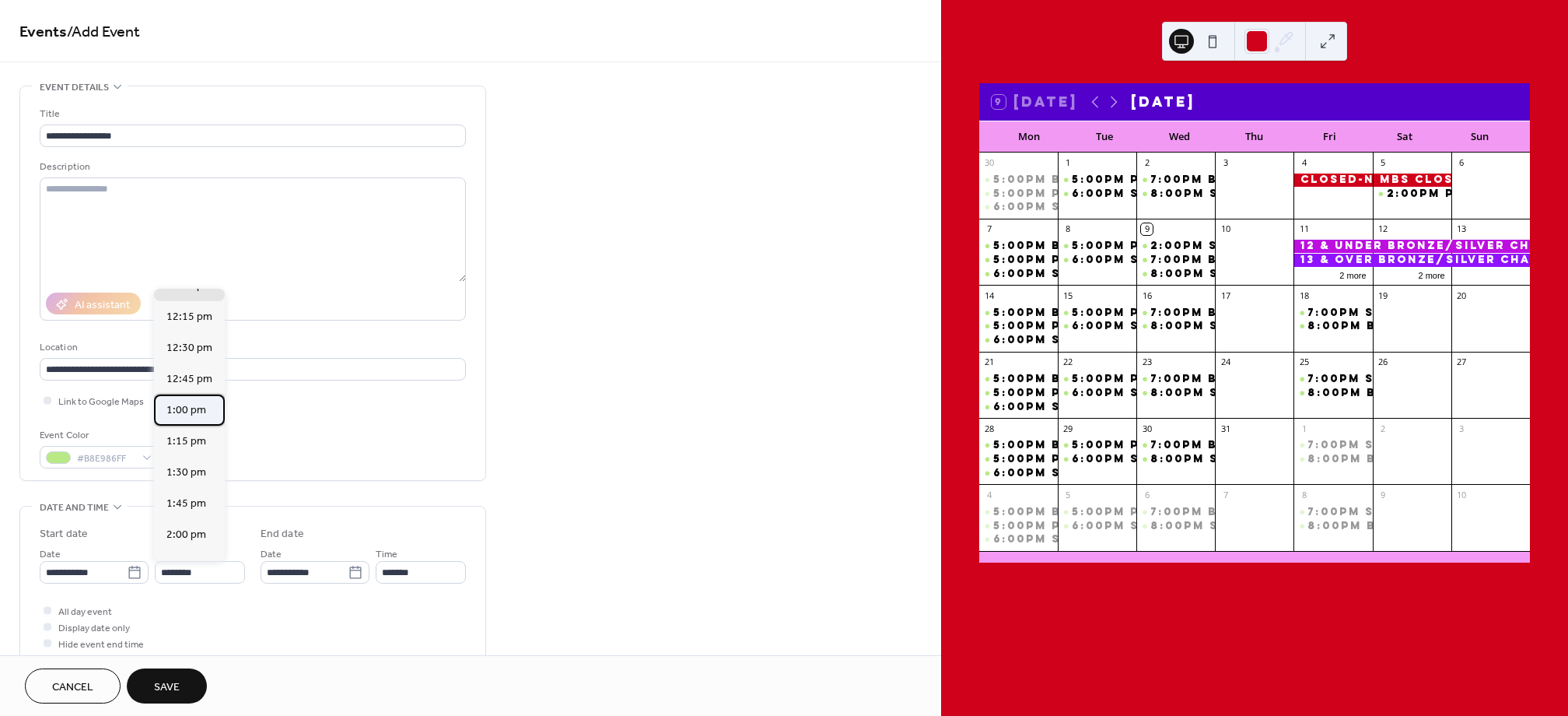 click on "1:00 pm" at bounding box center [186, 410] 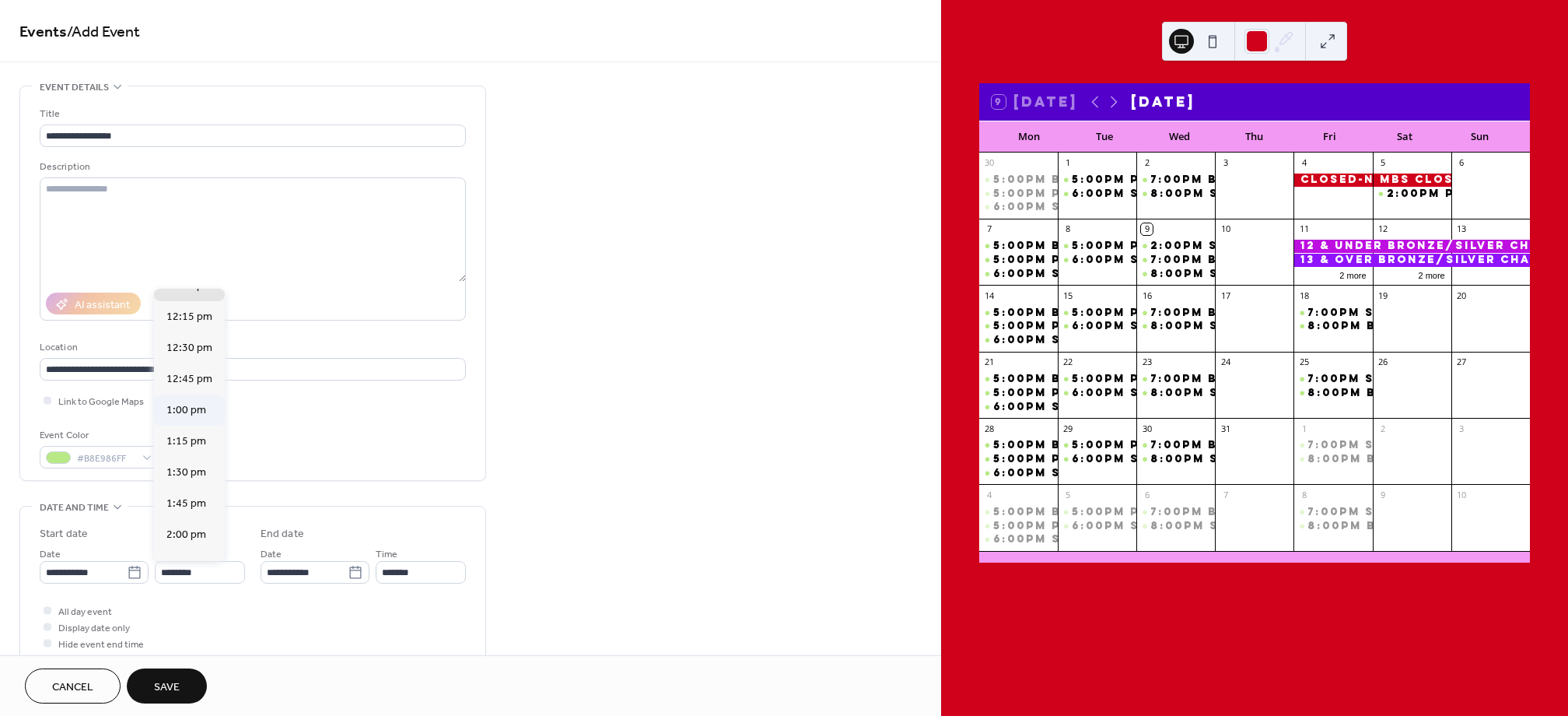 type on "*******" 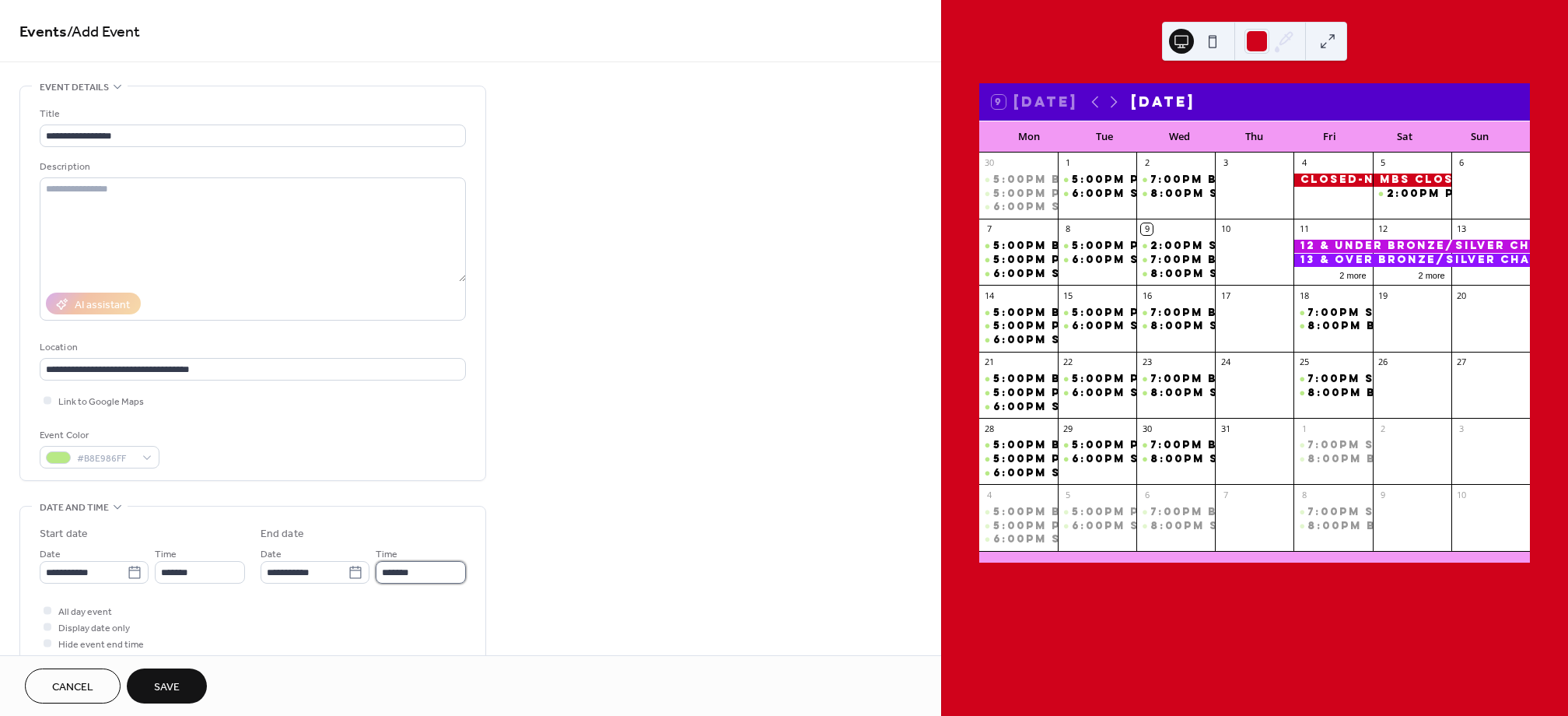 click on "*******" at bounding box center (421, 572) 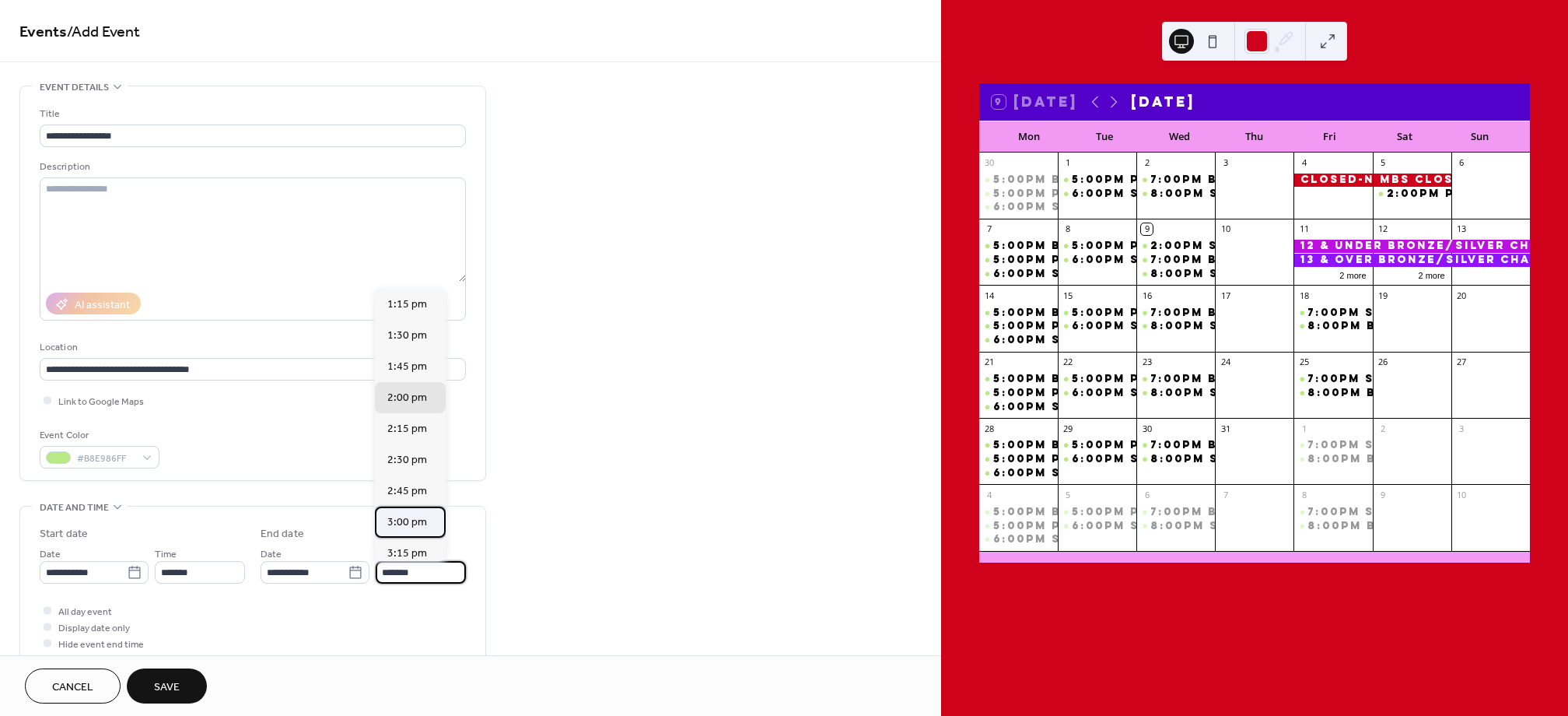 click on "3:00 pm" at bounding box center [407, 522] 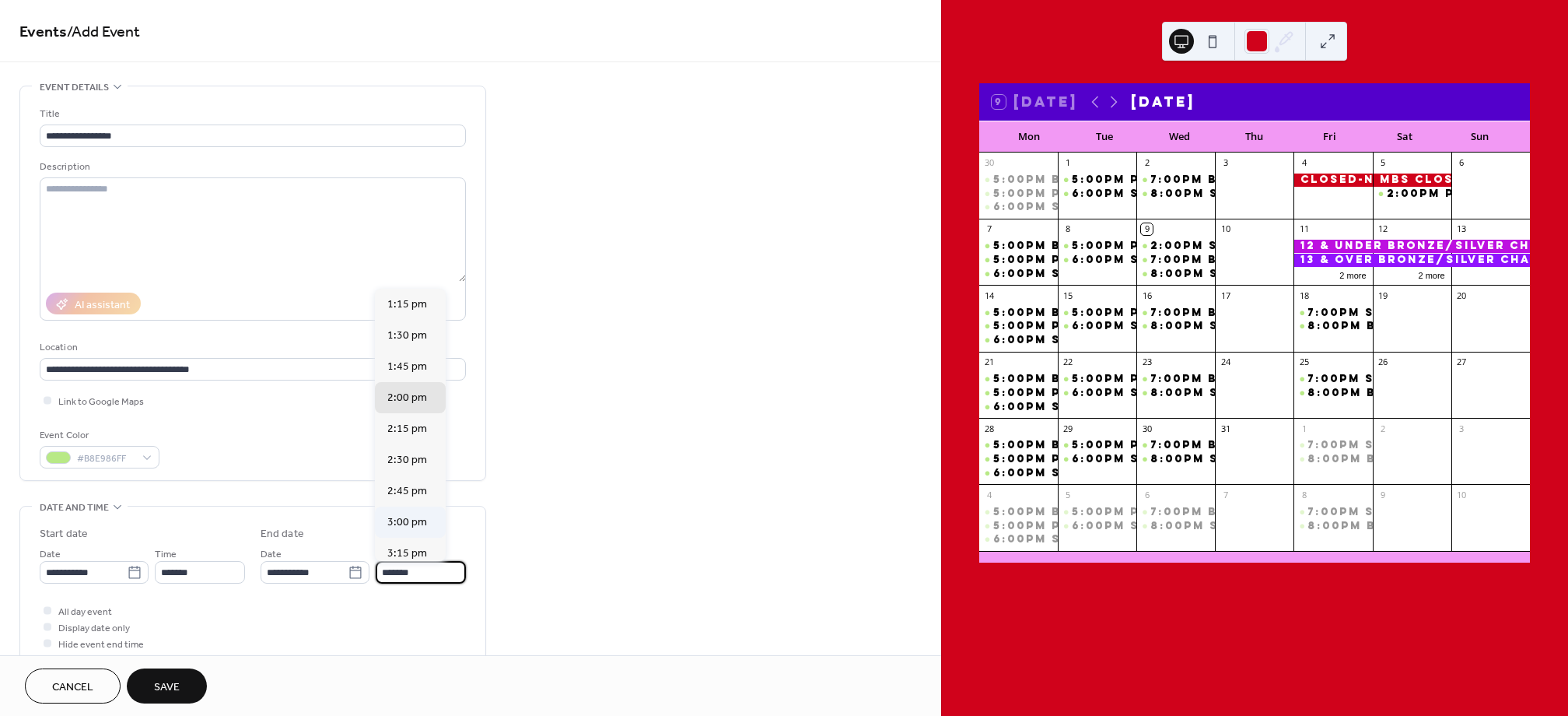 type on "*******" 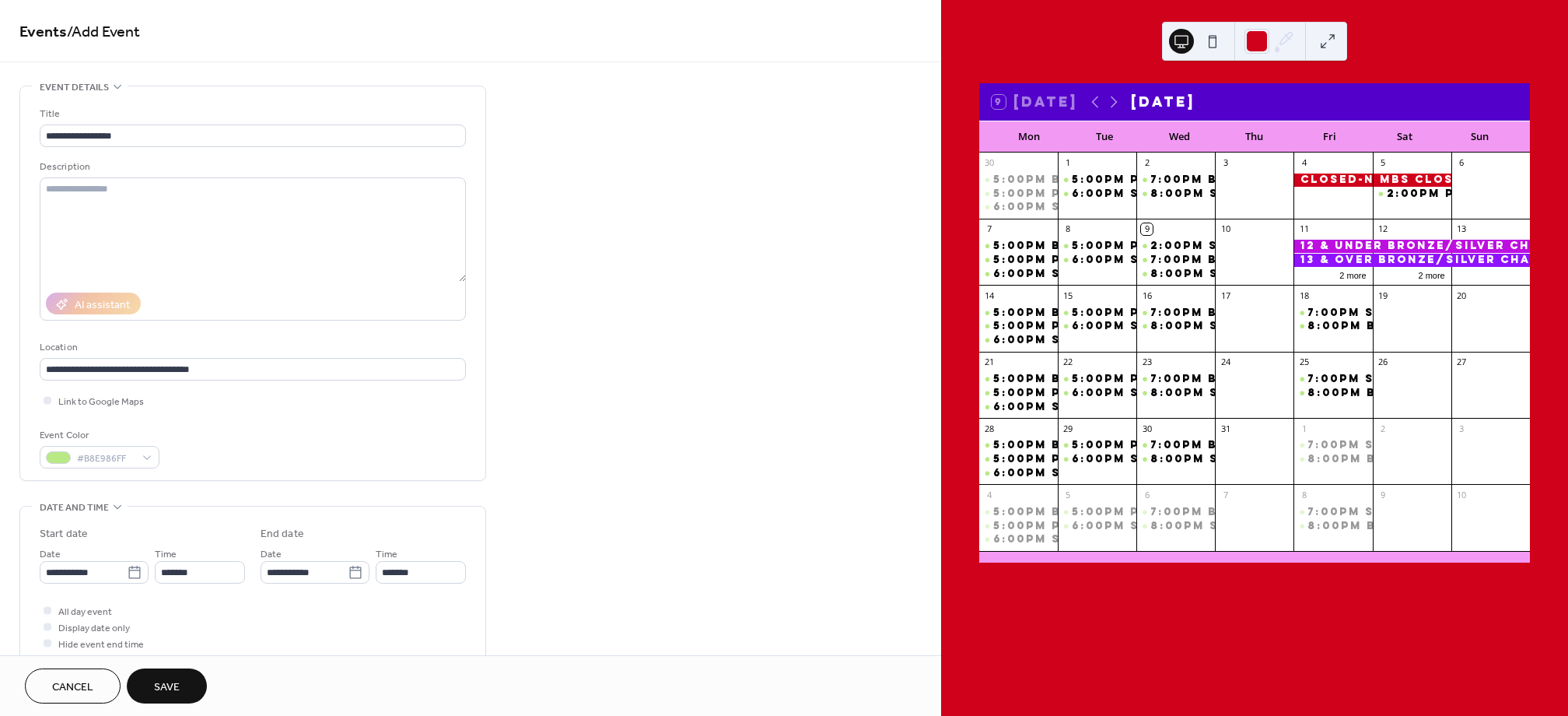 click on "Save" at bounding box center [166, 687] 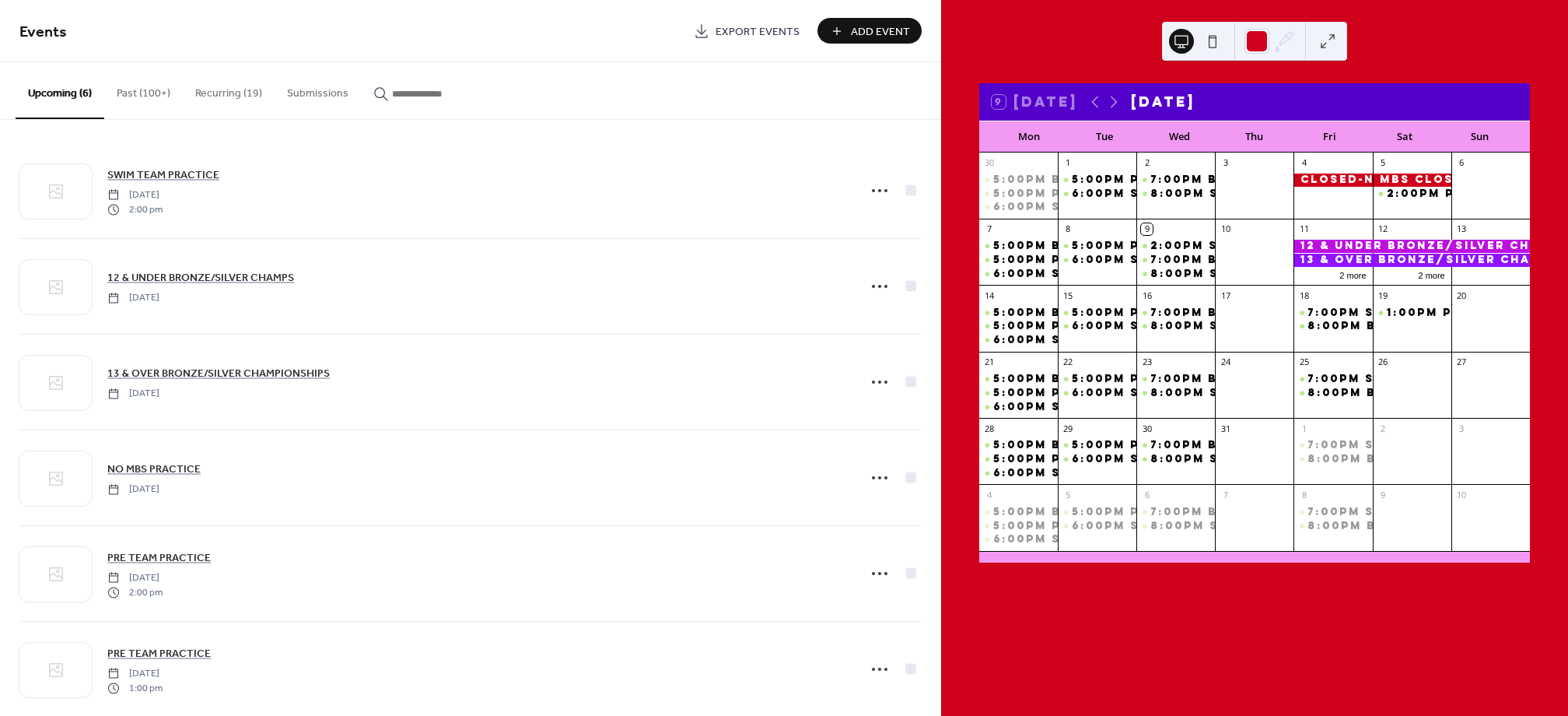 click on "Add Event" at bounding box center (880, 32) 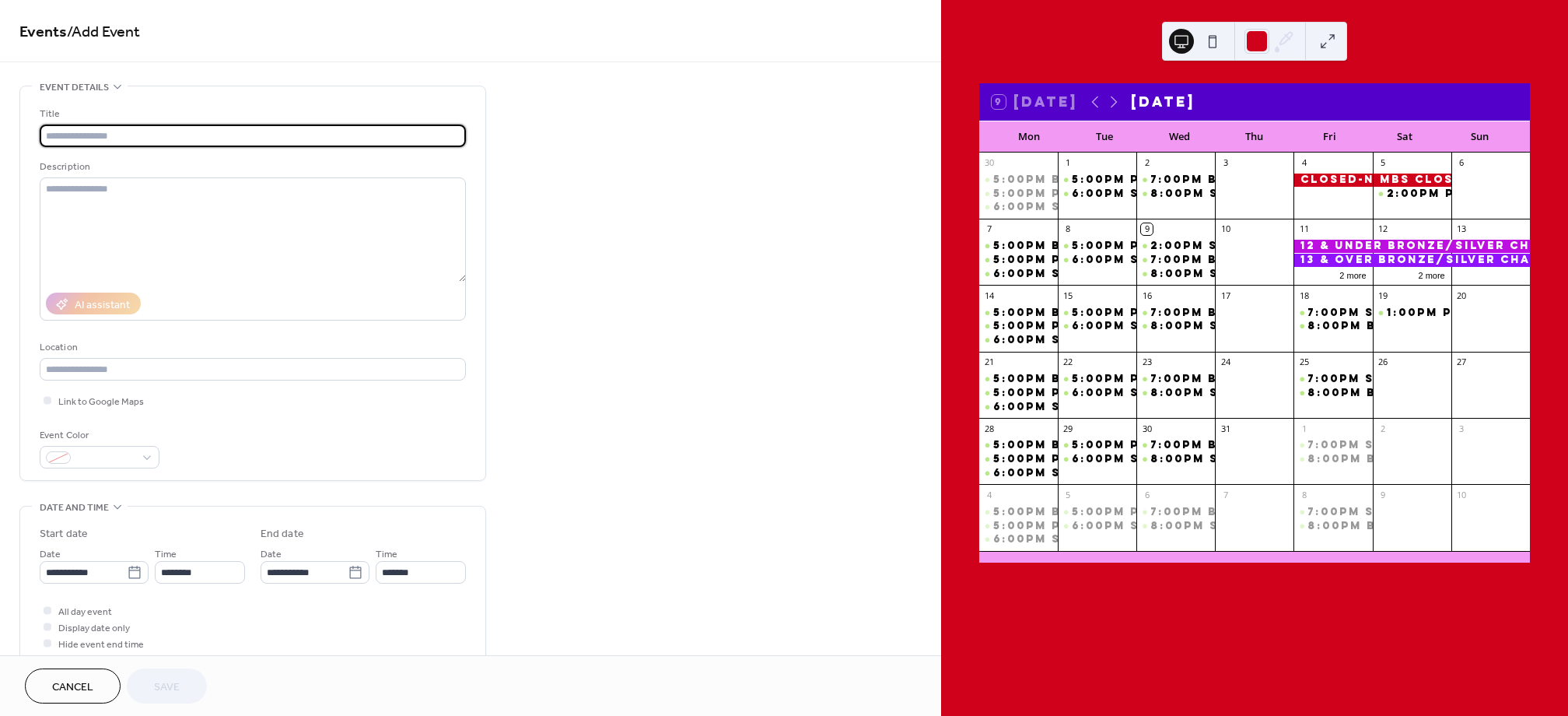 click at bounding box center (253, 135) 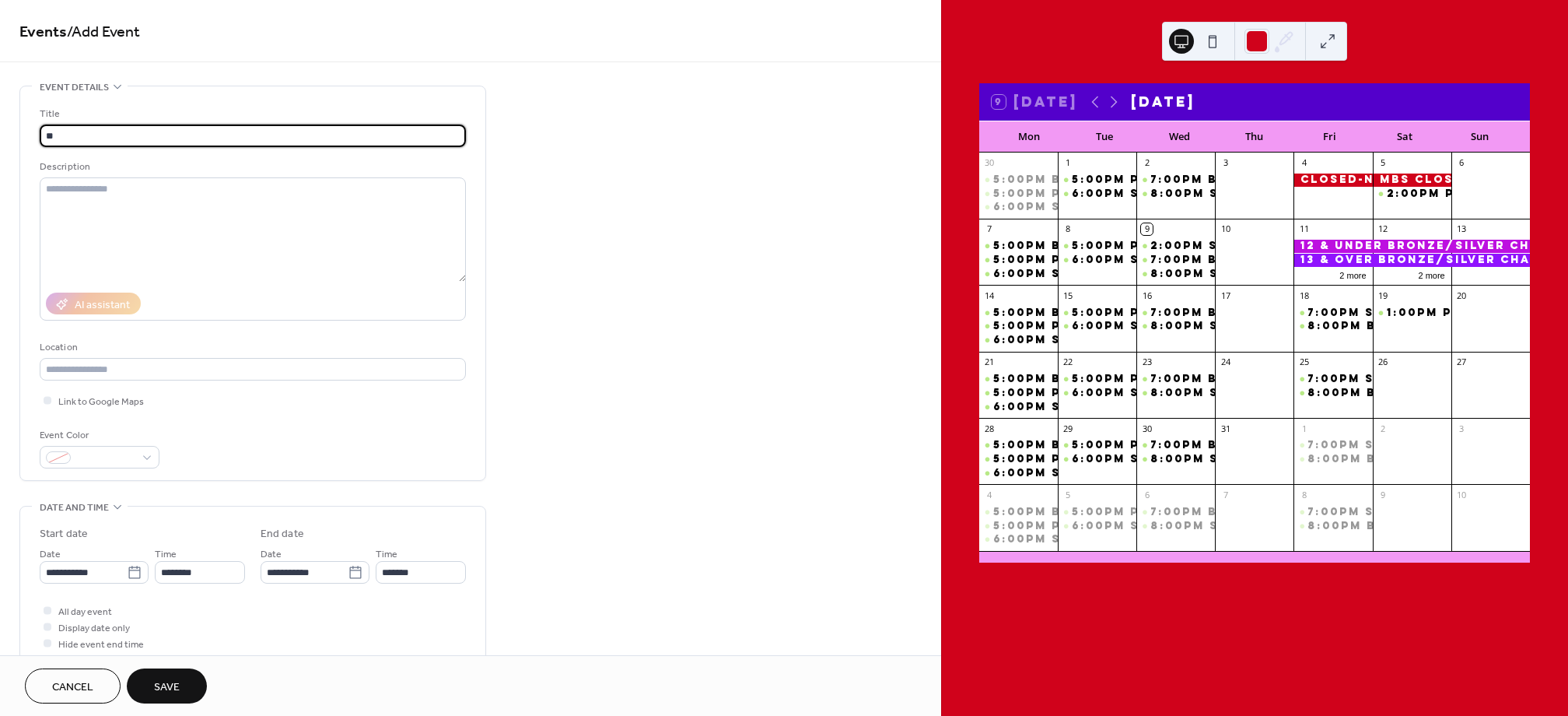 type on "*" 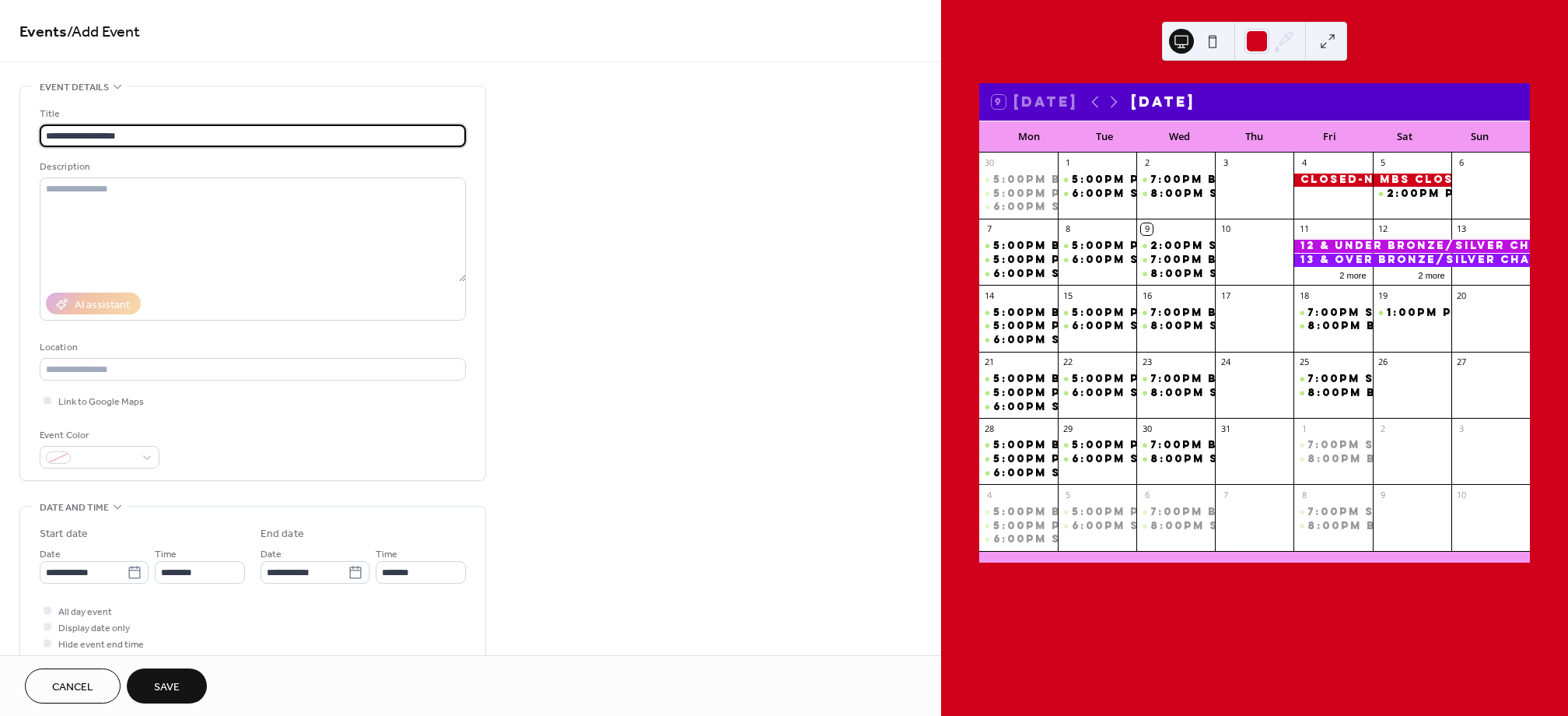 click on "**********" at bounding box center (253, 135) 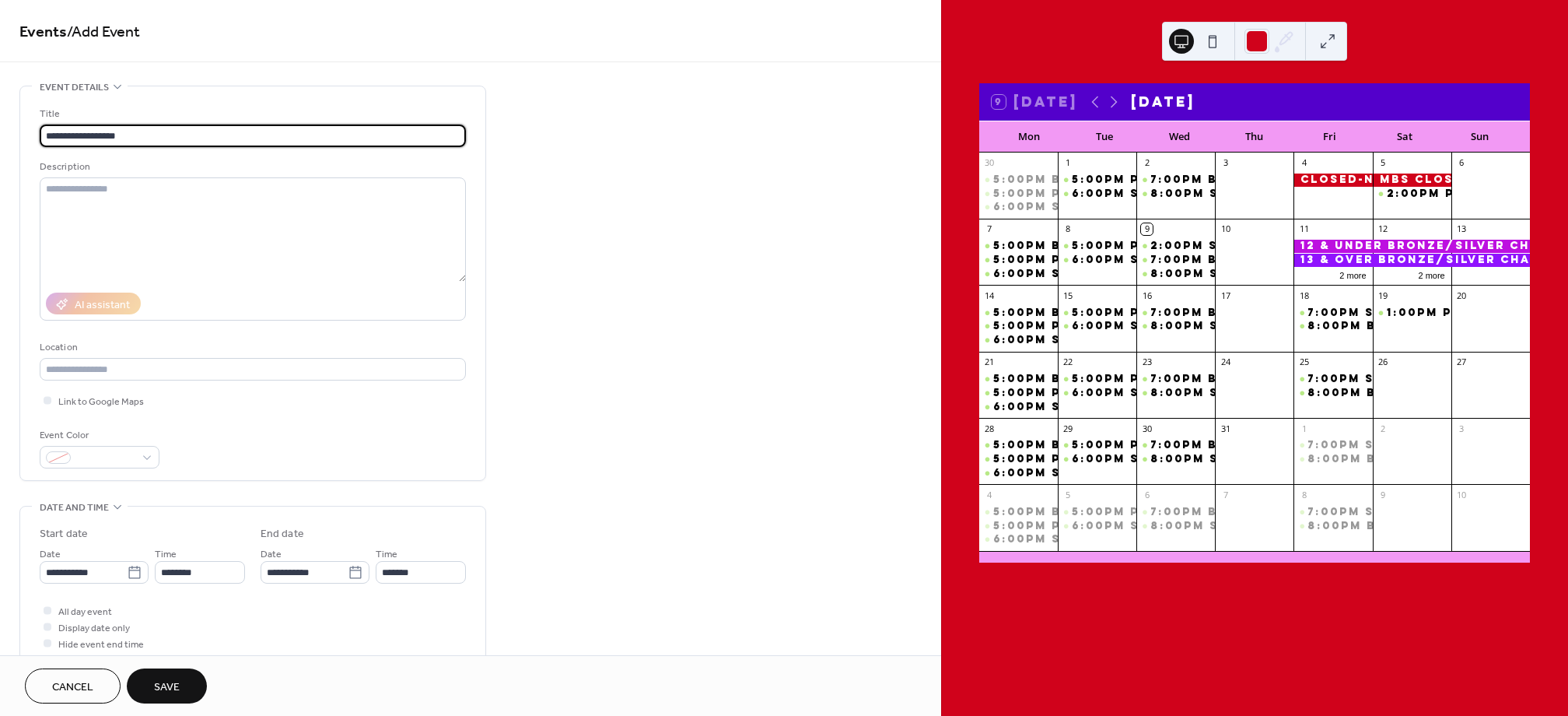 scroll, scrollTop: 1, scrollLeft: 0, axis: vertical 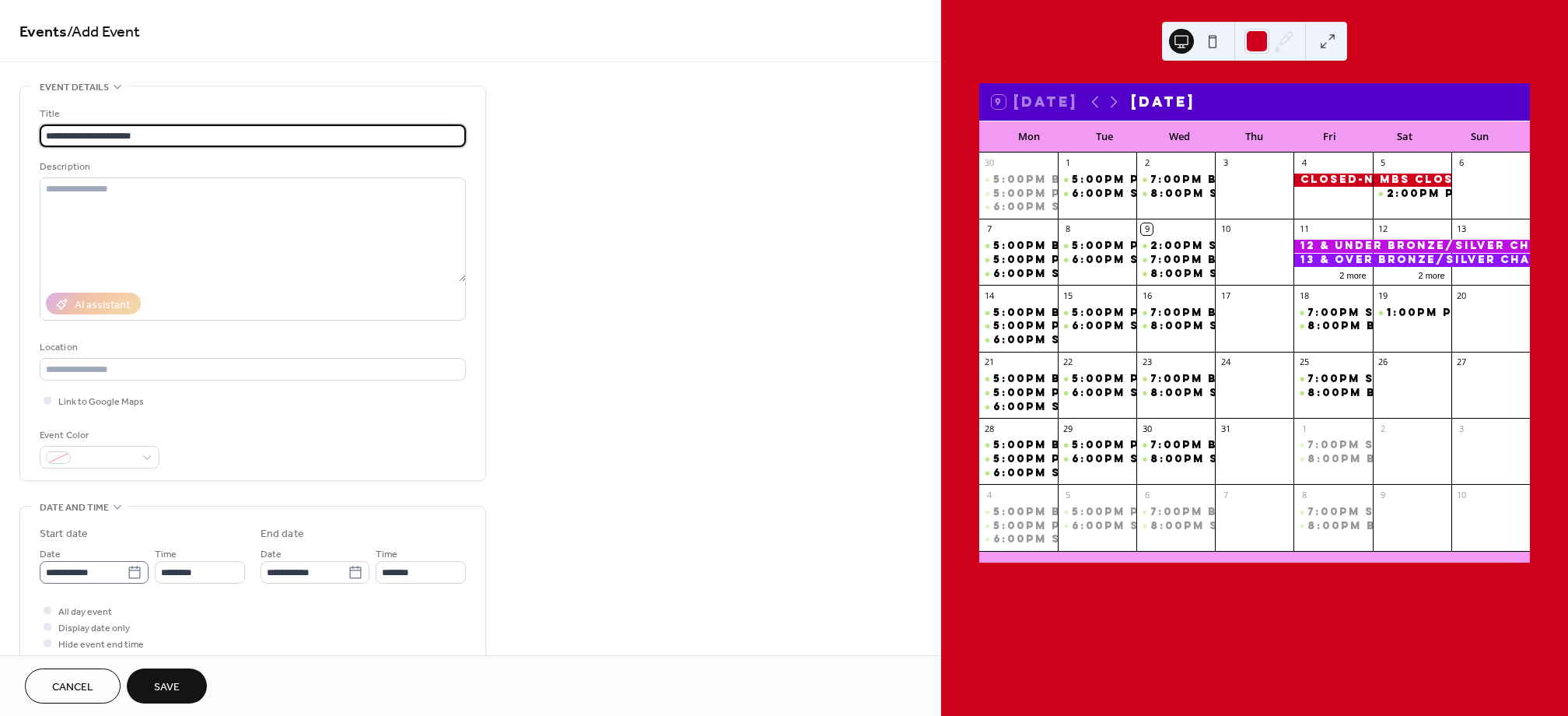 type on "**********" 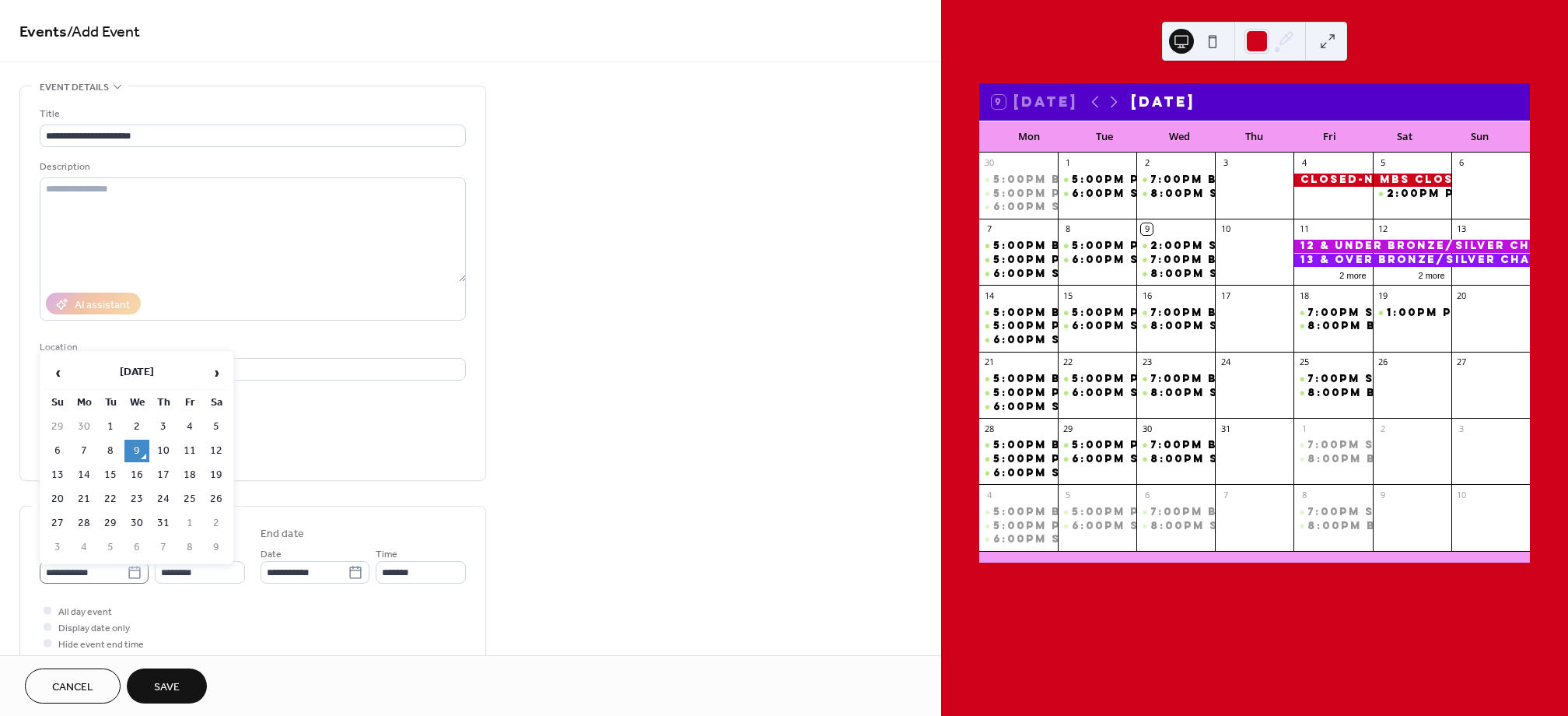 click 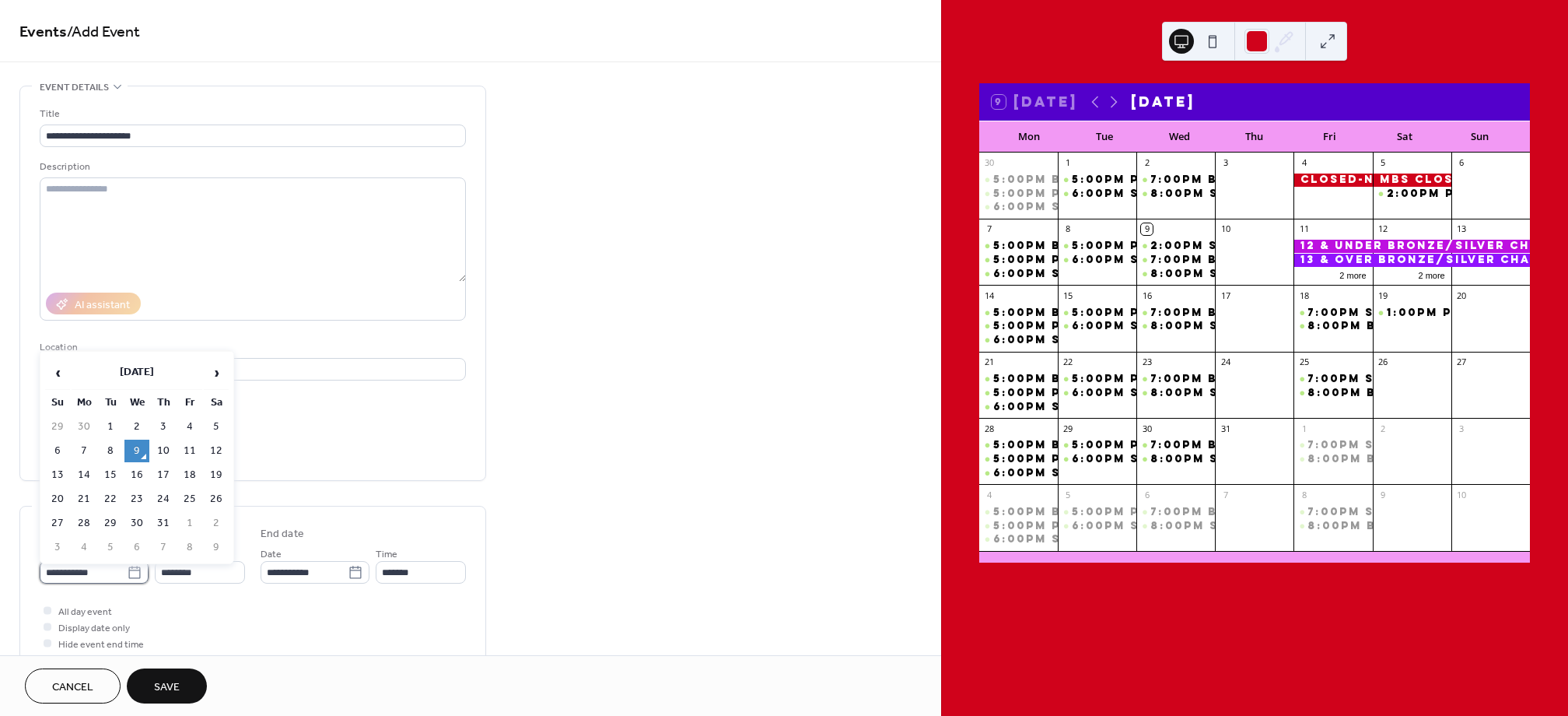 click on "**********" at bounding box center [83, 572] 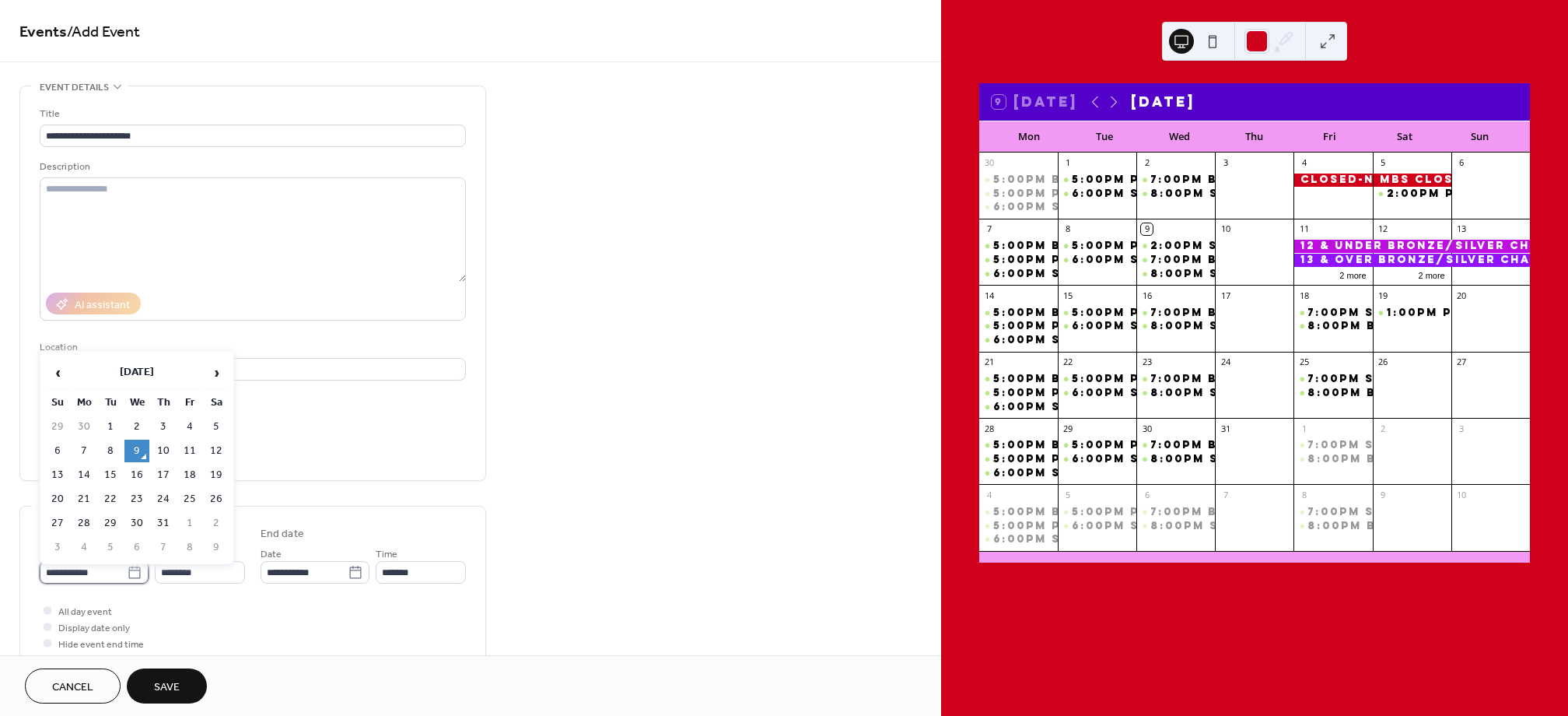 scroll, scrollTop: 0, scrollLeft: 0, axis: both 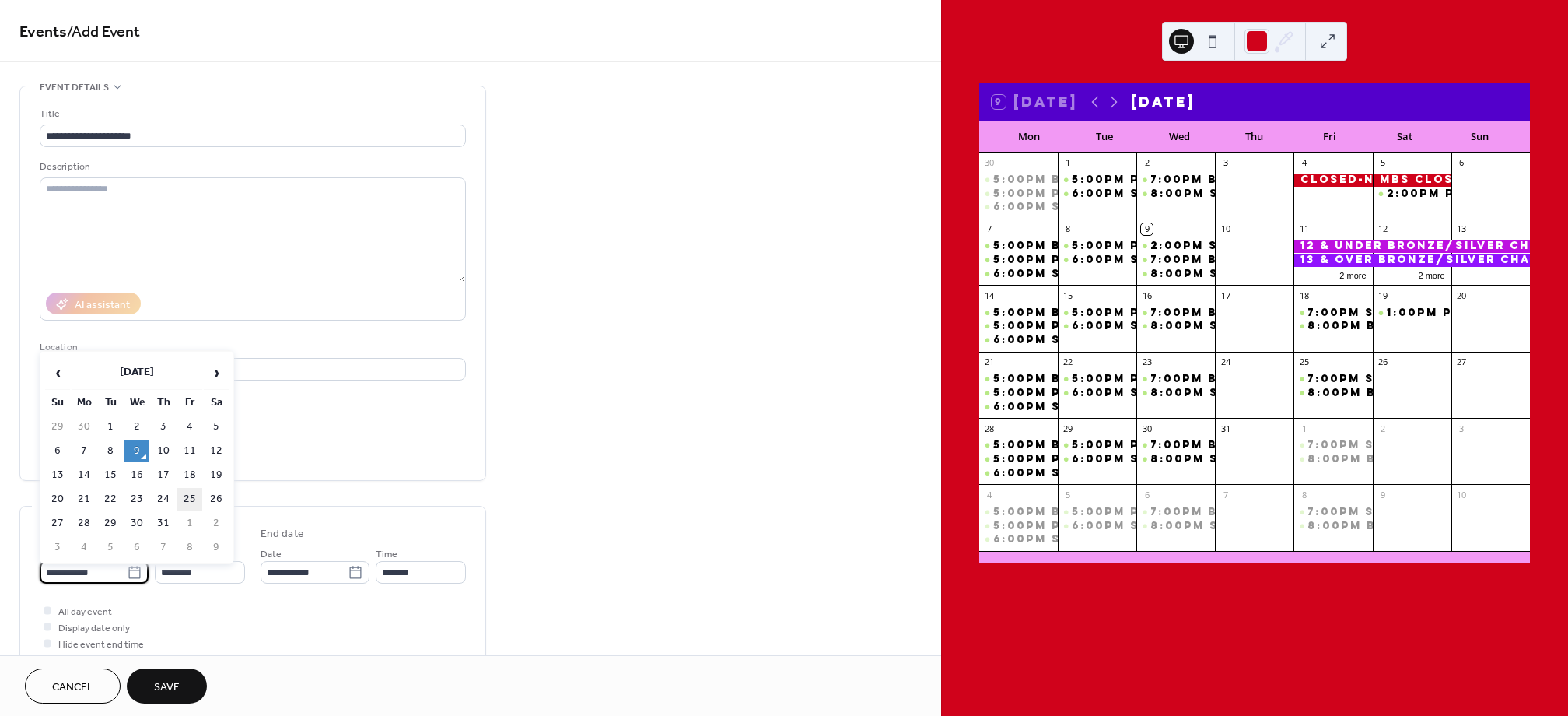 click on "25" at bounding box center [190, 499] 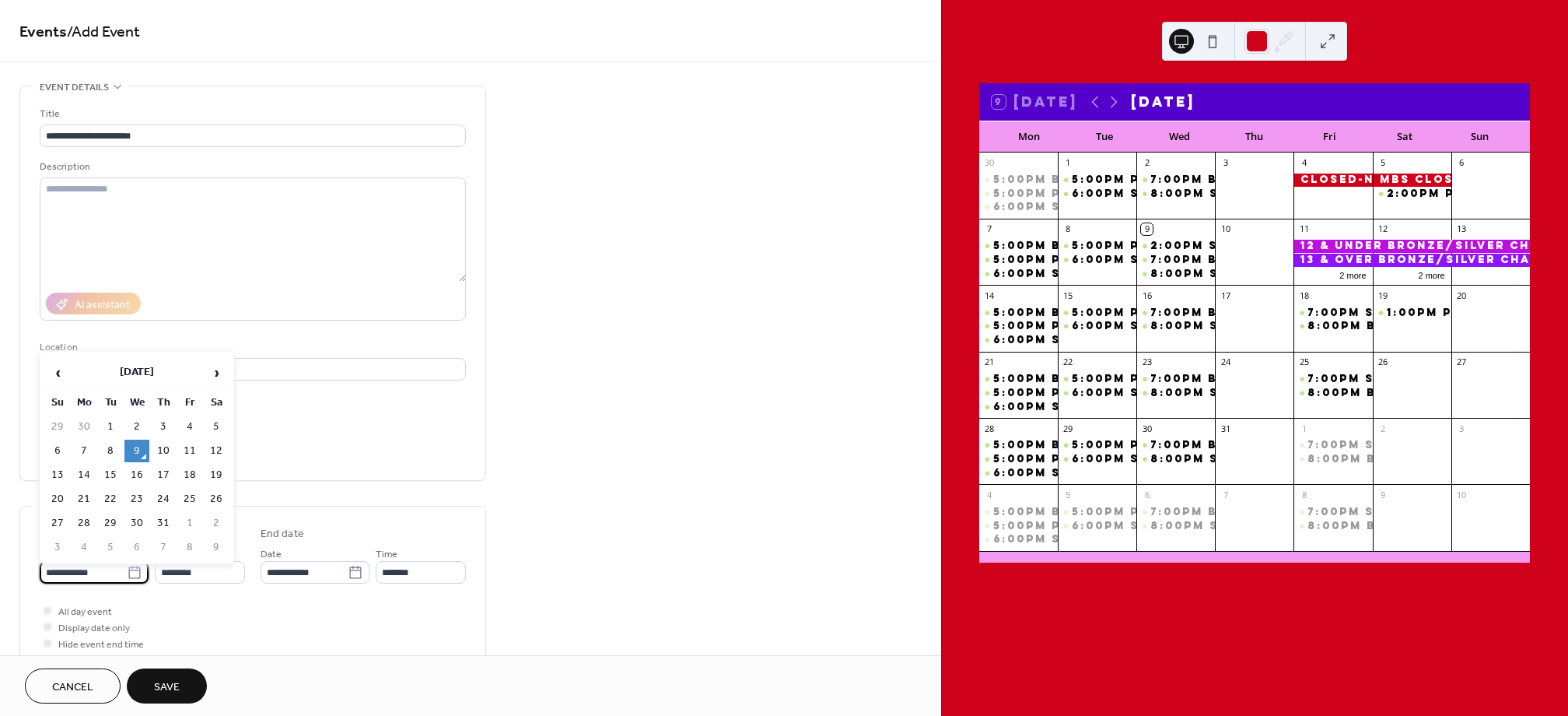 type on "**********" 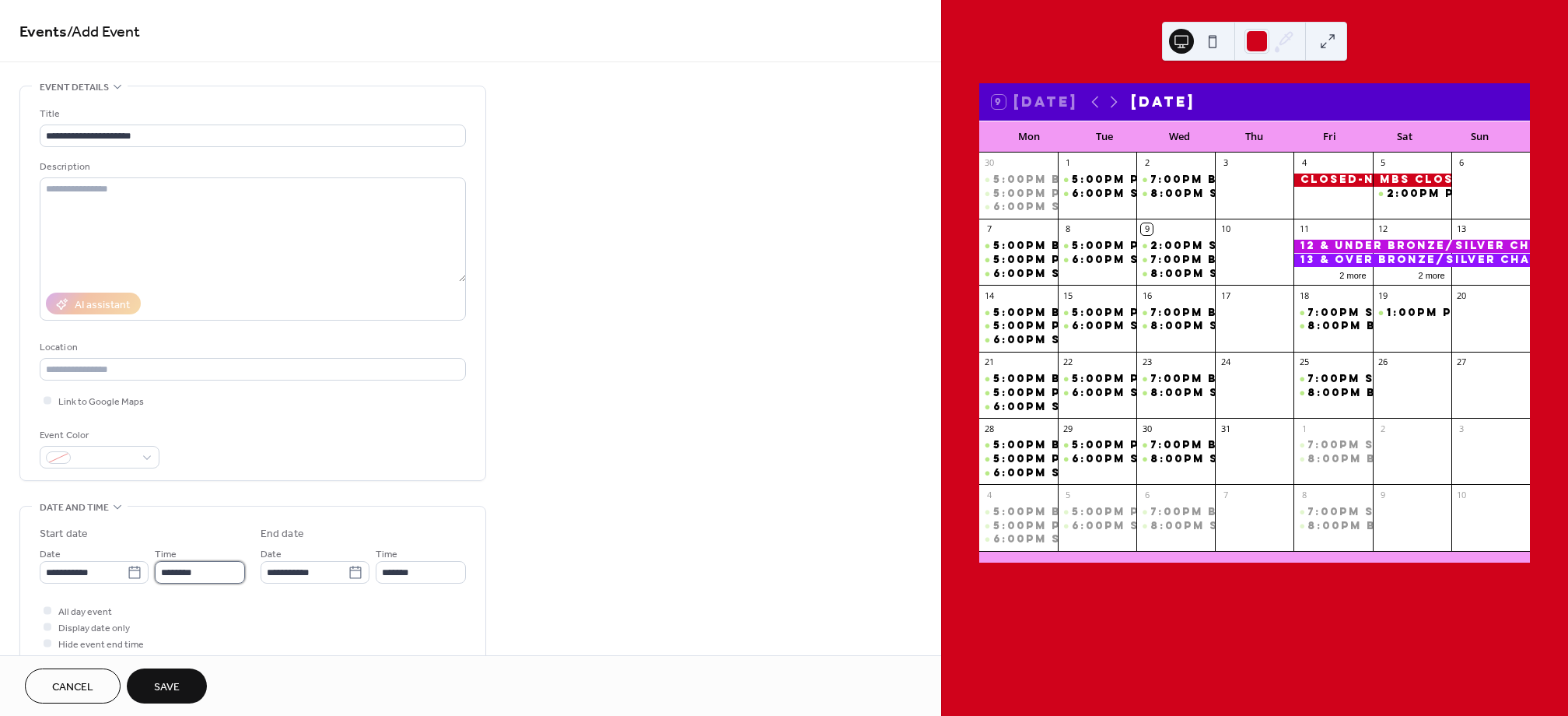 click on "********" at bounding box center (200, 572) 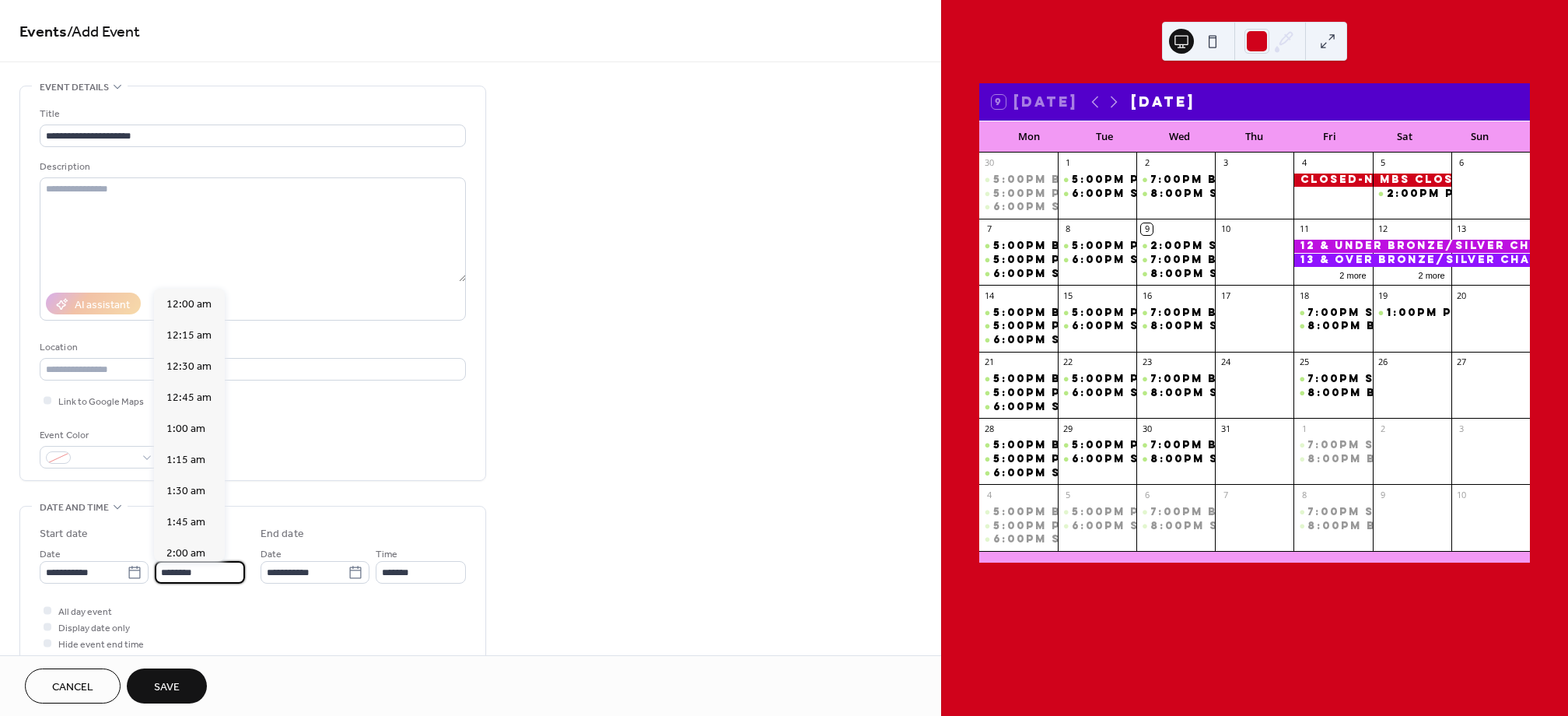 scroll, scrollTop: 1513, scrollLeft: 0, axis: vertical 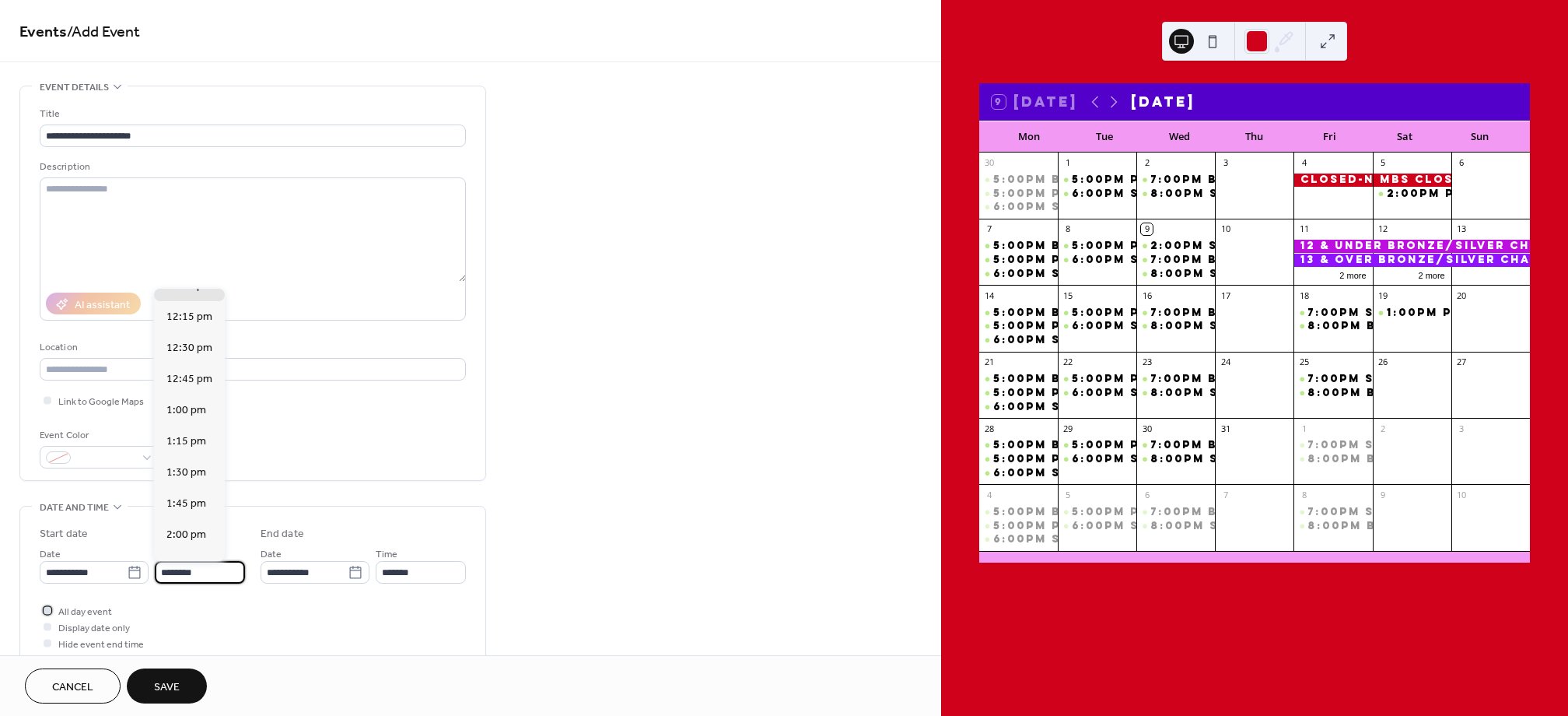 click on "All day event" at bounding box center (85, 612) 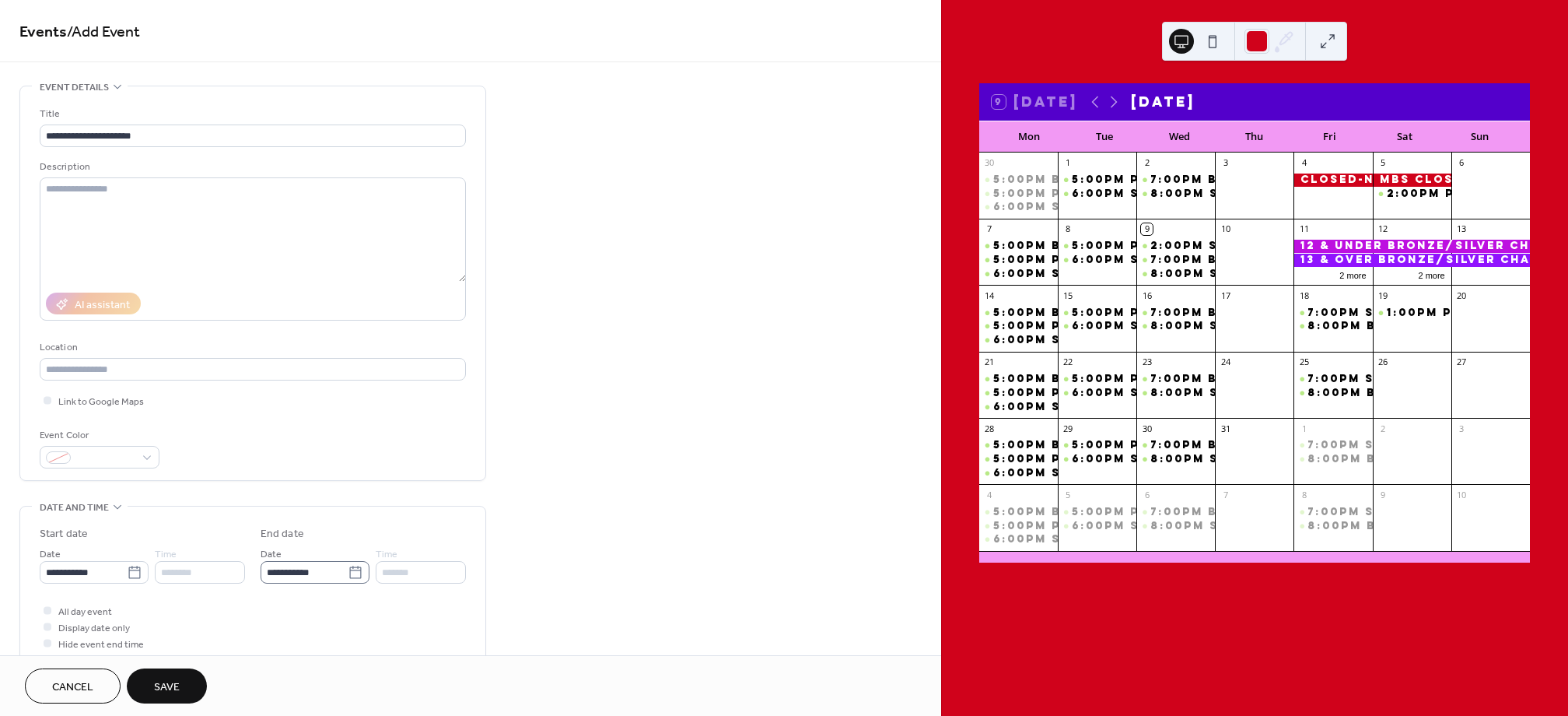 click 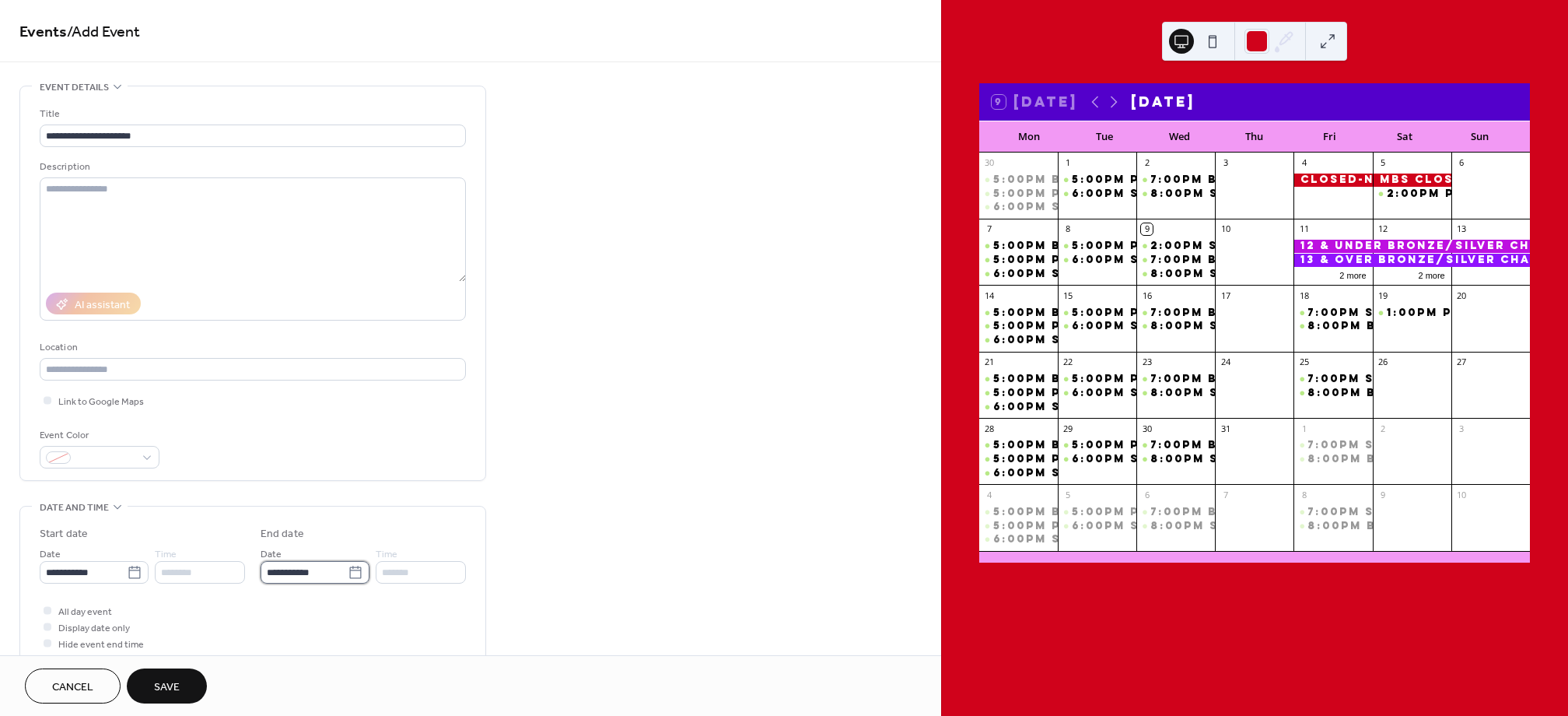 click on "**********" at bounding box center [304, 572] 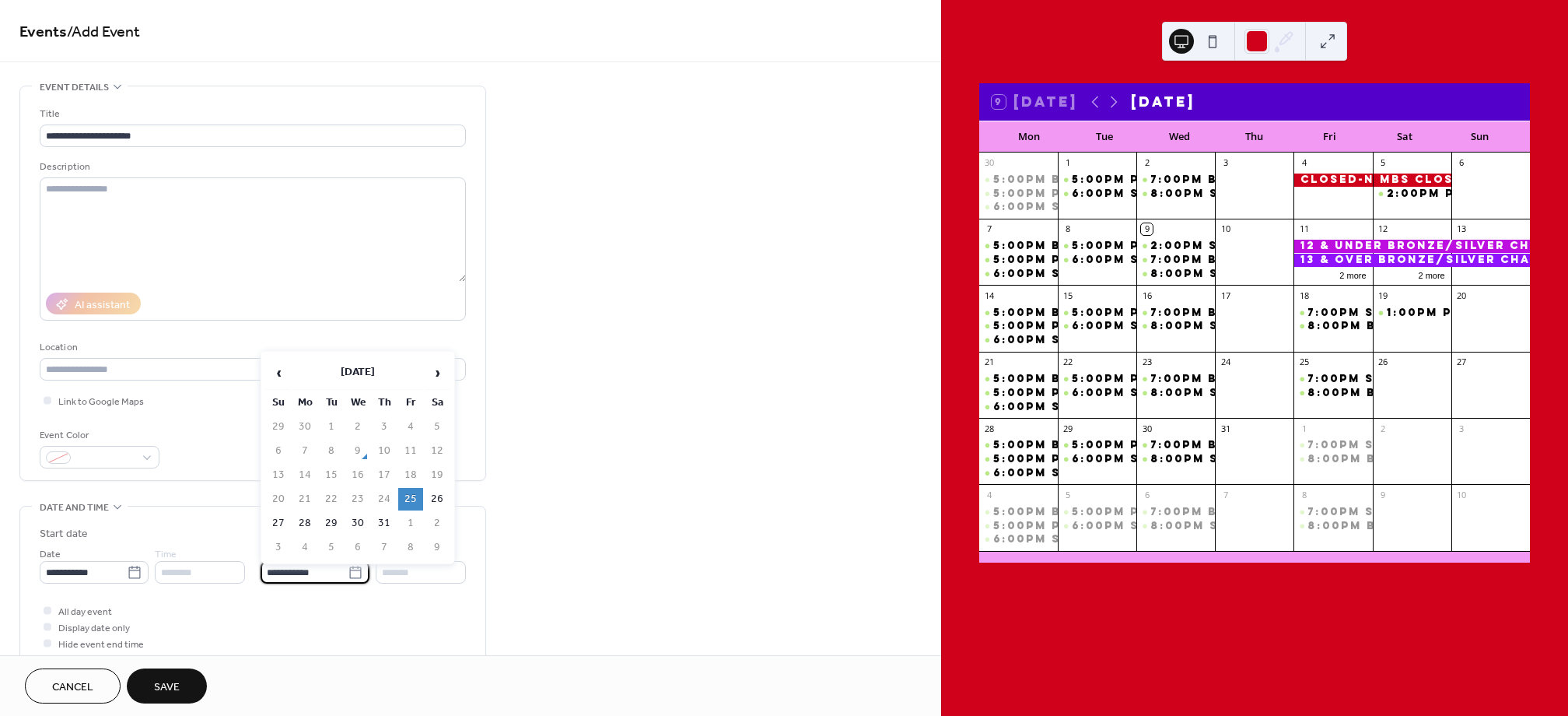 click on "27" at bounding box center [278, 523] 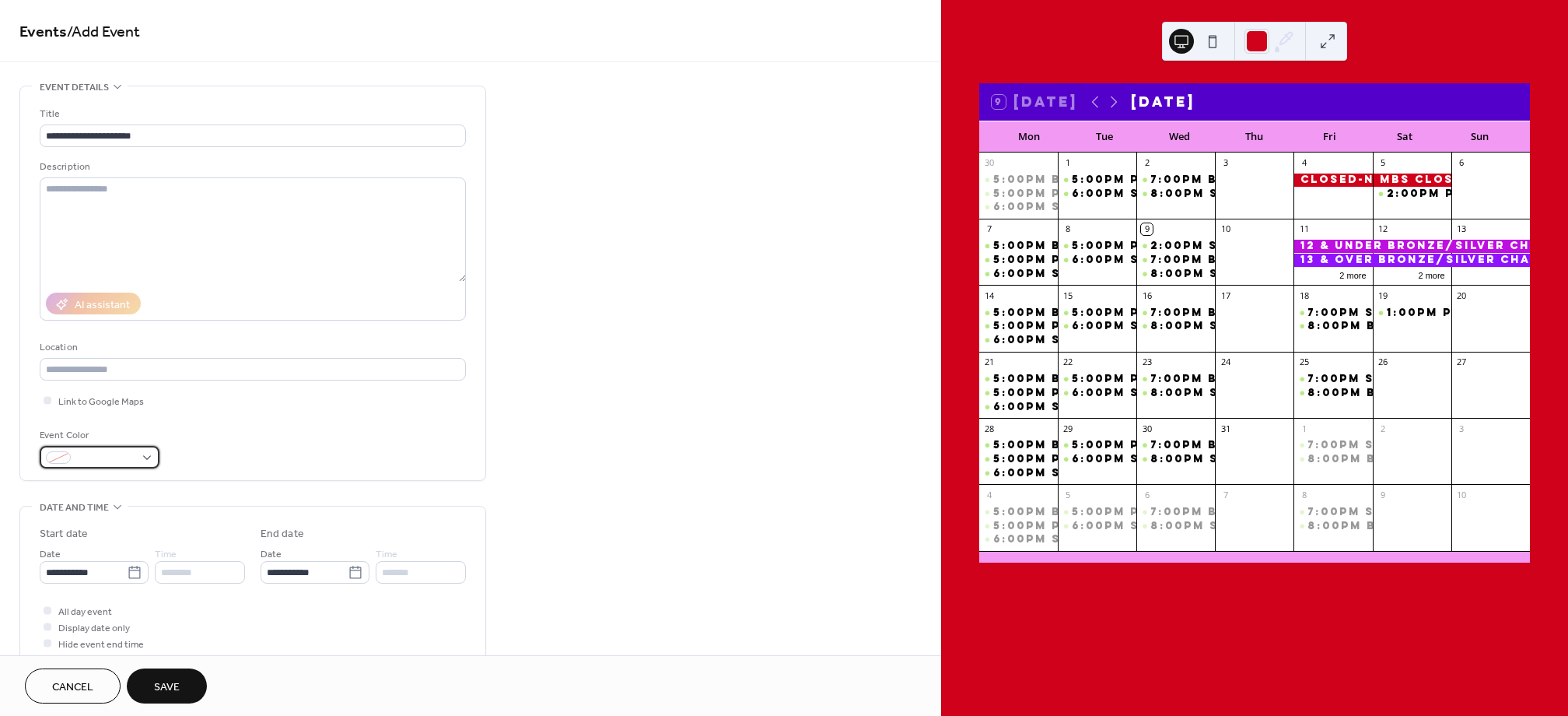 click at bounding box center [100, 457] 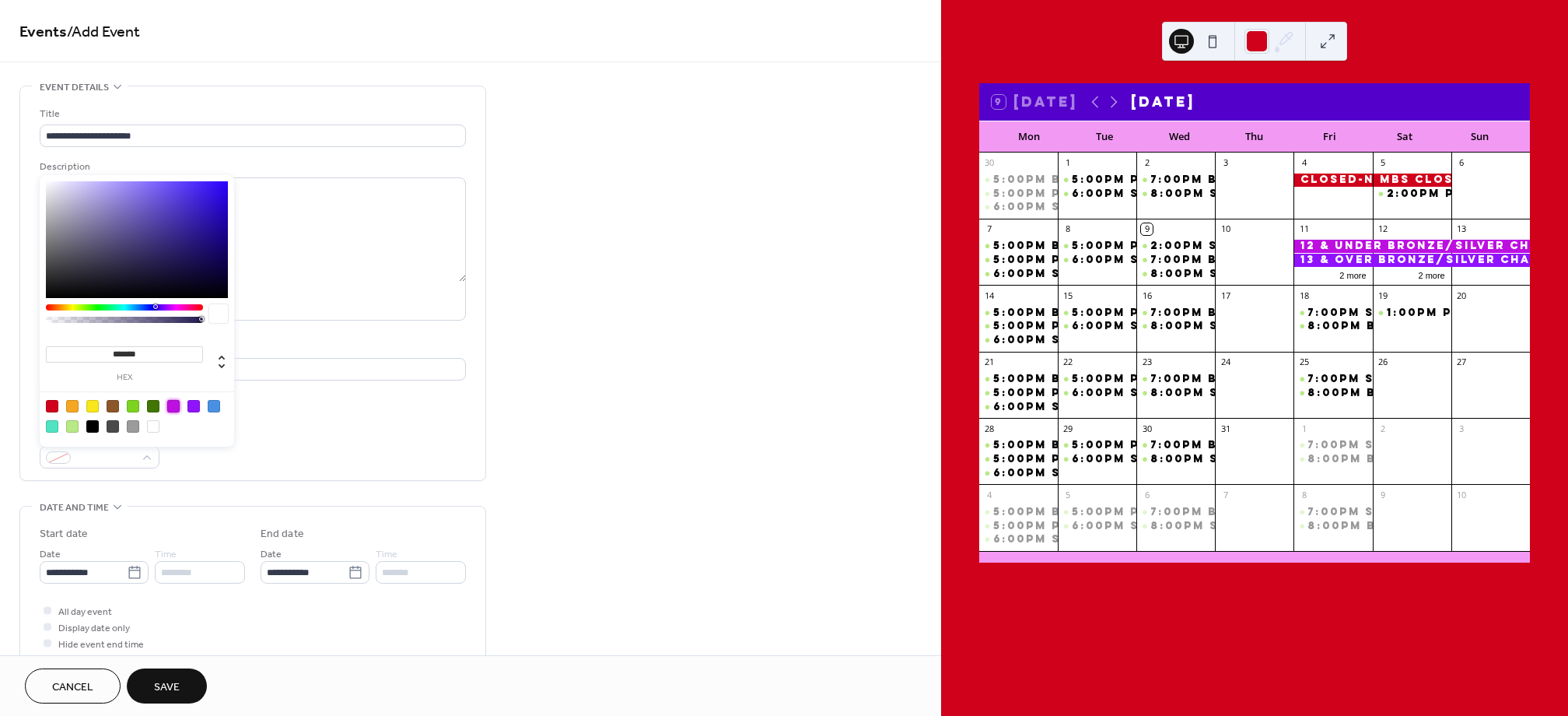 click at bounding box center [173, 406] 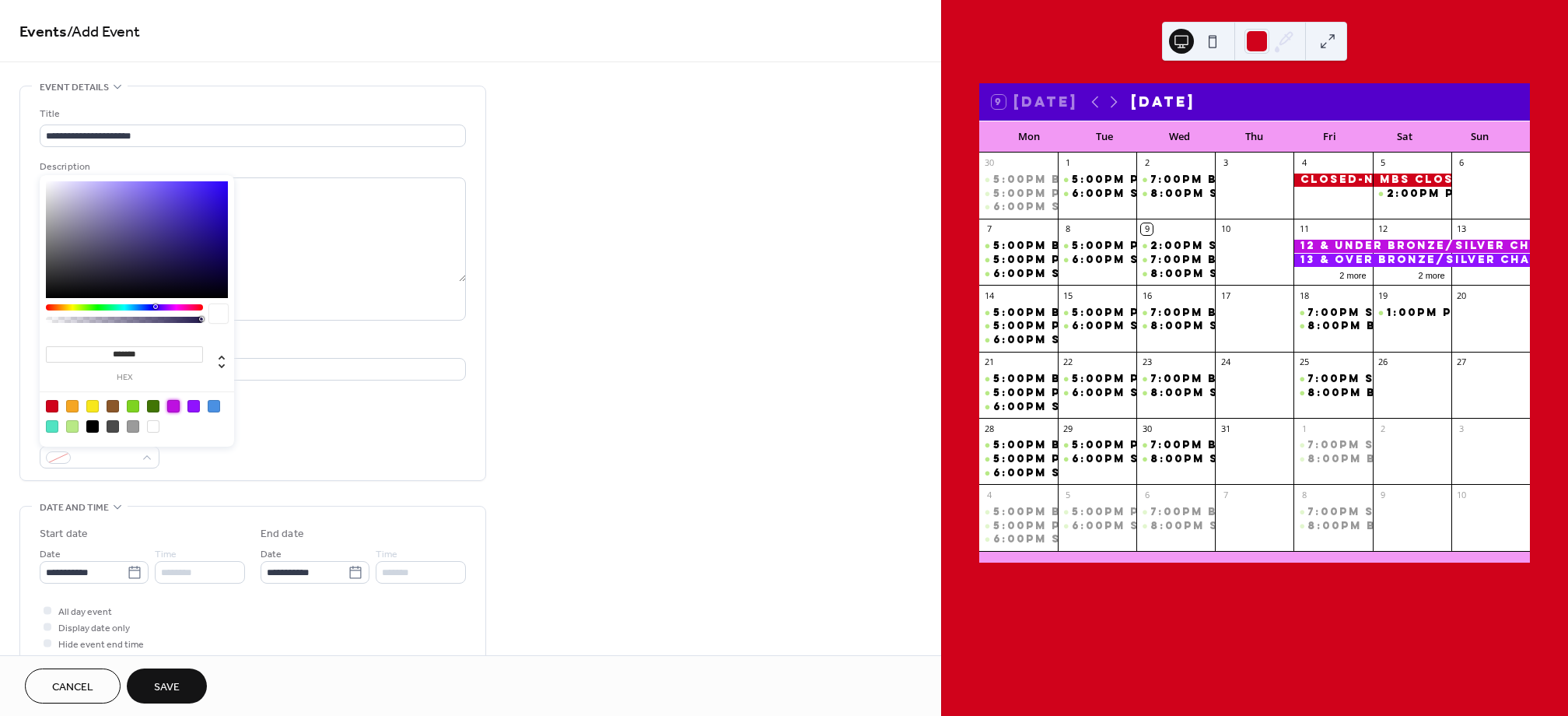 type on "*******" 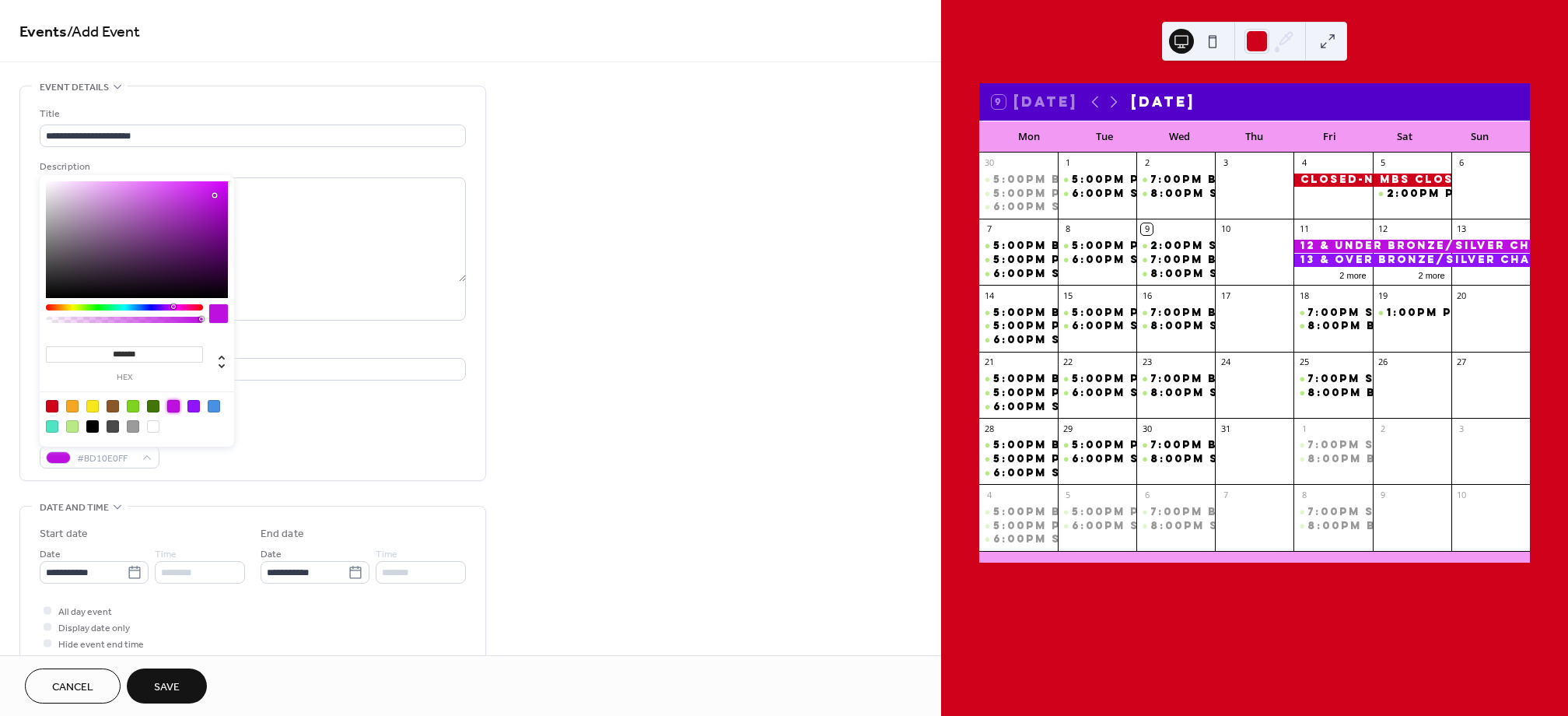 click on "**********" at bounding box center [253, 287] 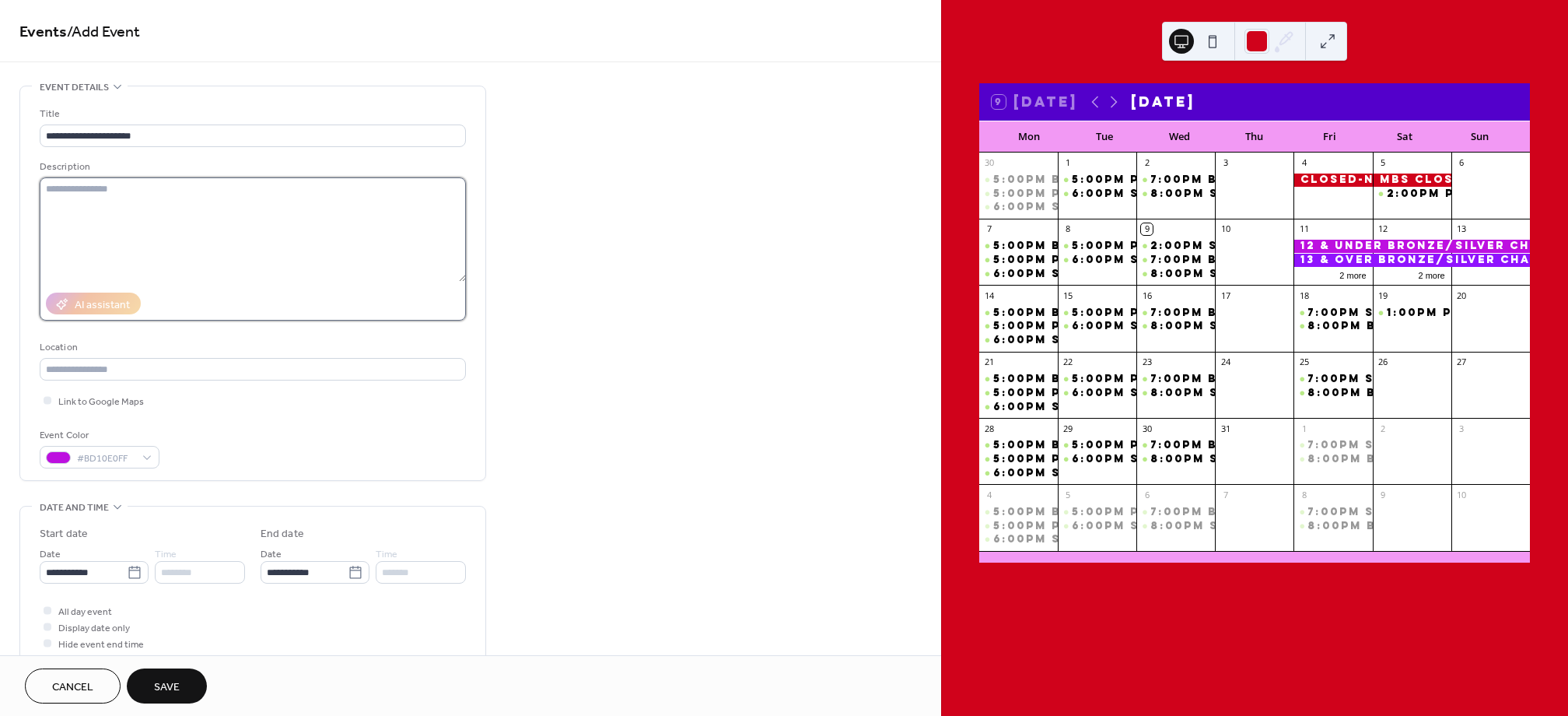 click at bounding box center [253, 230] 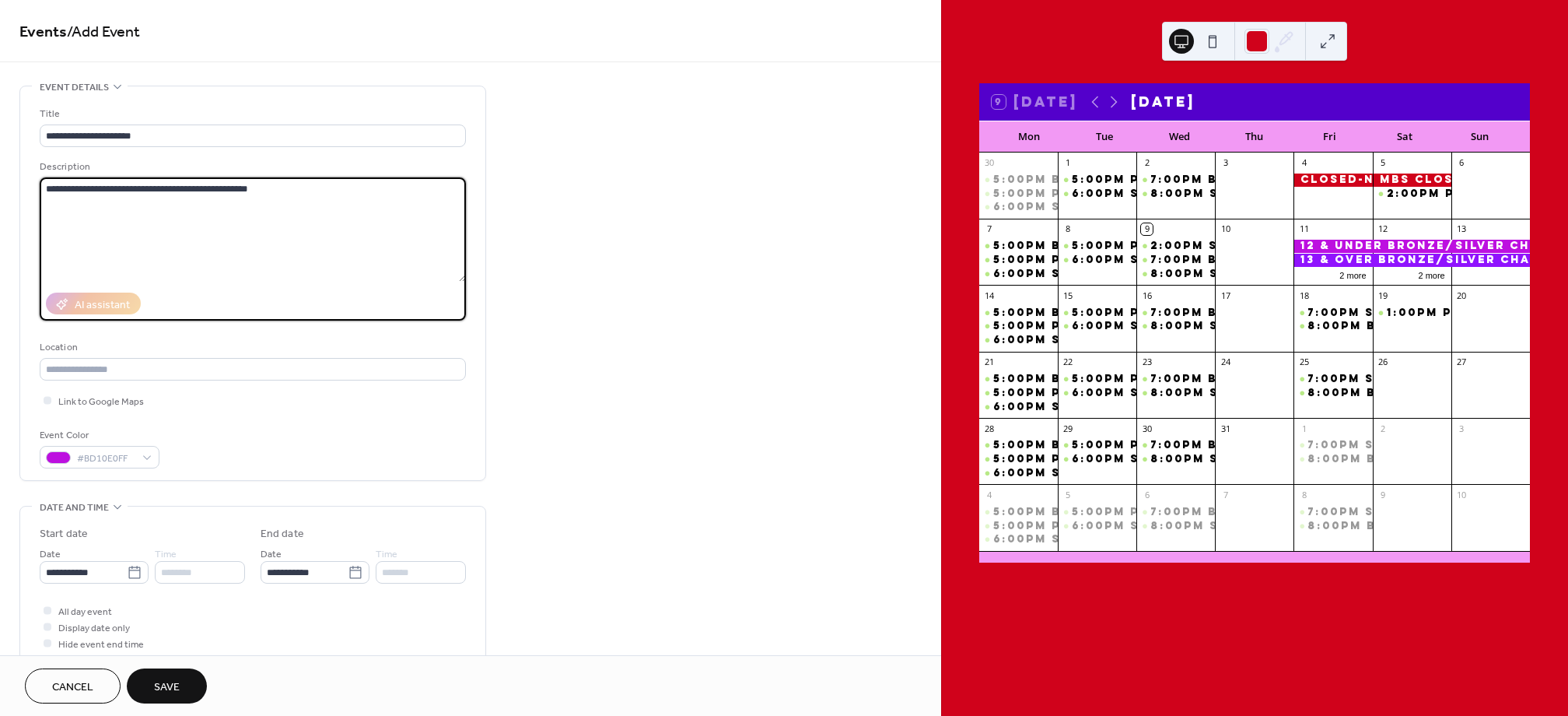 type on "**********" 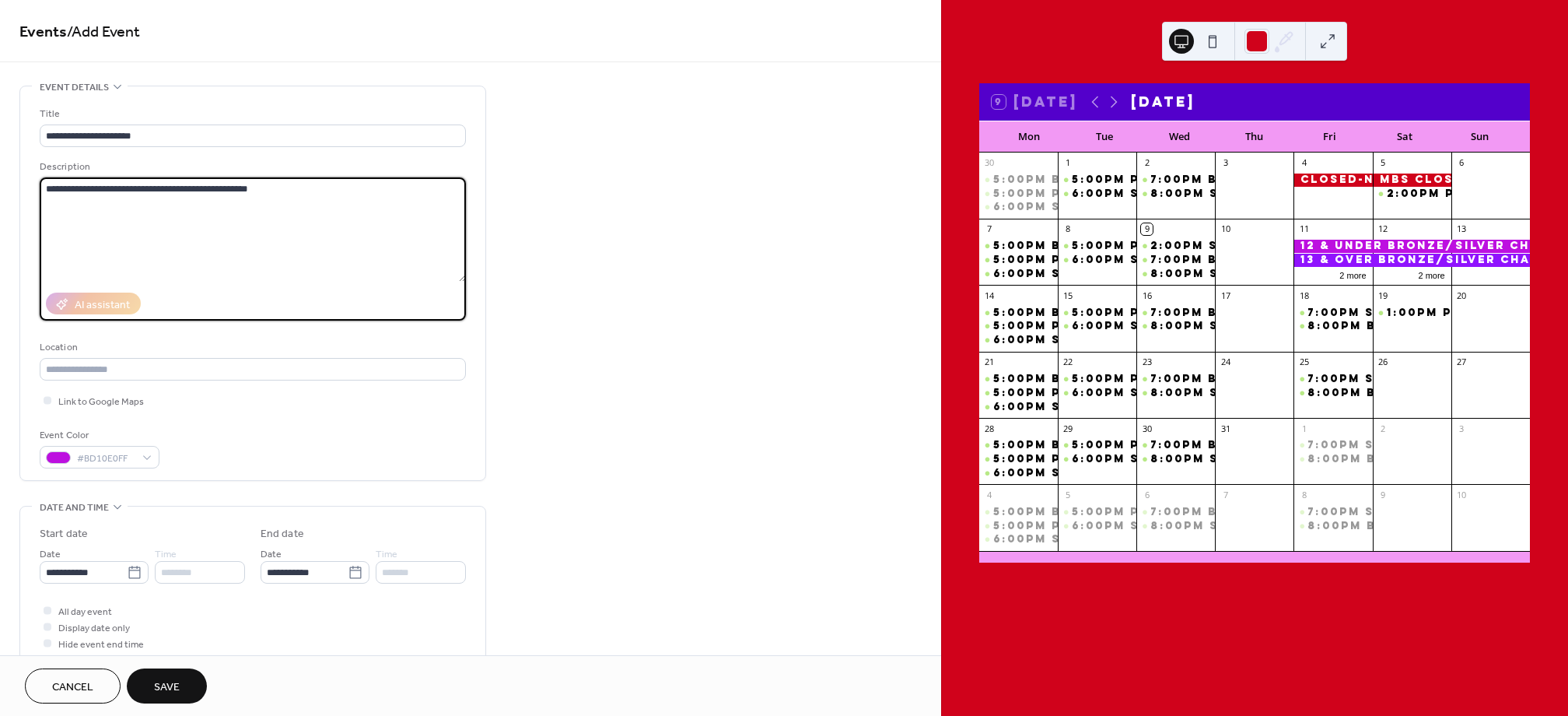 click on "Save" at bounding box center [166, 687] 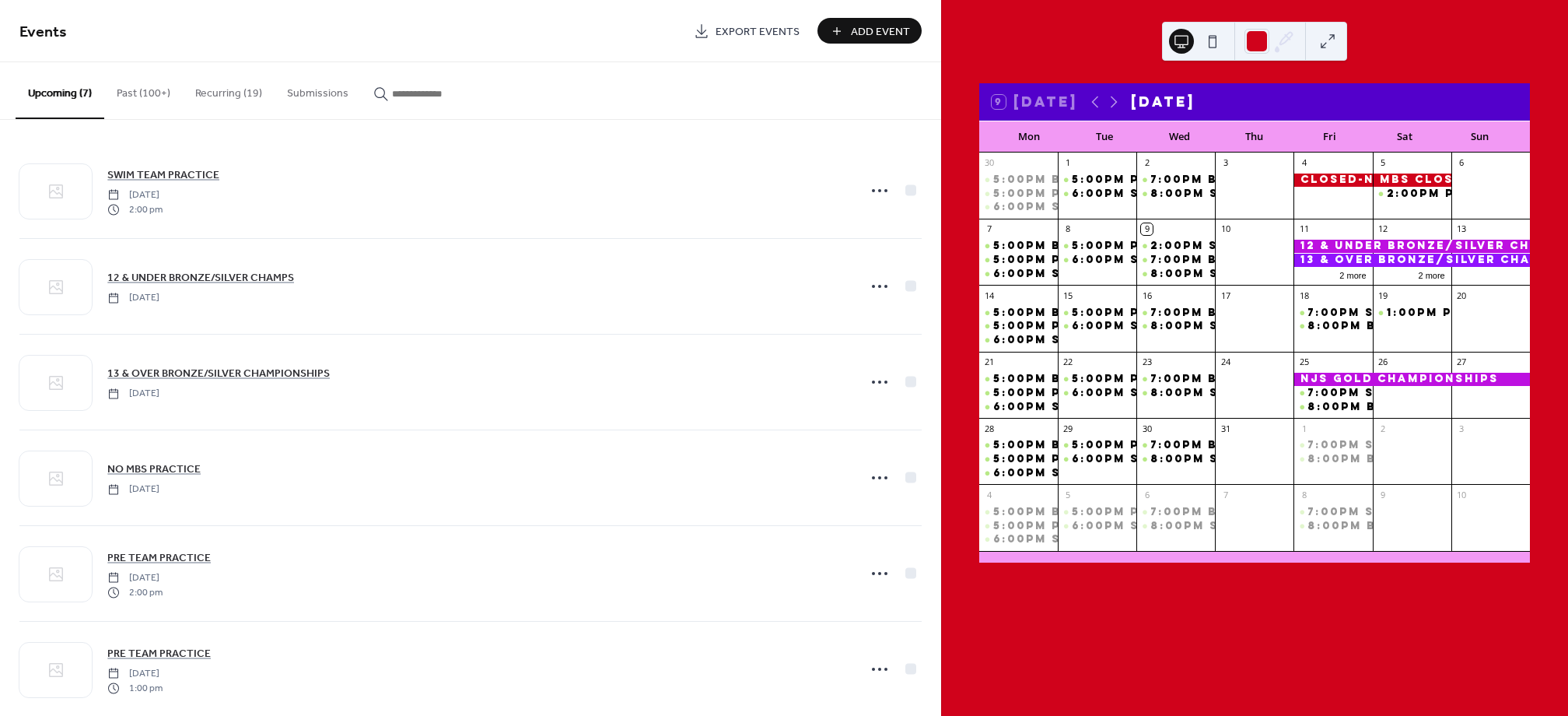 drag, startPoint x: 1302, startPoint y: 12, endPoint x: 874, endPoint y: 31, distance: 428.4215 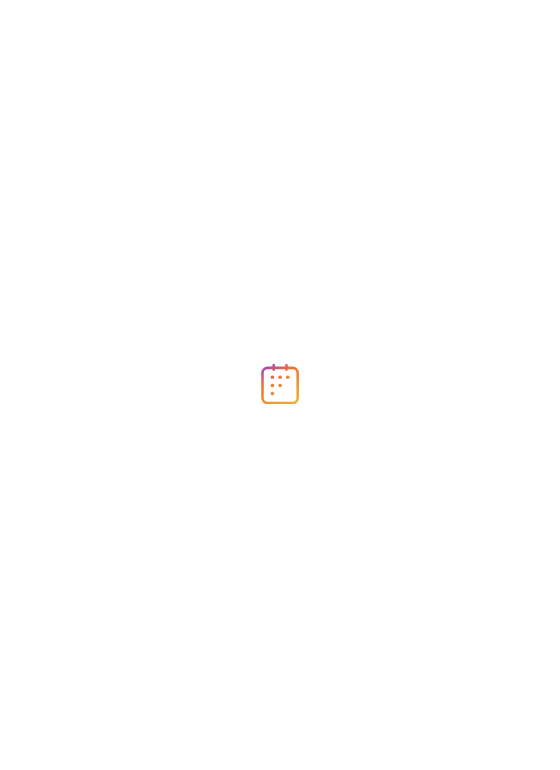 scroll, scrollTop: 0, scrollLeft: 0, axis: both 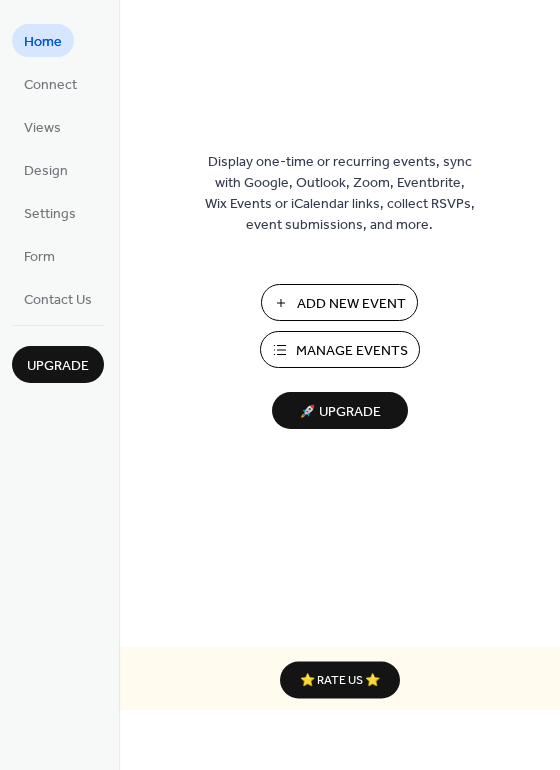 click on "Manage Events" at bounding box center (352, 351) 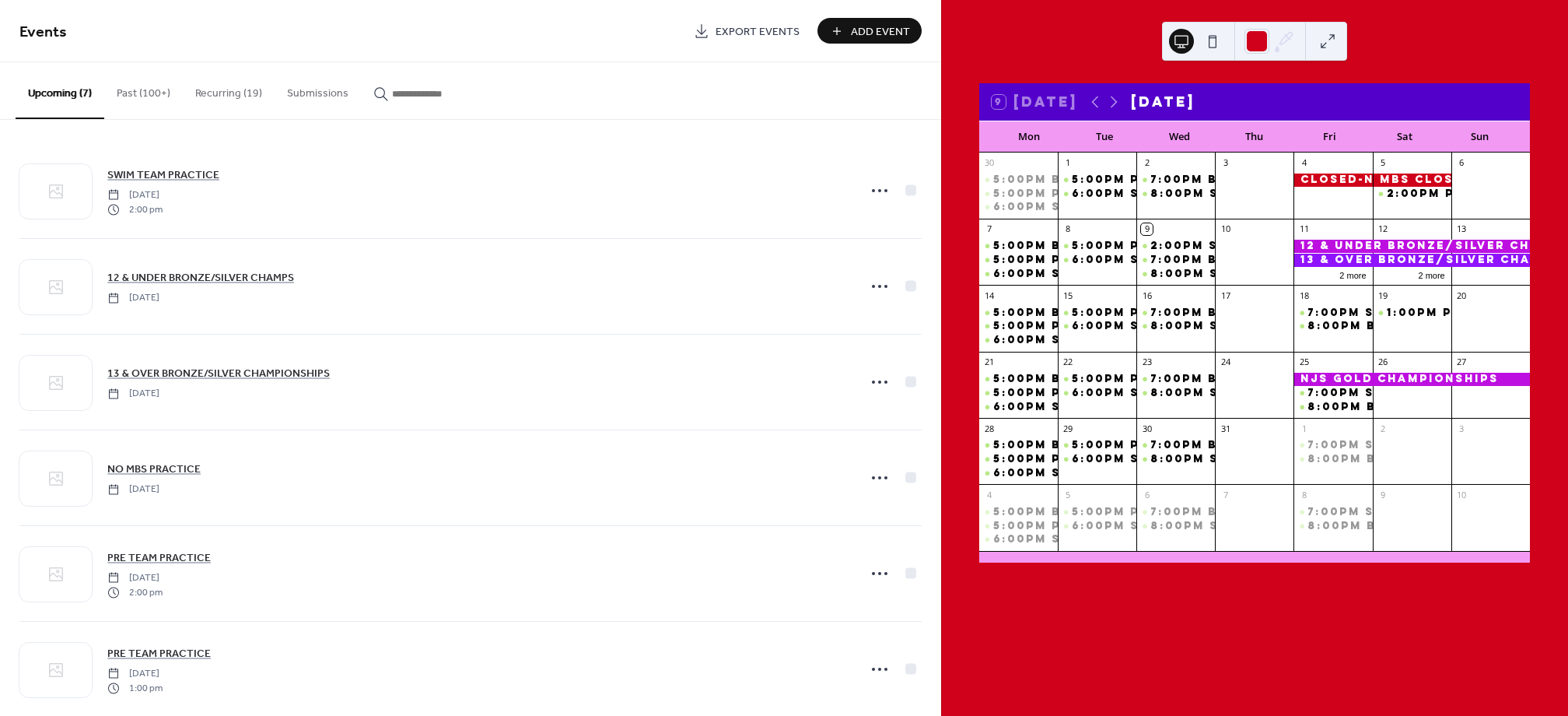 scroll, scrollTop: 0, scrollLeft: 0, axis: both 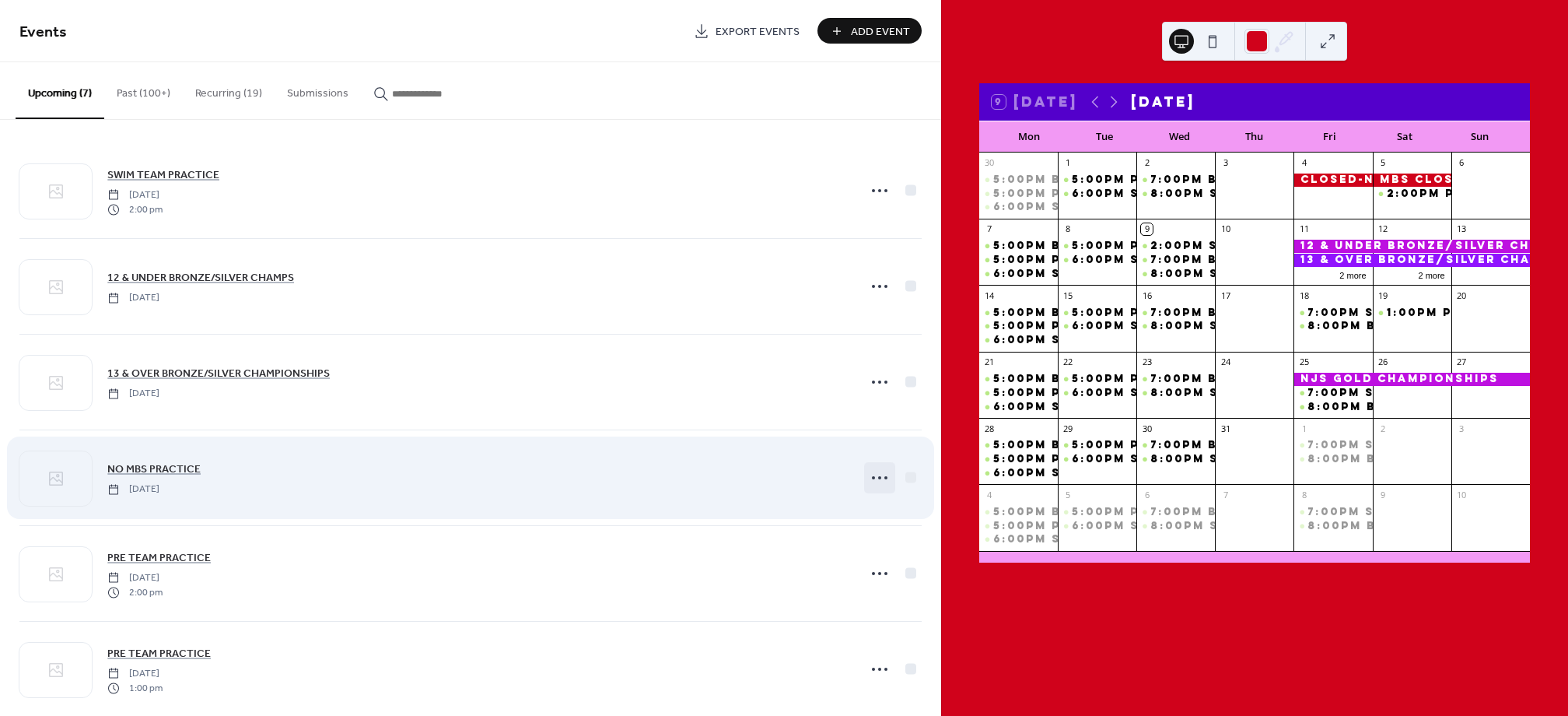 click 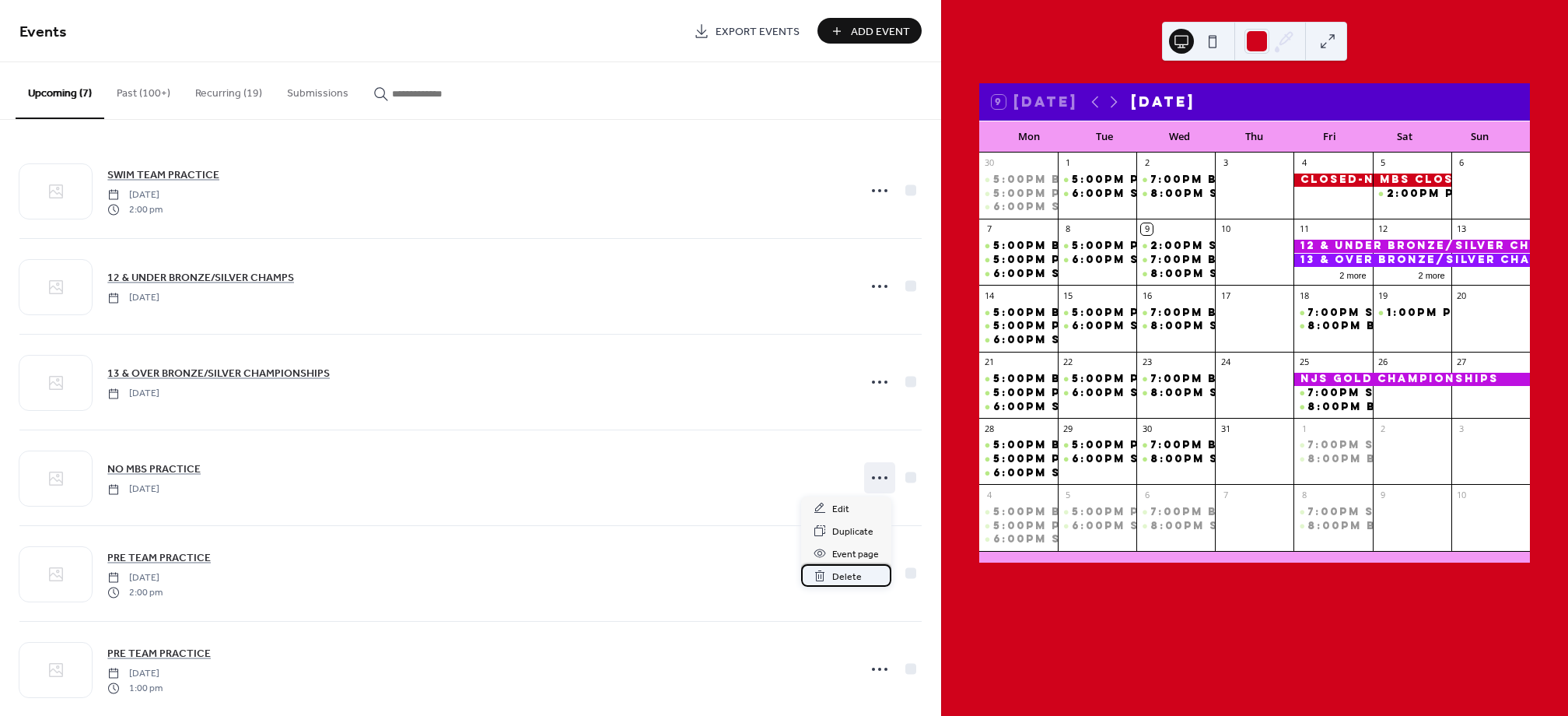 click on "Delete" at bounding box center [847, 577] 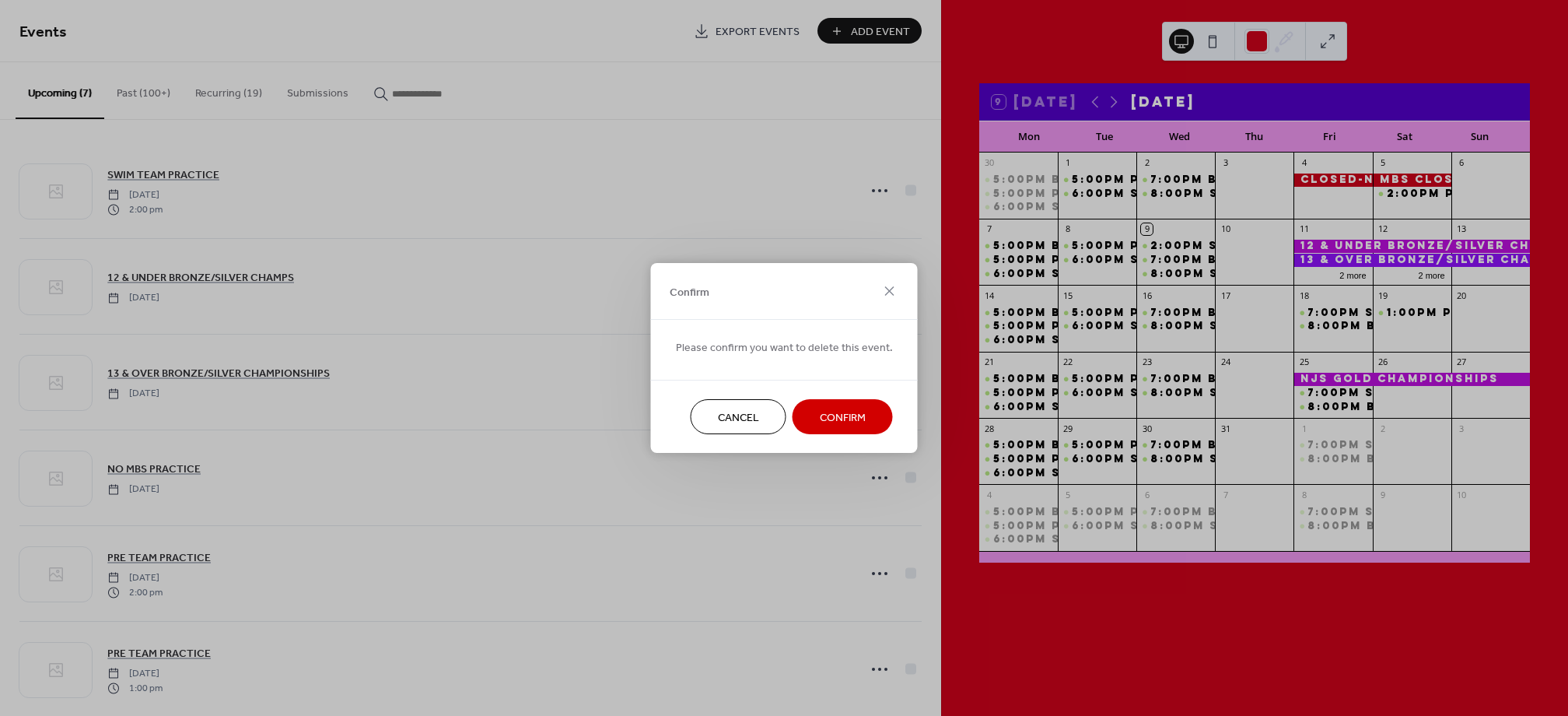 click on "Confirm" at bounding box center (842, 418) 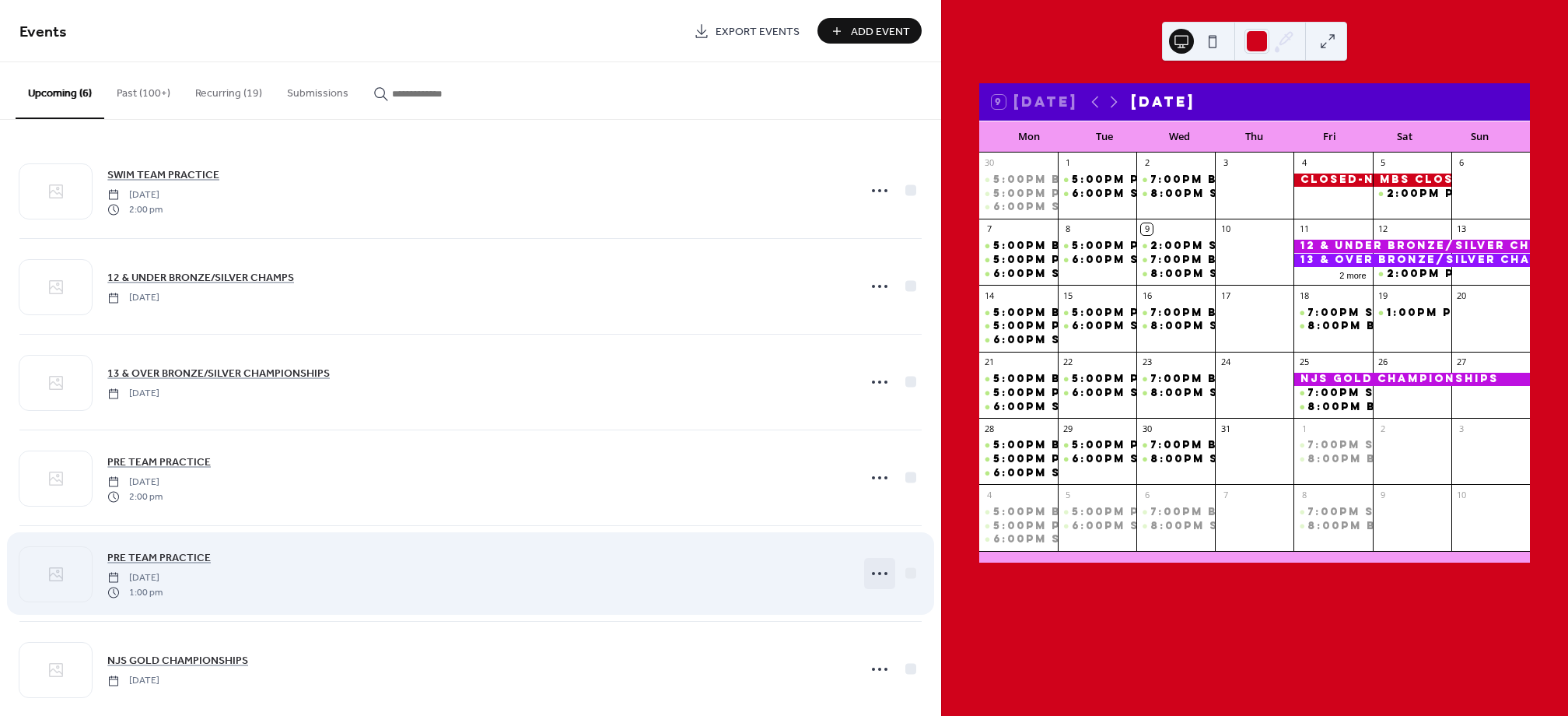 click 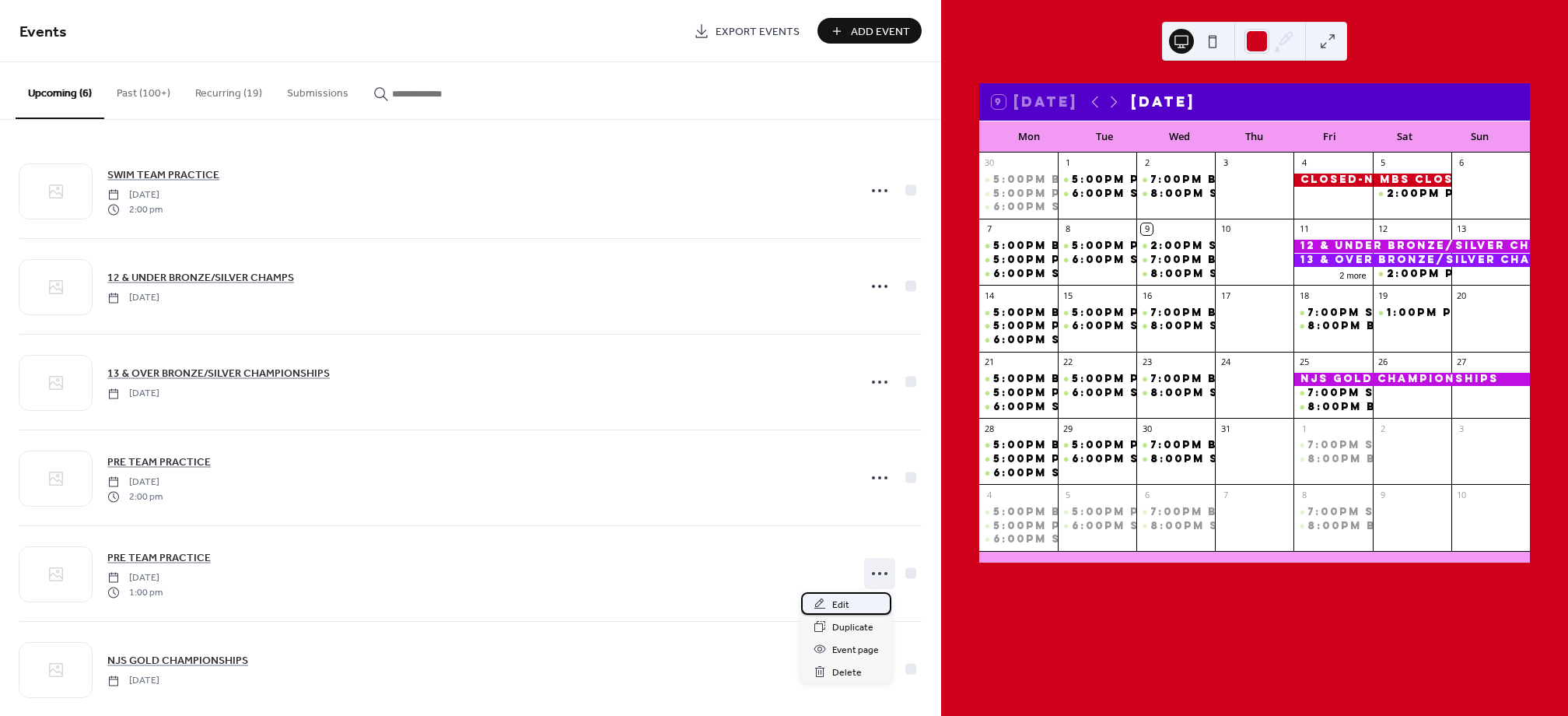 click on "Edit" at bounding box center [841, 605] 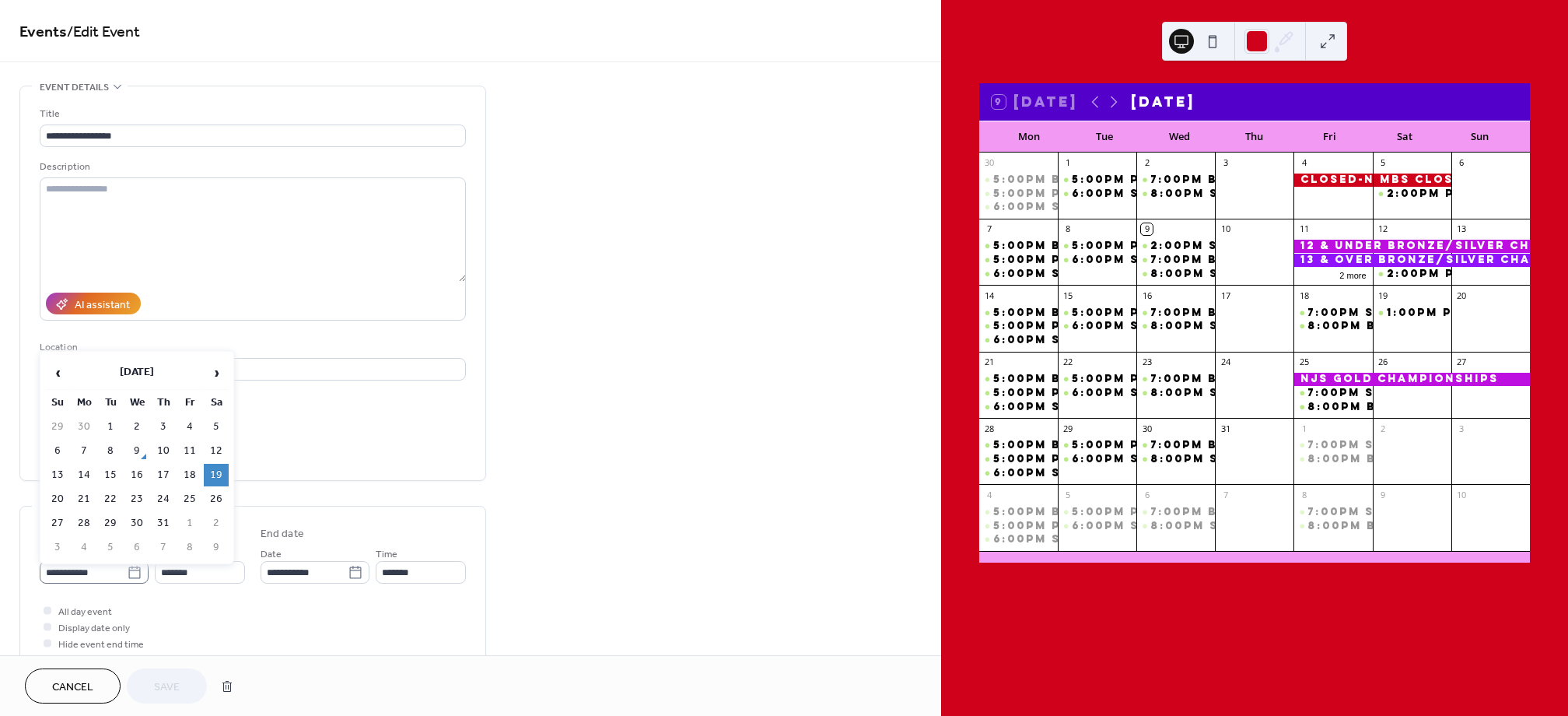 click 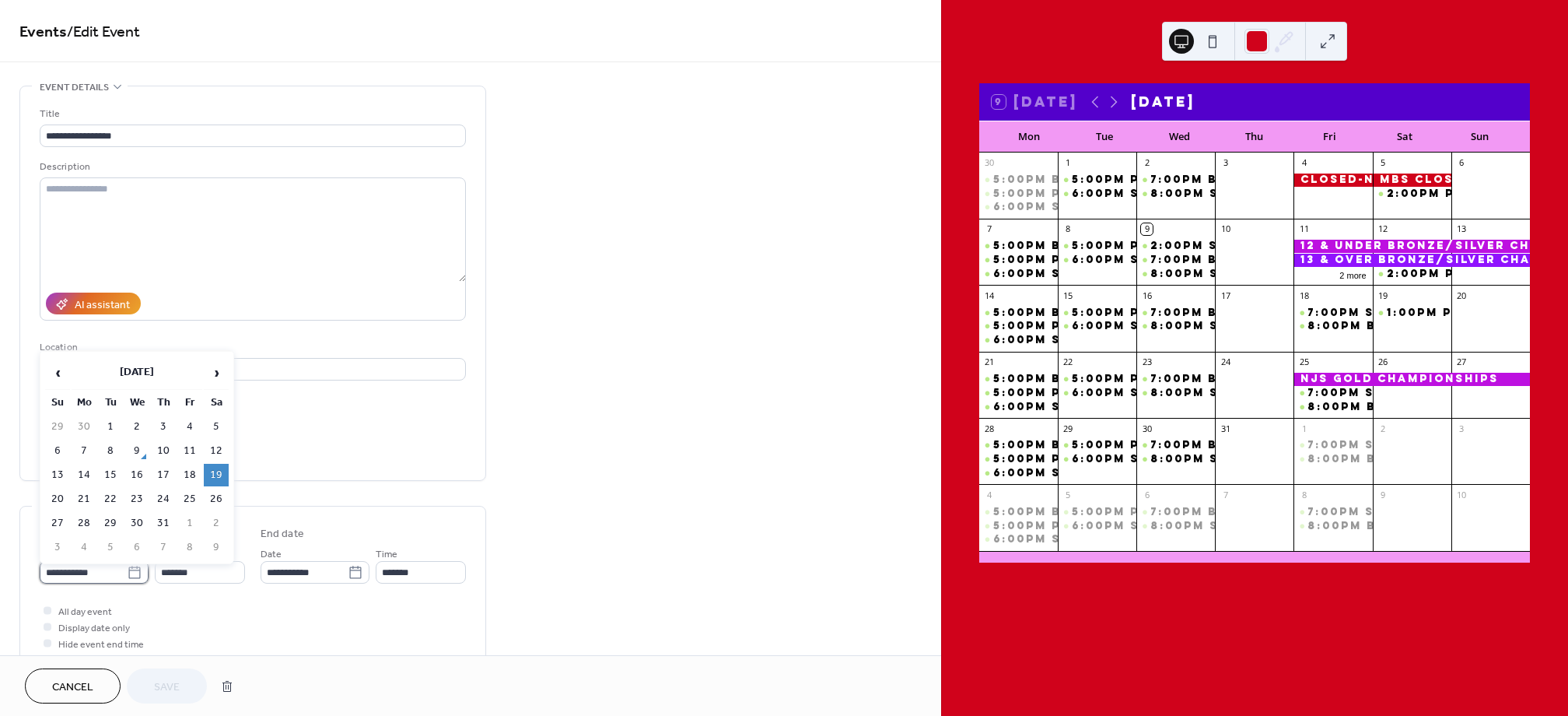 click on "**********" at bounding box center [83, 572] 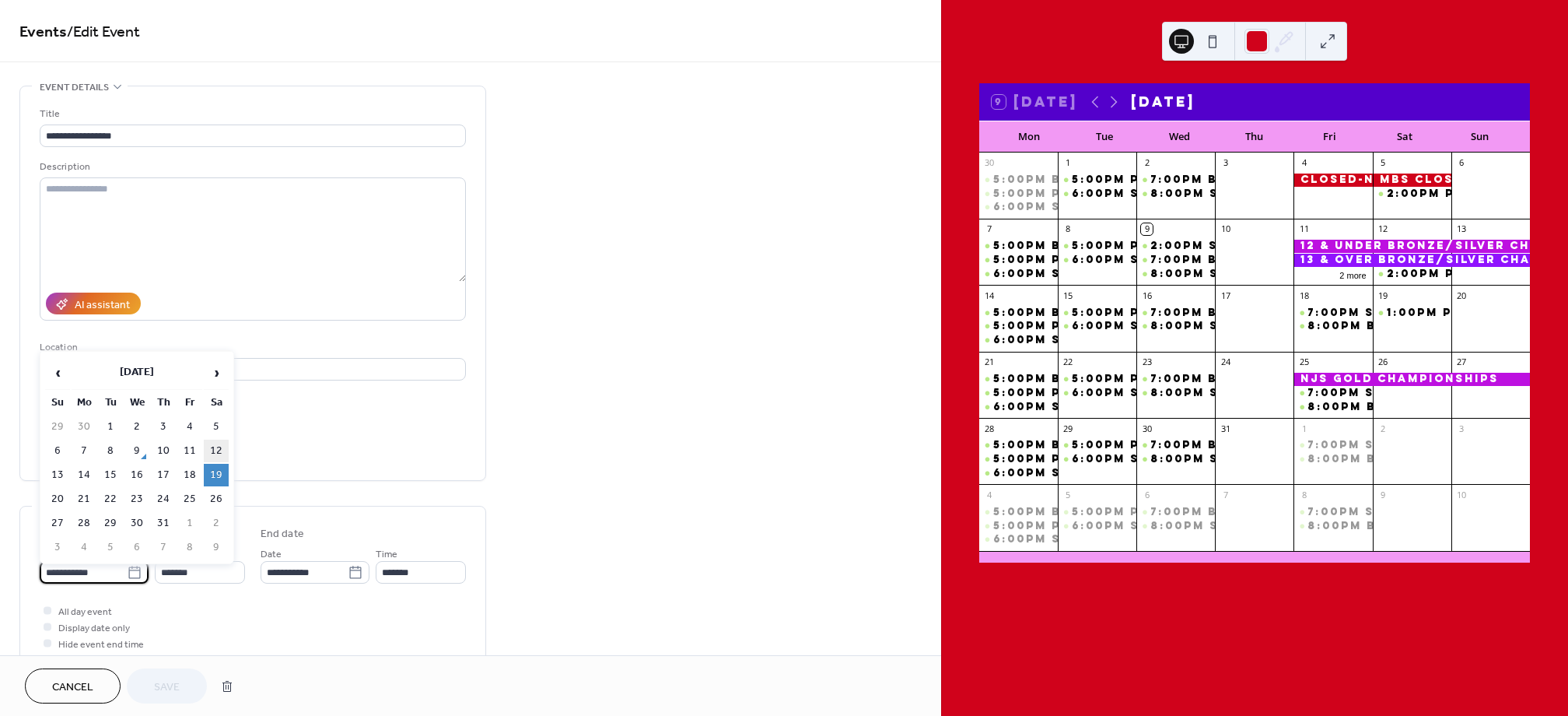 click on "12" at bounding box center [216, 451] 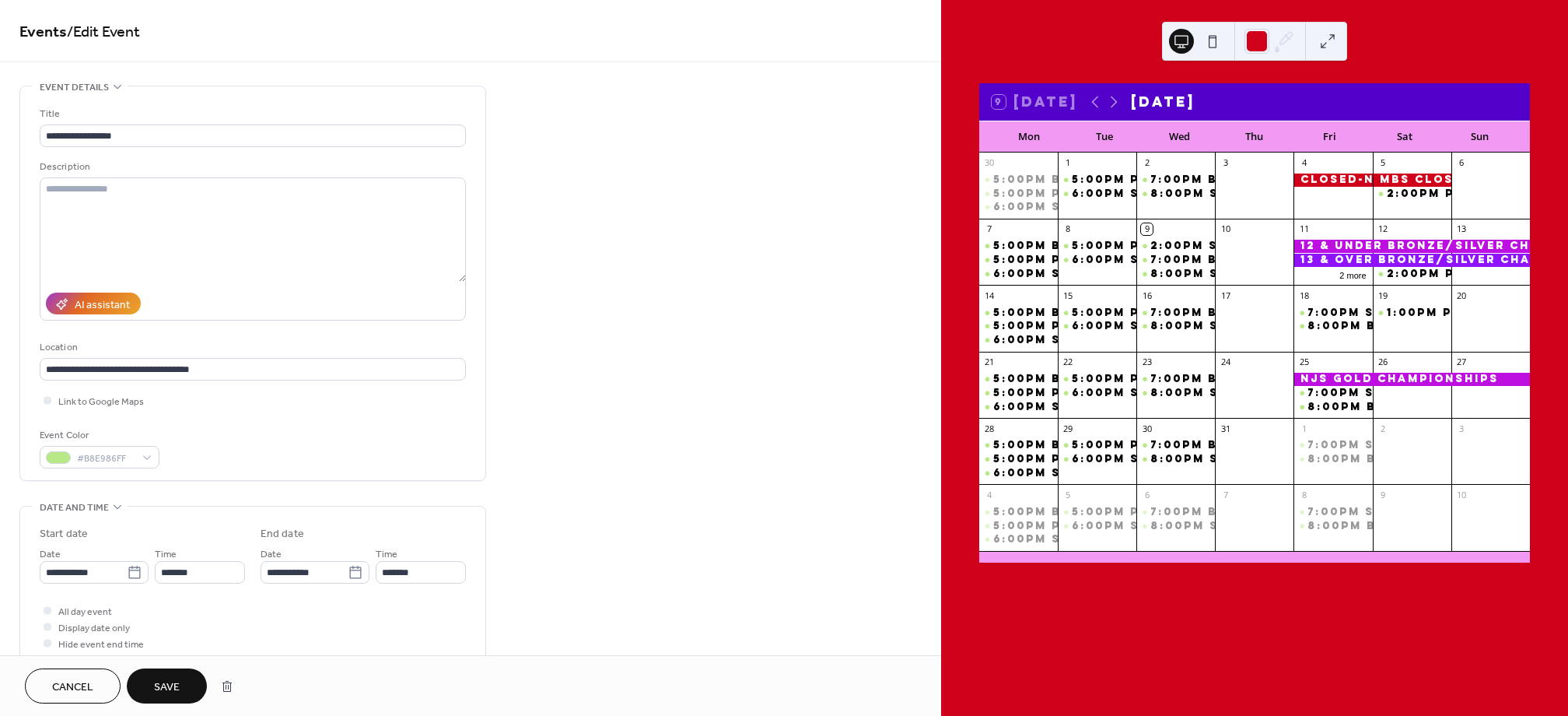click on "Save" at bounding box center [166, 687] 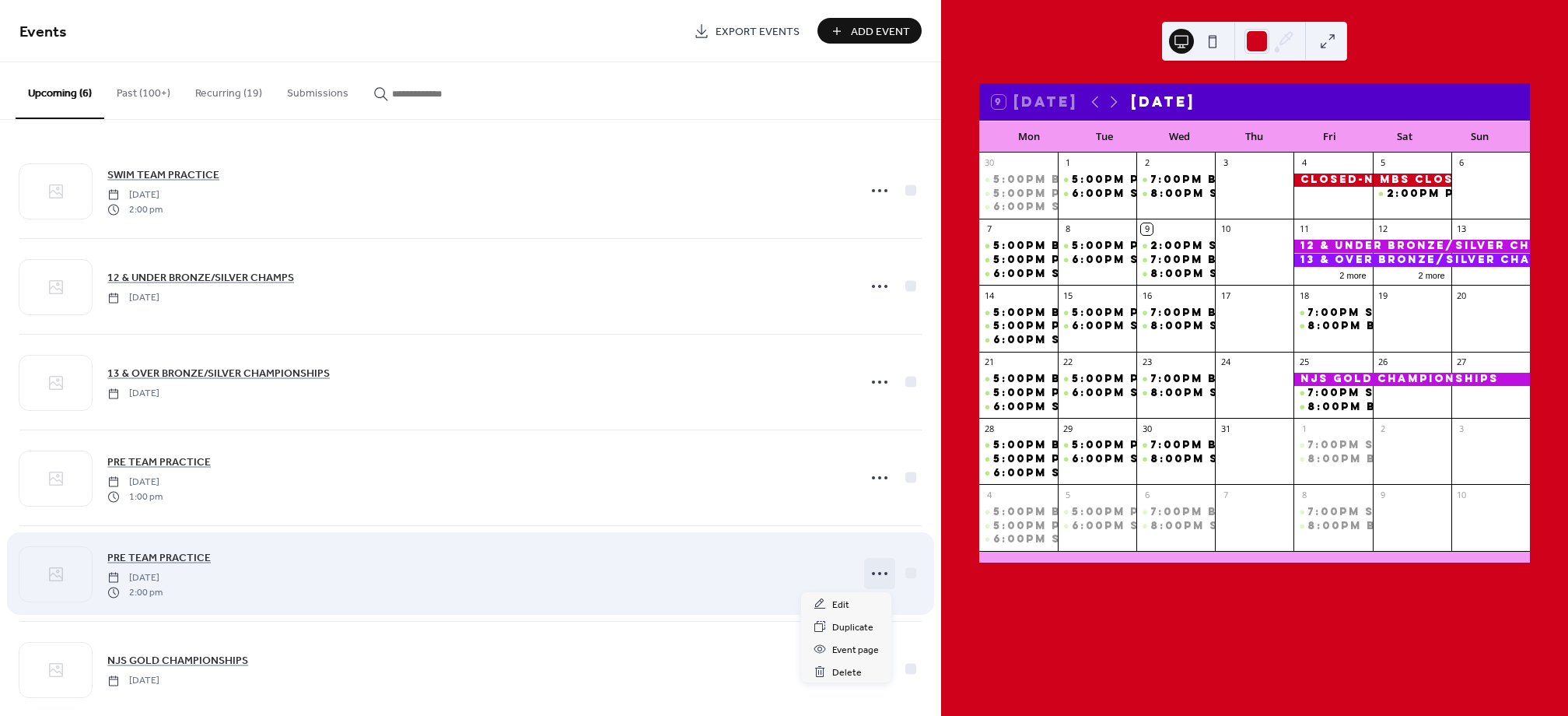 click 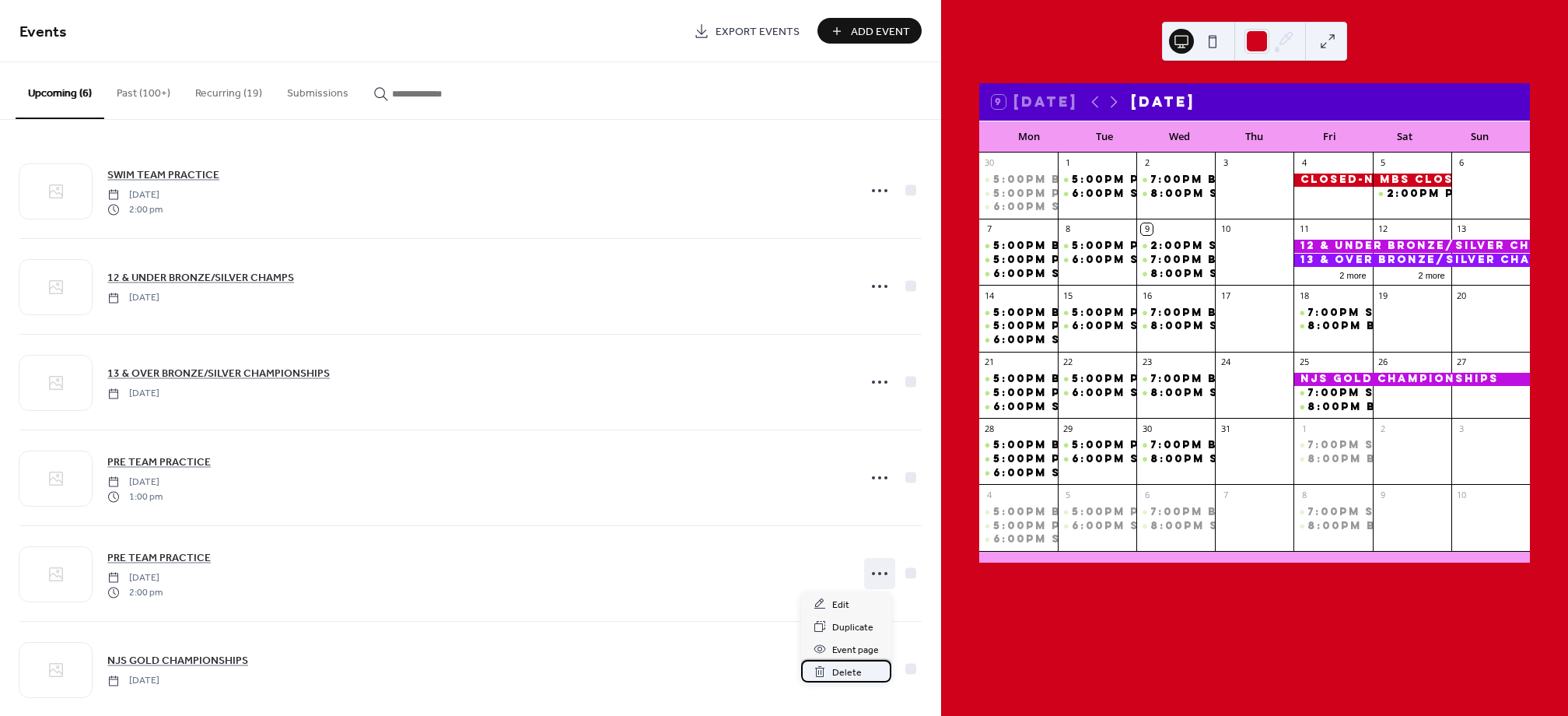click on "Delete" at bounding box center [847, 672] 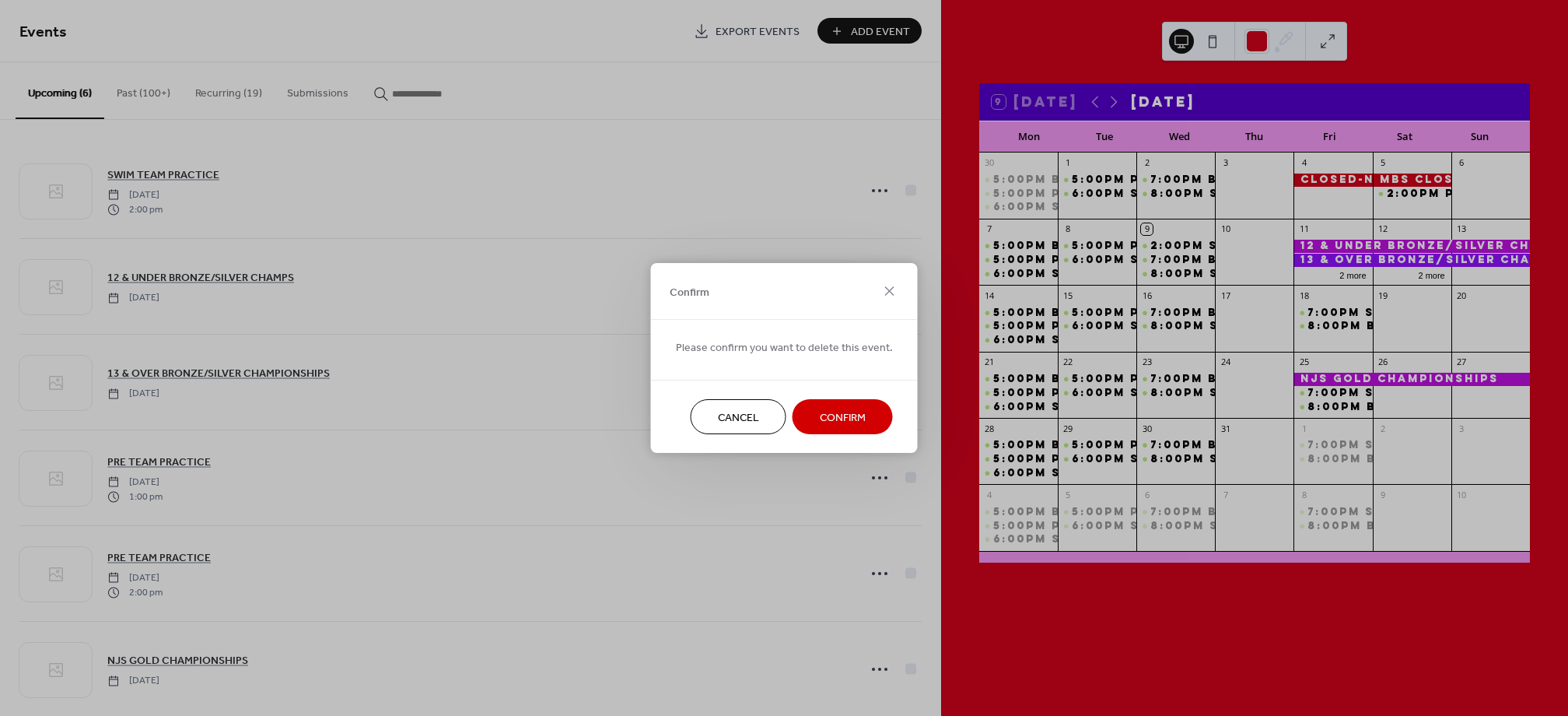 click on "Confirm" at bounding box center (842, 416) 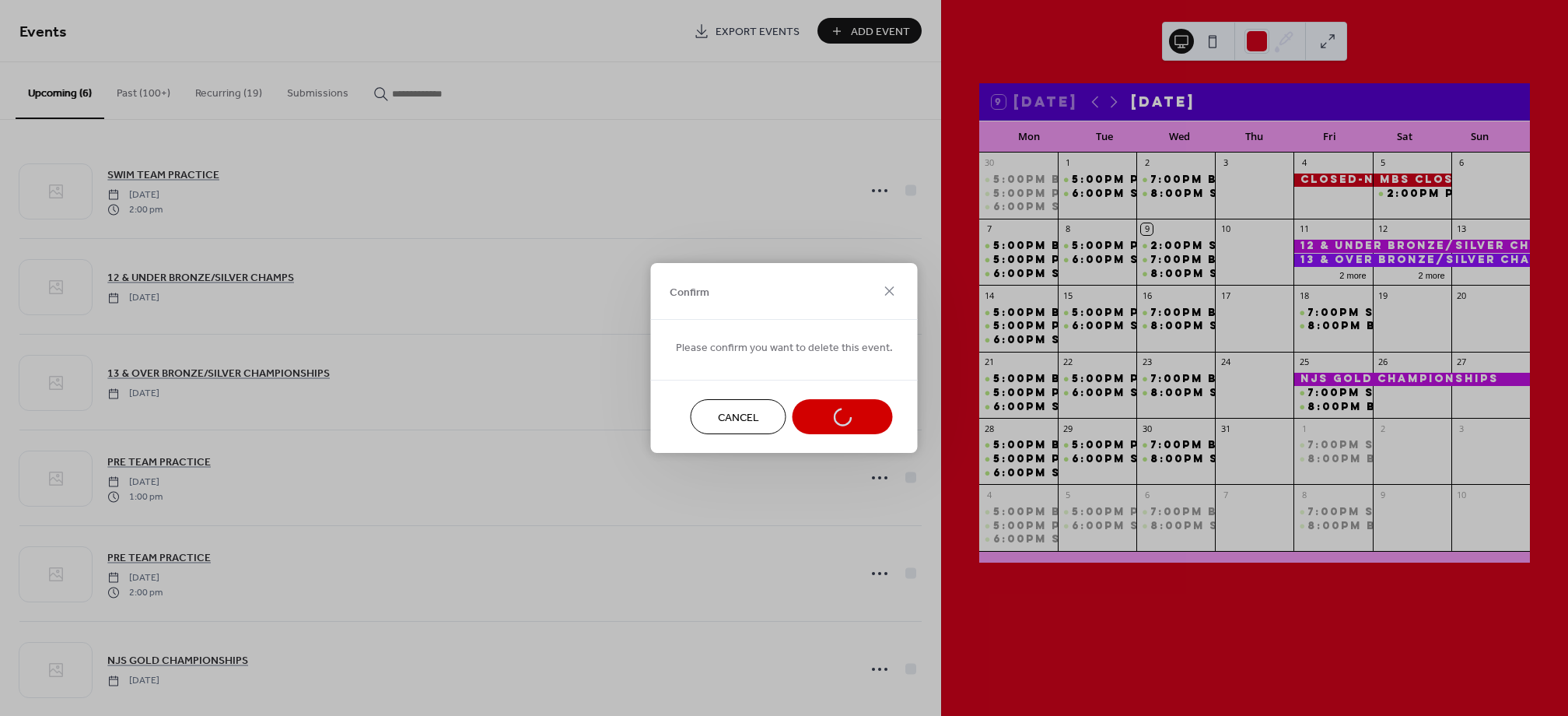 click on "13 & OVER BRONZE/SILVER CHAMPIONSHIPS Friday, July 11, 2025" at bounding box center (471, 382) 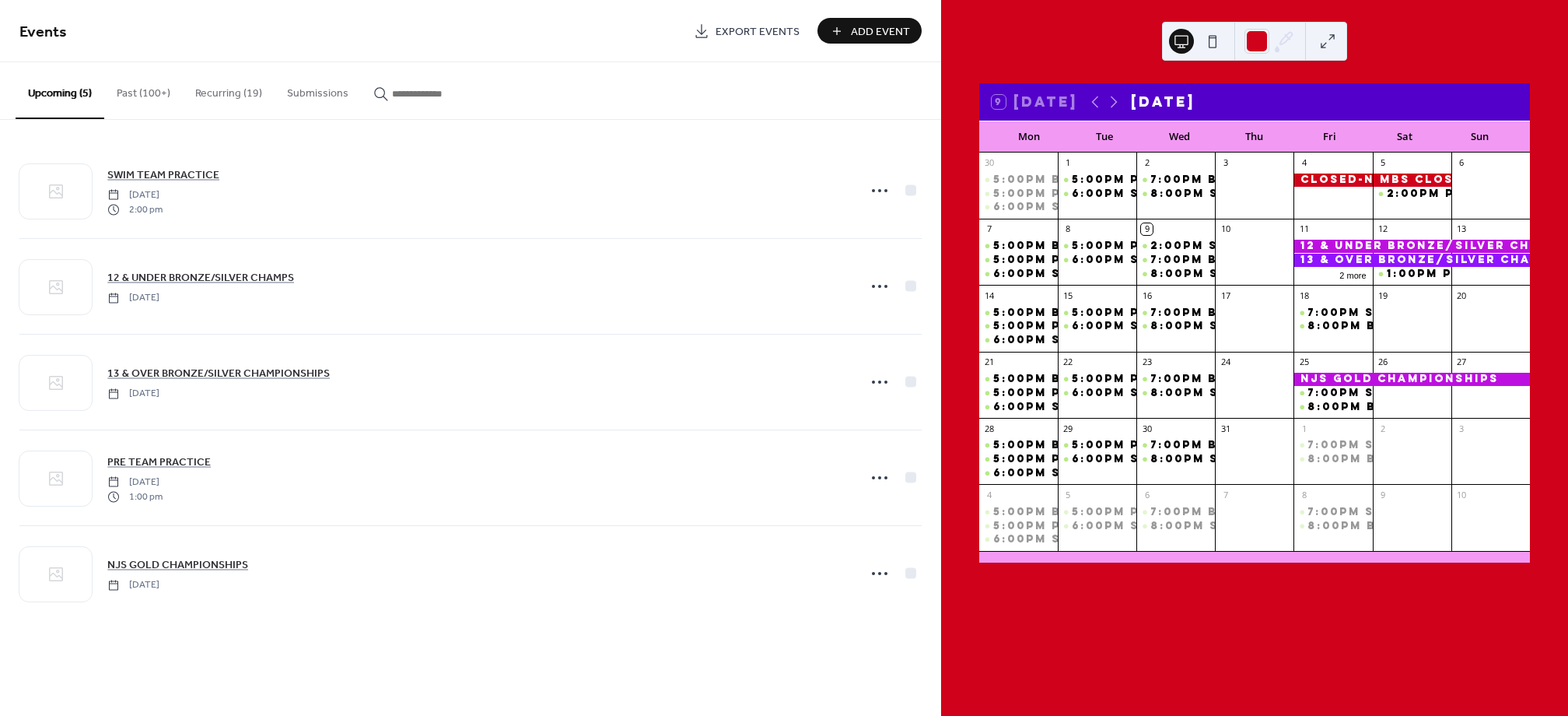 click on "Add Event" at bounding box center [870, 30] 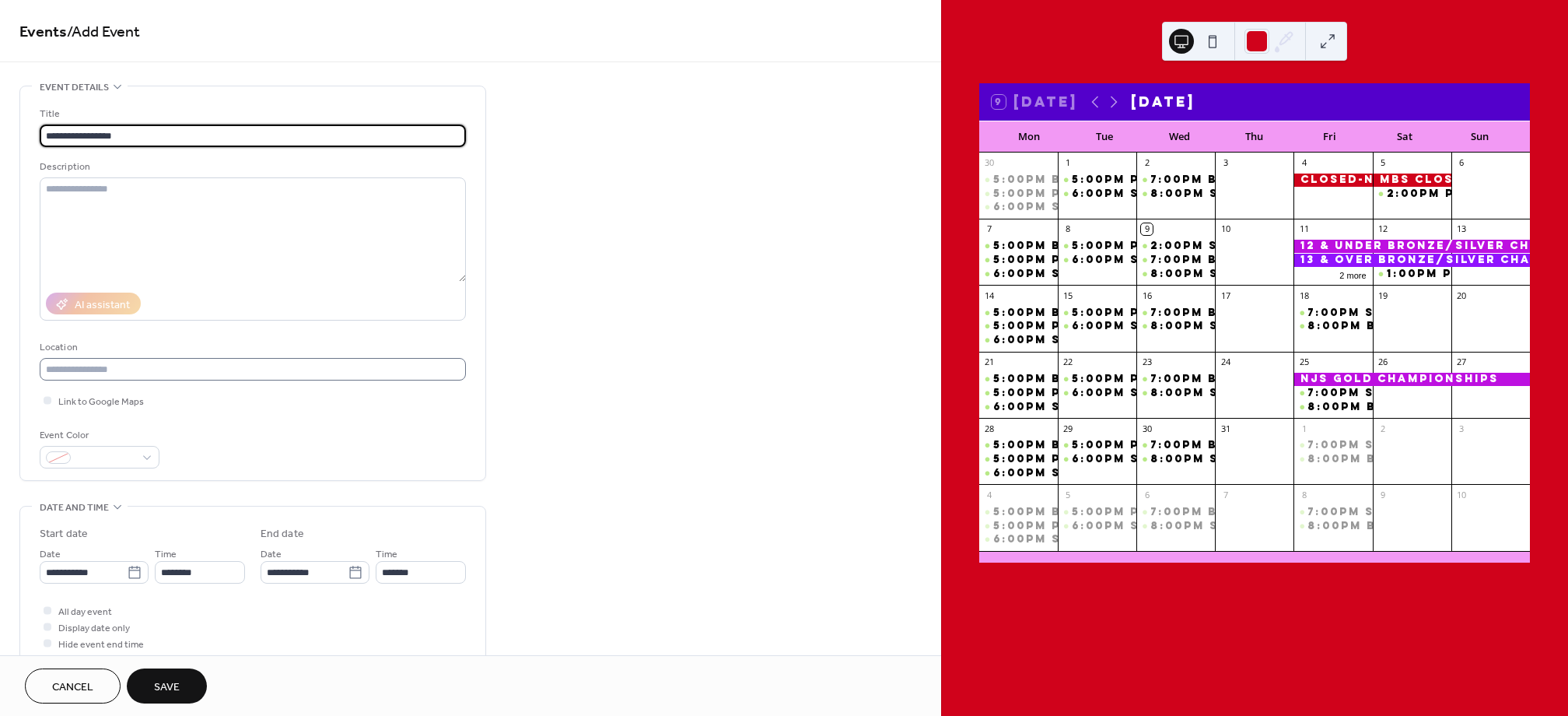 type on "**********" 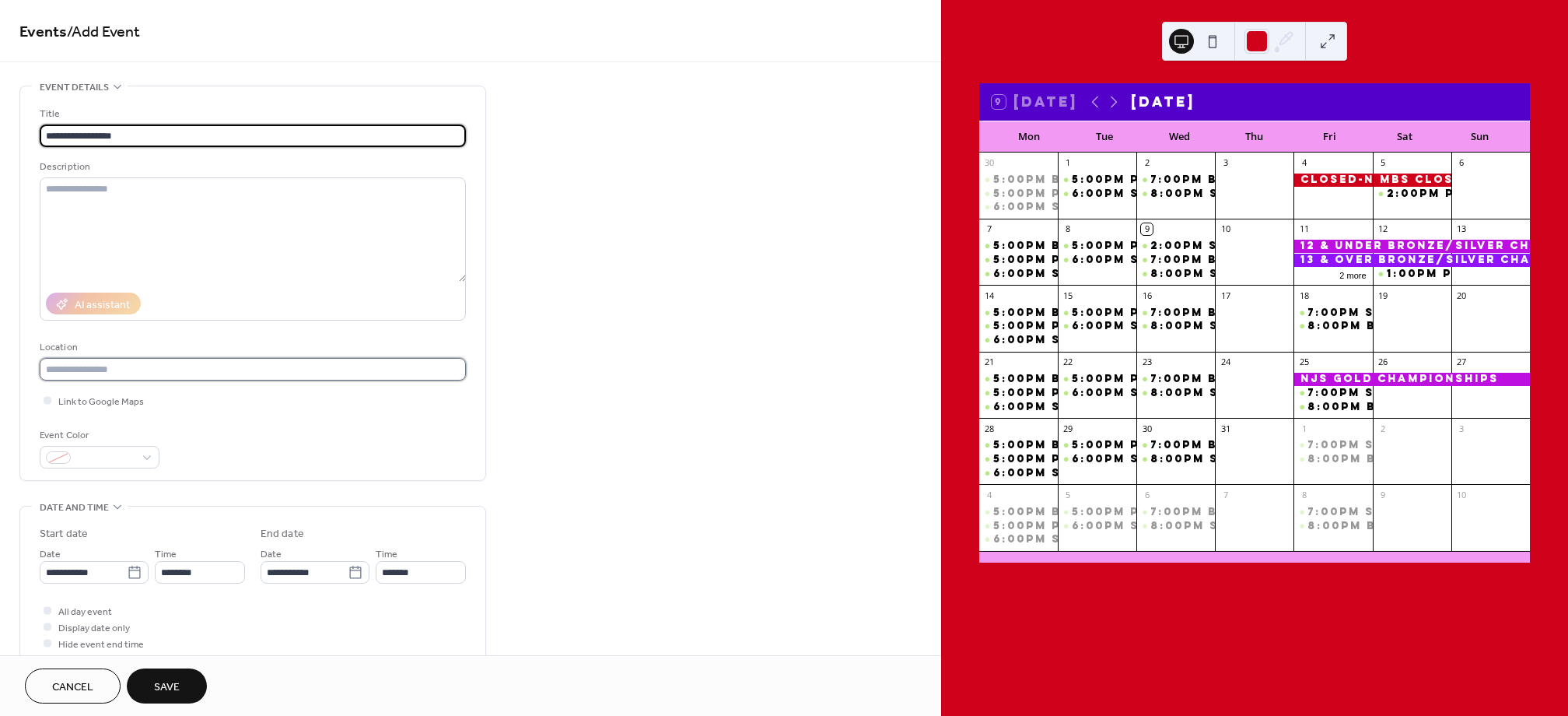 click at bounding box center [253, 369] 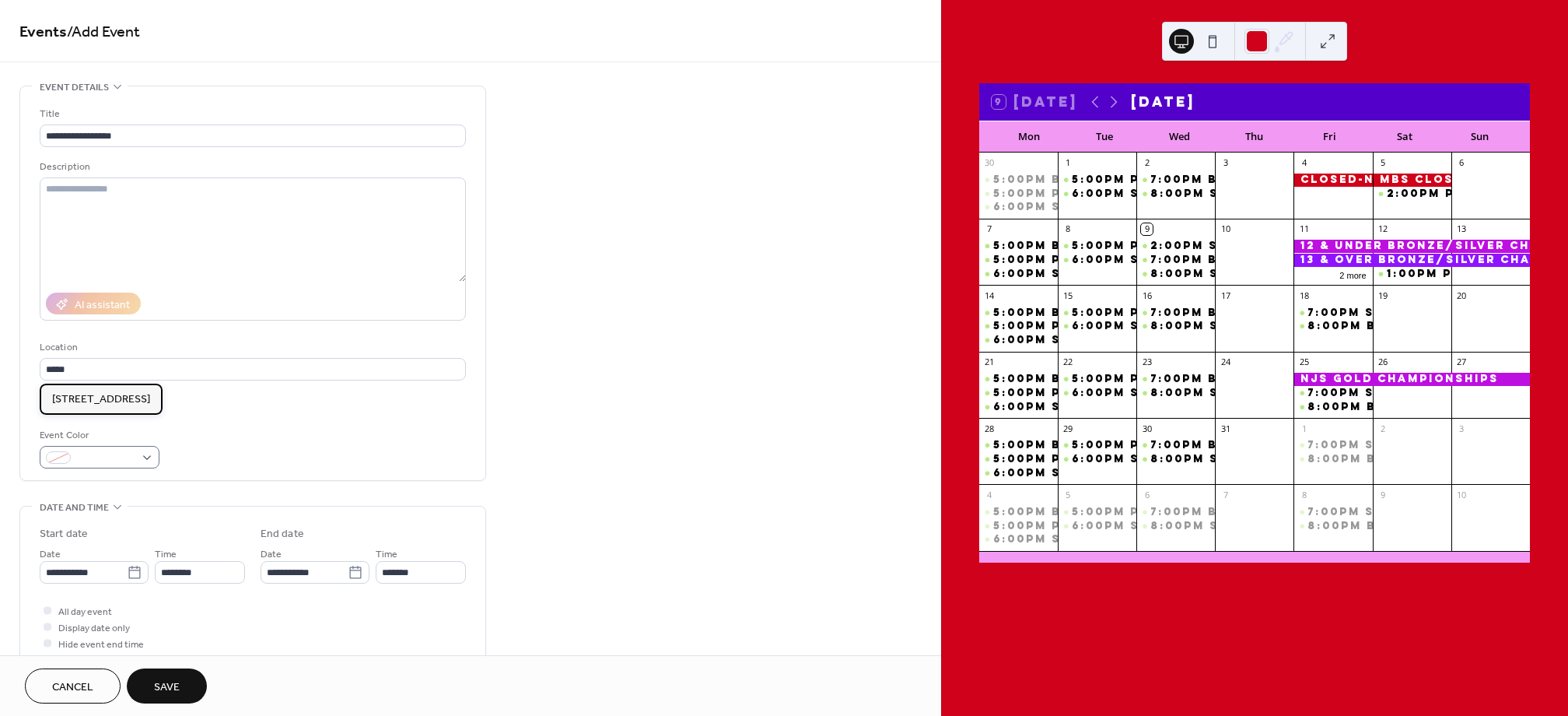 drag, startPoint x: 186, startPoint y: 392, endPoint x: 145, endPoint y: 458, distance: 77.69813 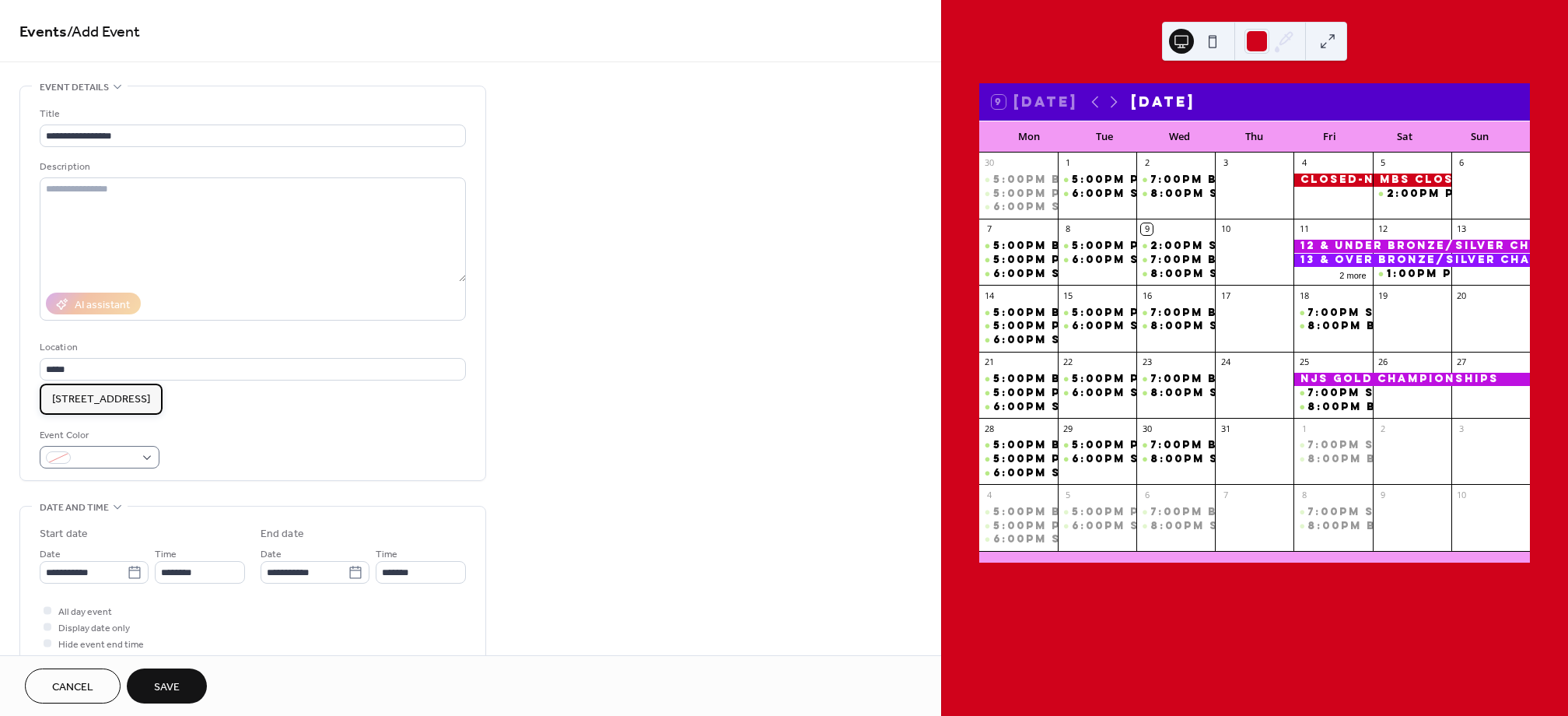 click on "[STREET_ADDRESS]" at bounding box center (101, 399) 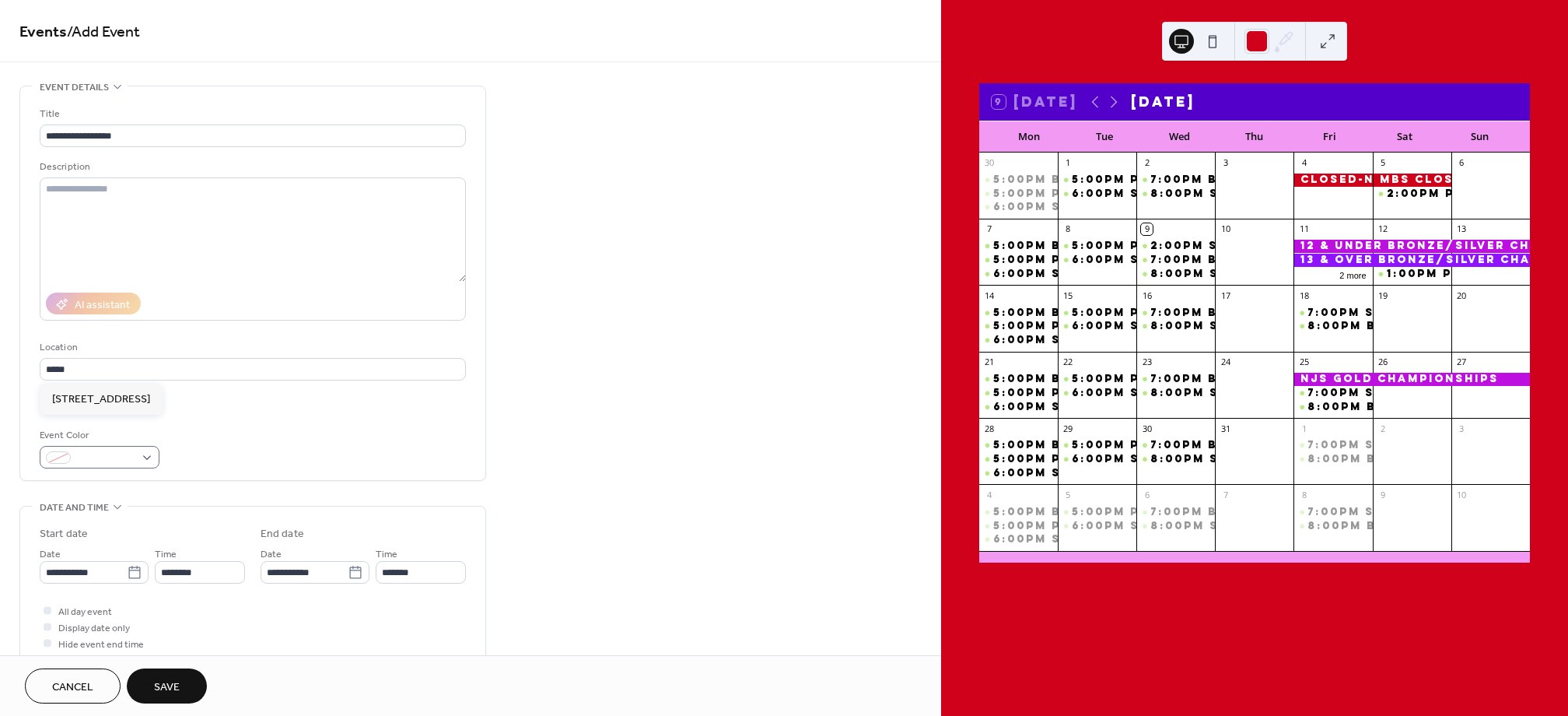 type on "**********" 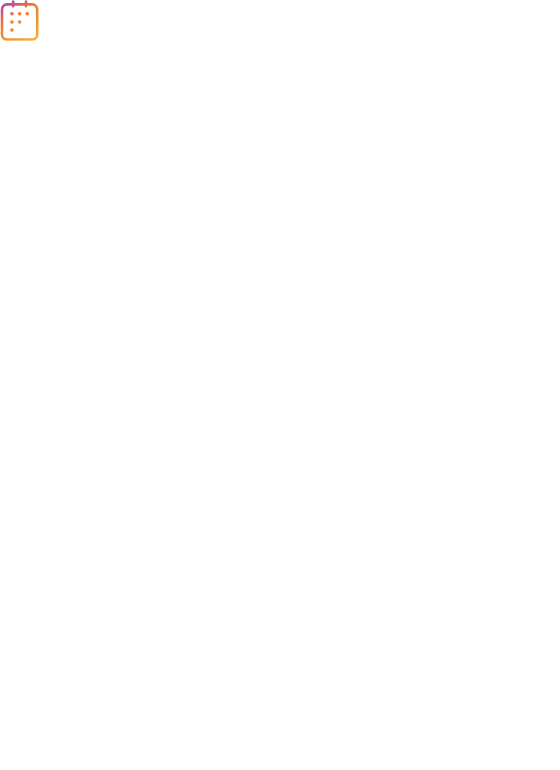 scroll, scrollTop: 0, scrollLeft: 0, axis: both 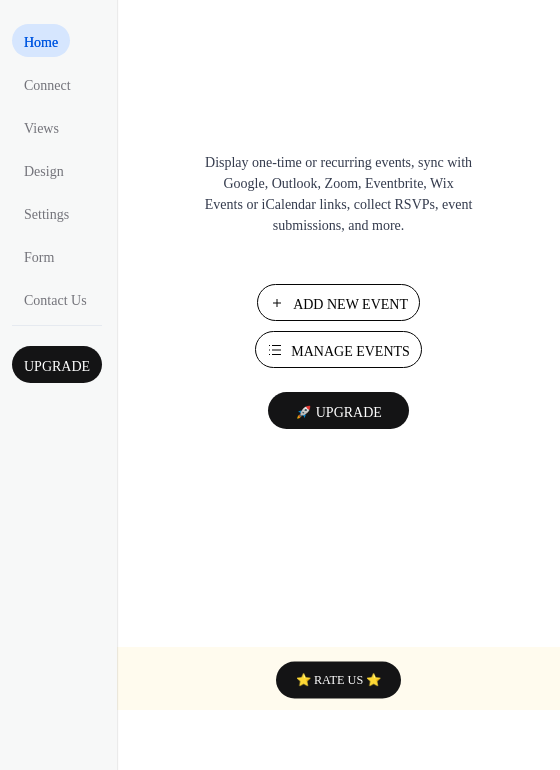 click on "Add New Event" at bounding box center (350, 304) 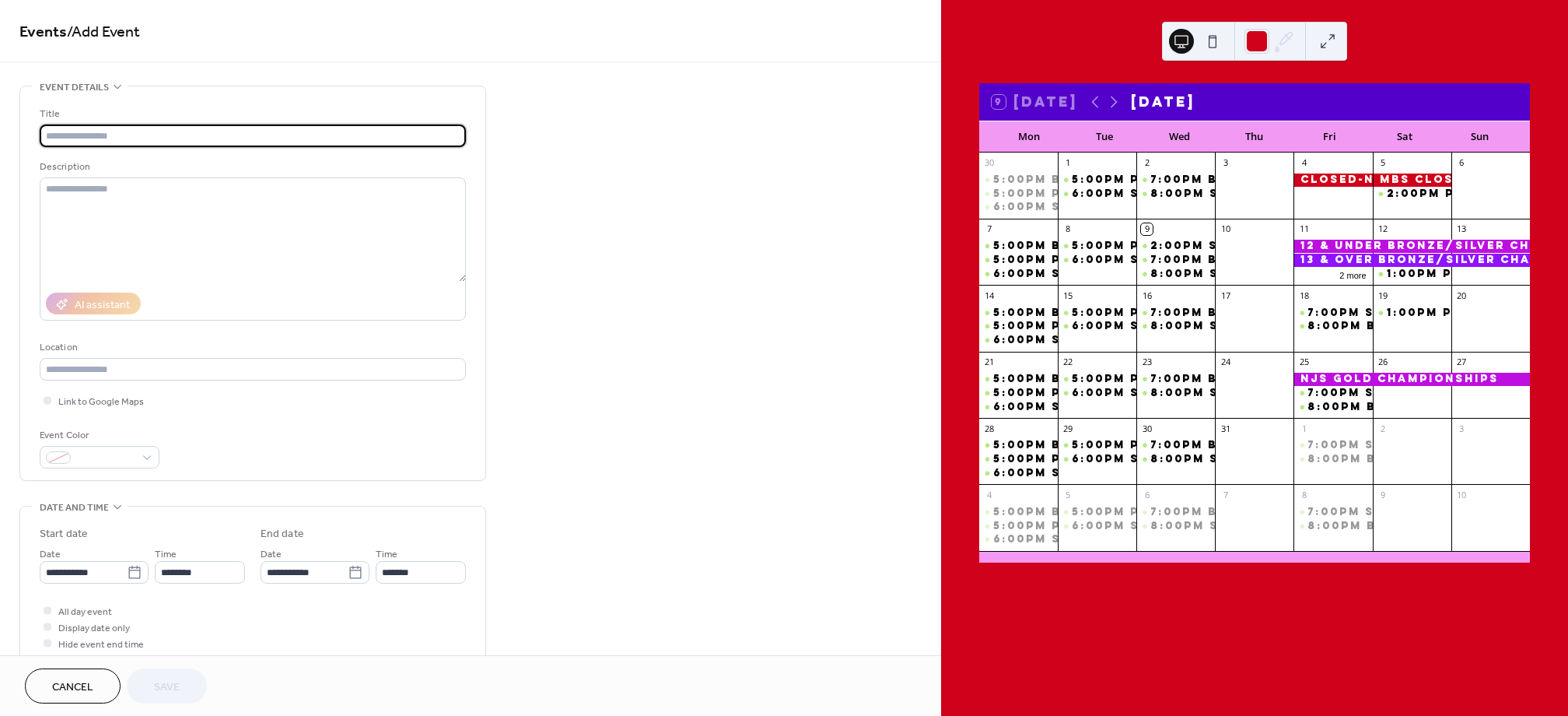 scroll, scrollTop: 0, scrollLeft: 0, axis: both 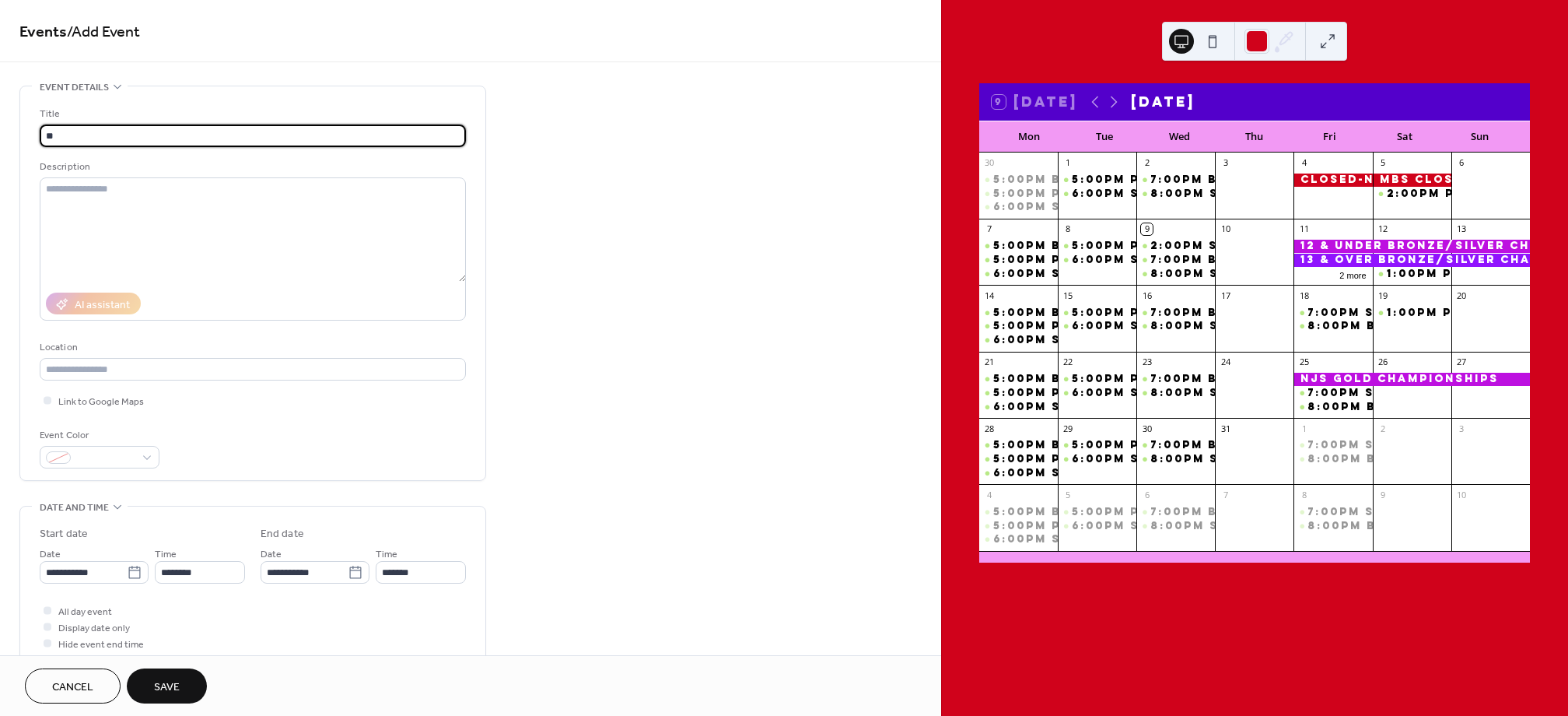 type on "*" 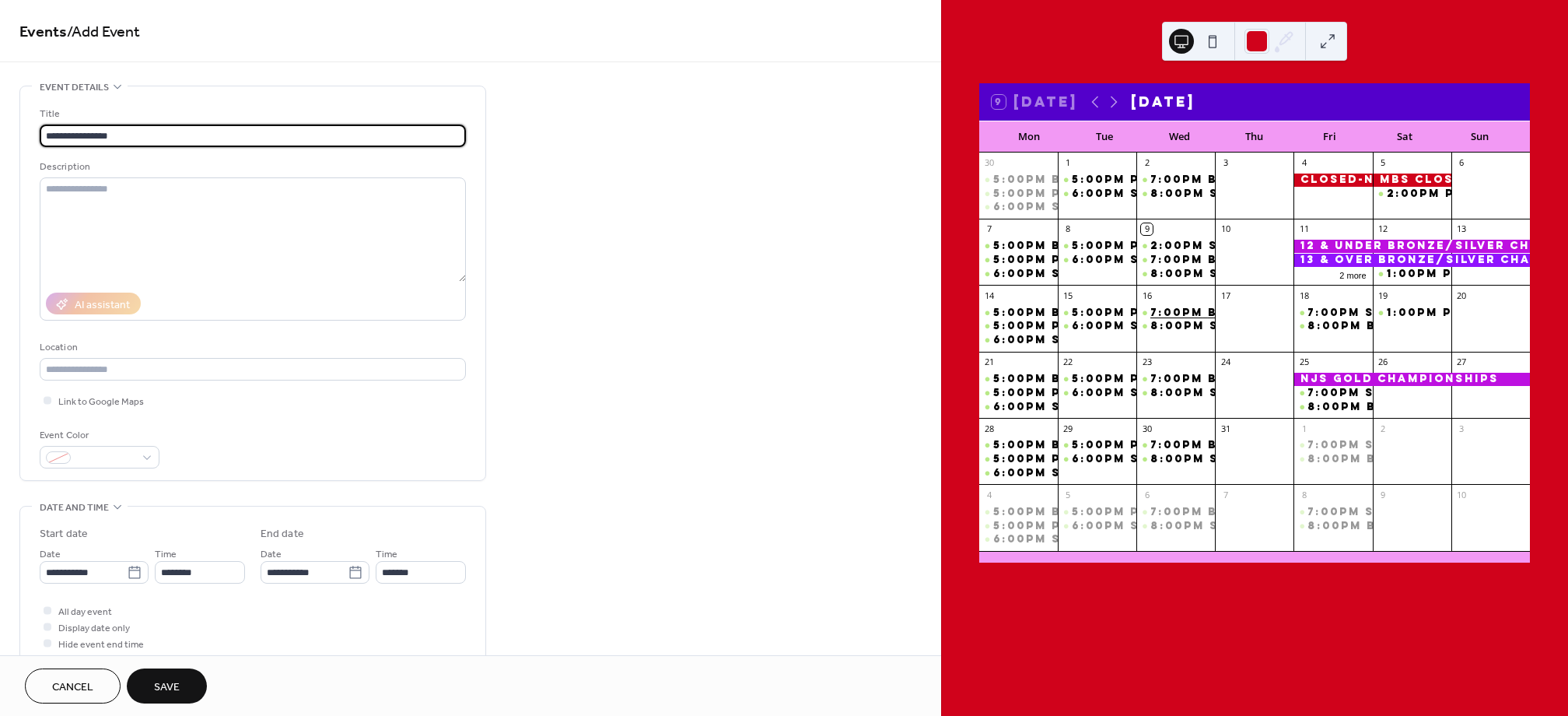 type on "**********" 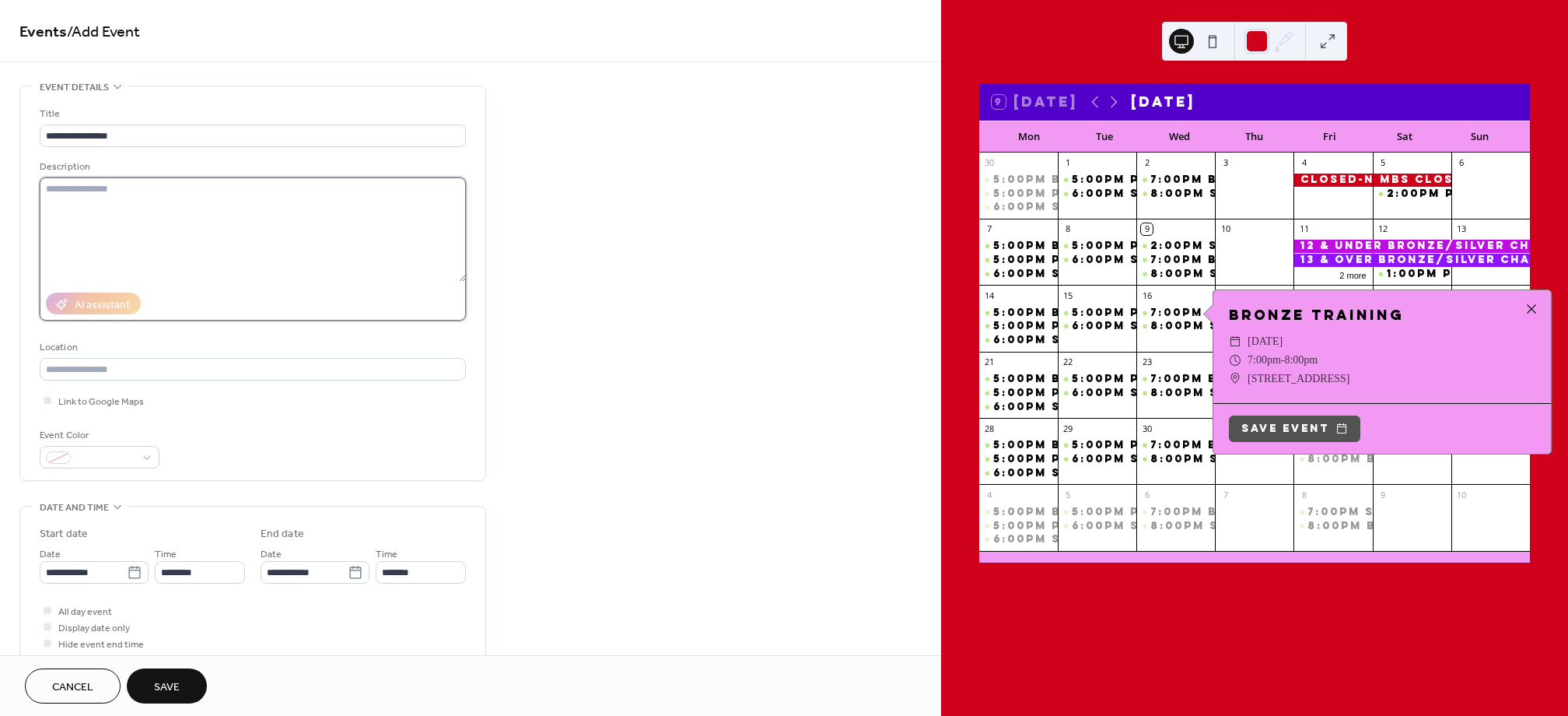 click at bounding box center (253, 230) 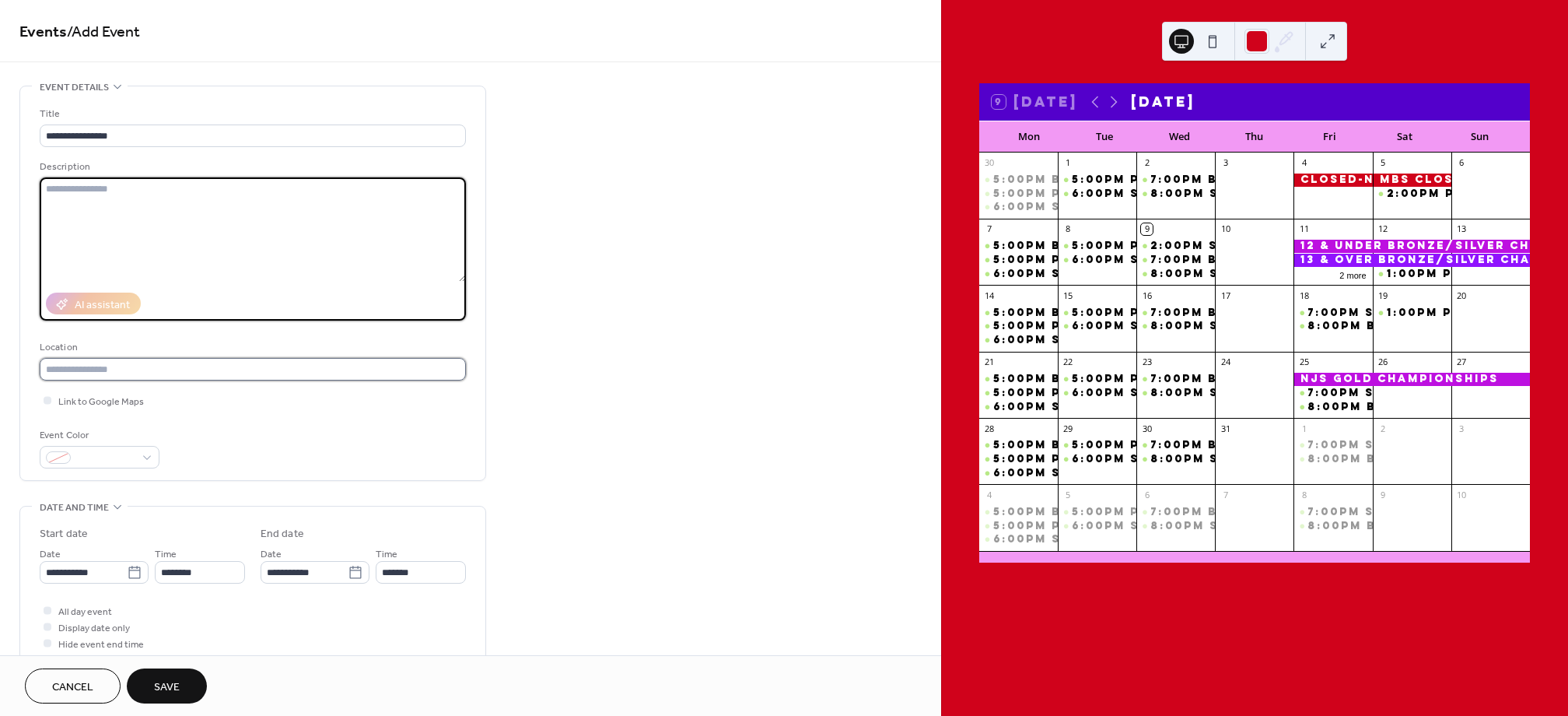 click at bounding box center (253, 369) 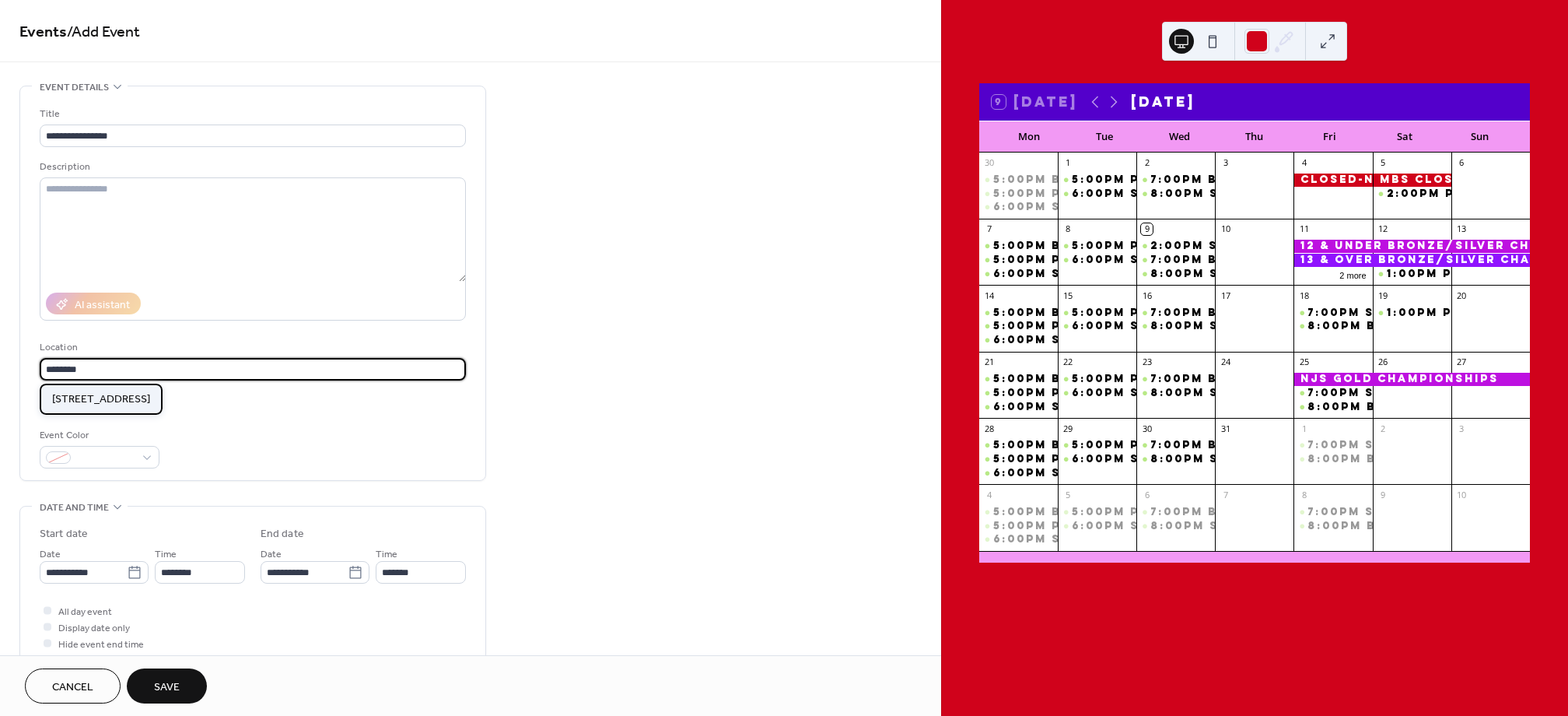 click on "[STREET_ADDRESS]" at bounding box center [101, 399] 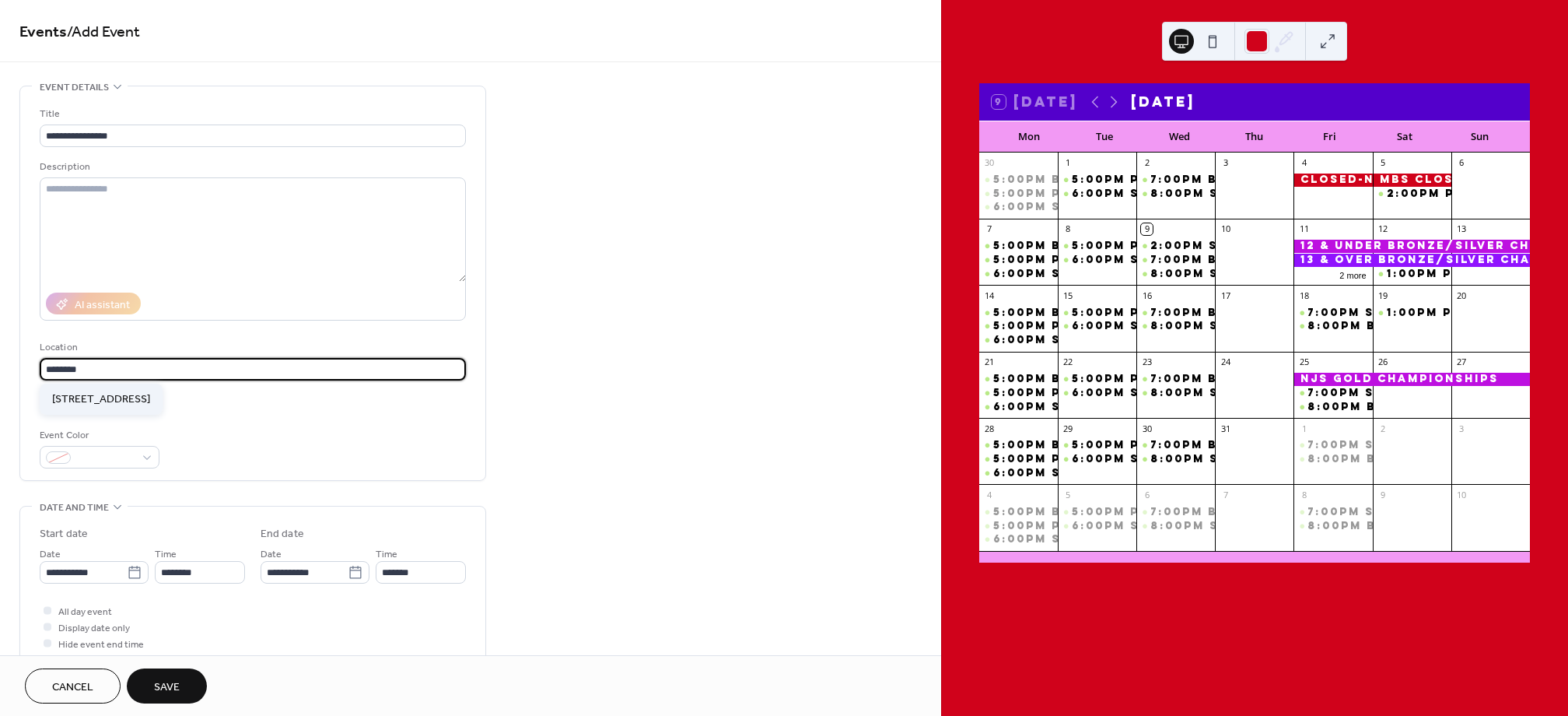 type on "**********" 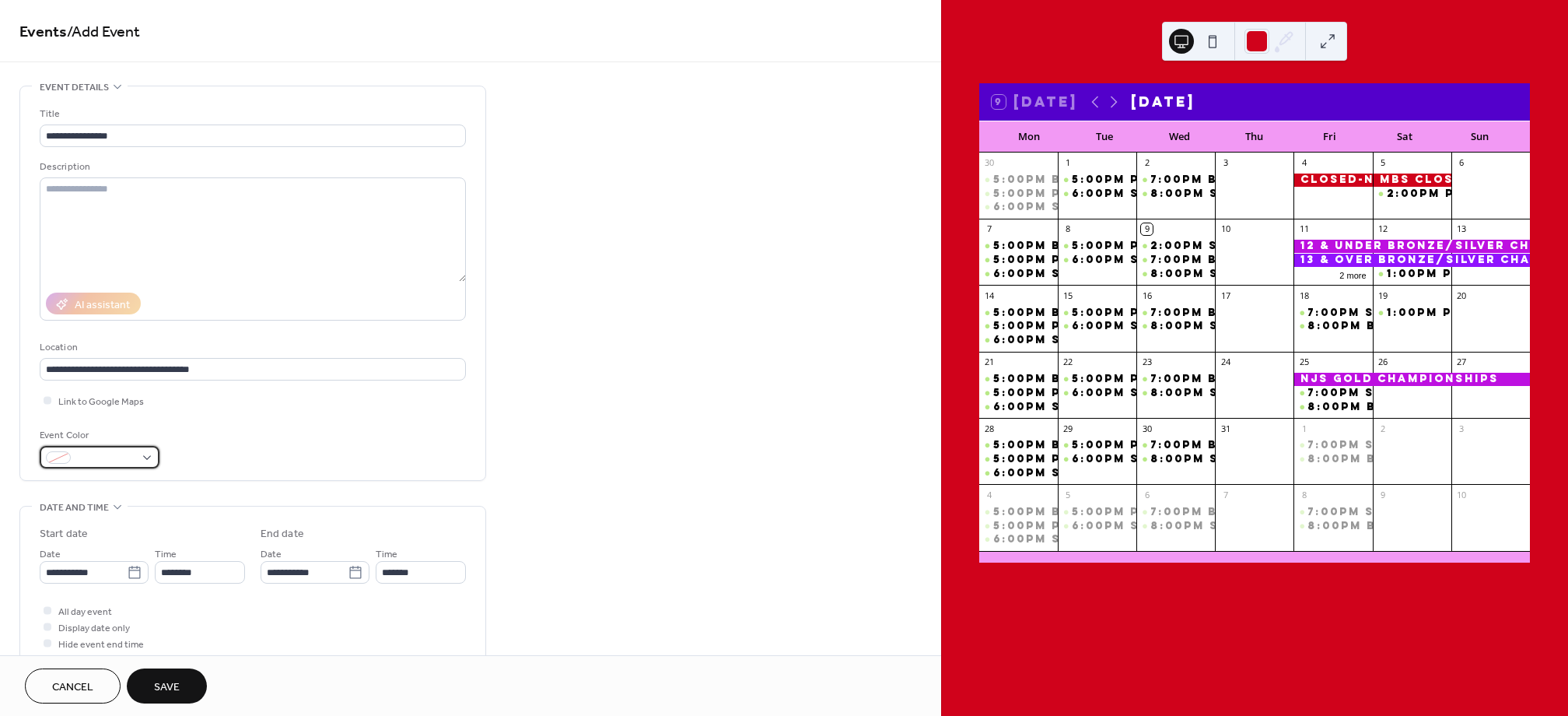 click at bounding box center (106, 458) 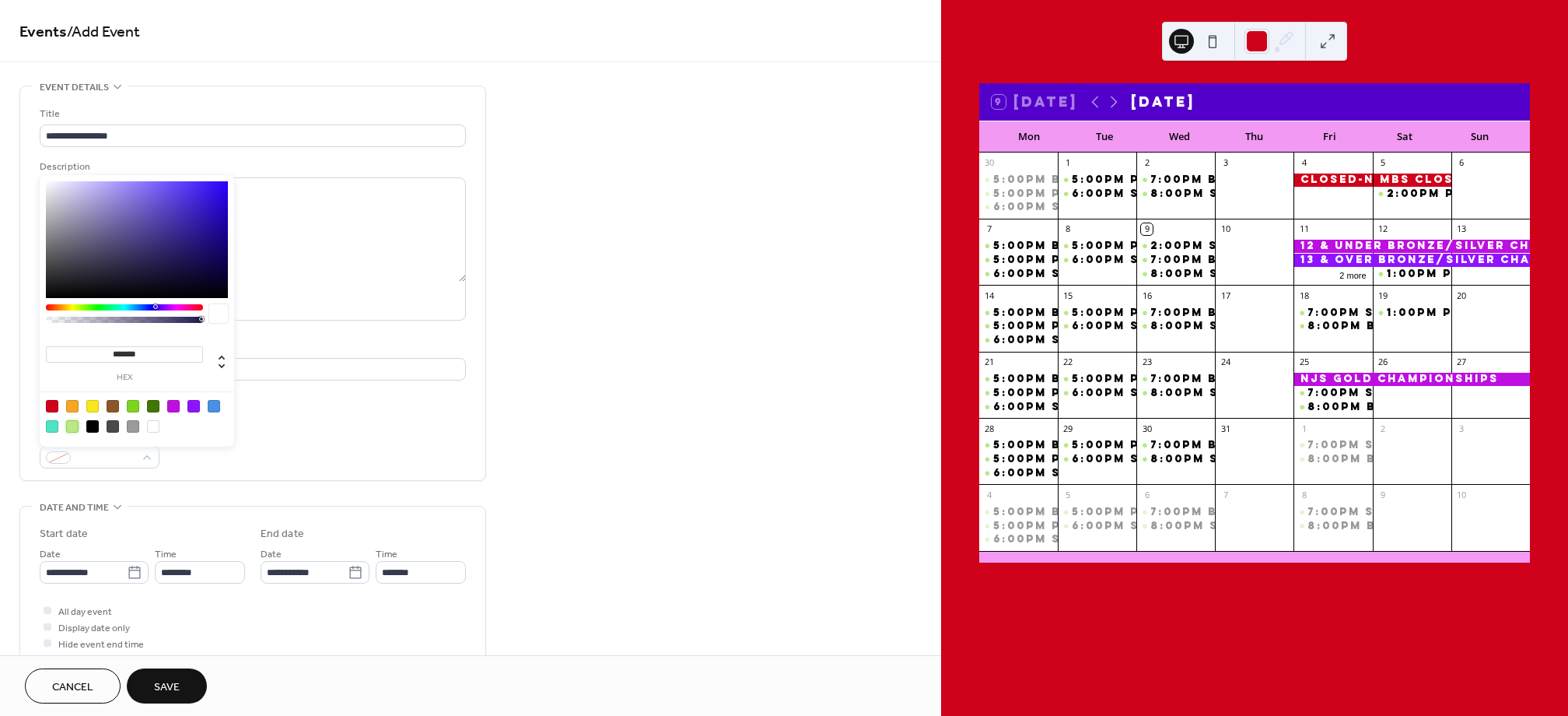 click at bounding box center (72, 426) 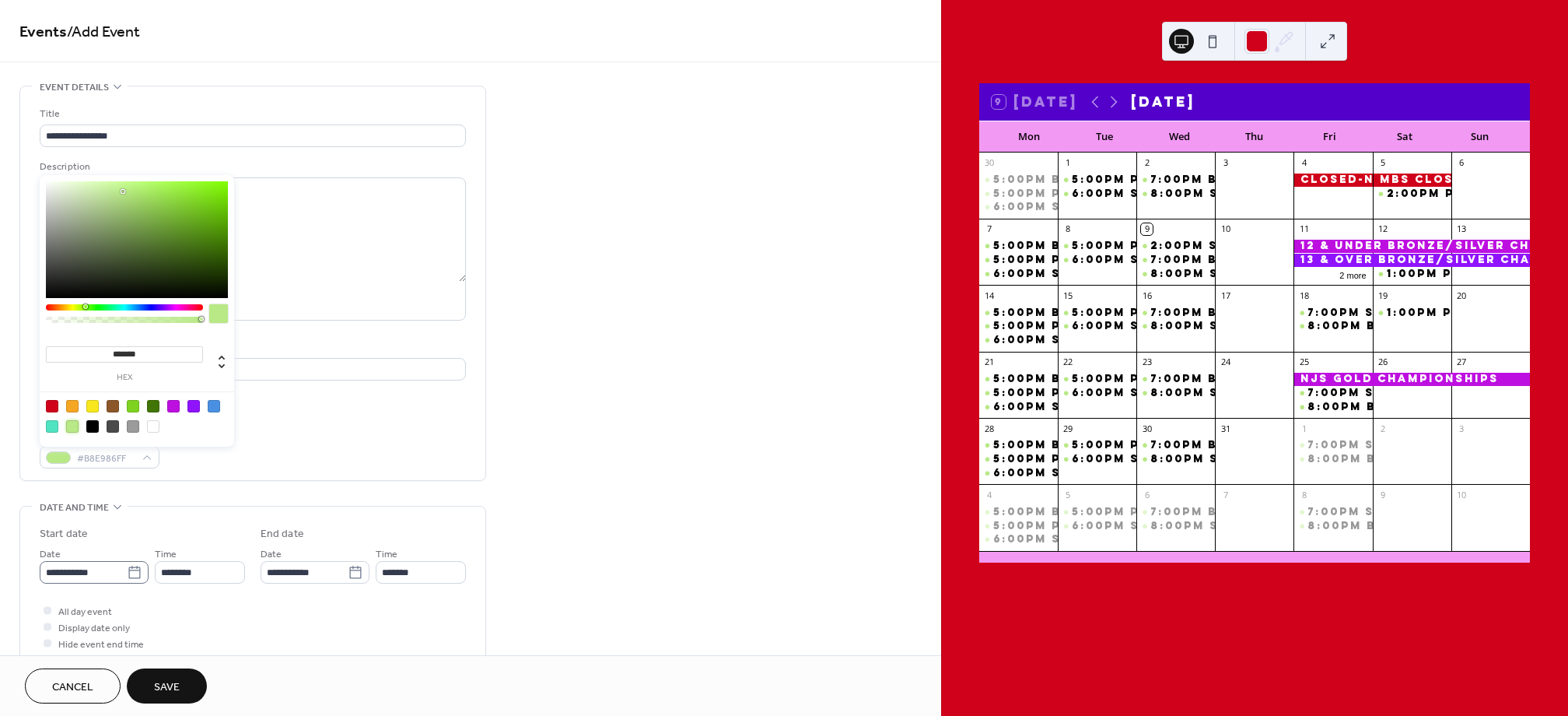 click 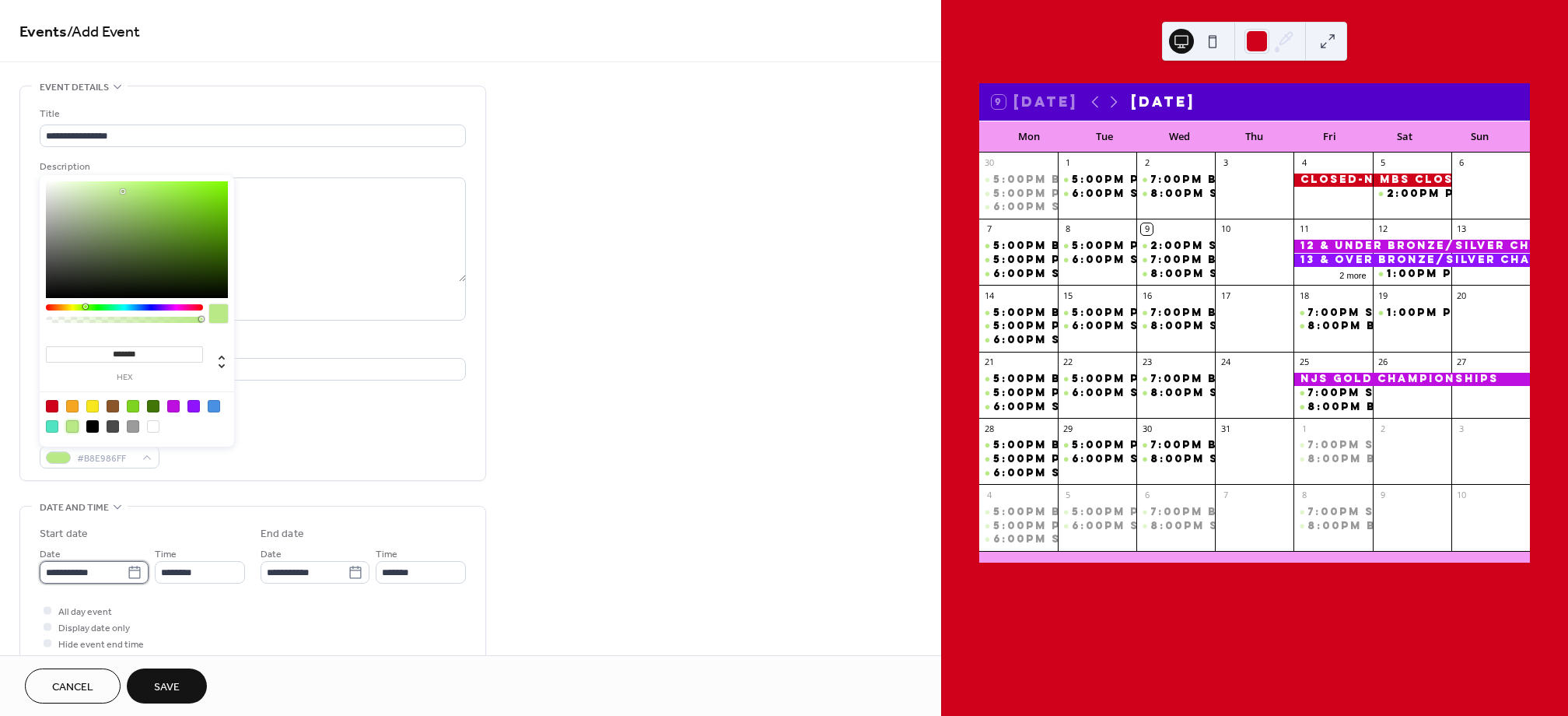 click on "**********" at bounding box center (83, 572) 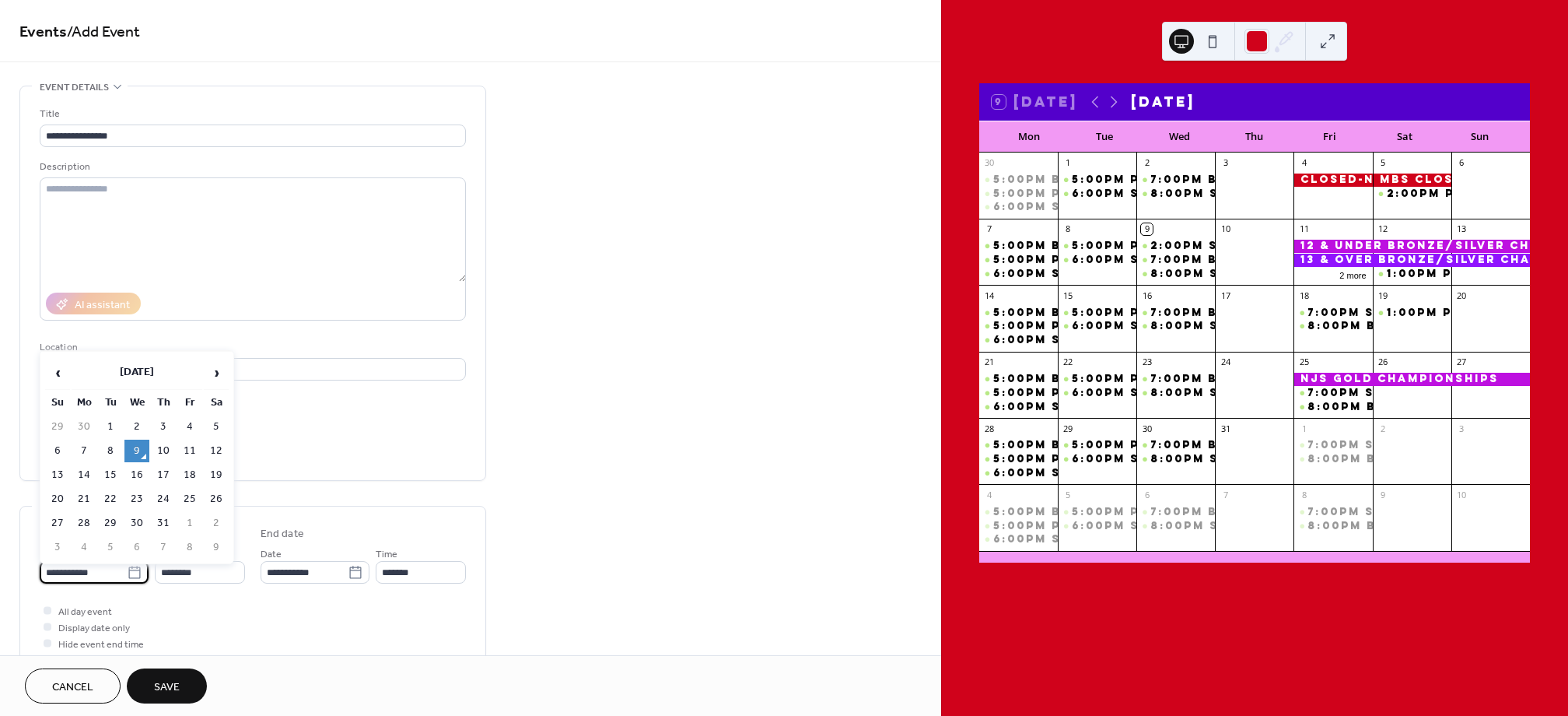 drag, startPoint x: 218, startPoint y: 451, endPoint x: 191, endPoint y: 552, distance: 104.54664 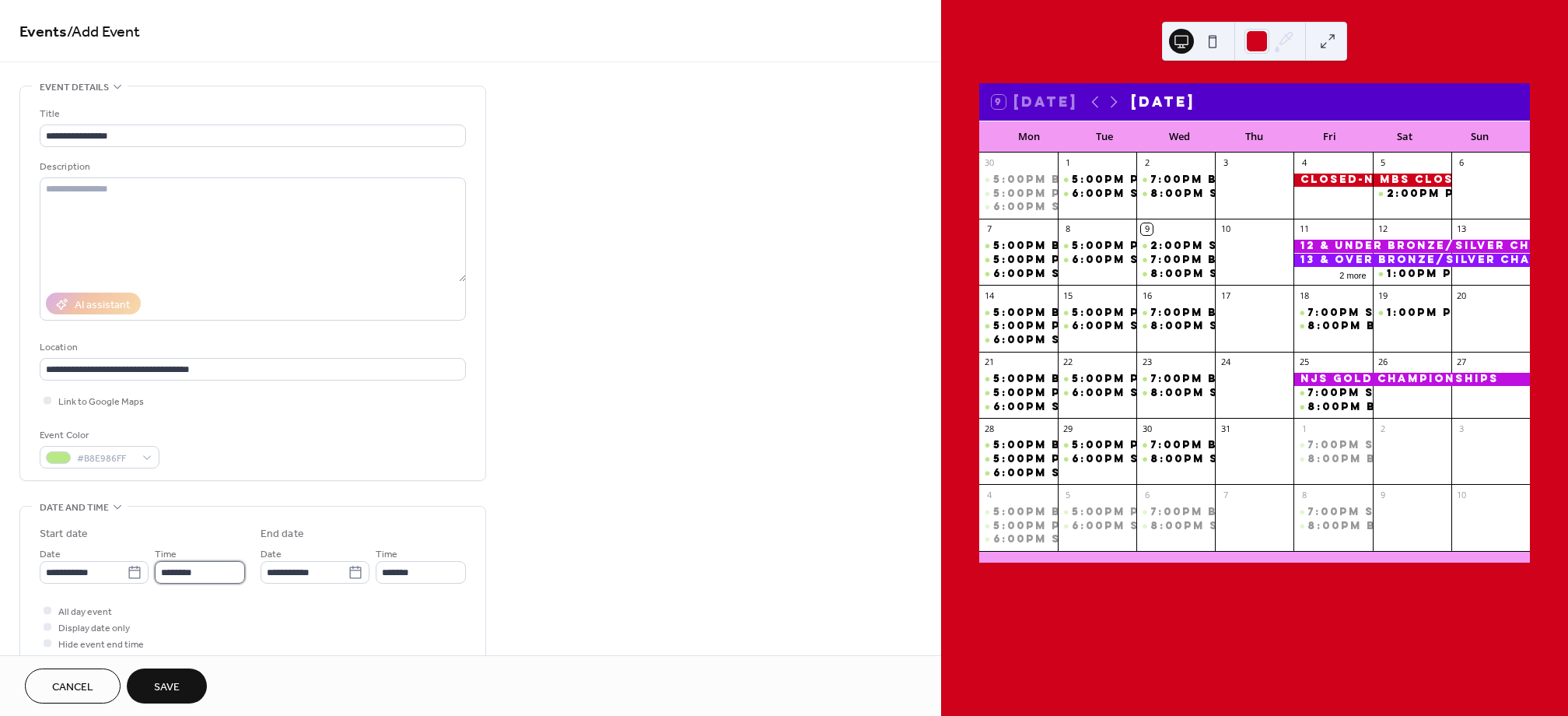 click on "********" at bounding box center [200, 572] 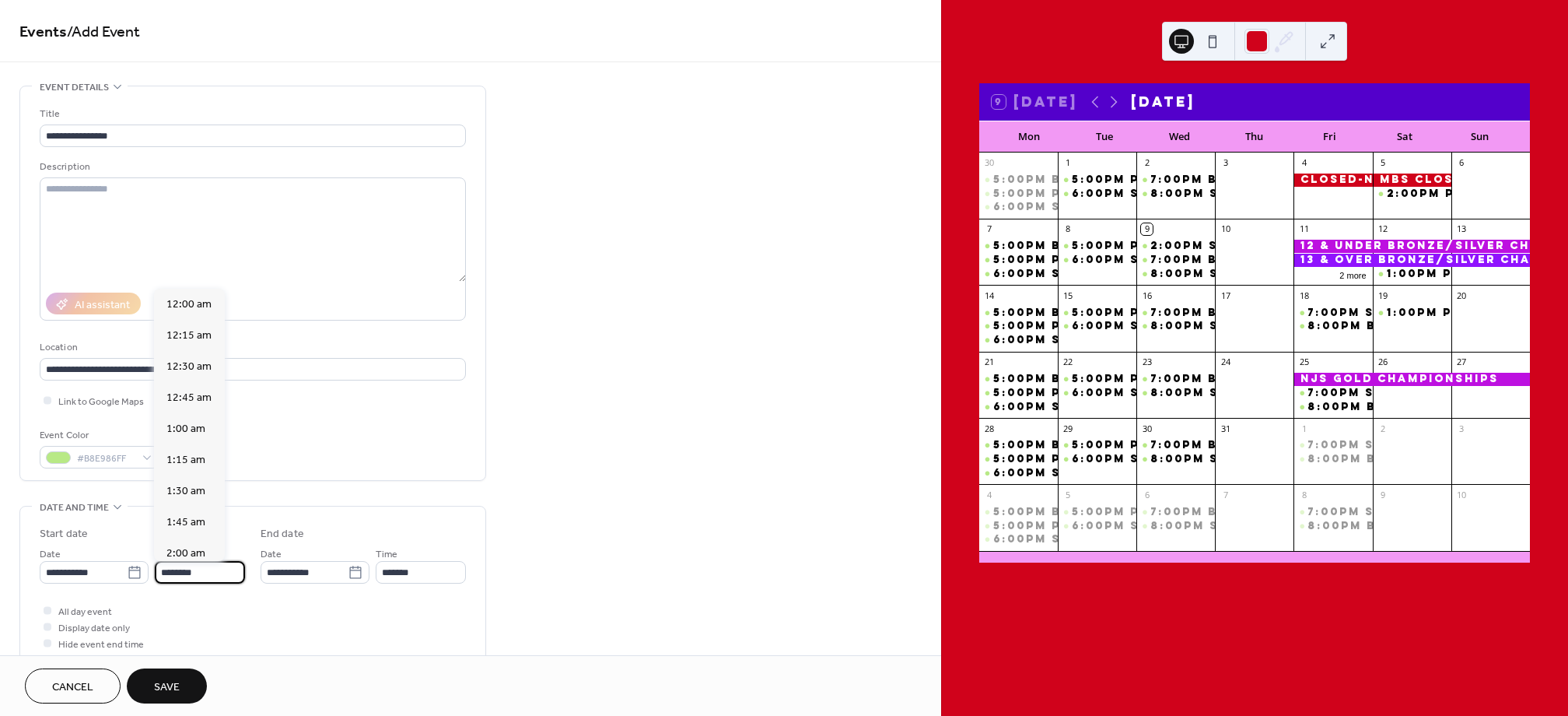 scroll, scrollTop: 1513, scrollLeft: 0, axis: vertical 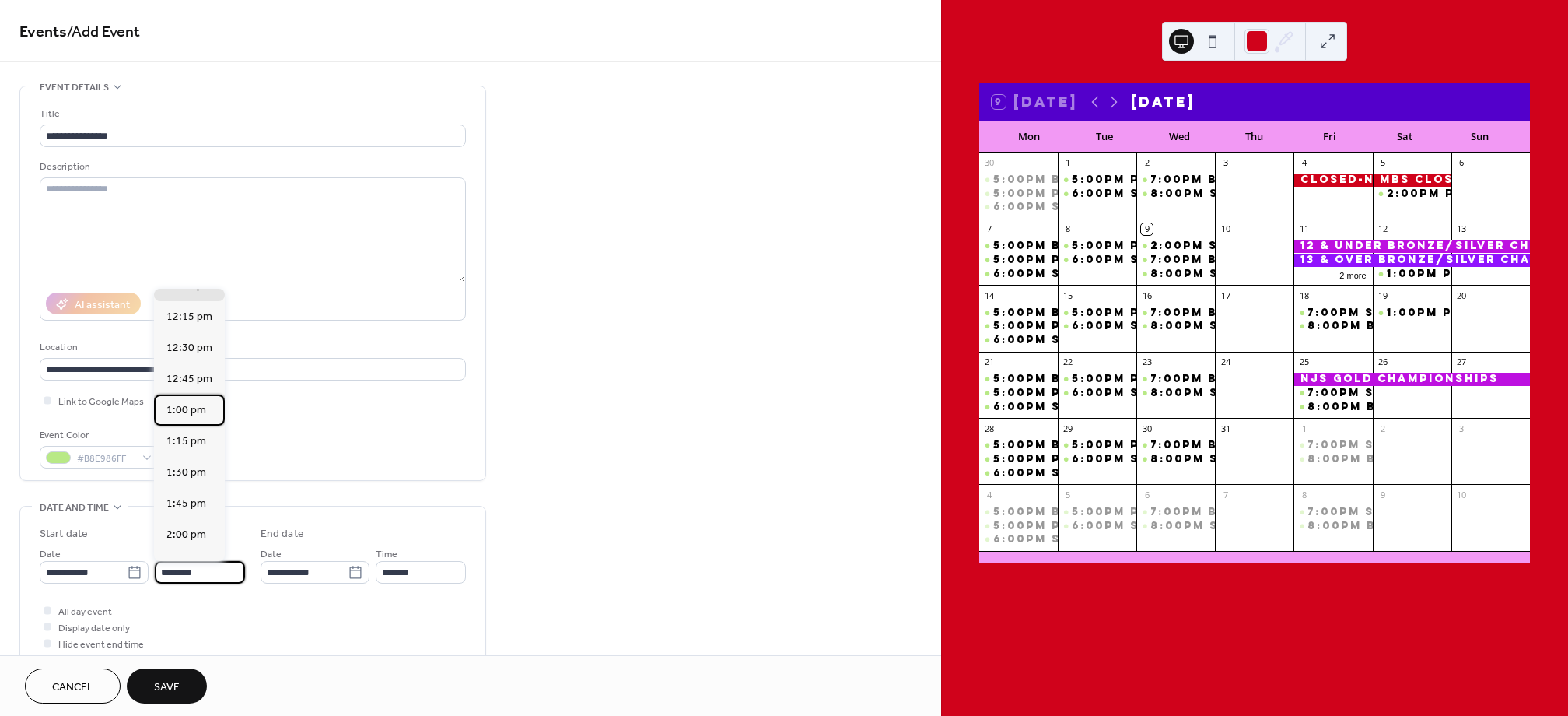 click on "1:00 pm" at bounding box center (186, 410) 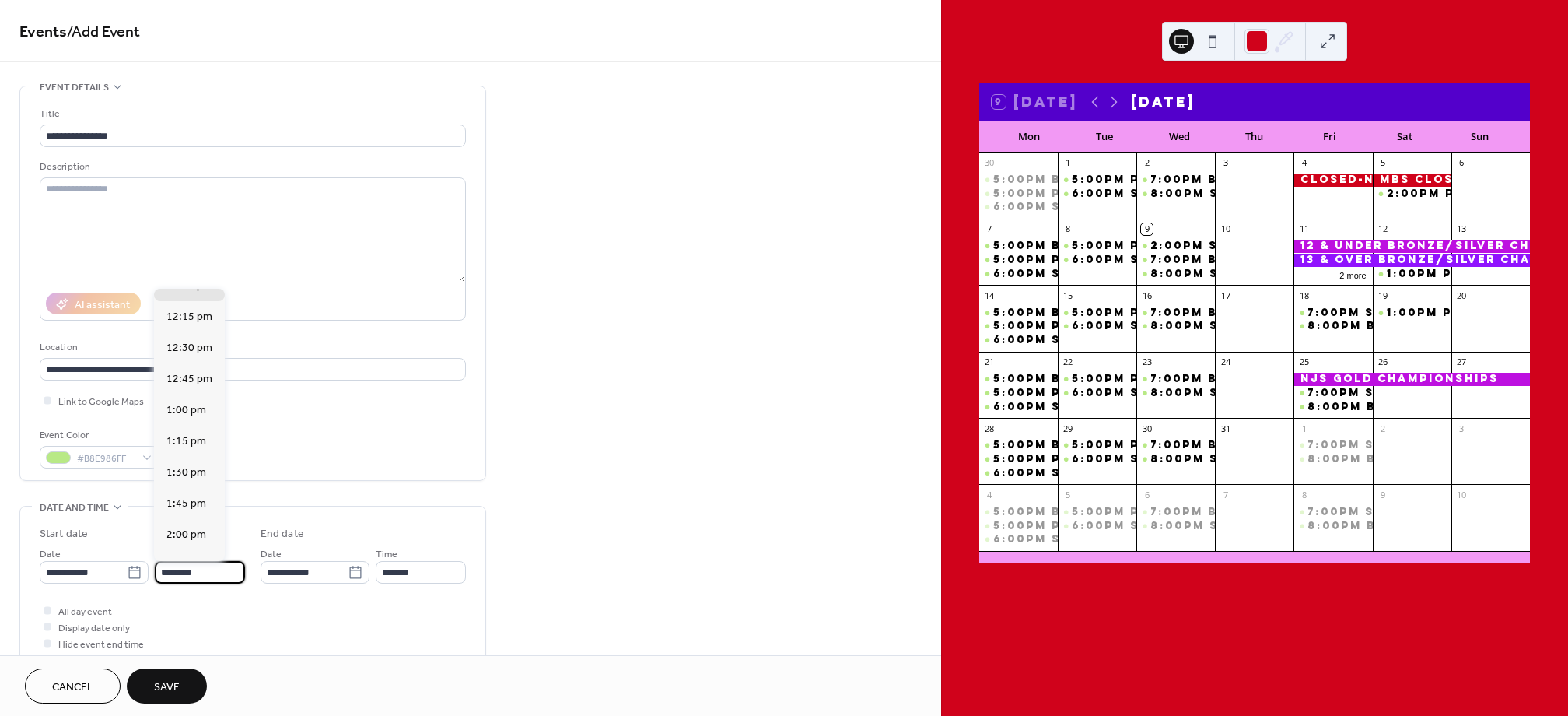 type on "*******" 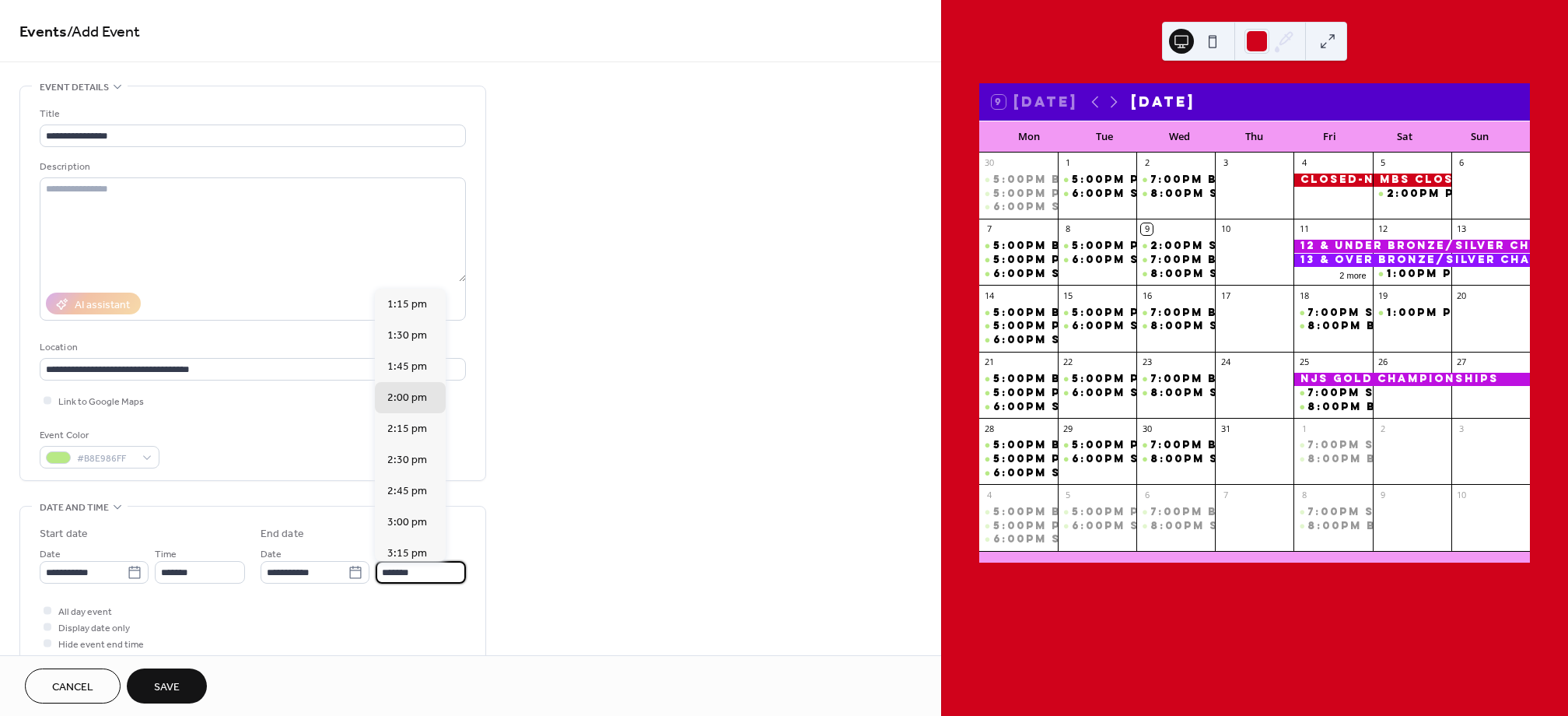 click on "*******" at bounding box center [421, 572] 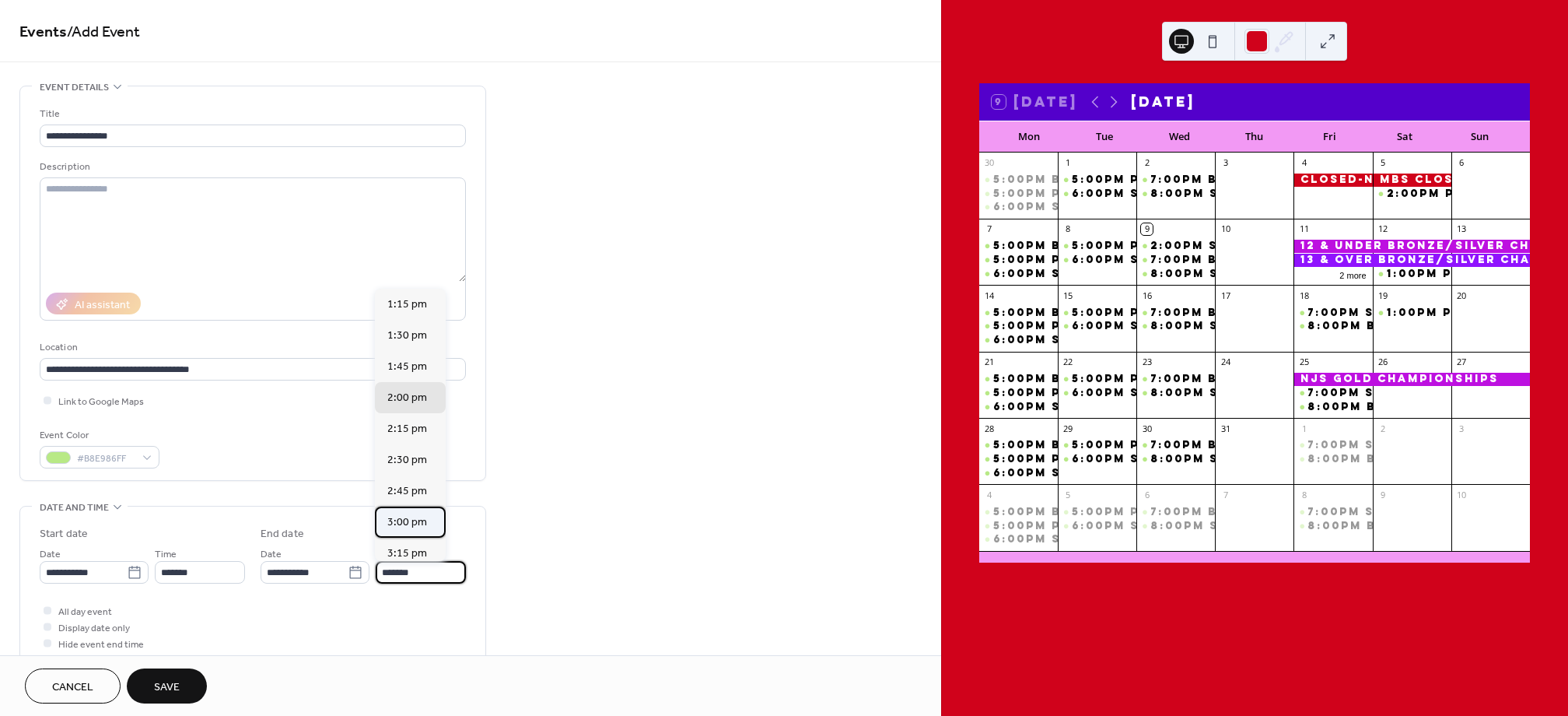 click on "3:00 pm" at bounding box center (407, 522) 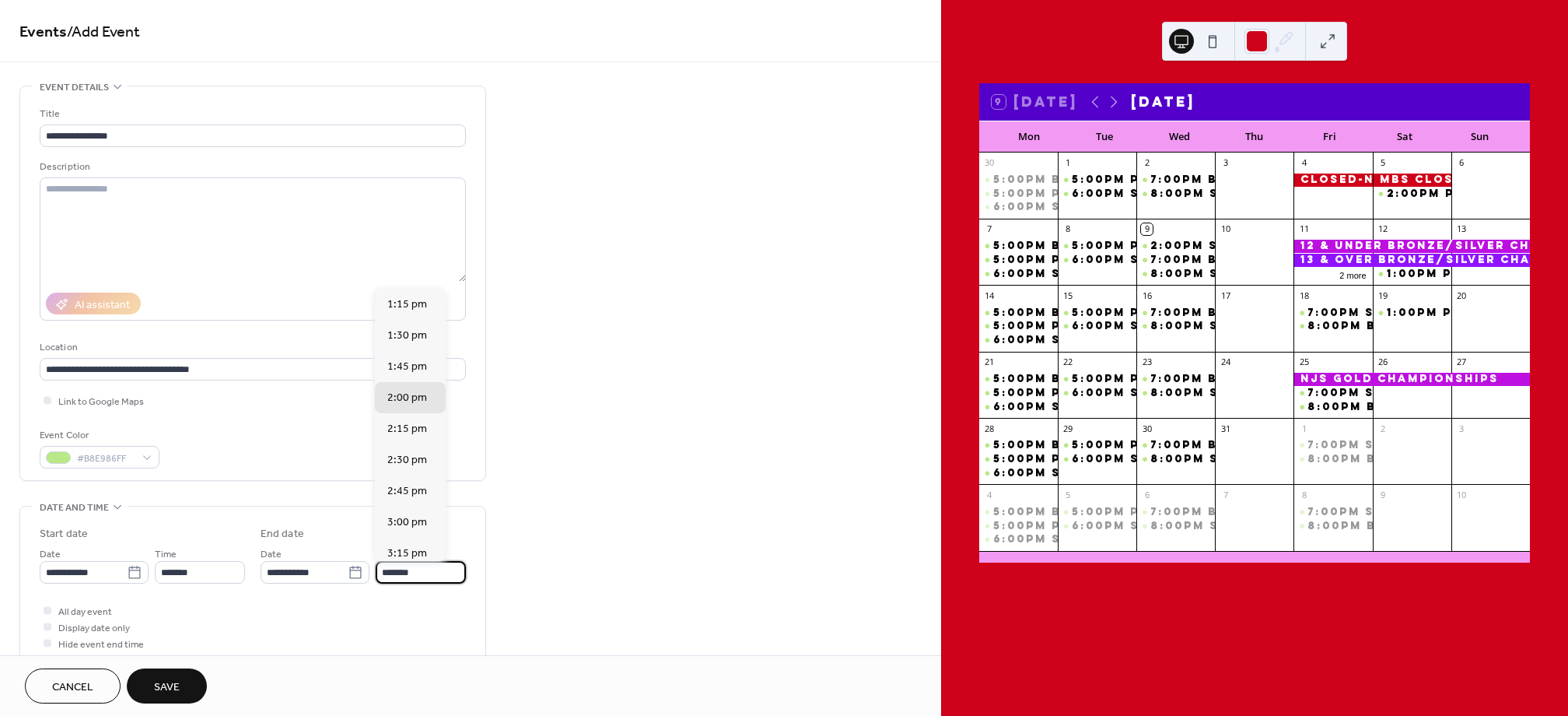 type on "*******" 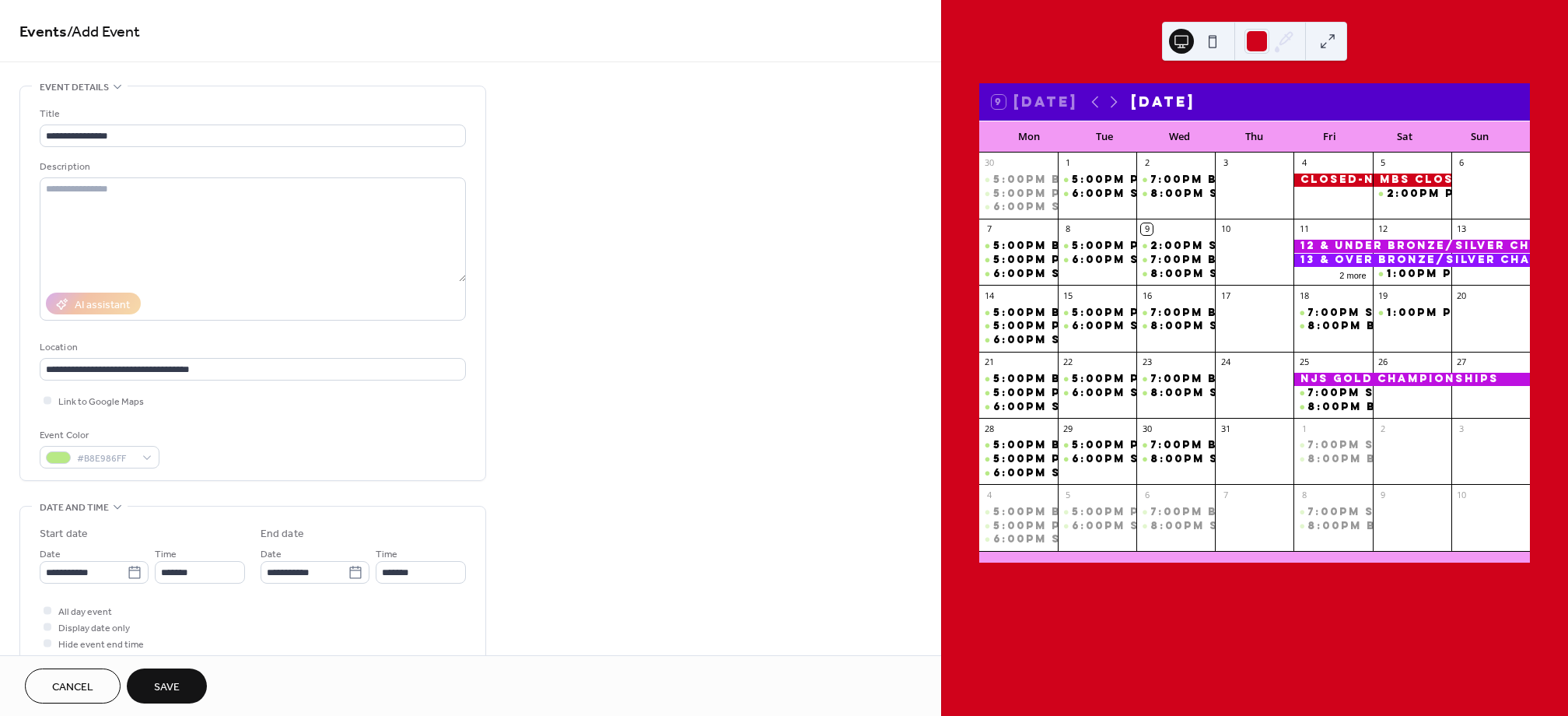 click on "Save" at bounding box center (166, 686) 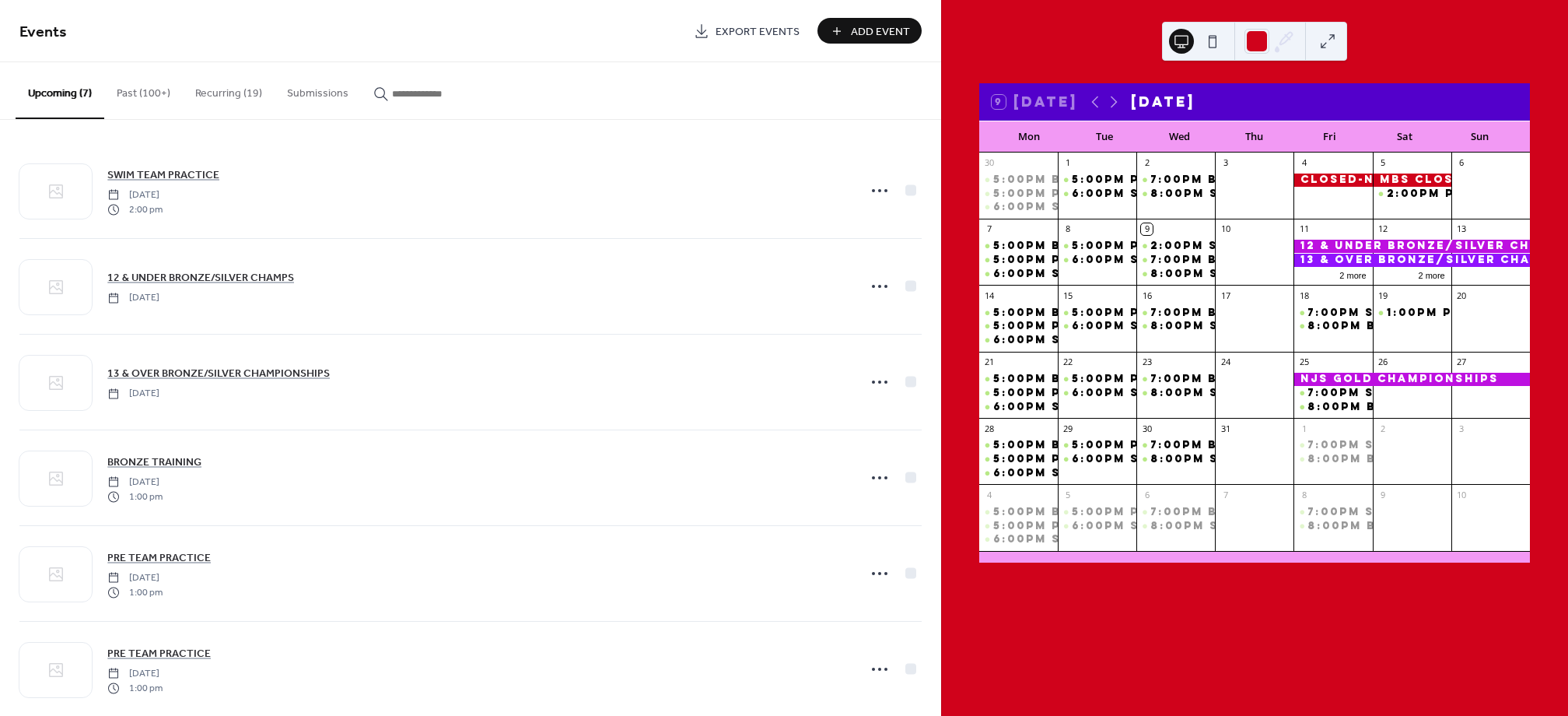 click on "Add Event" at bounding box center [870, 30] 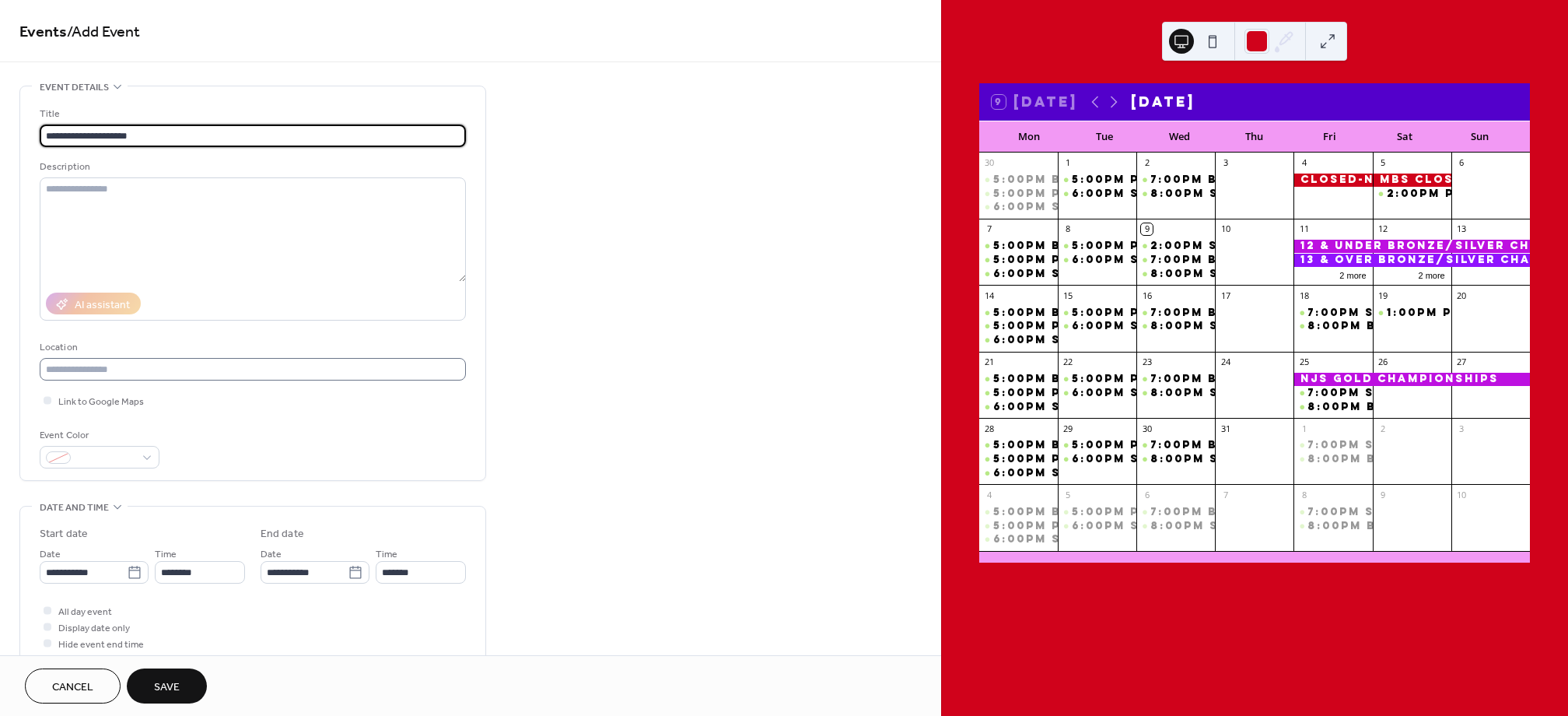 type on "**********" 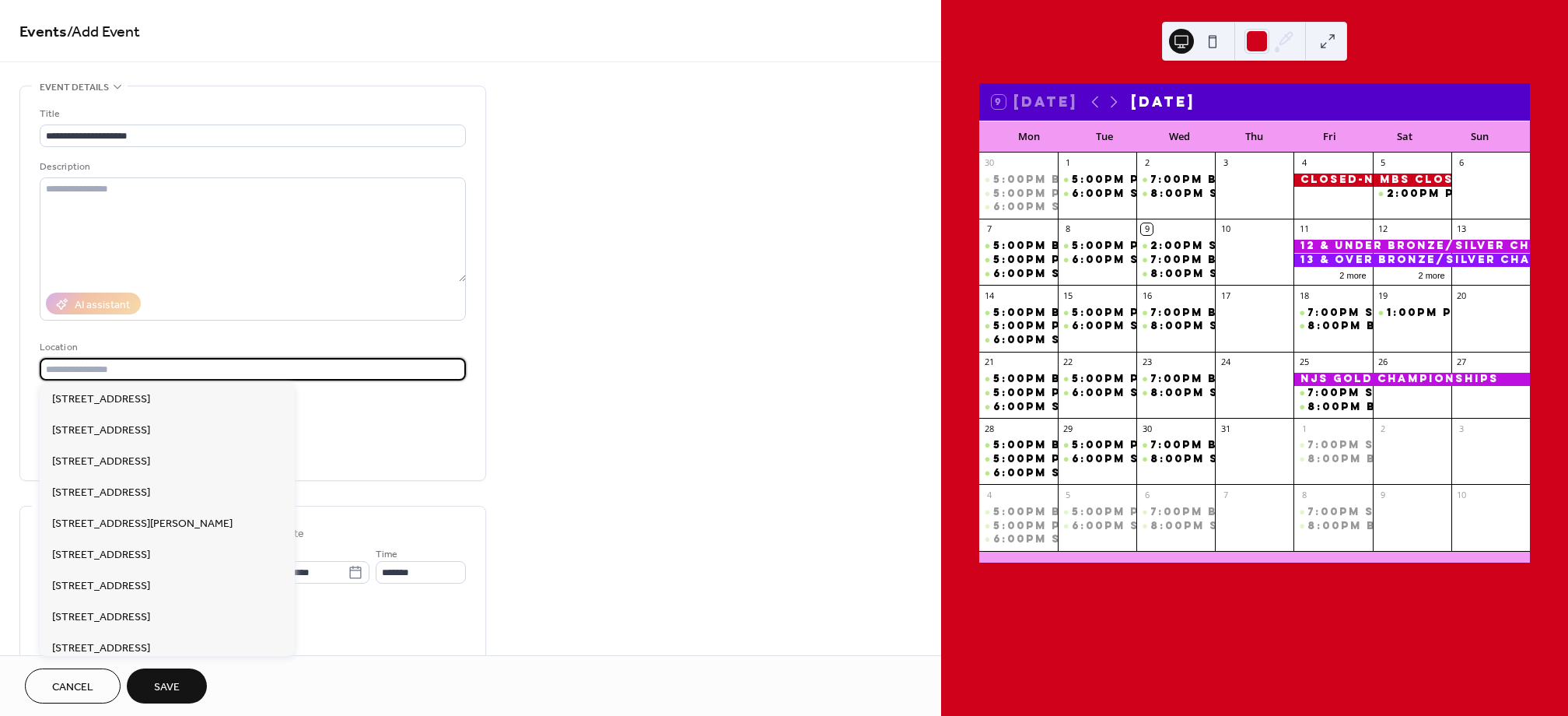 click at bounding box center (253, 369) 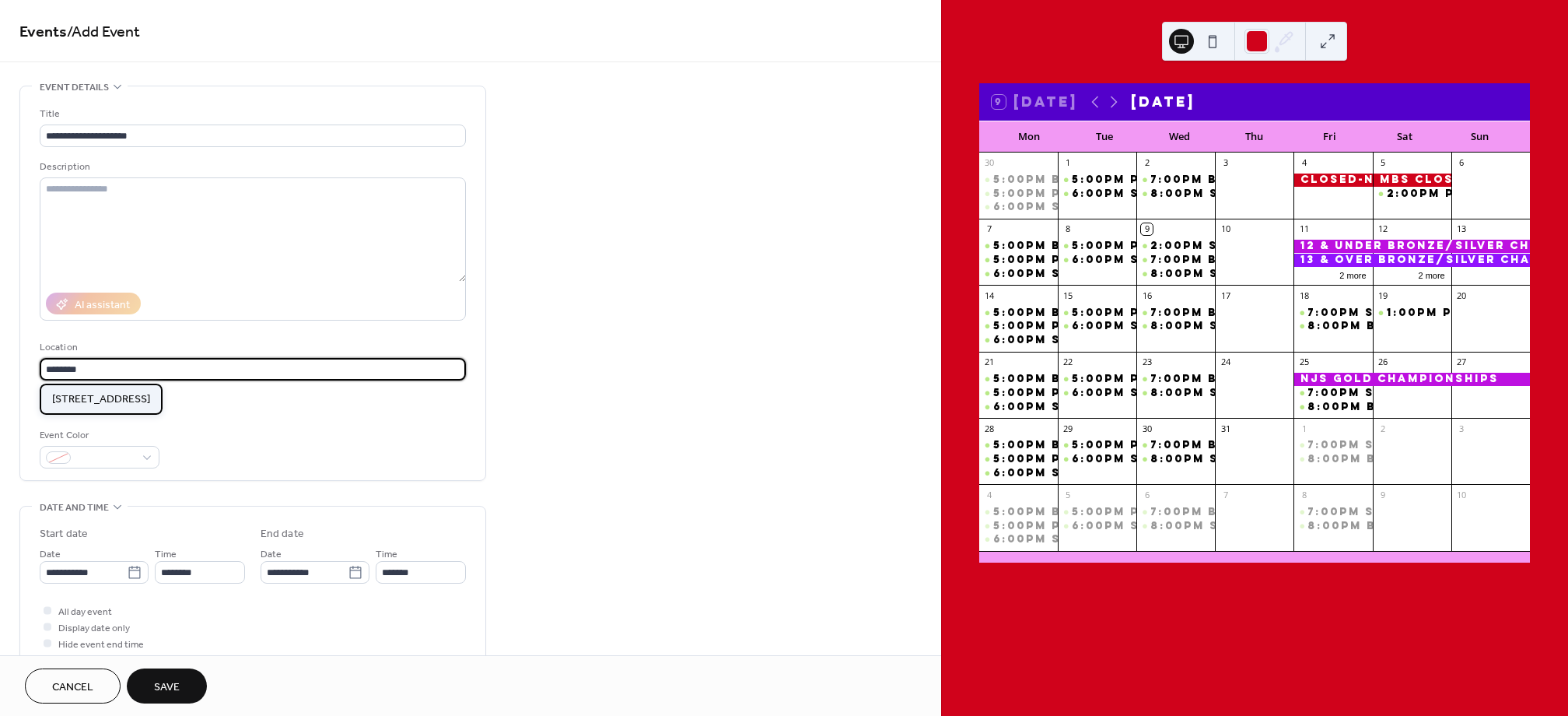 click on "[STREET_ADDRESS]" at bounding box center (101, 399) 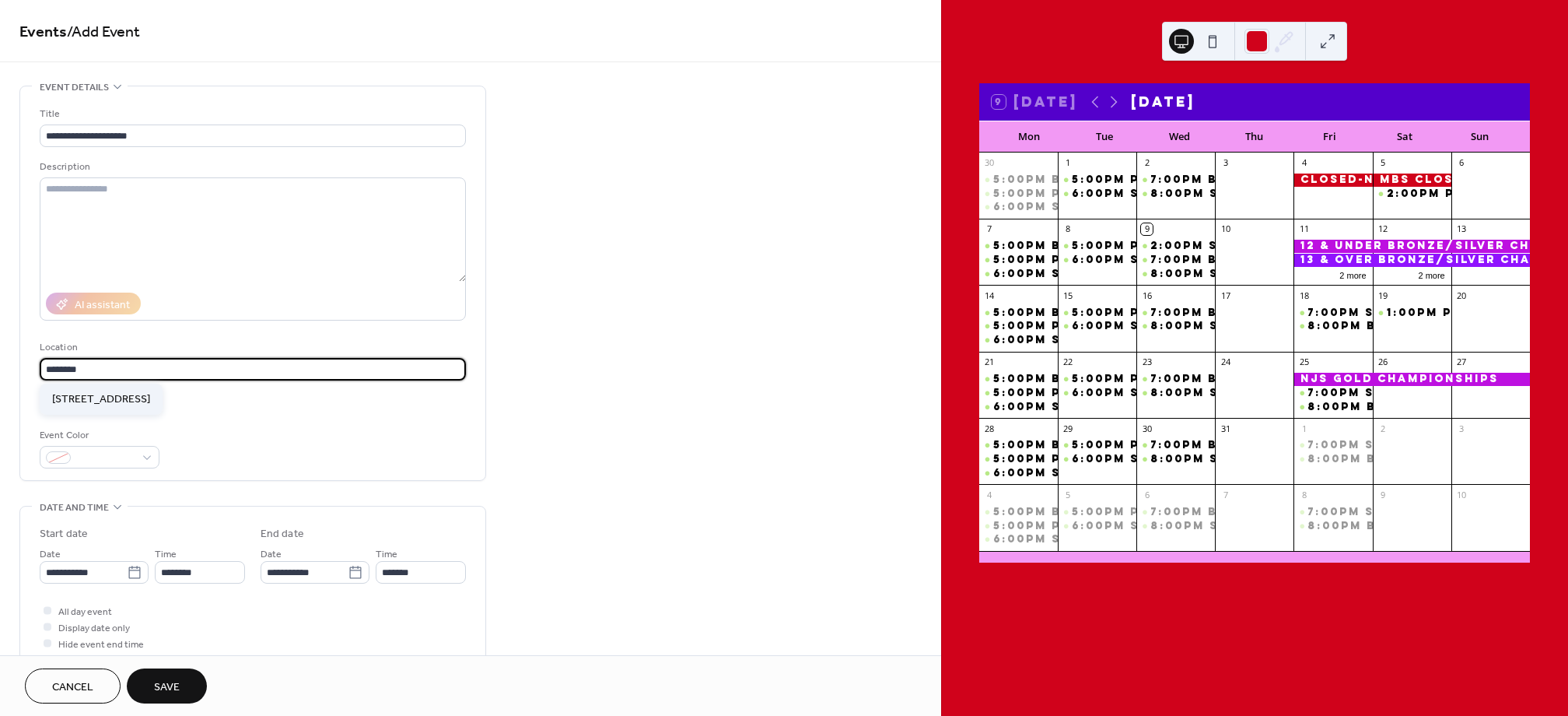 type on "**********" 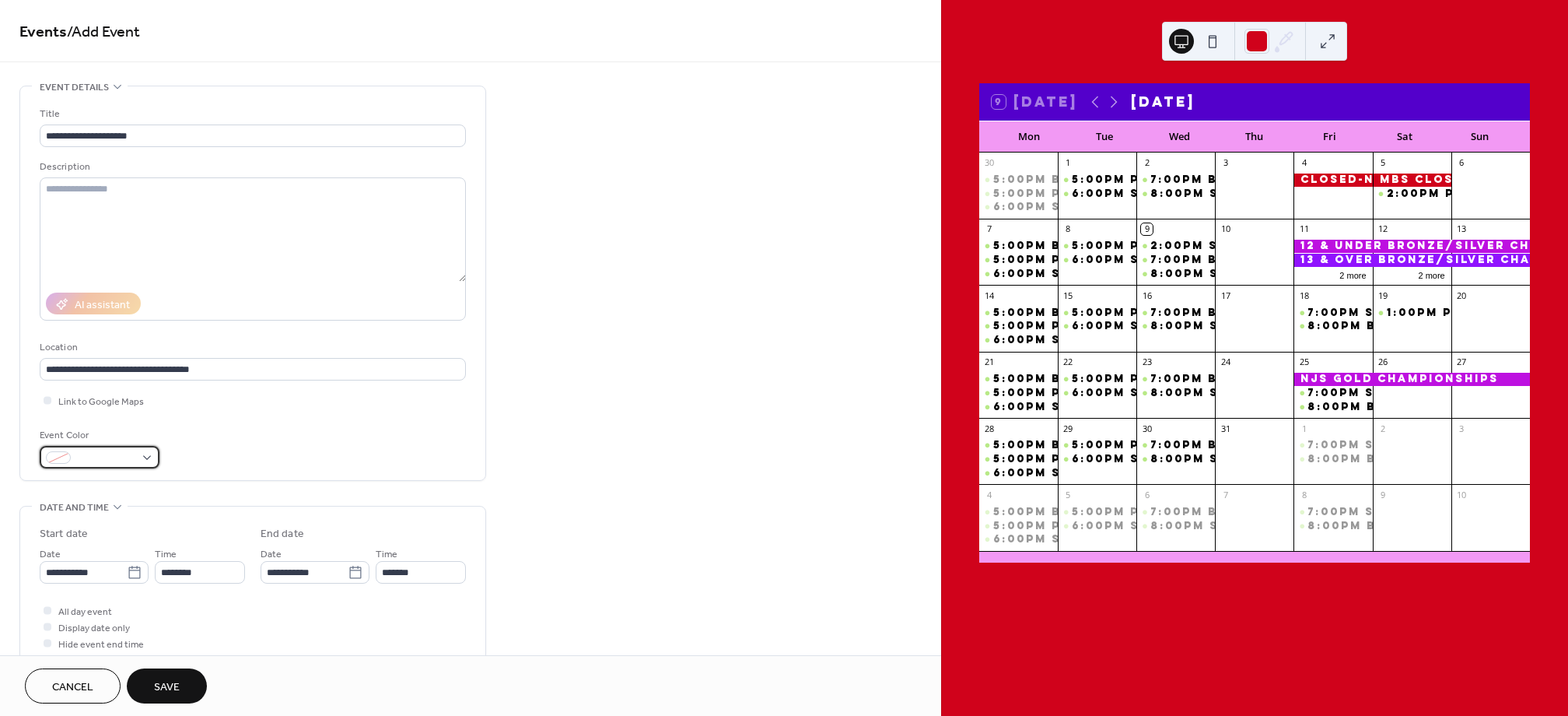 drag, startPoint x: 150, startPoint y: 453, endPoint x: 141, endPoint y: 451, distance: 9.219544 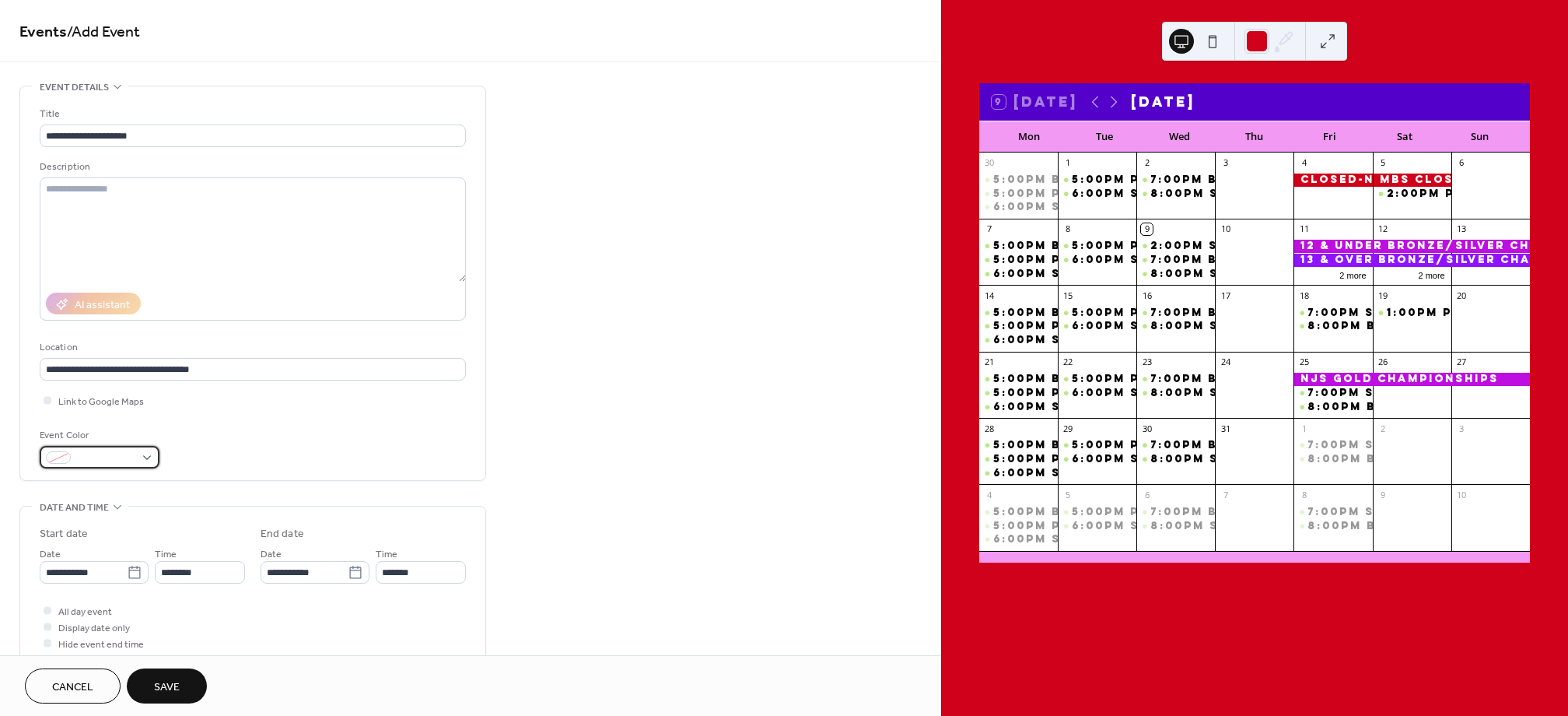 click at bounding box center [100, 457] 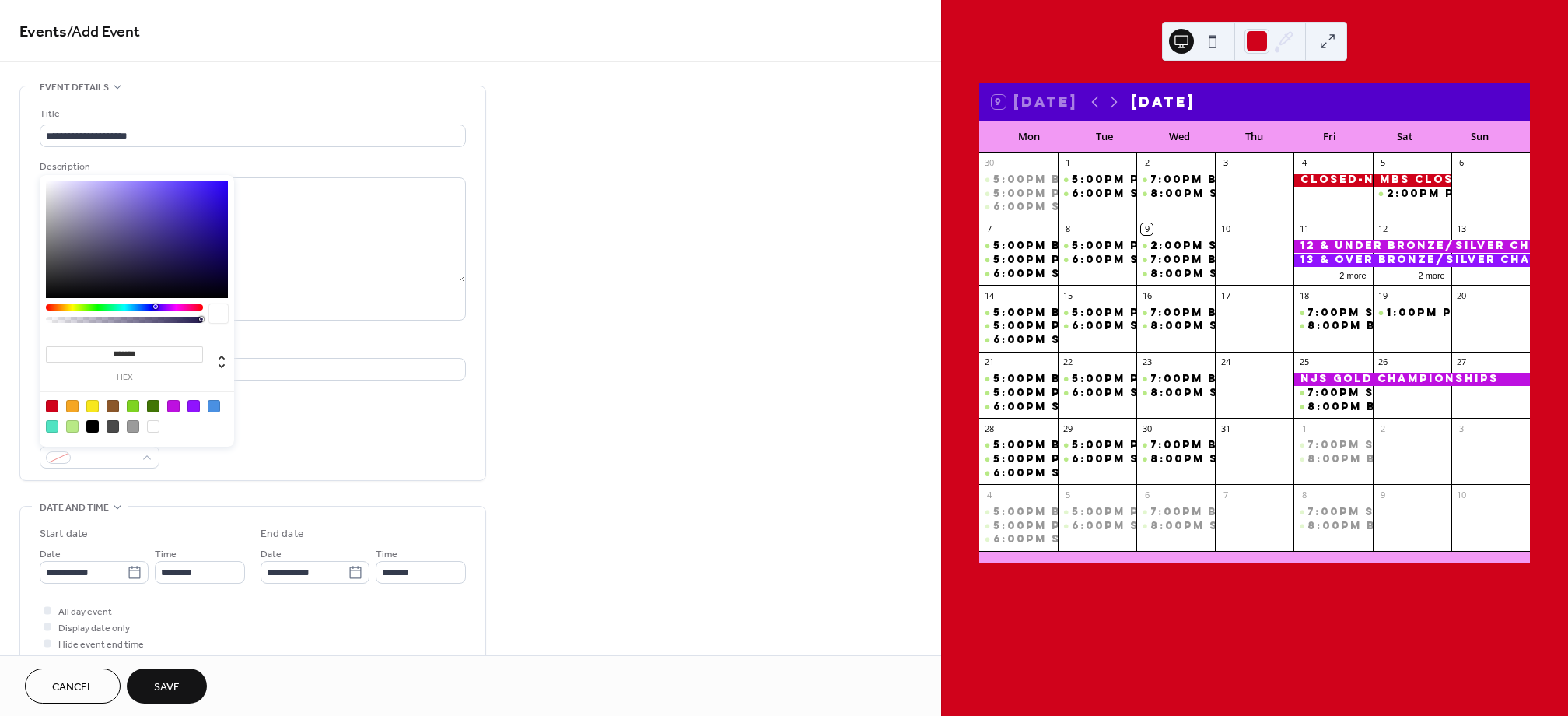 click at bounding box center (72, 426) 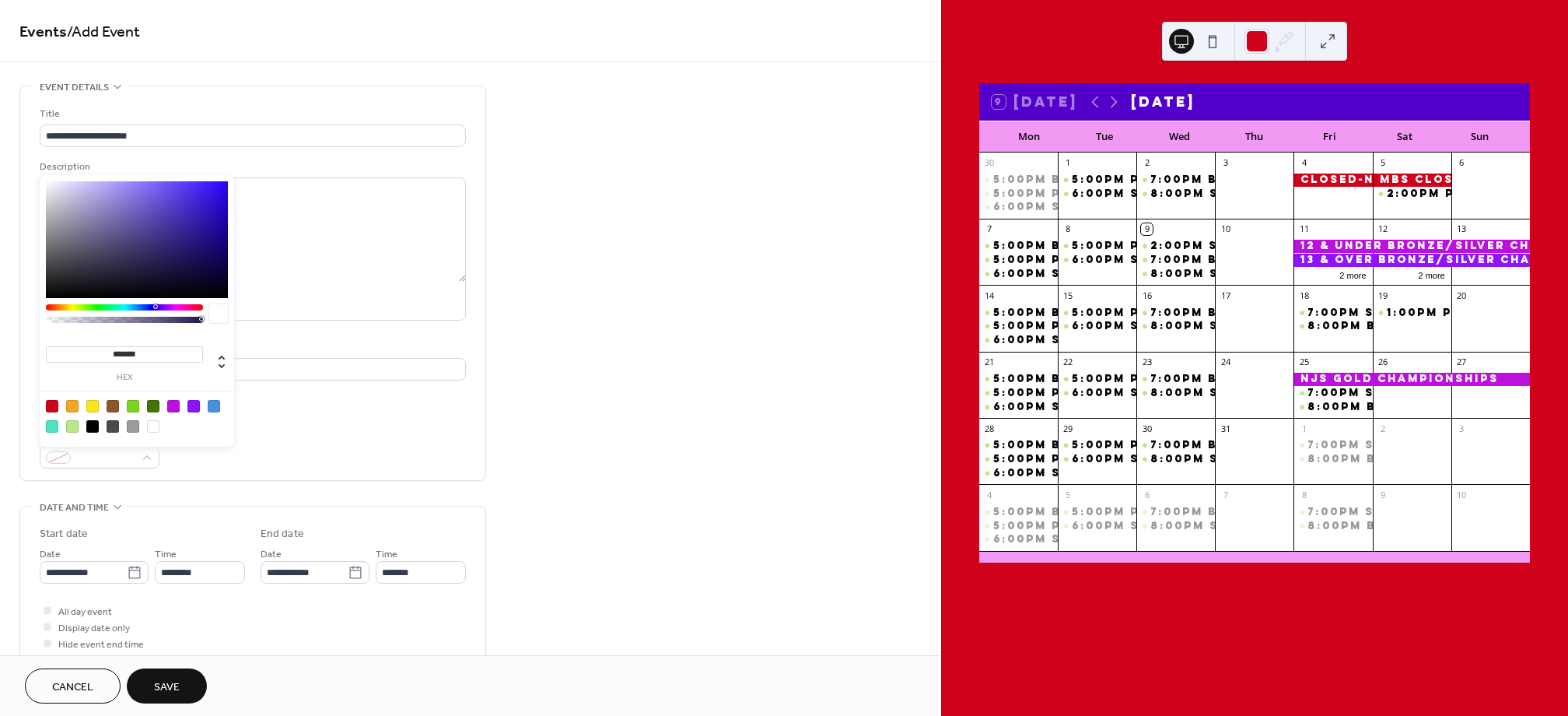 type on "*******" 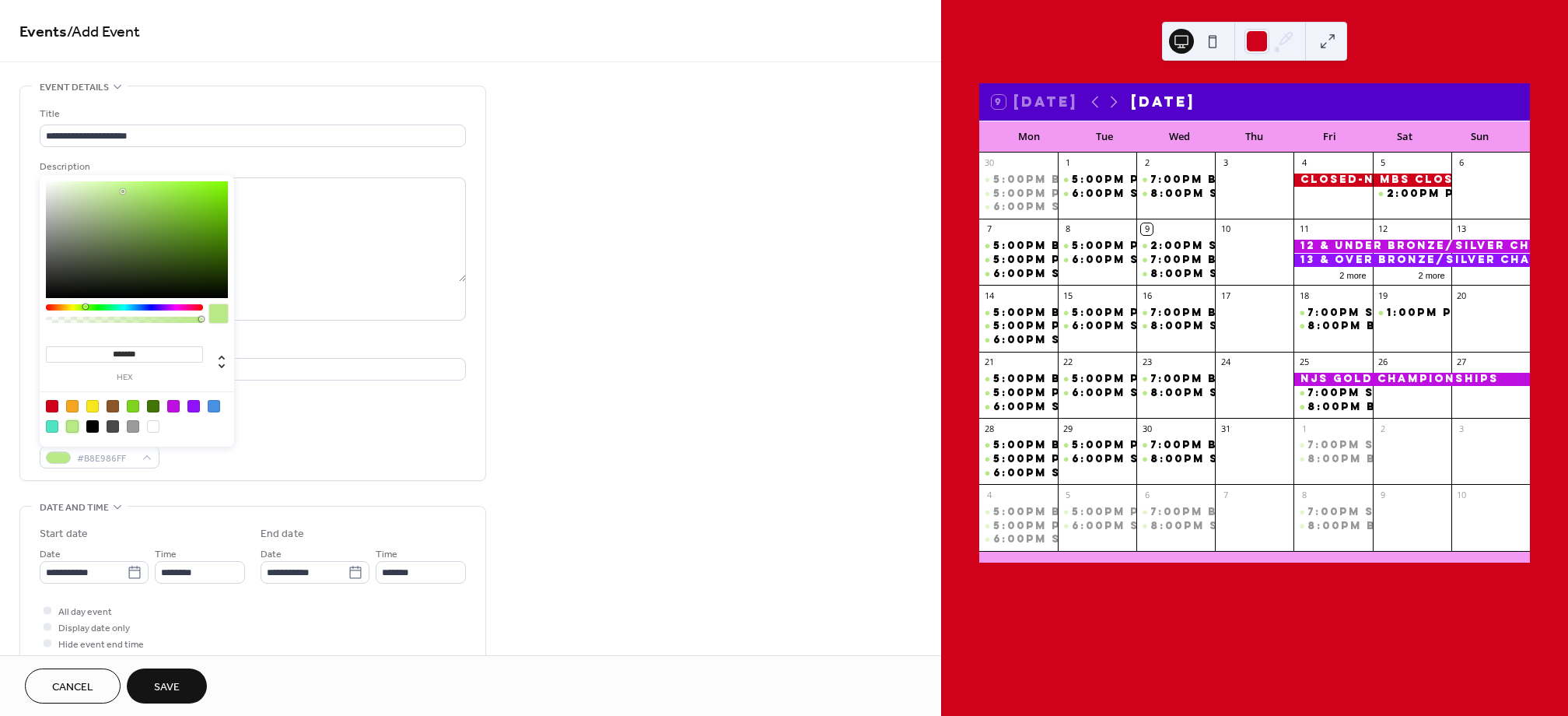 click on "Event Color #B8E986FF" at bounding box center (253, 447) 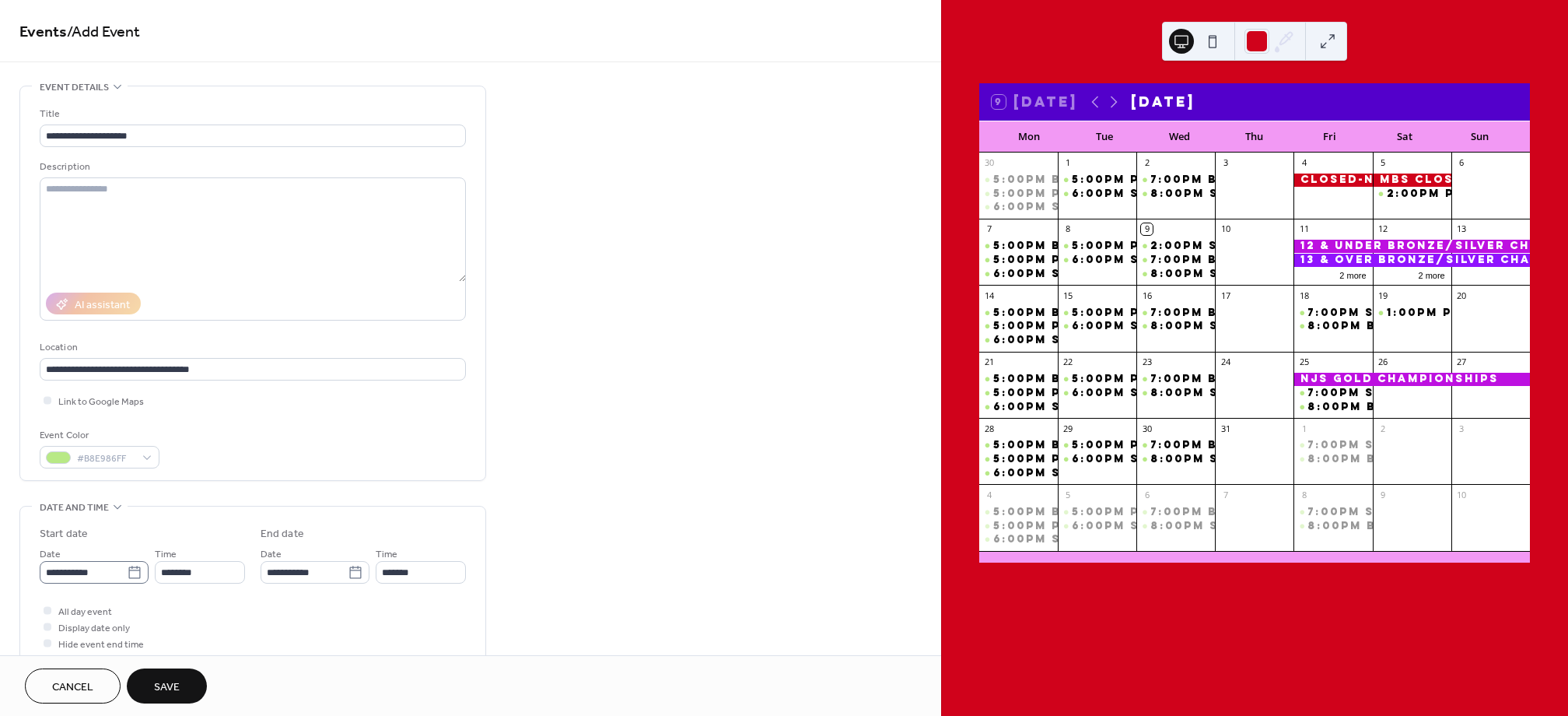 click 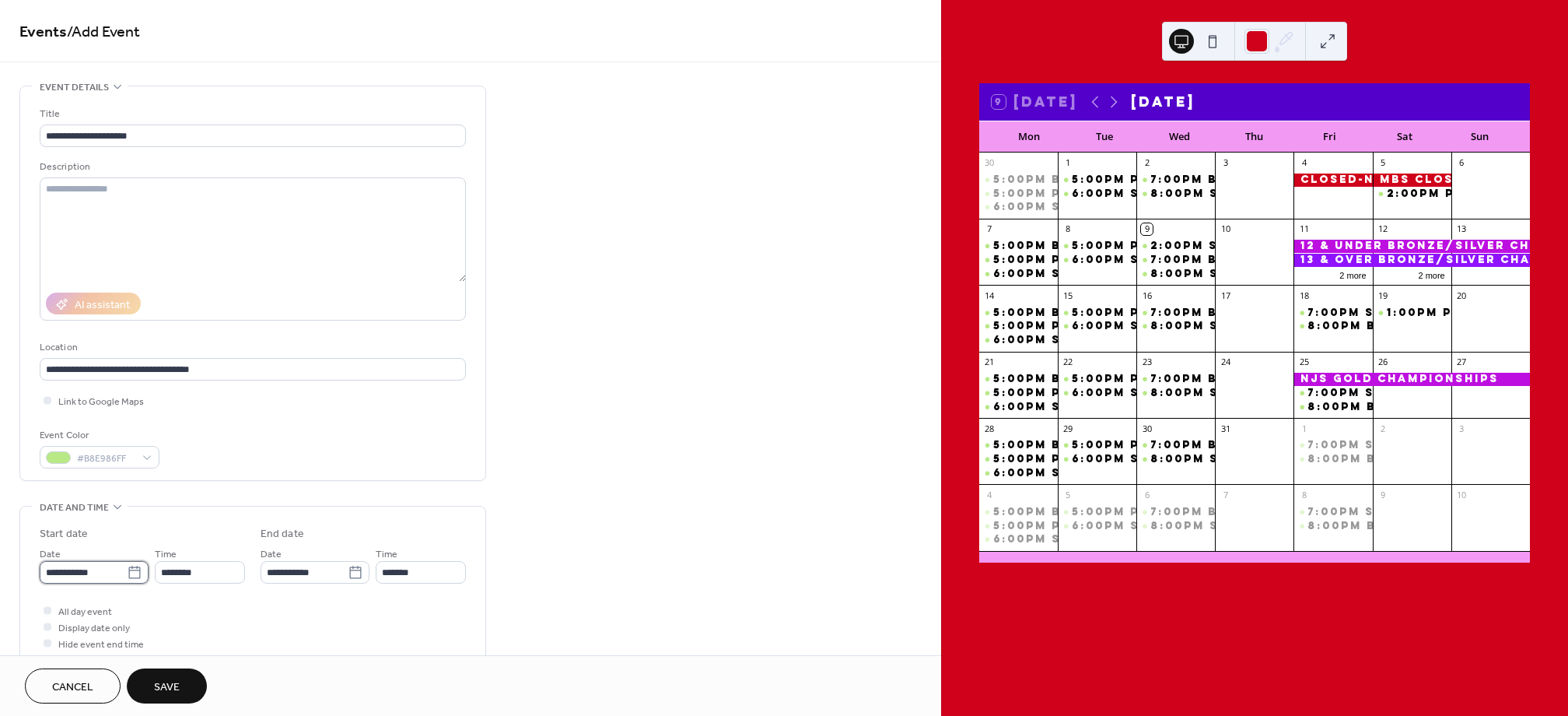 click on "**********" at bounding box center (83, 572) 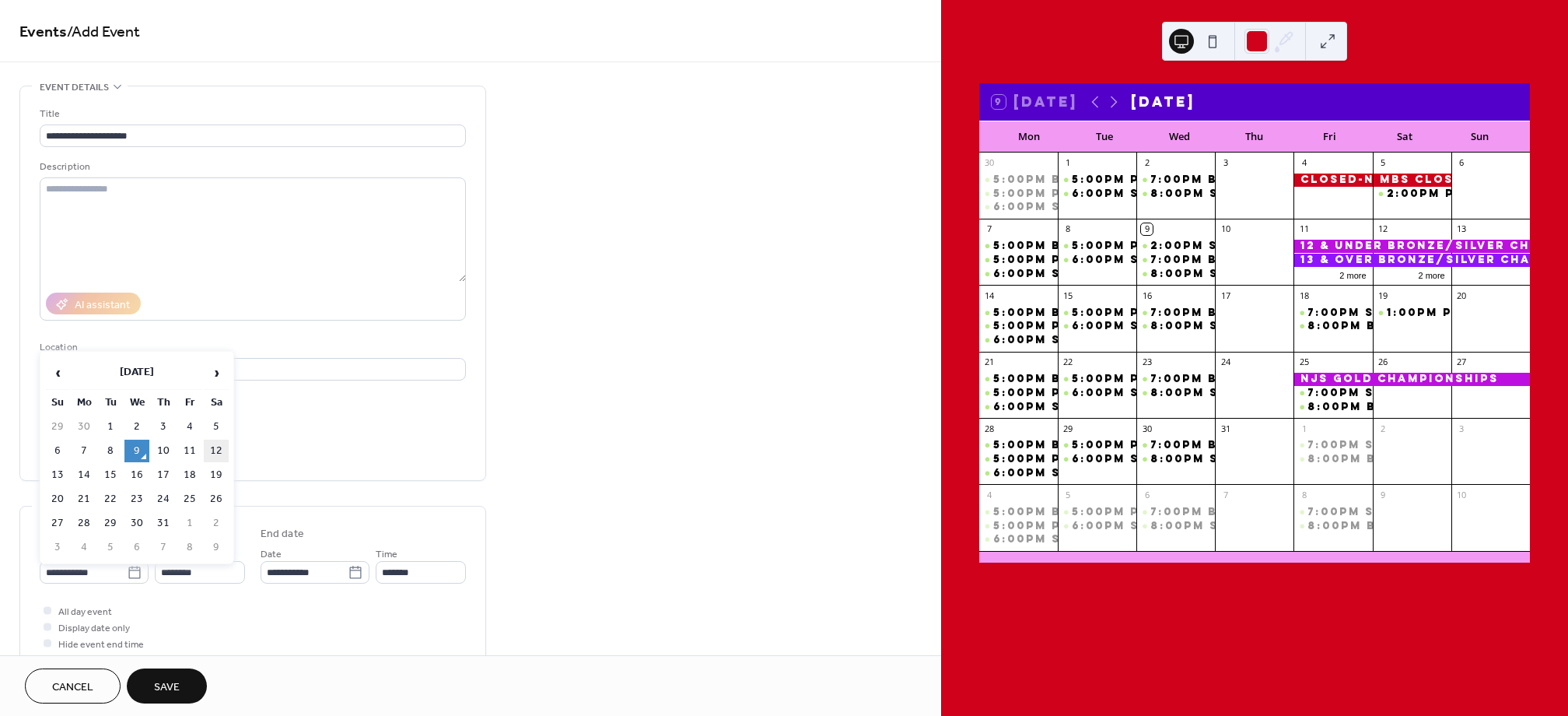 click on "12" at bounding box center [216, 451] 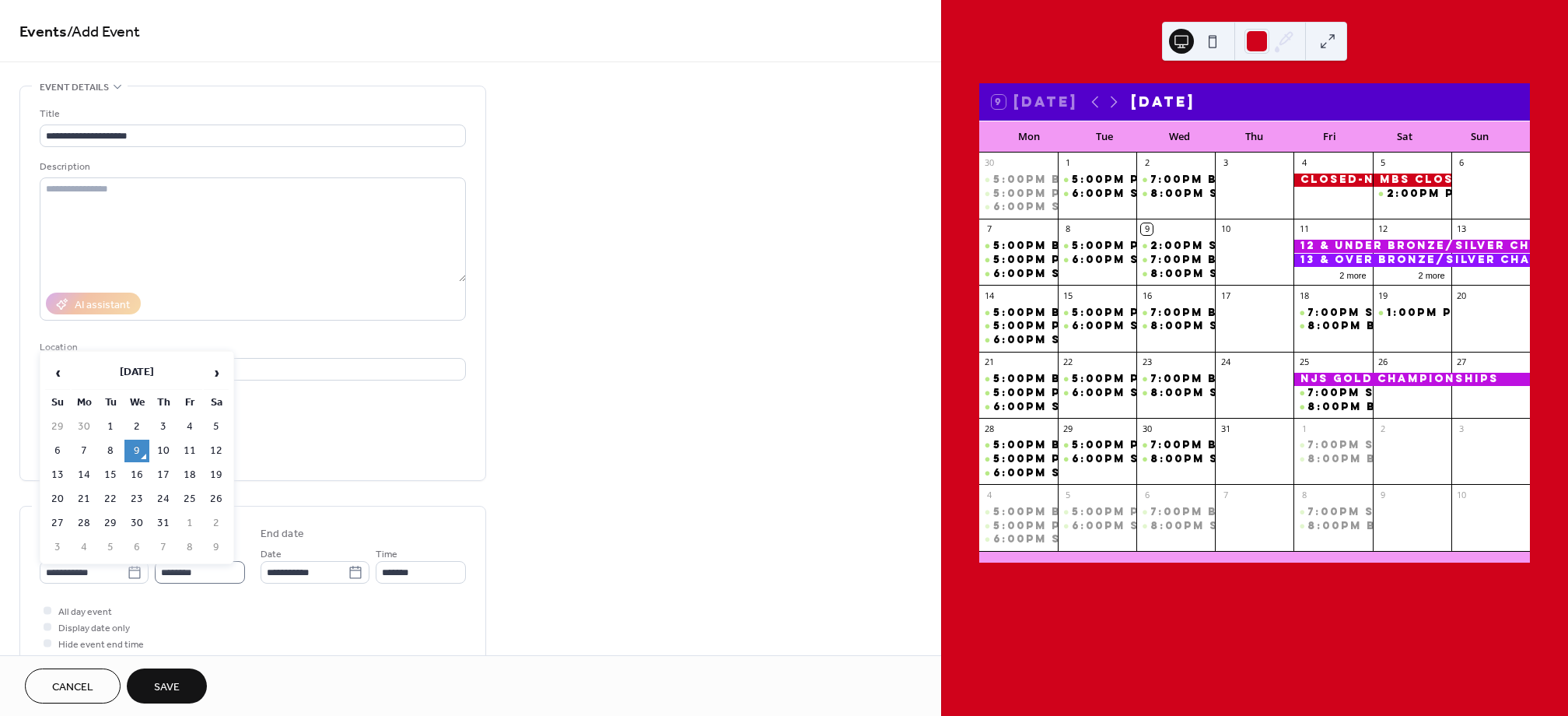 type on "**********" 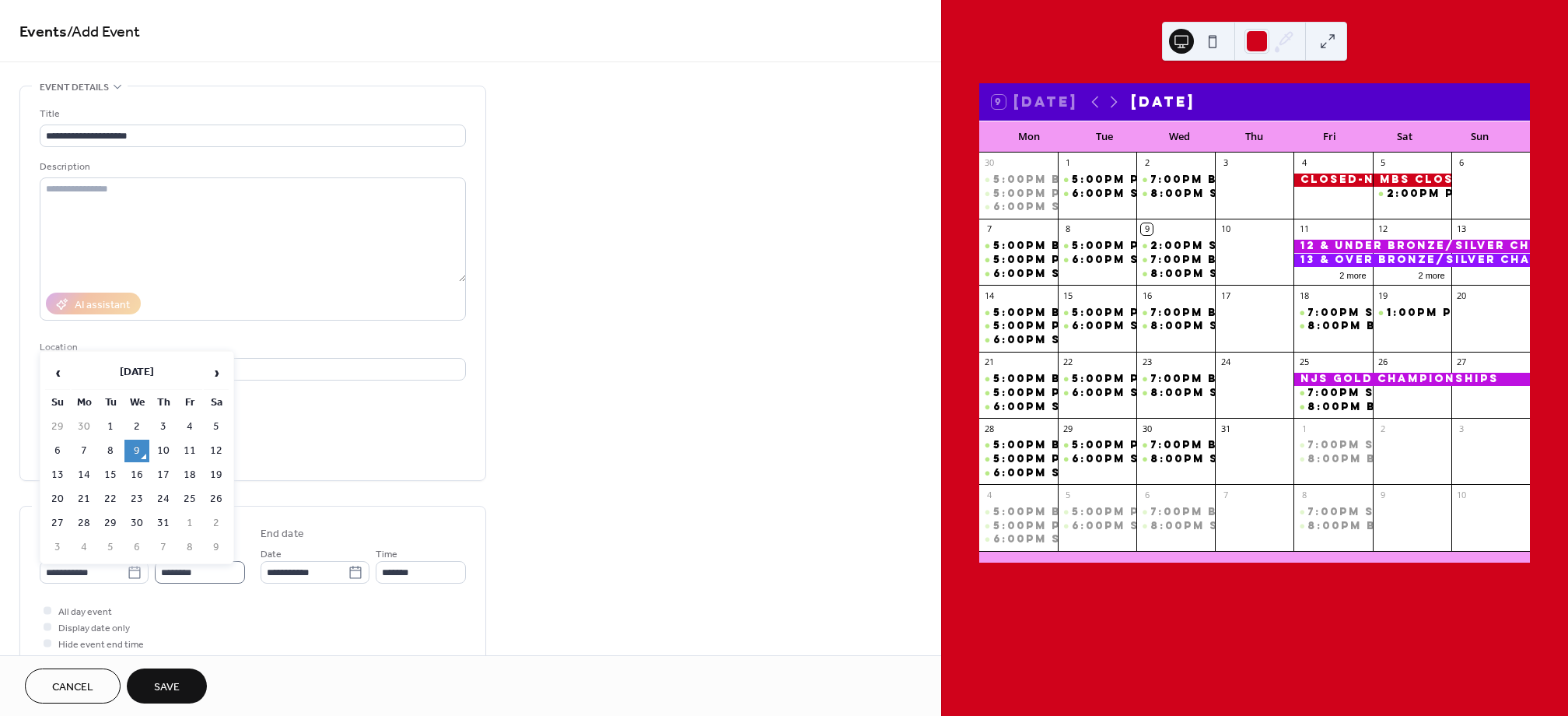 type on "**********" 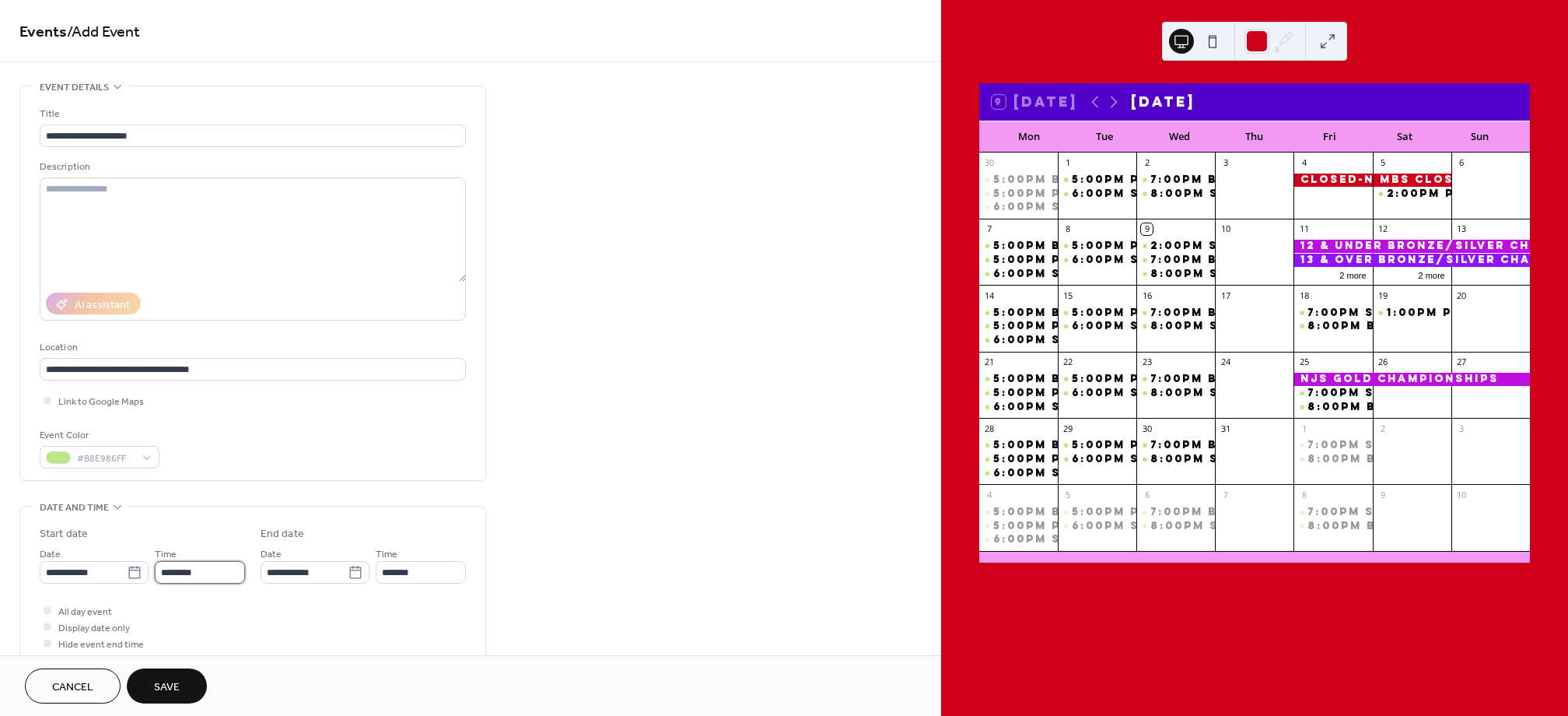 click on "********" at bounding box center [200, 572] 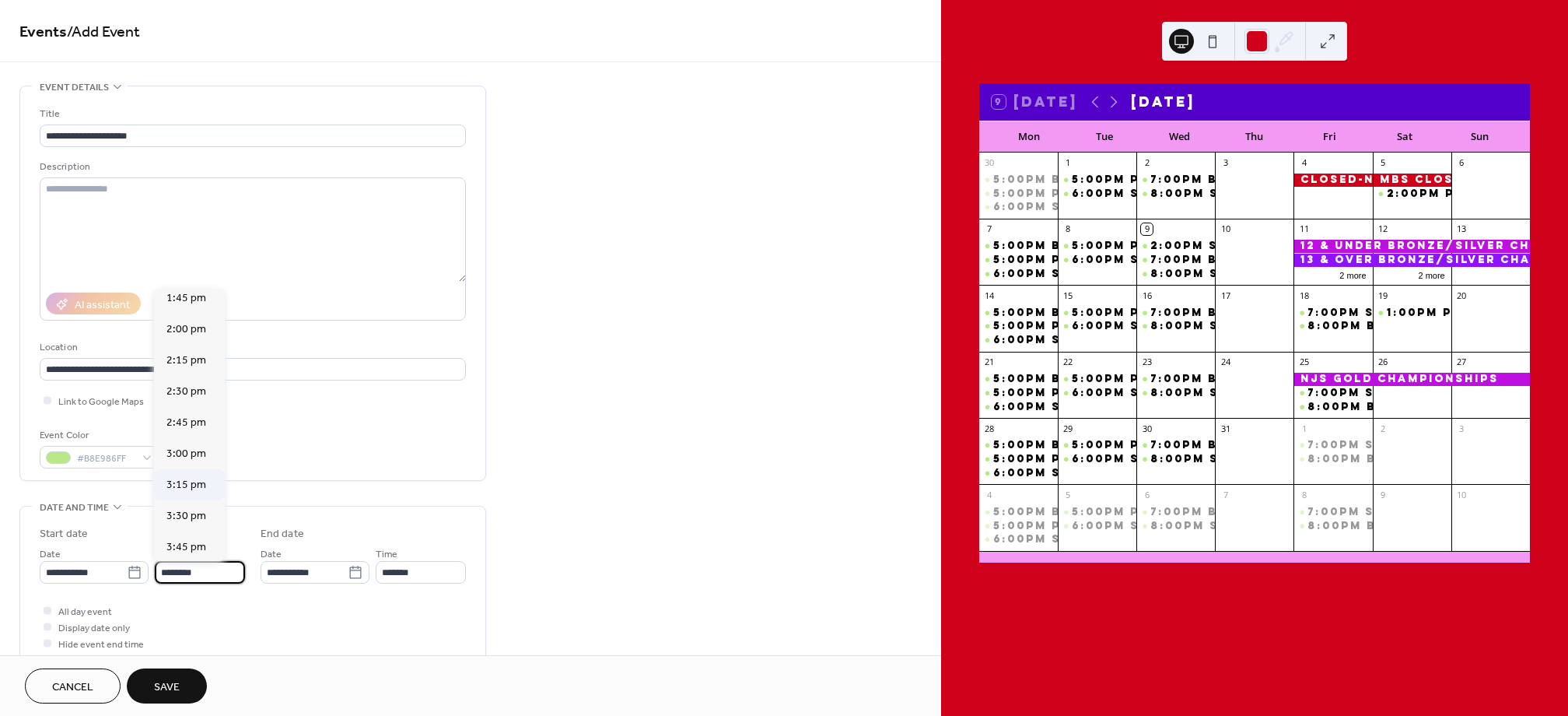 scroll, scrollTop: 1749, scrollLeft: 0, axis: vertical 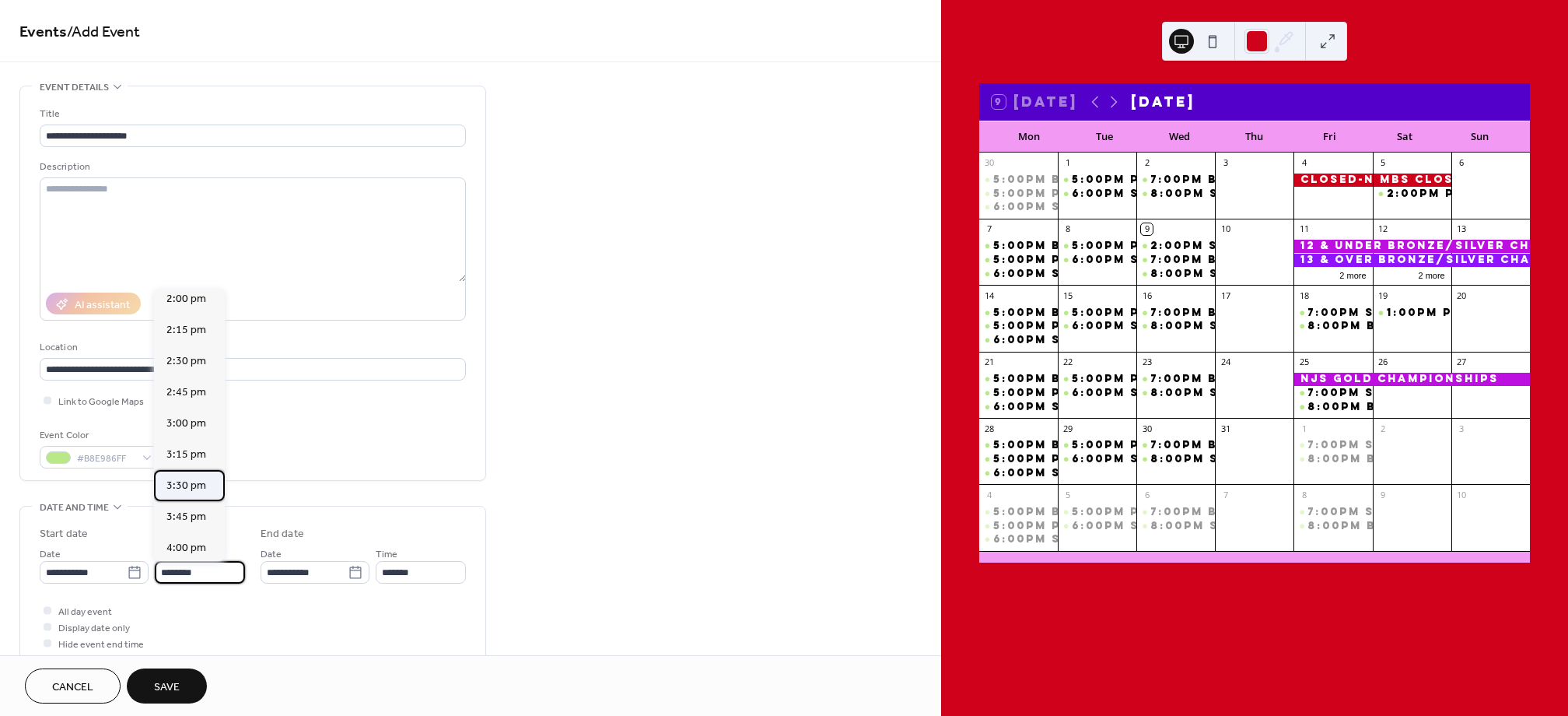 click on "3:30 pm" at bounding box center [186, 486] 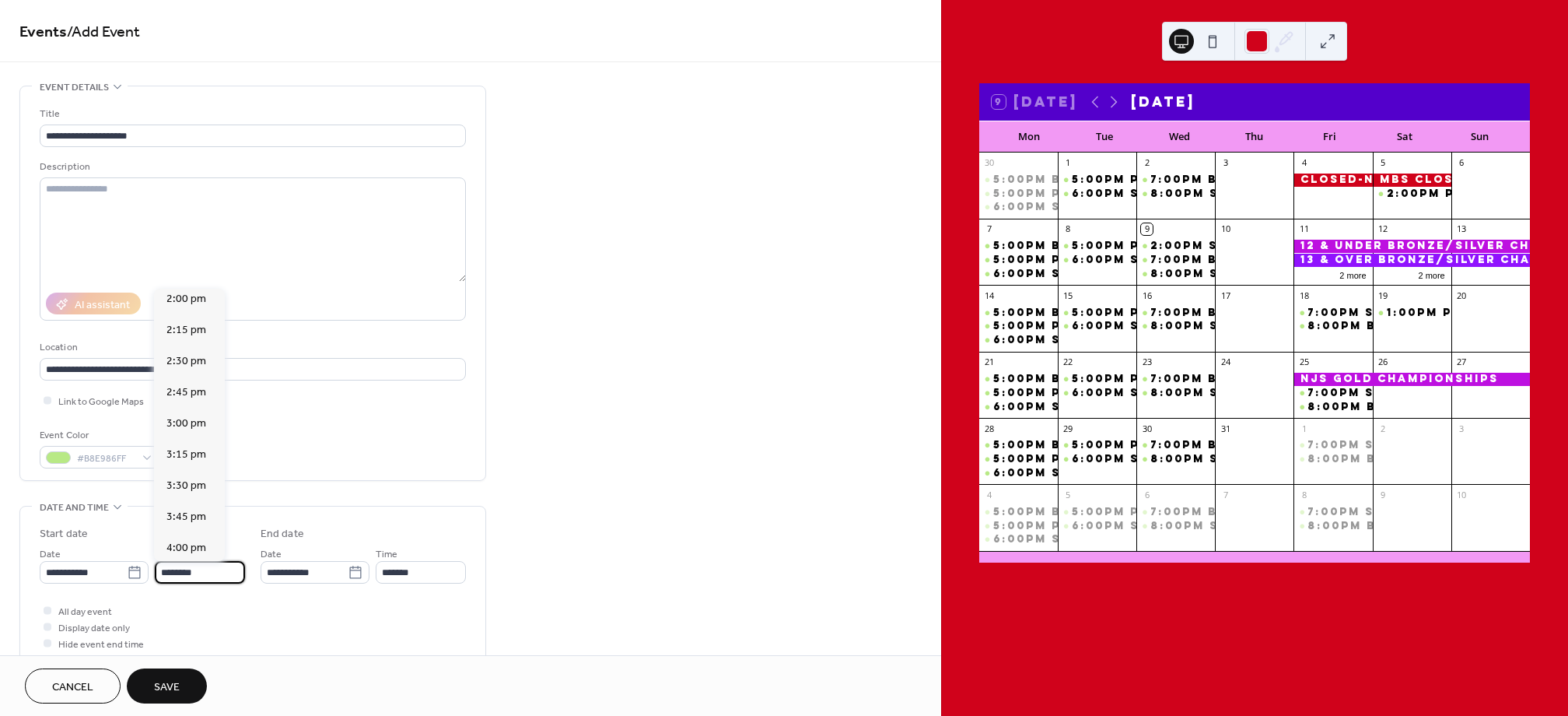 type on "*******" 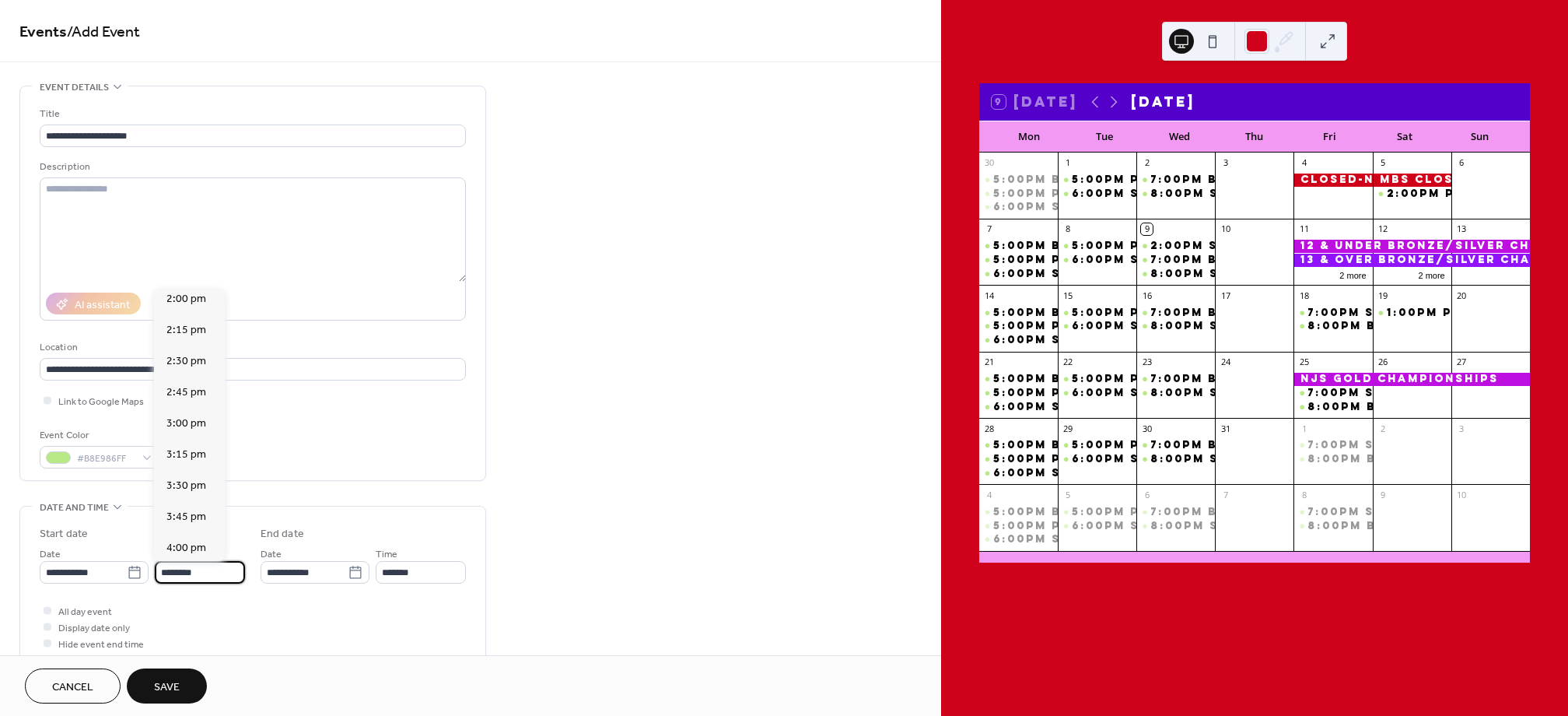 type on "*******" 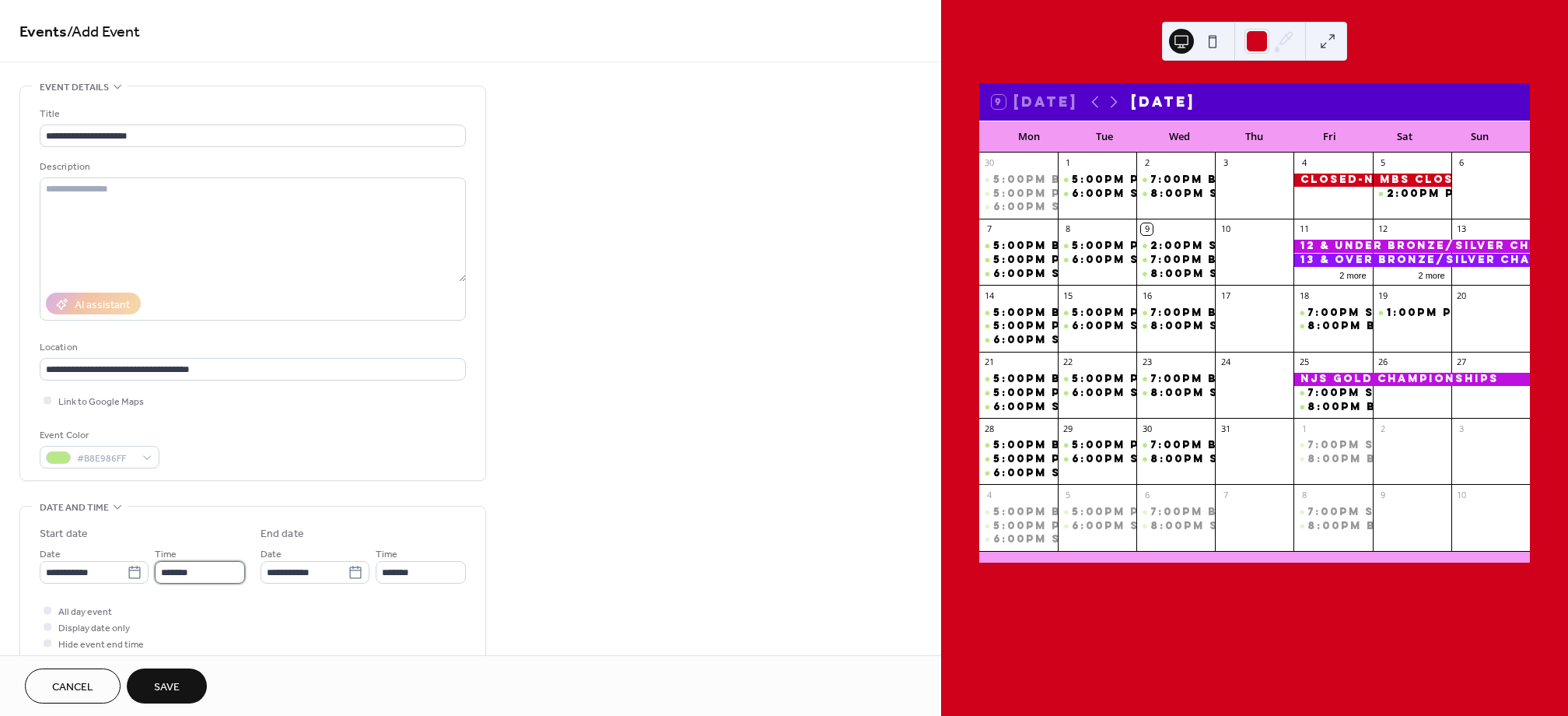 click on "*******" at bounding box center [200, 572] 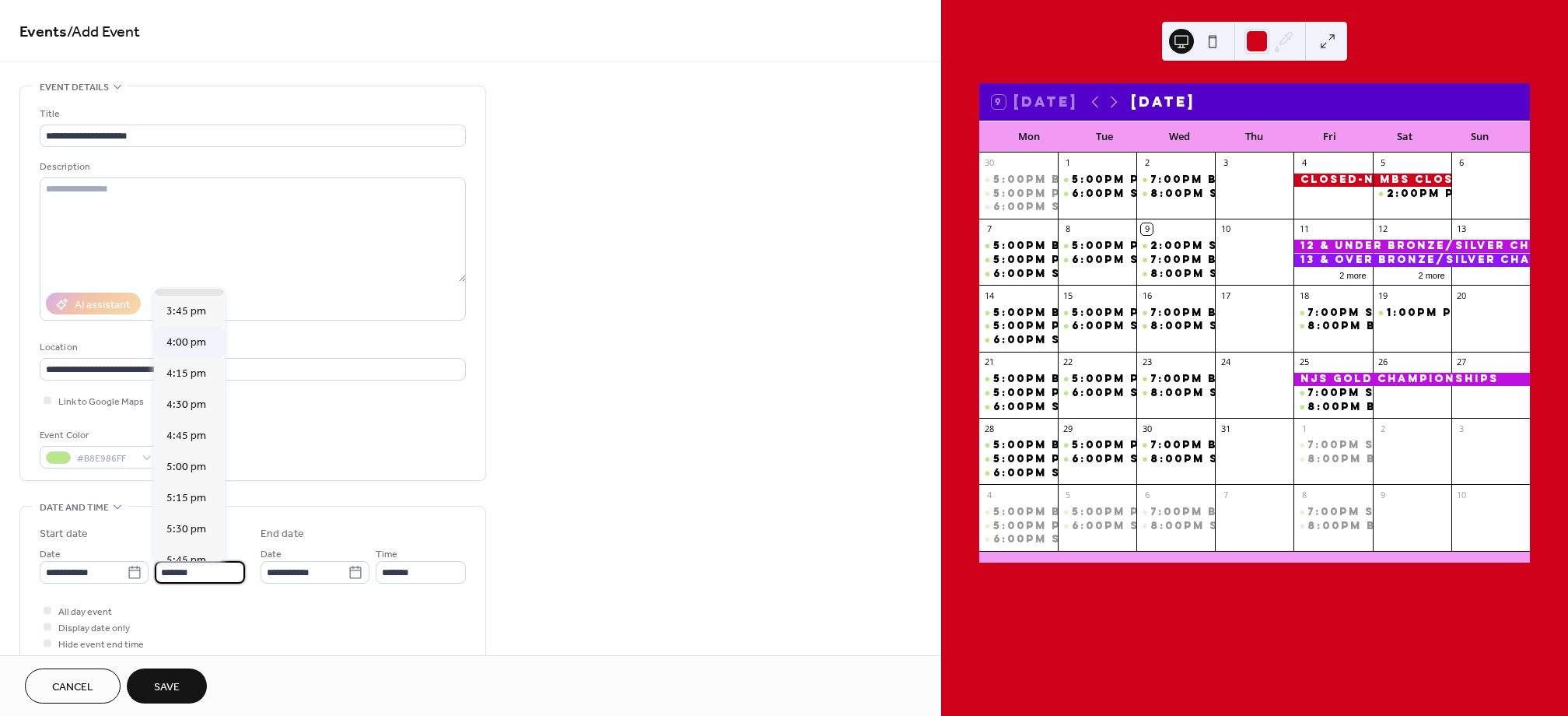 scroll, scrollTop: 1875, scrollLeft: 0, axis: vertical 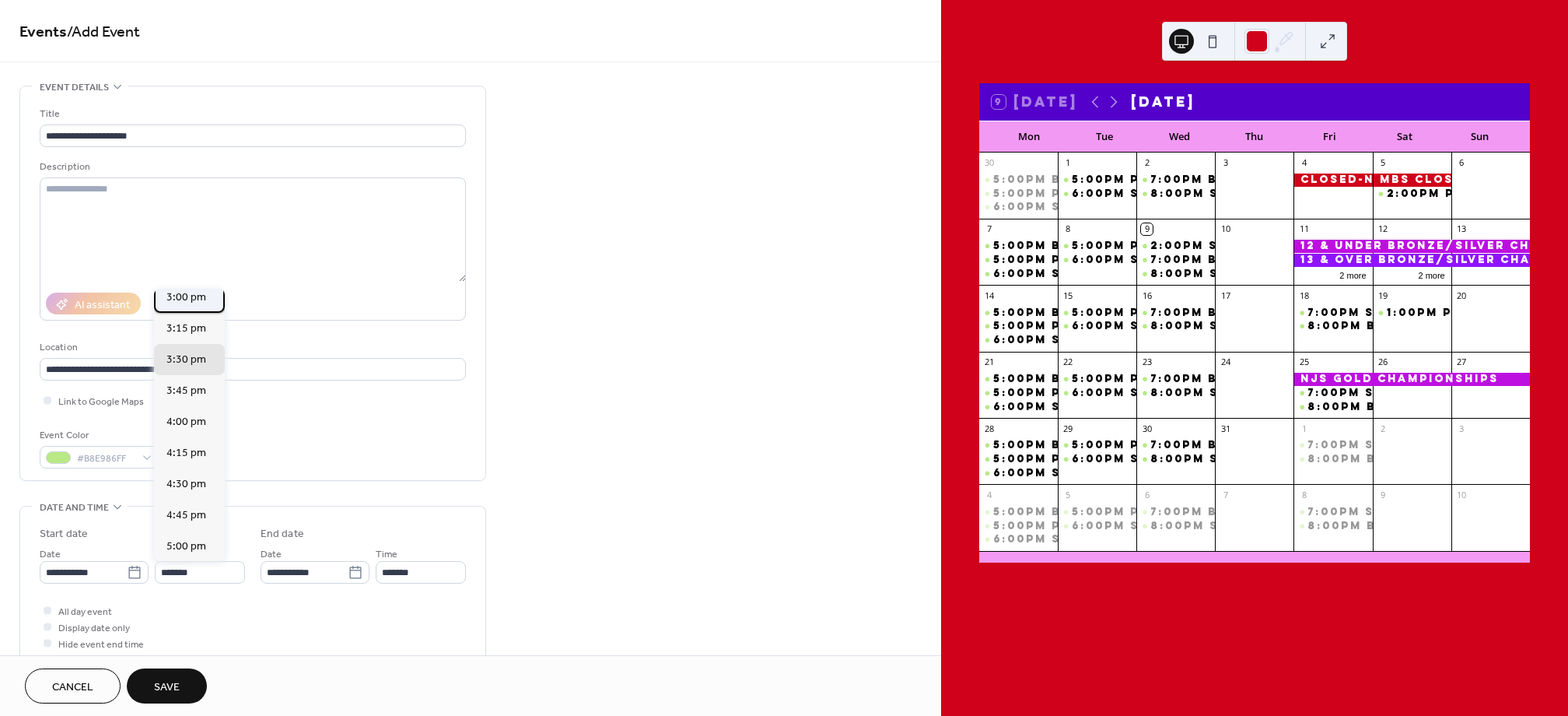 click on "3:00 pm" at bounding box center [189, 297] 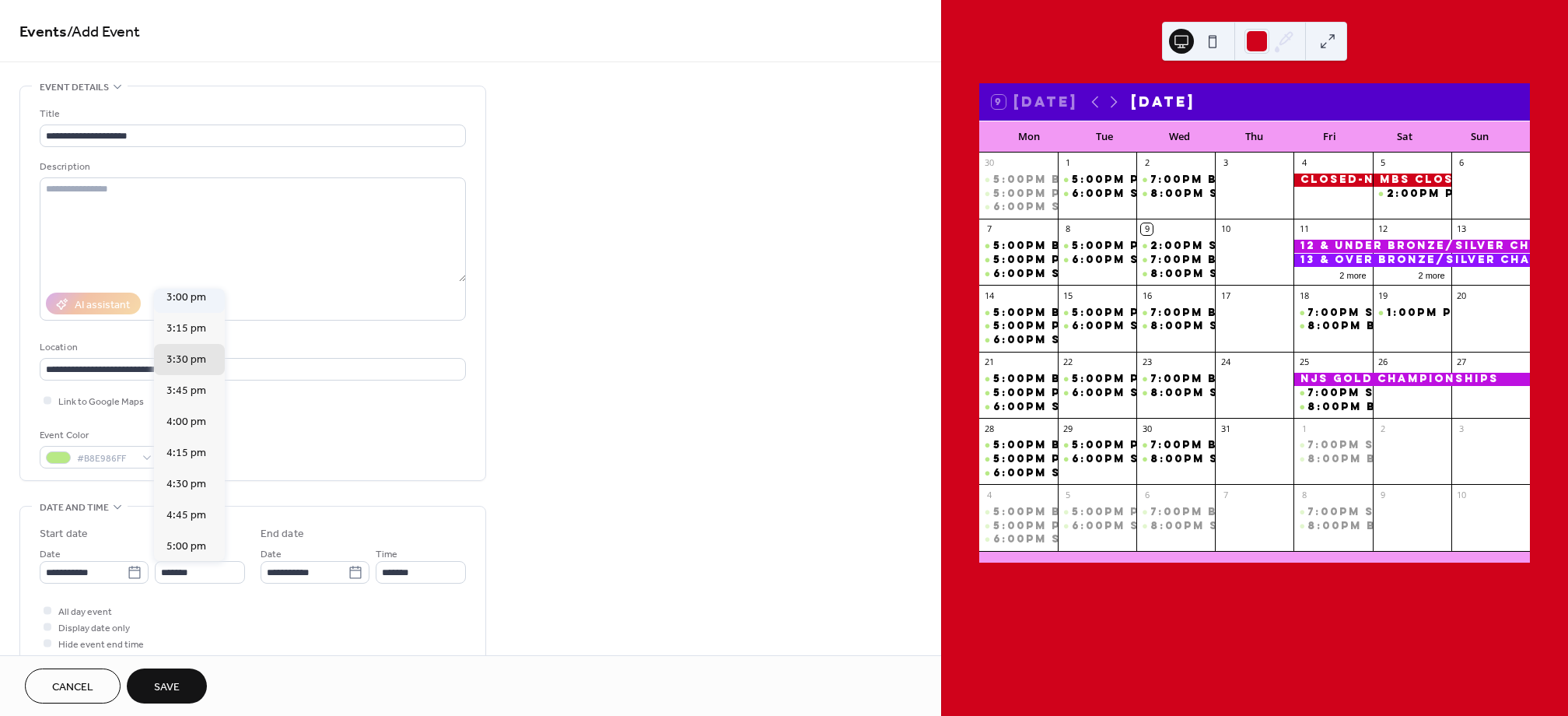 type on "*******" 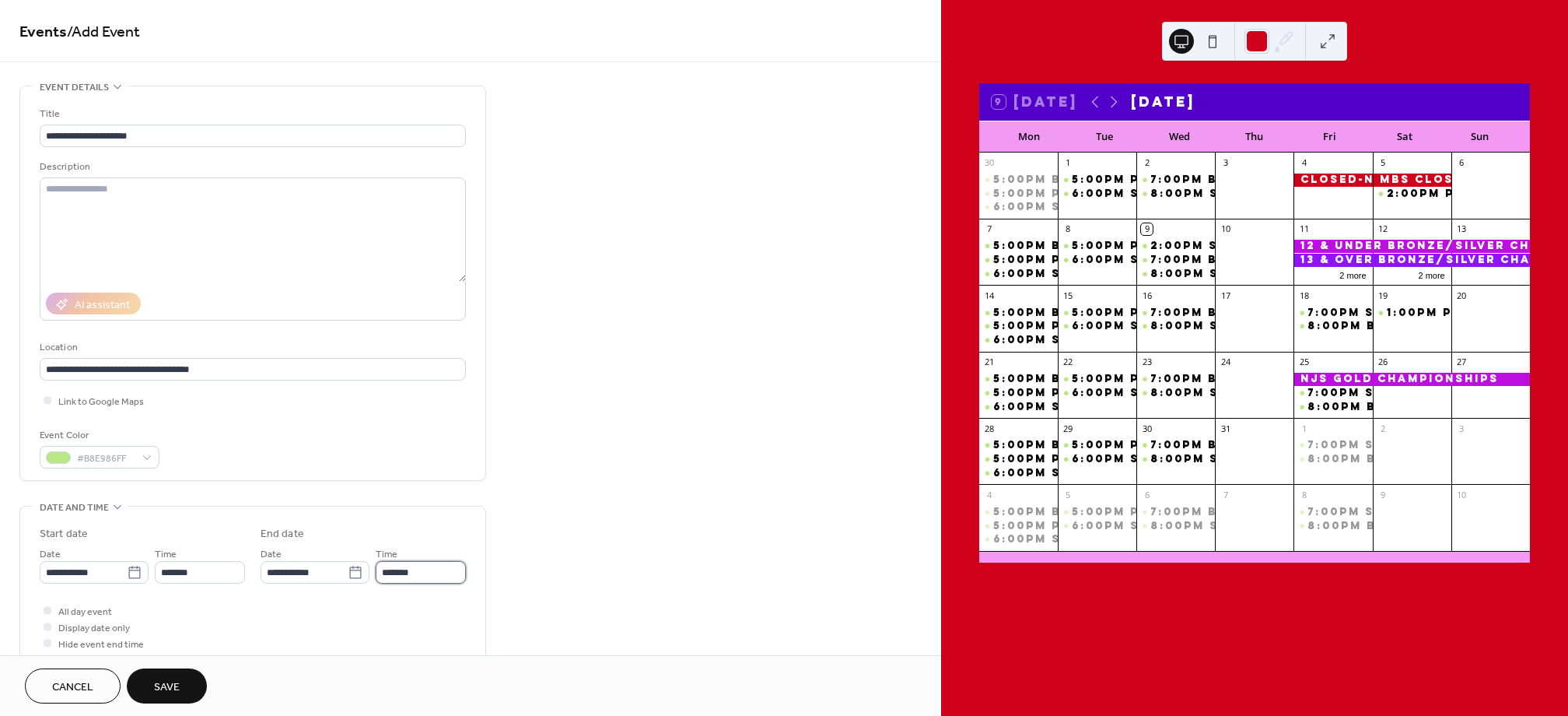 click on "*******" at bounding box center [421, 572] 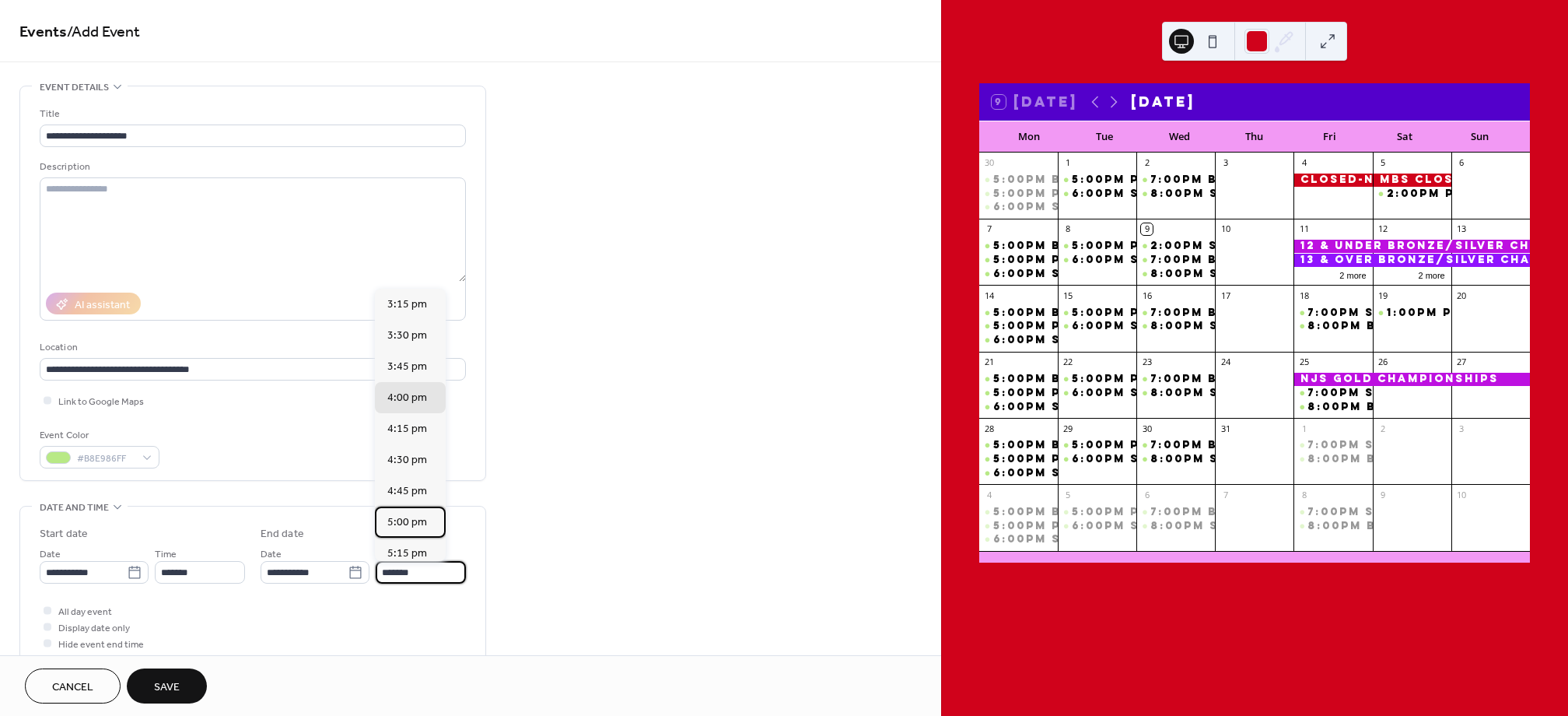 drag, startPoint x: 407, startPoint y: 520, endPoint x: 231, endPoint y: 615, distance: 200.0025 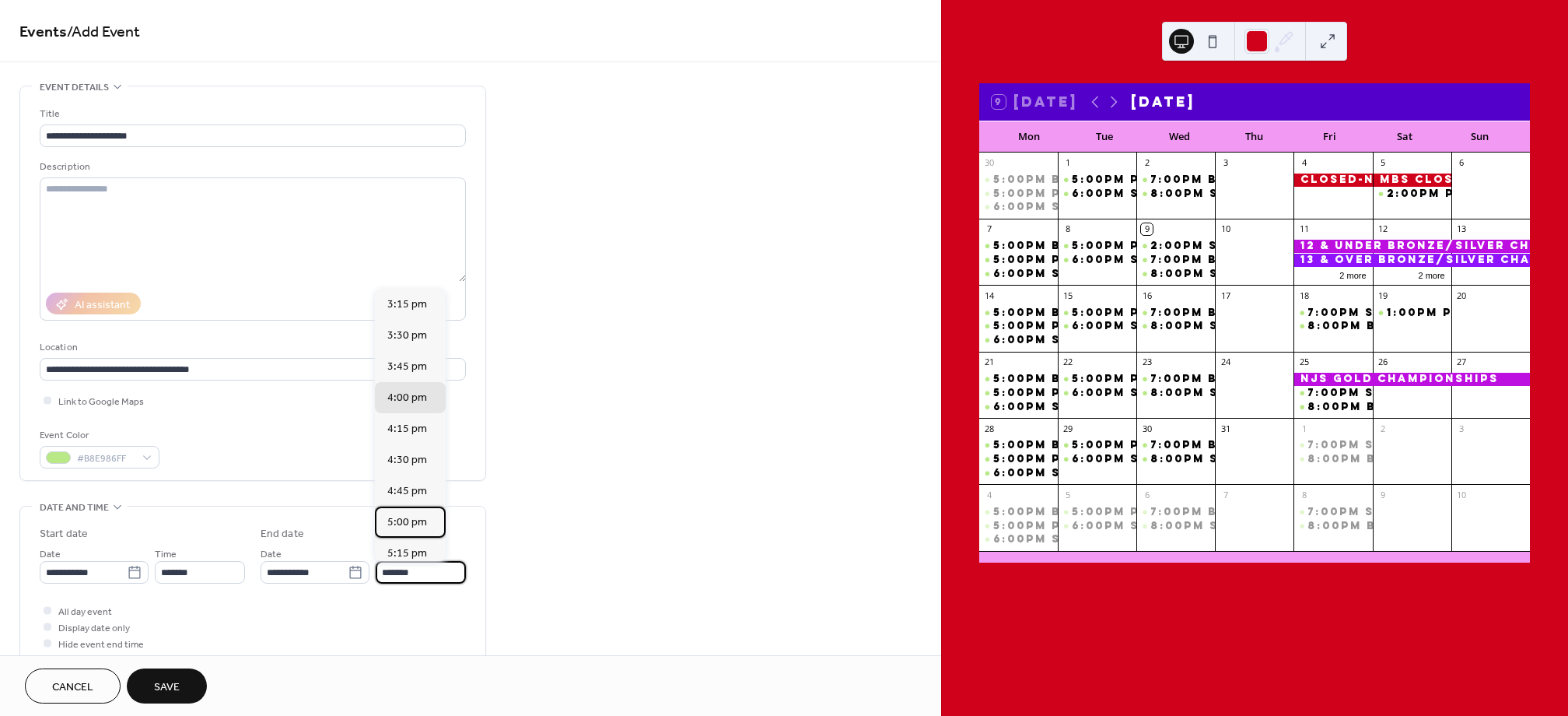 click on "5:00 pm" at bounding box center (407, 522) 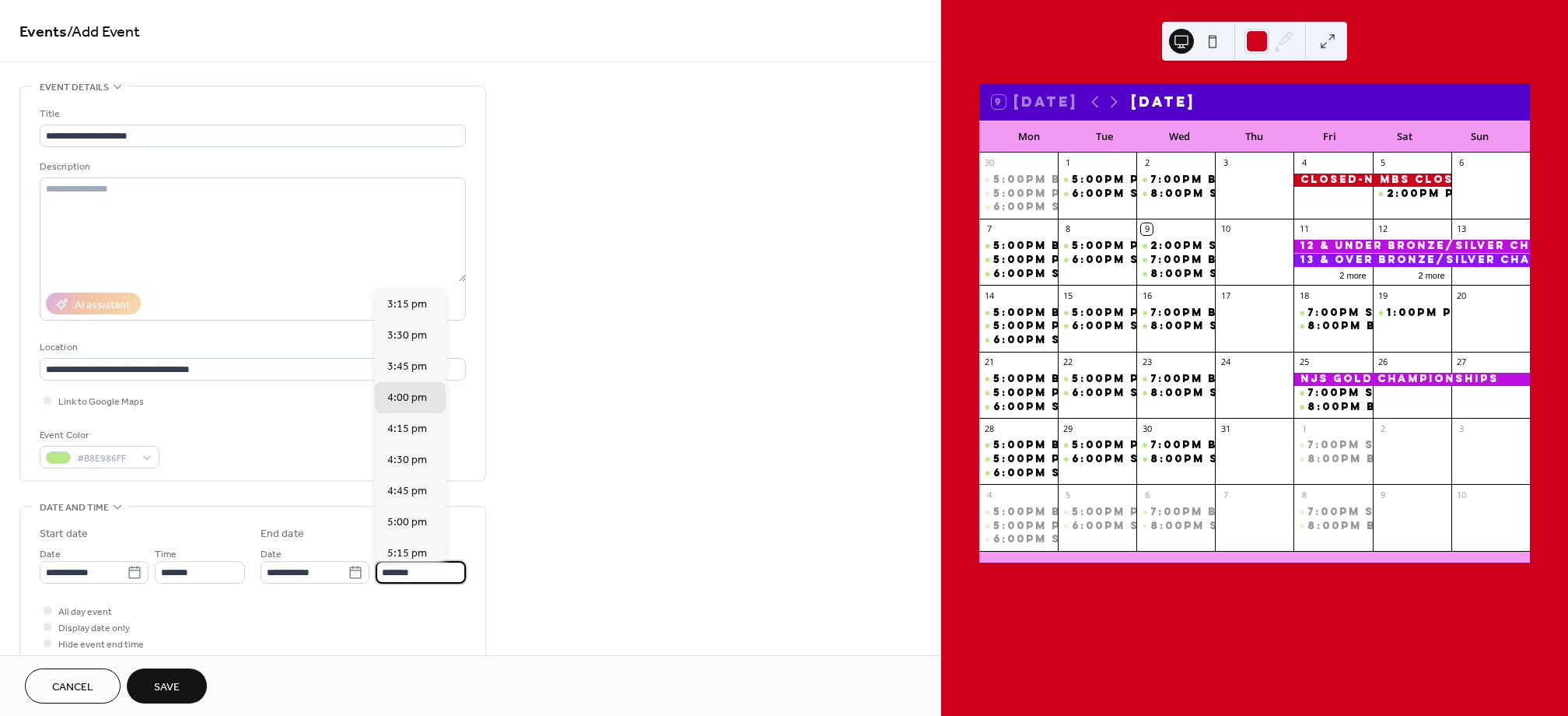 type on "*******" 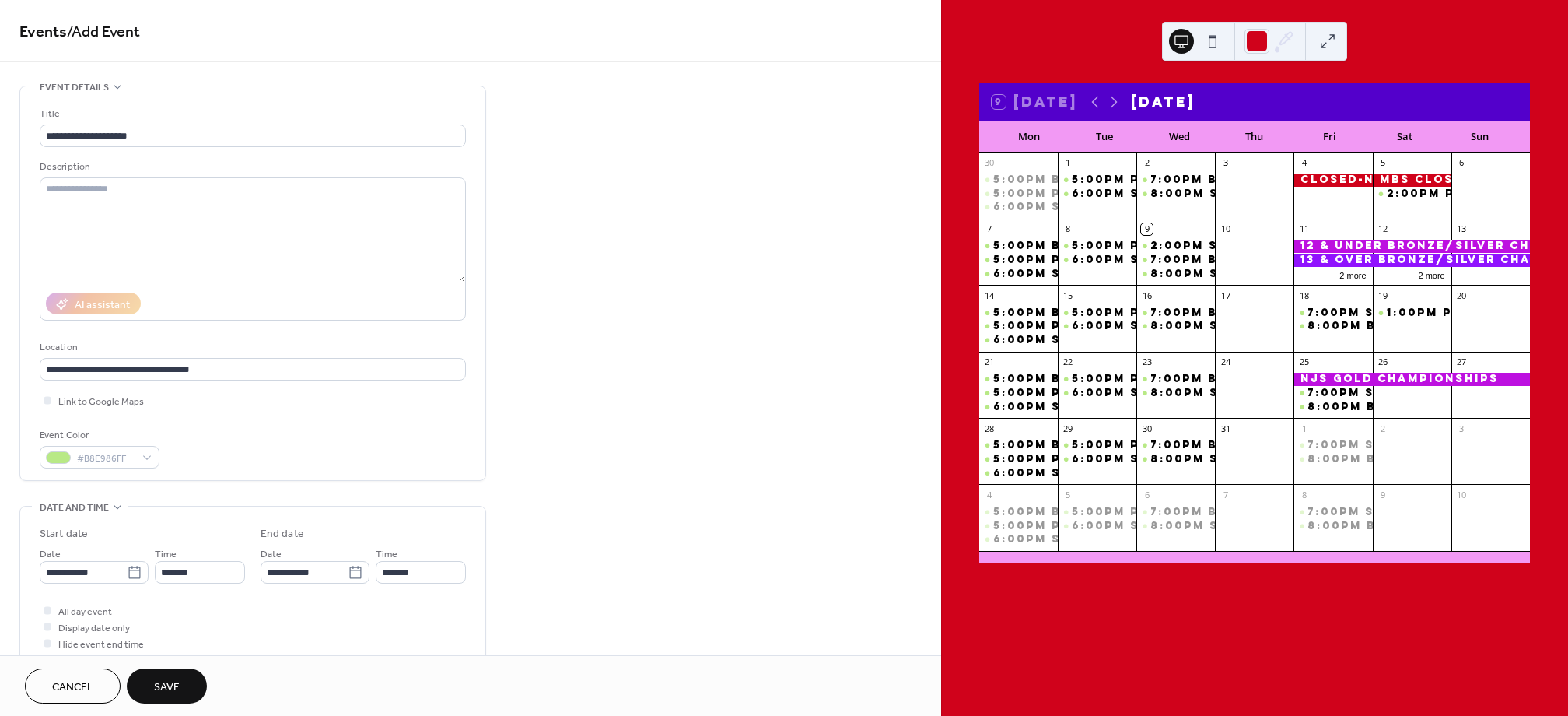 click on "Save" at bounding box center [166, 687] 